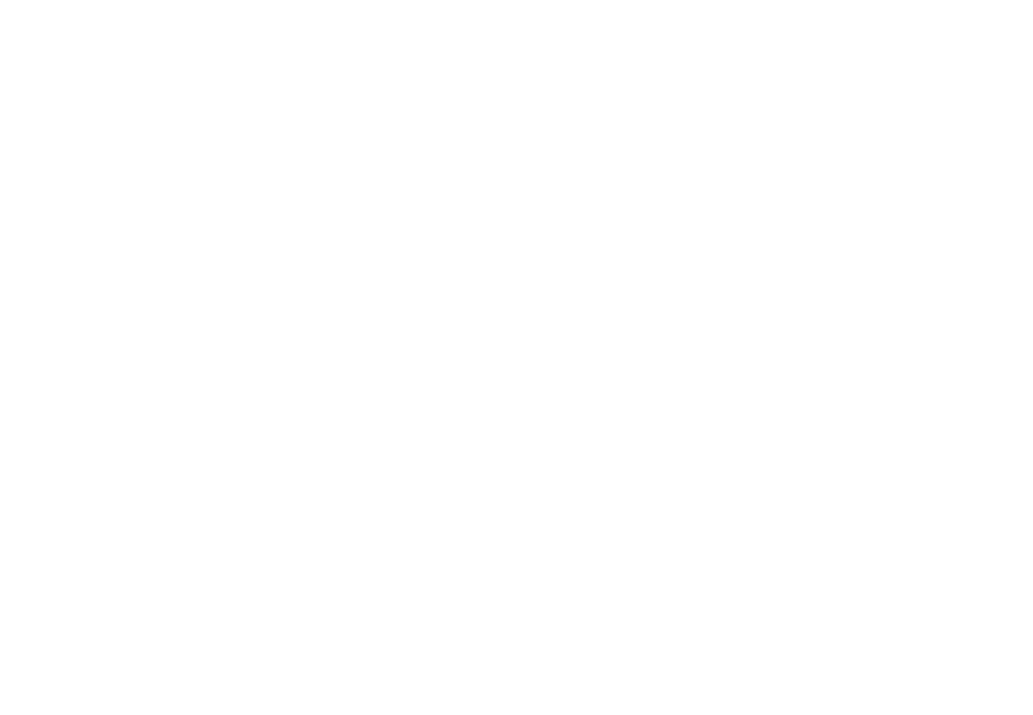 scroll, scrollTop: 0, scrollLeft: 0, axis: both 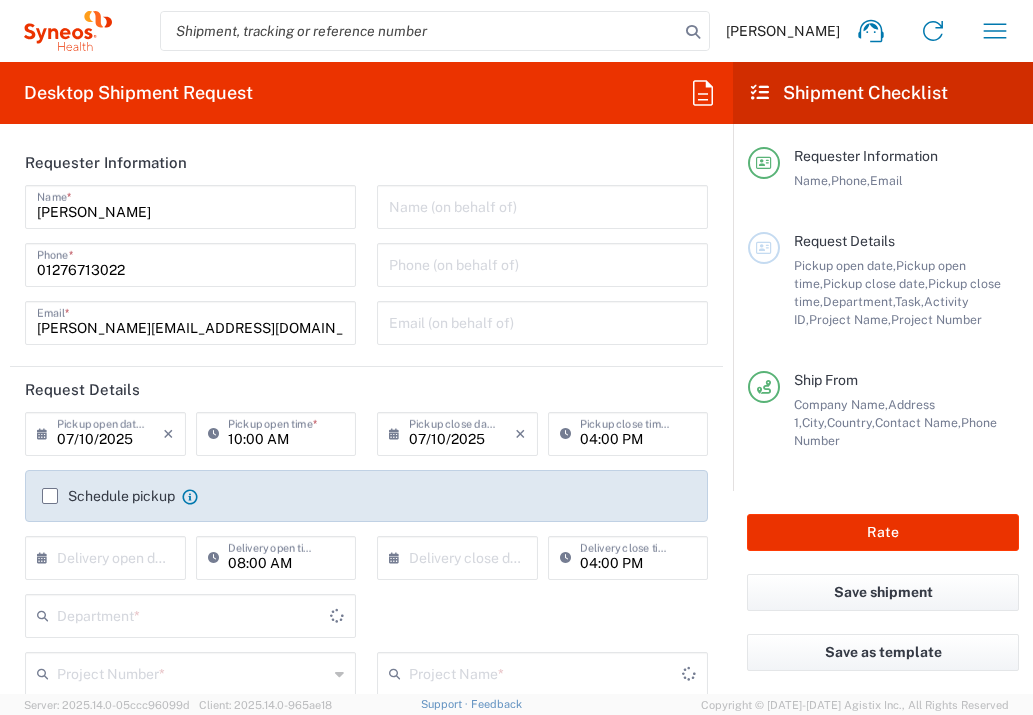 type on "[GEOGRAPHIC_DATA]" 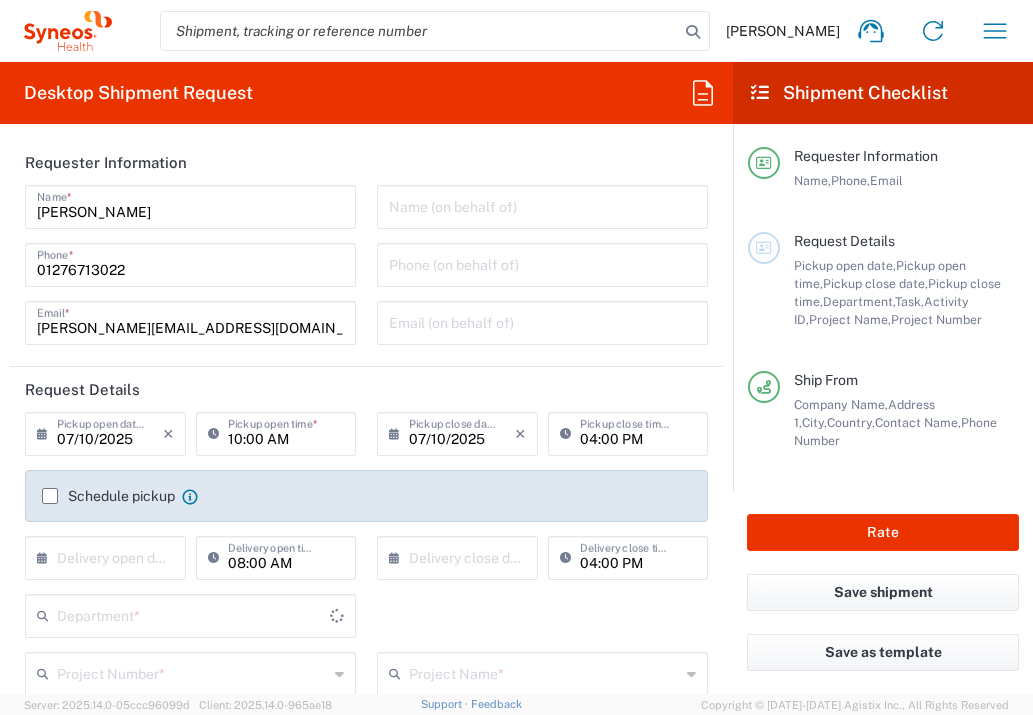 type on "[GEOGRAPHIC_DATA]" 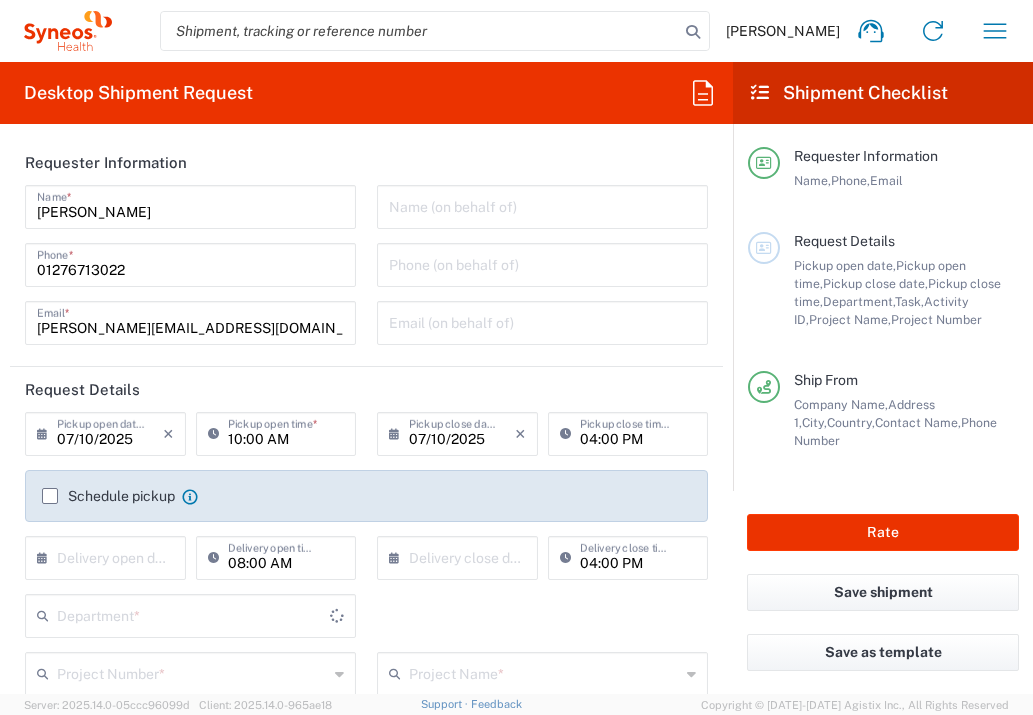 type on "3235" 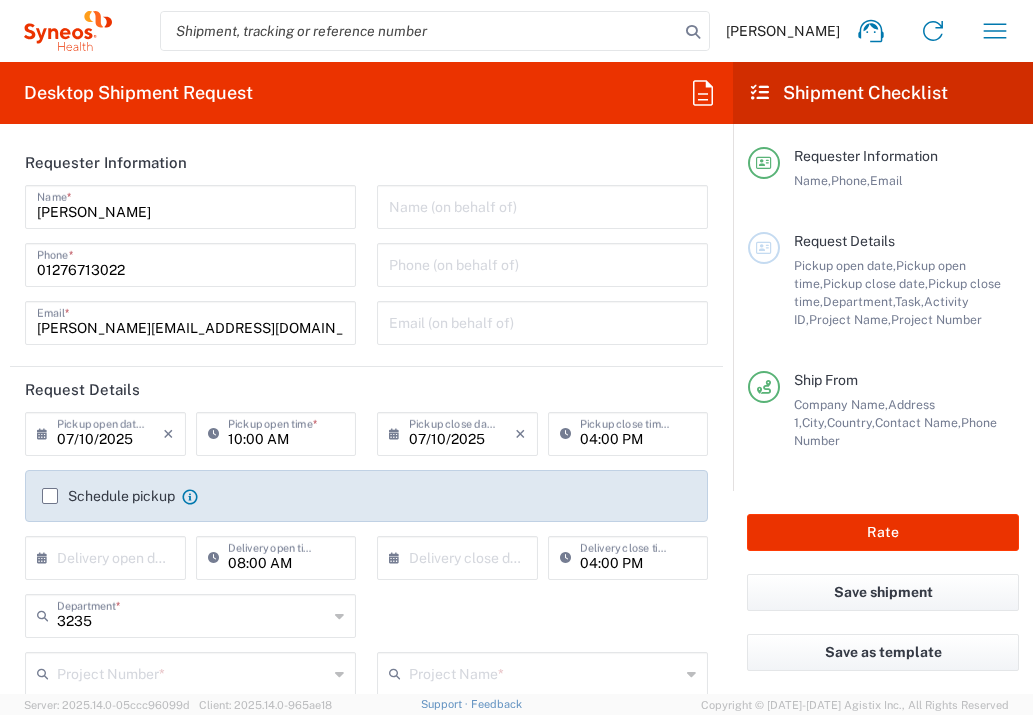 click at bounding box center (110, 556) 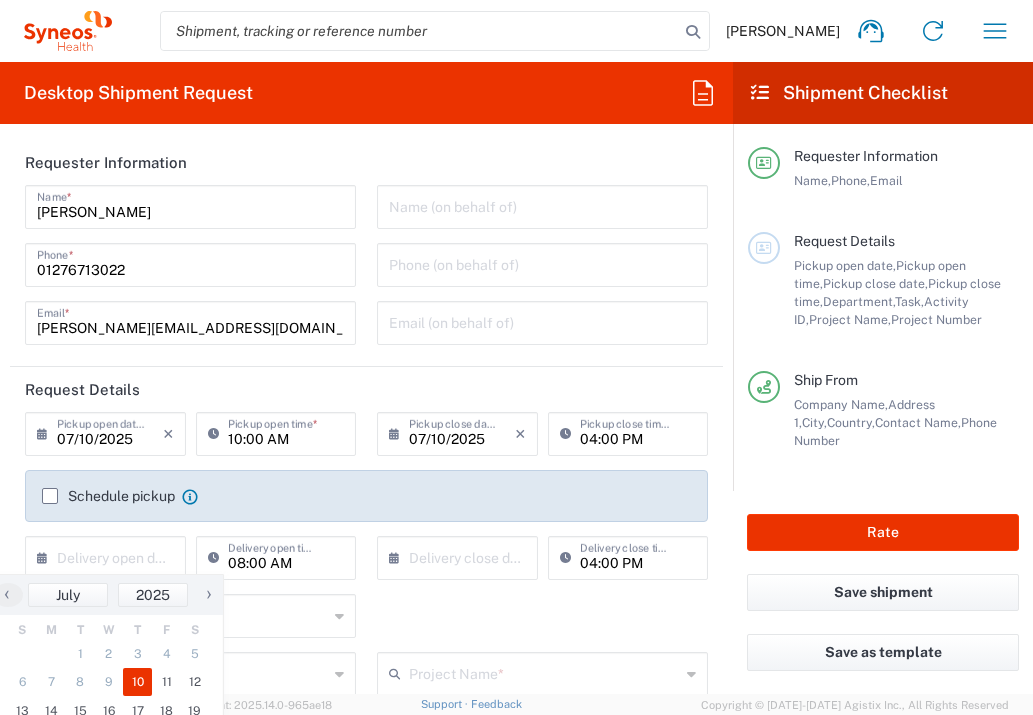 drag, startPoint x: 114, startPoint y: 693, endPoint x: 130, endPoint y: 683, distance: 18.867962 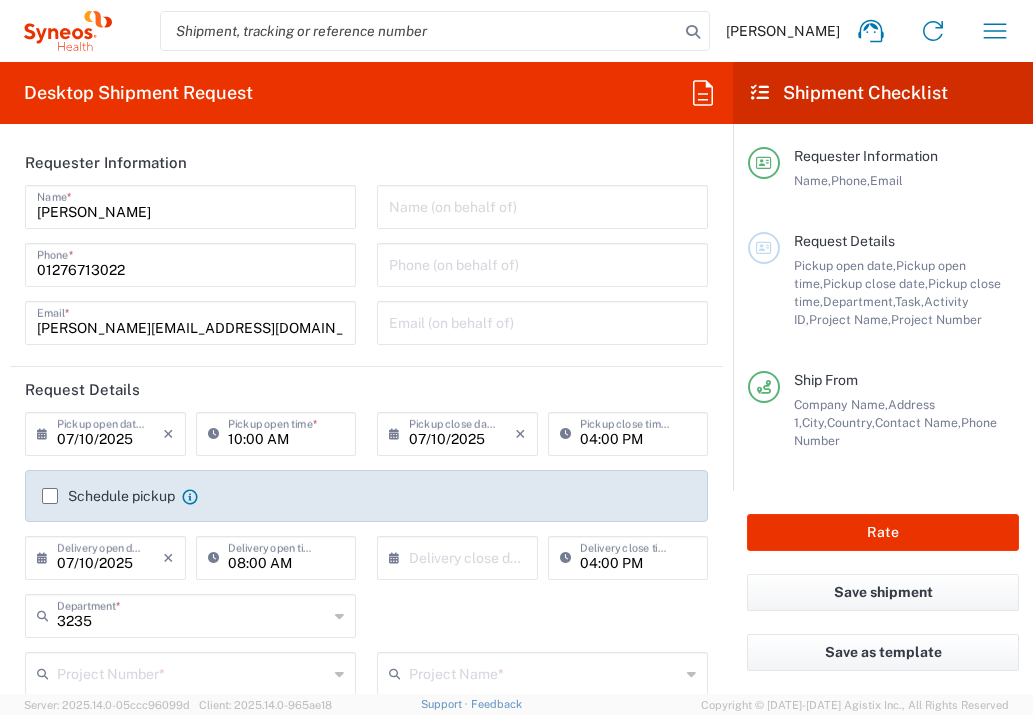 click at bounding box center (462, 556) 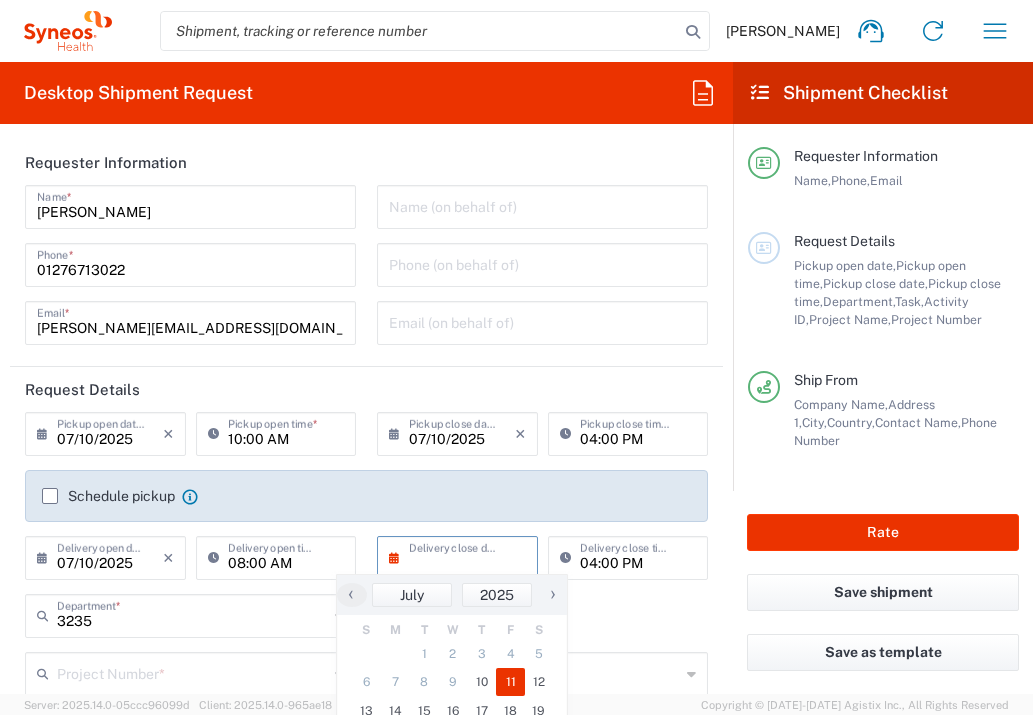 click on "11" 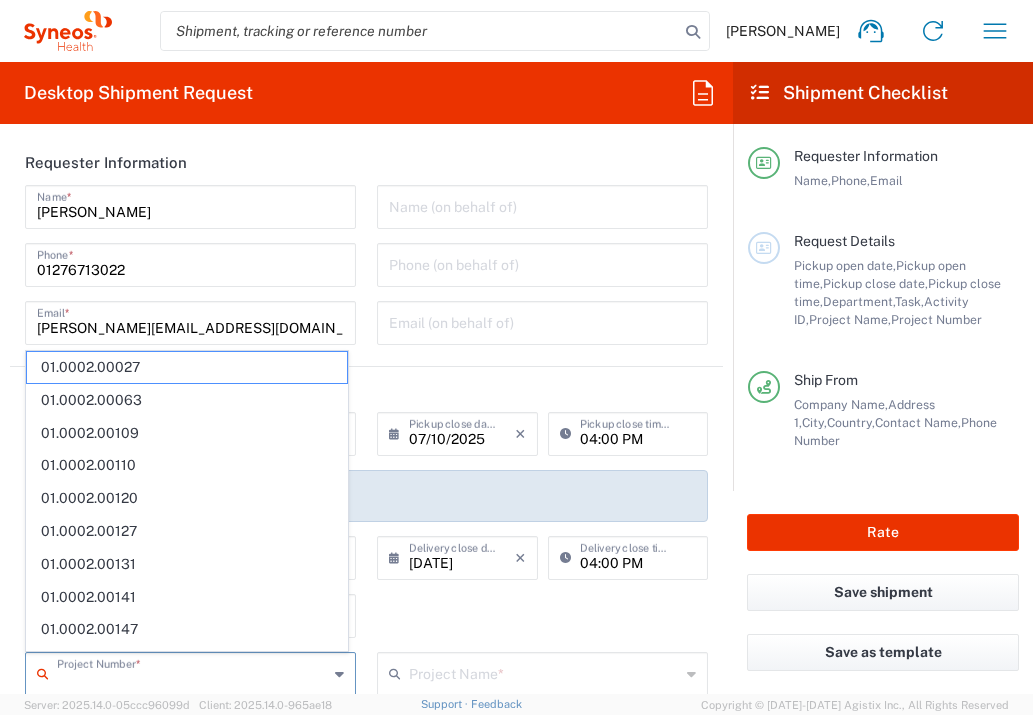 click at bounding box center [192, 672] 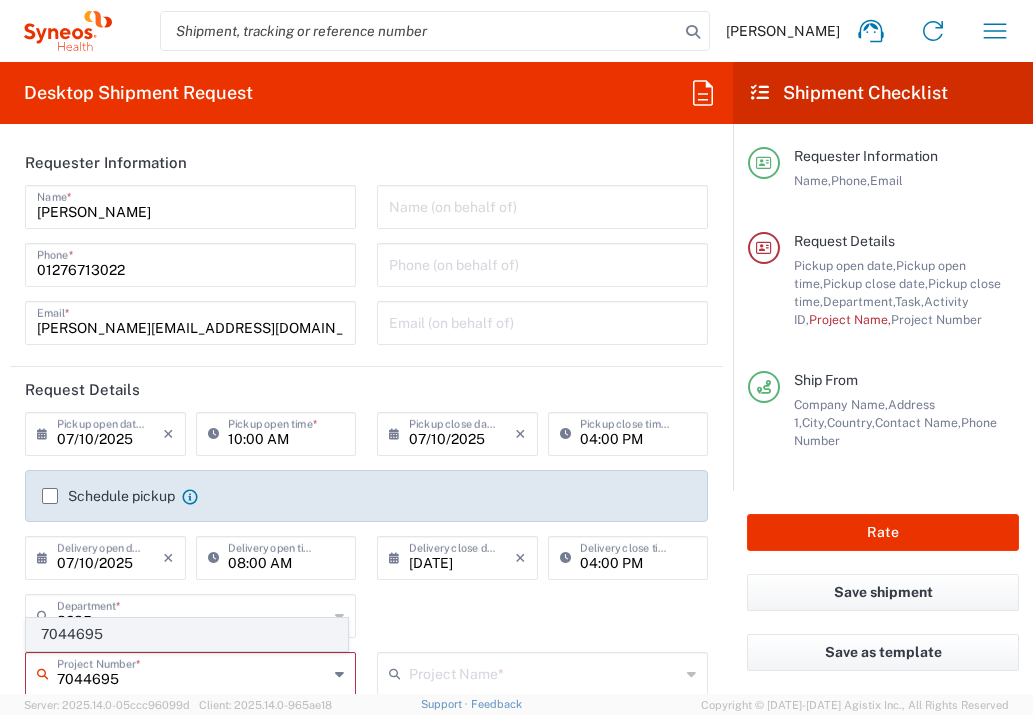 type on "7044695" 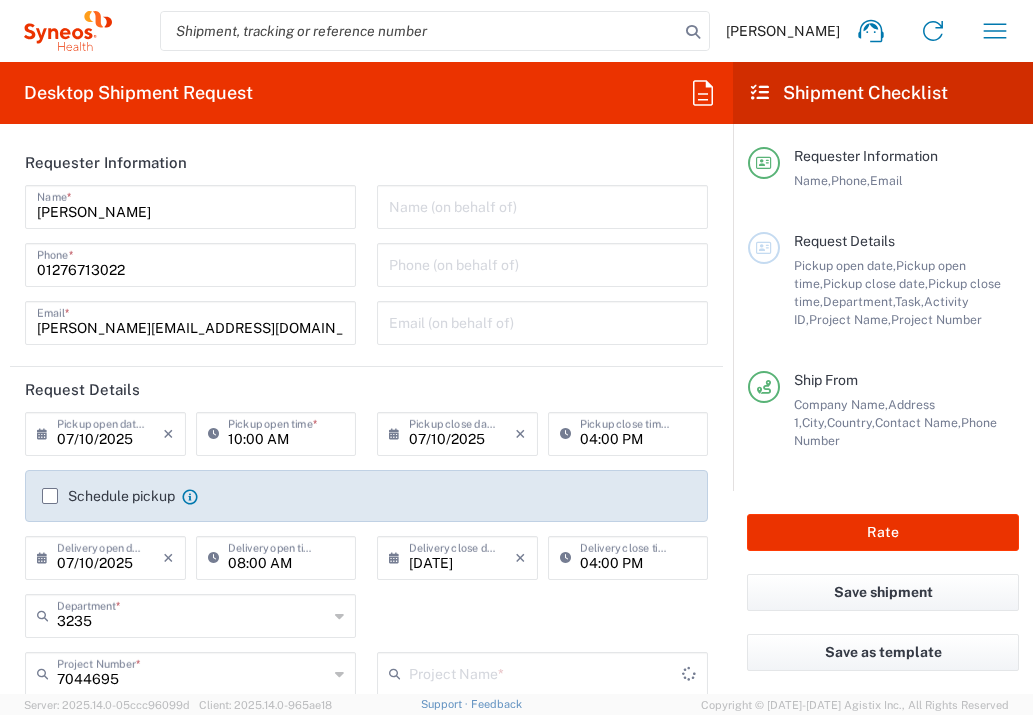type on "Otsuka 7044695" 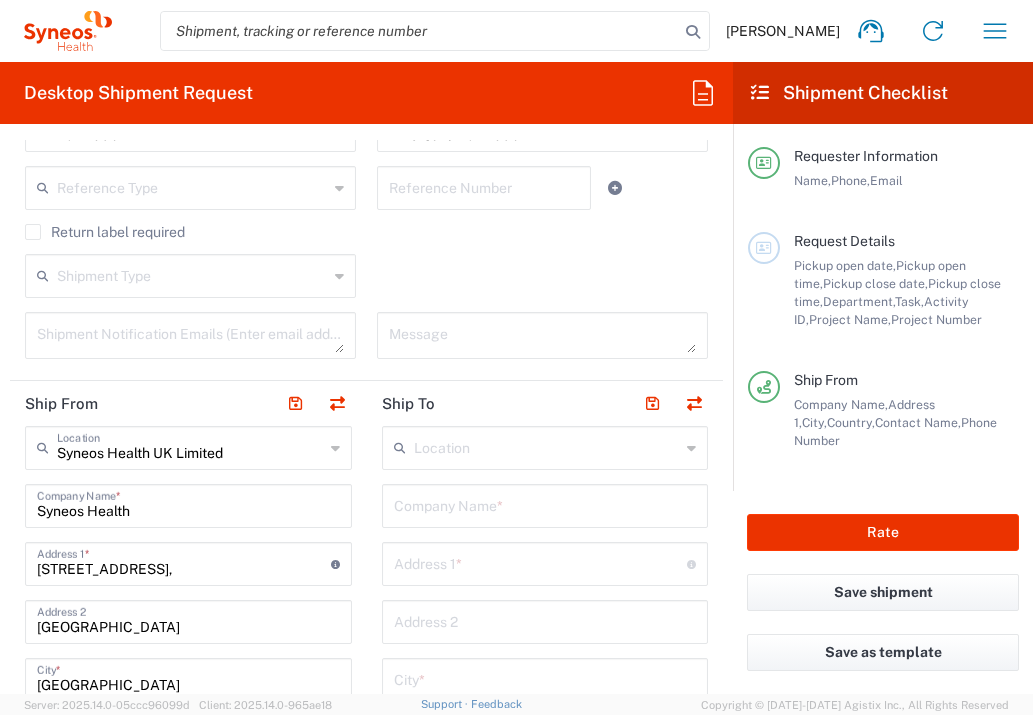 scroll, scrollTop: 556, scrollLeft: 0, axis: vertical 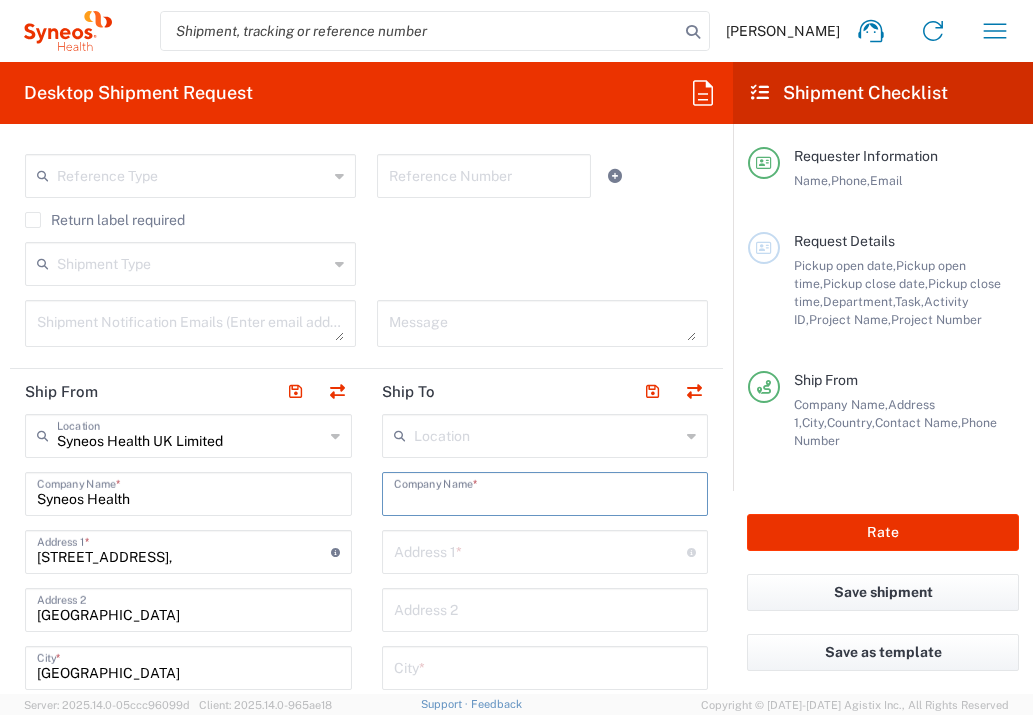 click at bounding box center [545, 492] 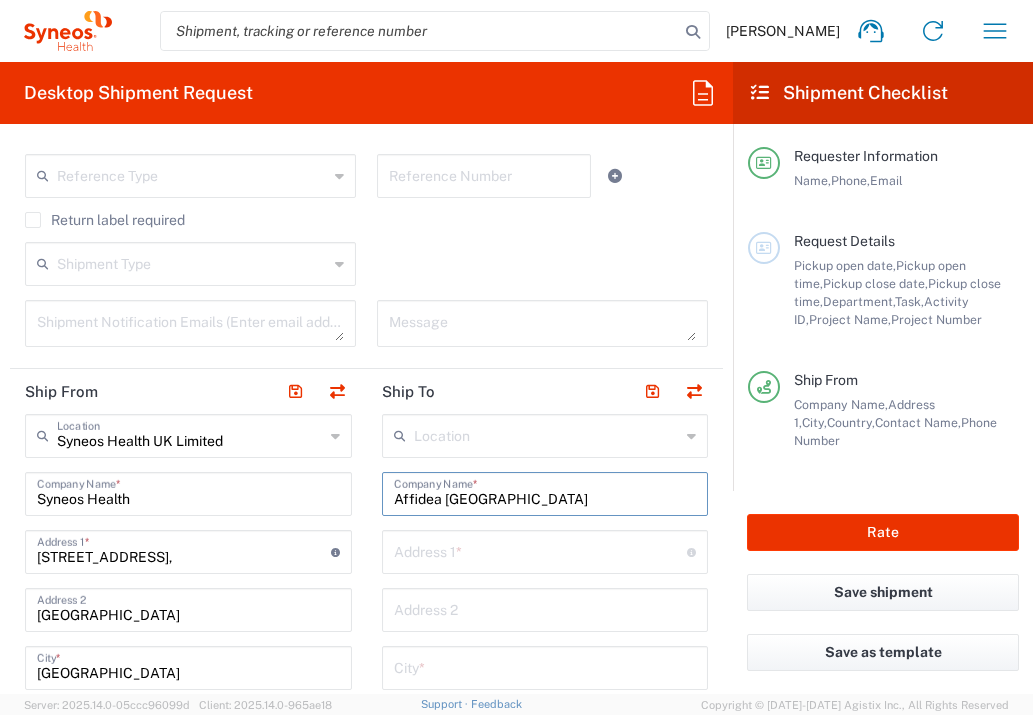 type on "Affidea [GEOGRAPHIC_DATA]" 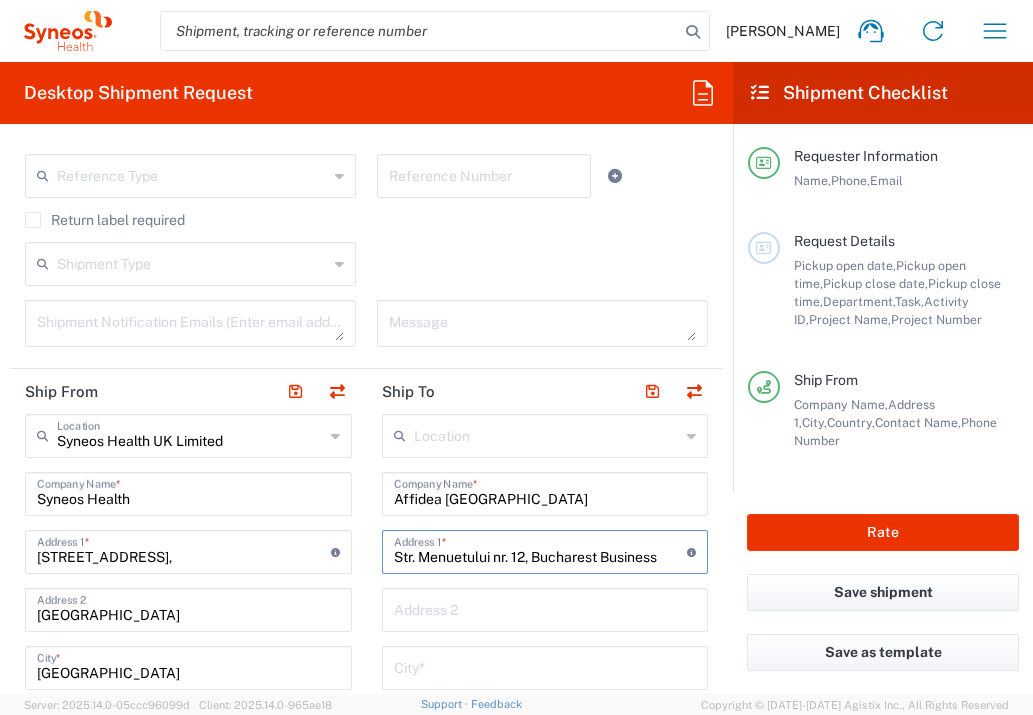 type on "Str. Menuetului nr. 12, Bucharest Business" 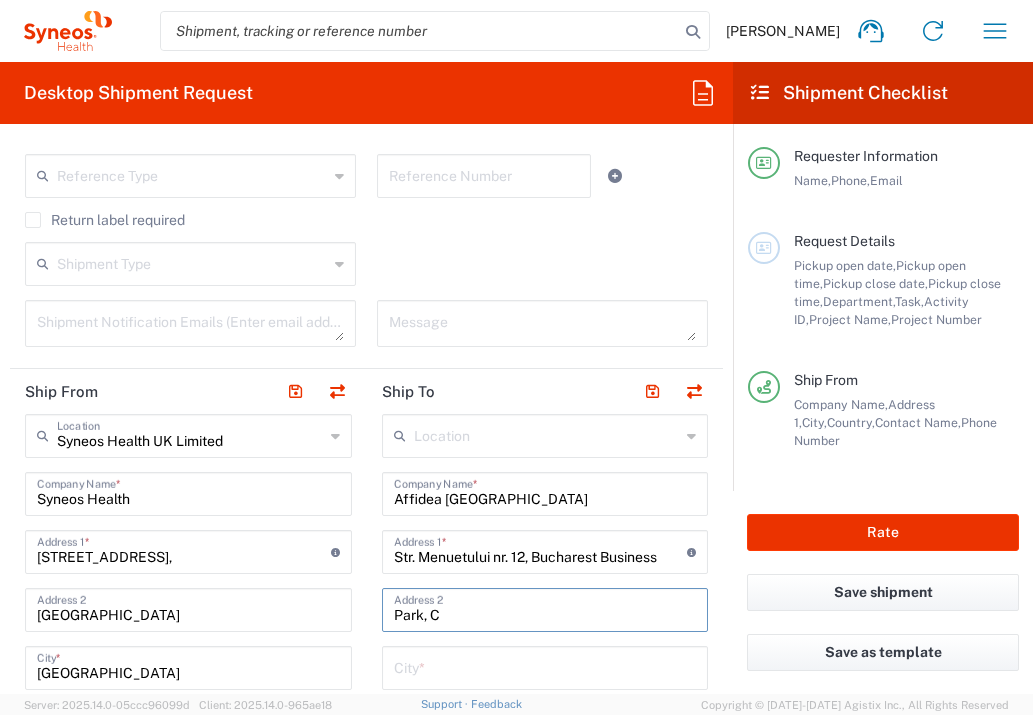 type on "Park, C" 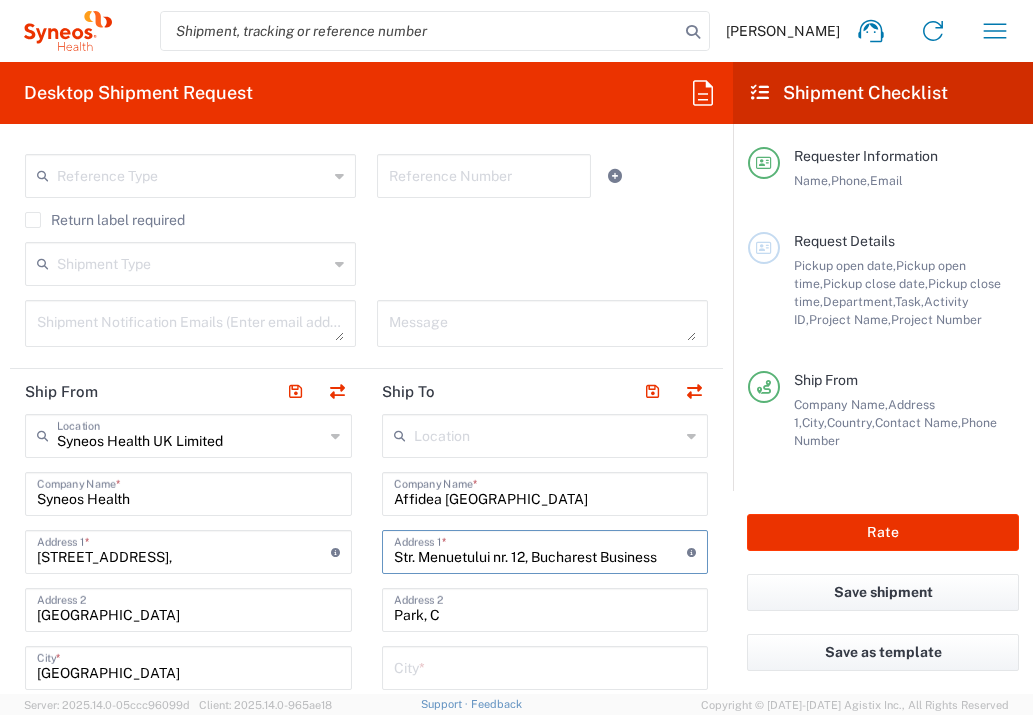 drag, startPoint x: 599, startPoint y: 553, endPoint x: 676, endPoint y: 569, distance: 78.64477 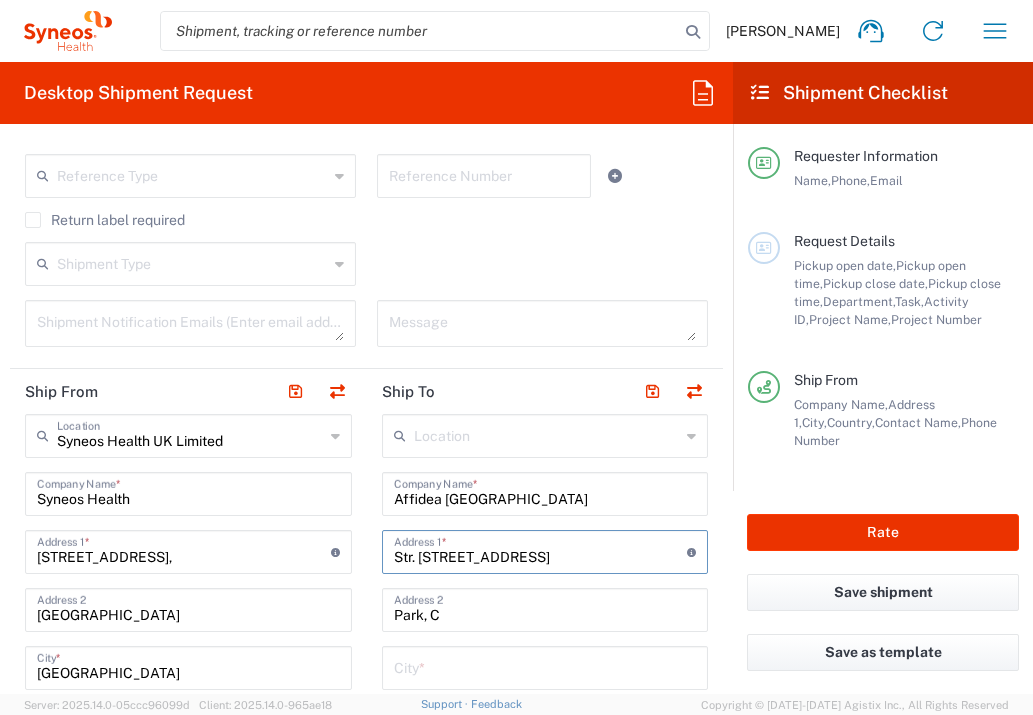 type on "Str. [STREET_ADDRESS]" 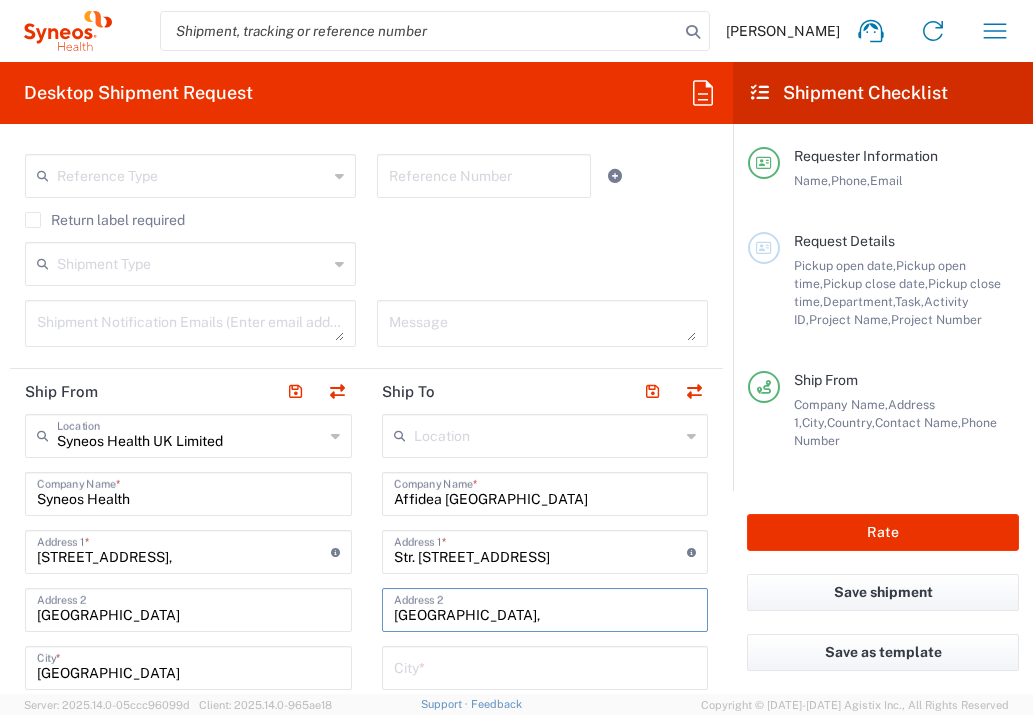 type on "Business Park, Cladirea D, parter" 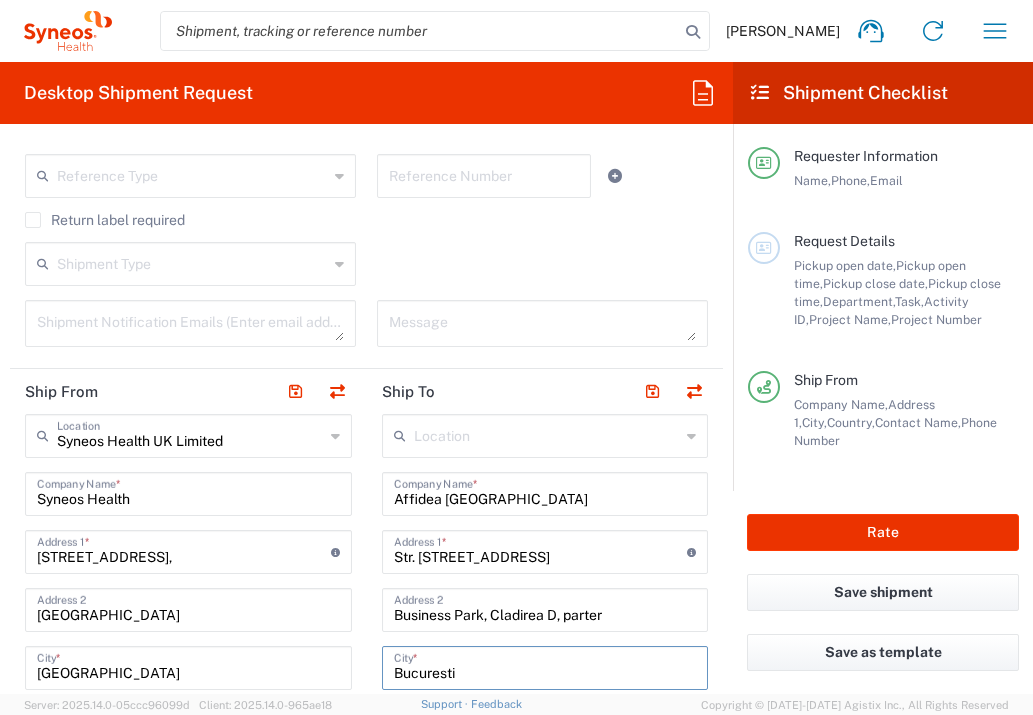 type on "Bucuresti" 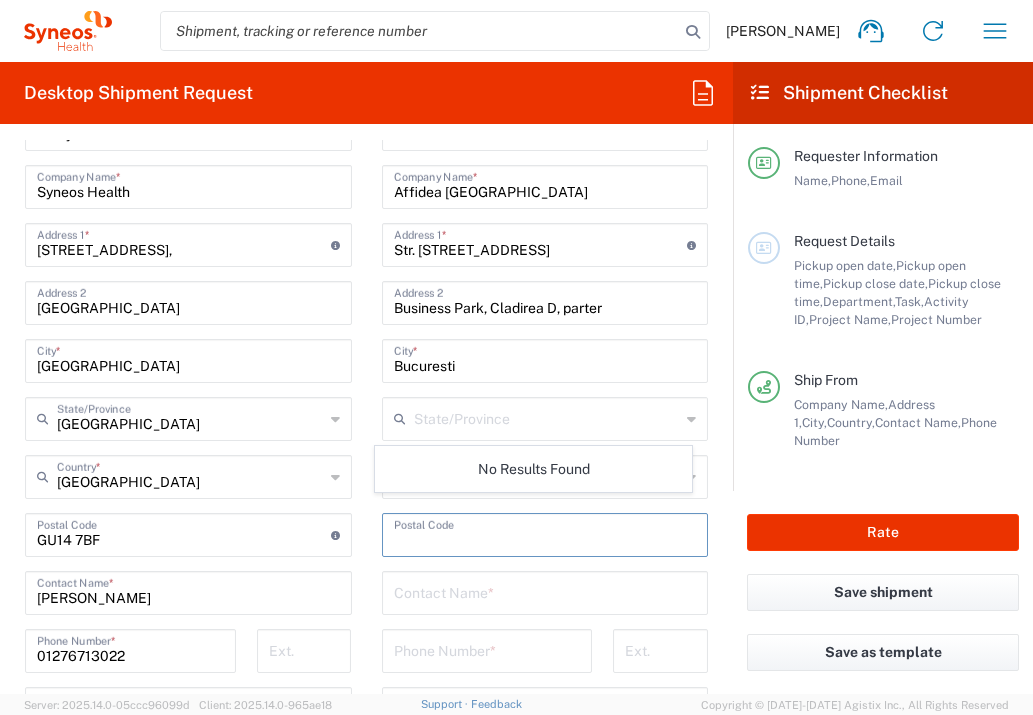 click at bounding box center [545, 533] 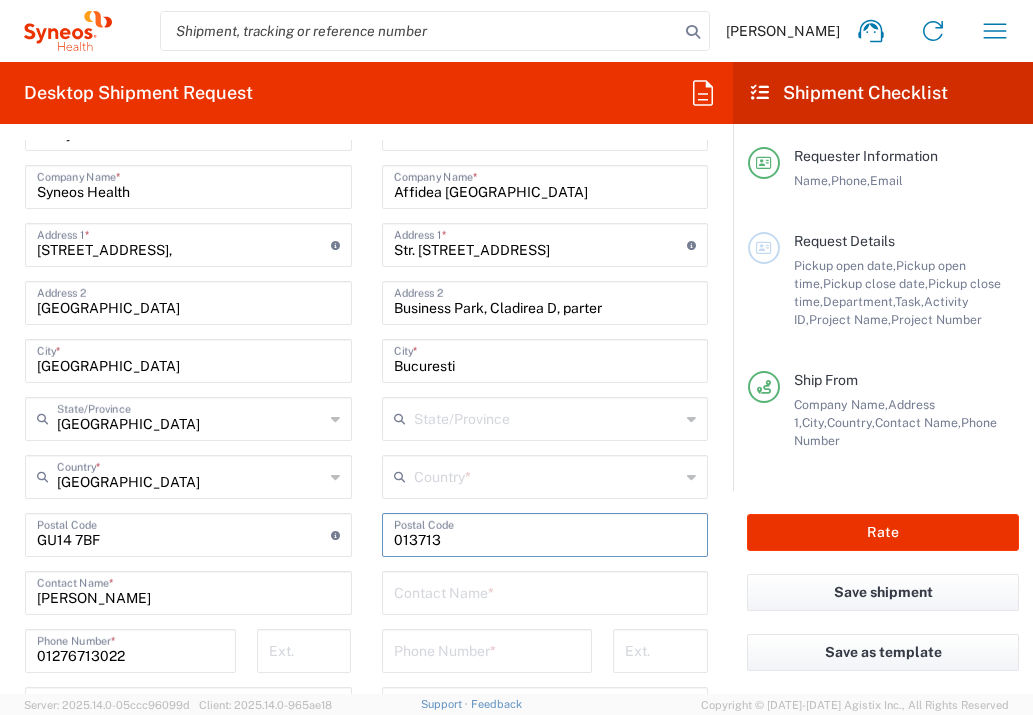 type on "013713" 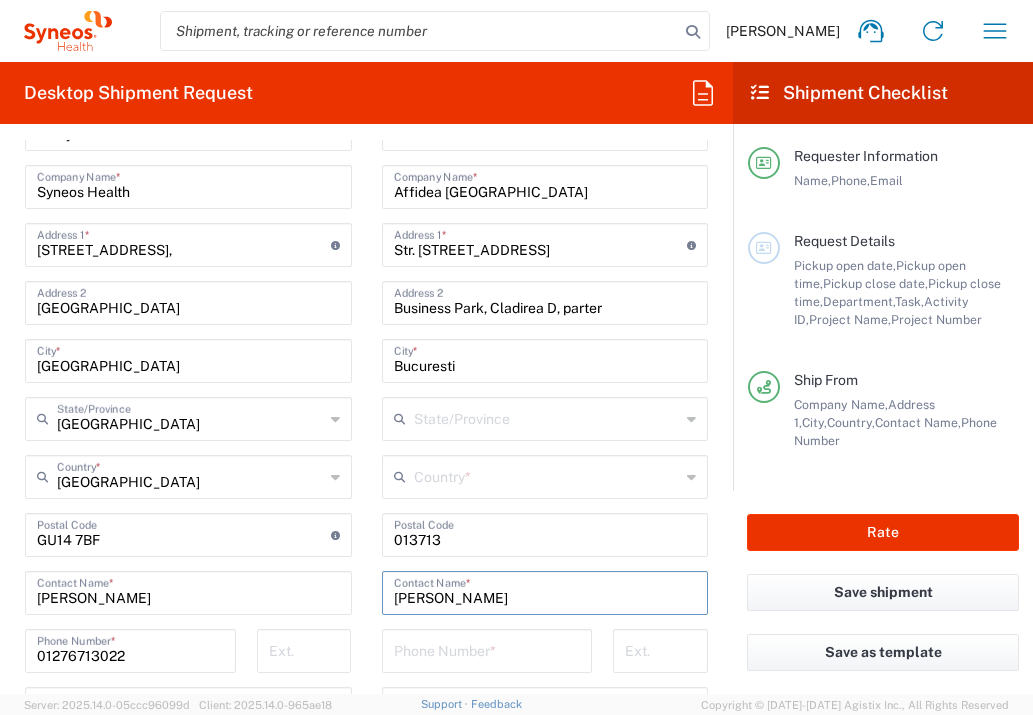 type on "[PERSON_NAME]" 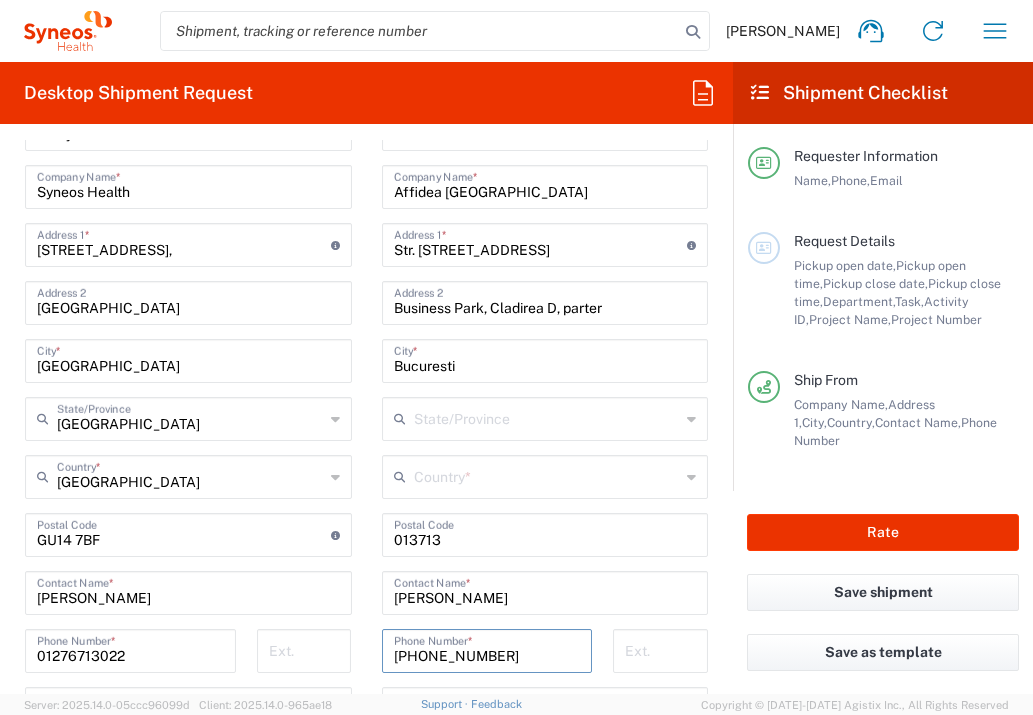 type on "[PHONE_NUMBER]" 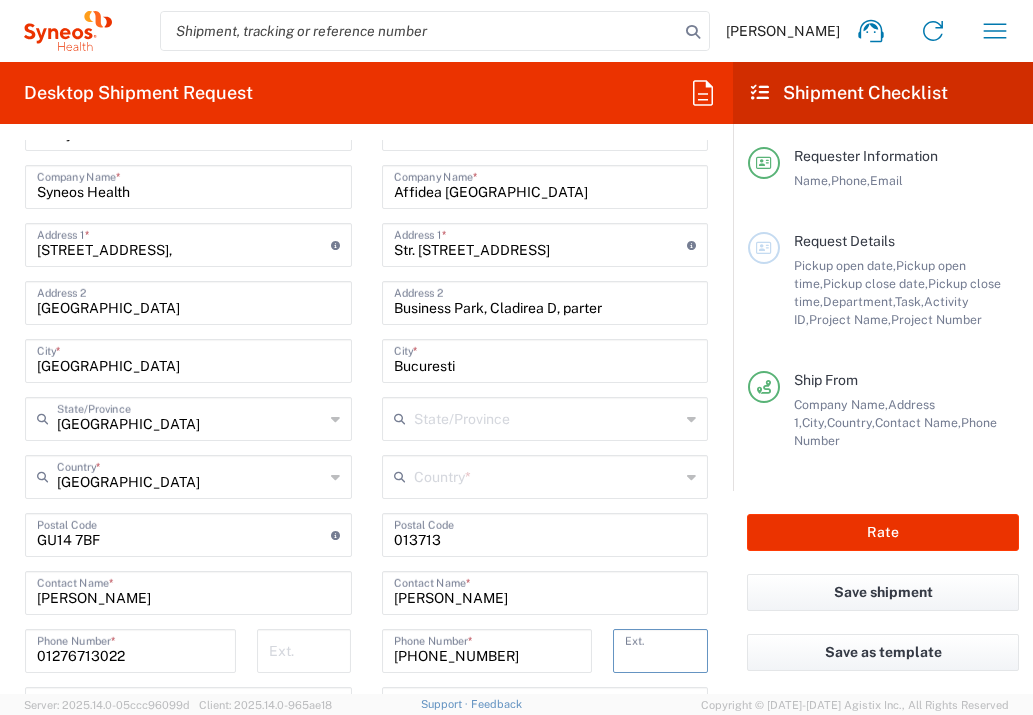 scroll, scrollTop: 894, scrollLeft: 0, axis: vertical 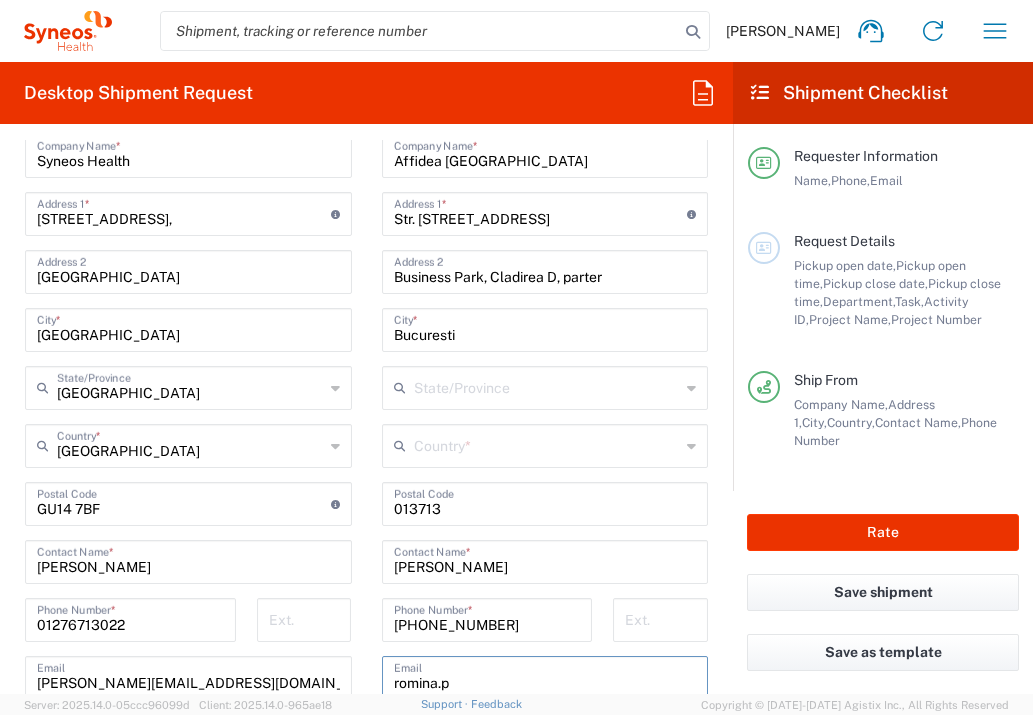 type on "[PERSON_NAME][EMAIL_ADDRESS][DOMAIN_NAME]" 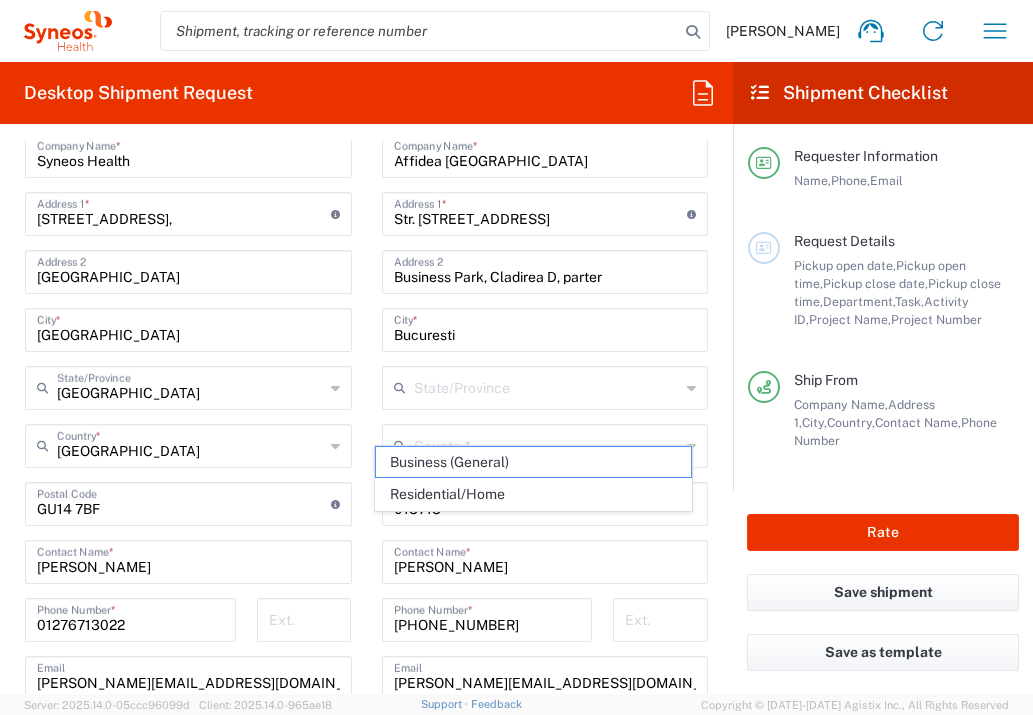 scroll, scrollTop: 1211, scrollLeft: 0, axis: vertical 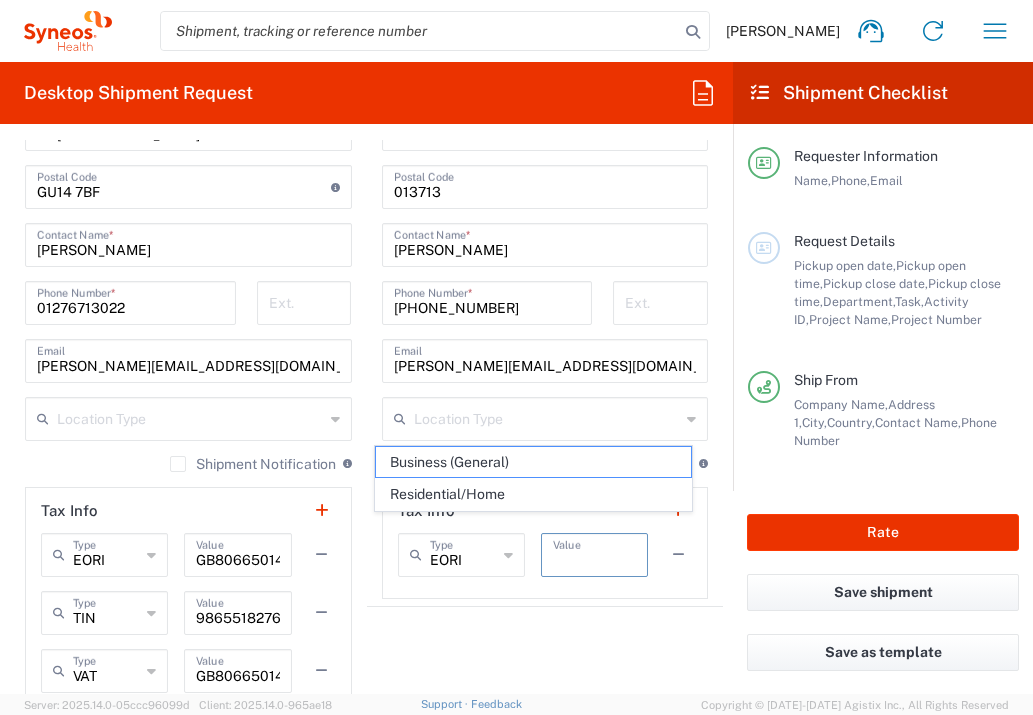 click at bounding box center (594, 553) 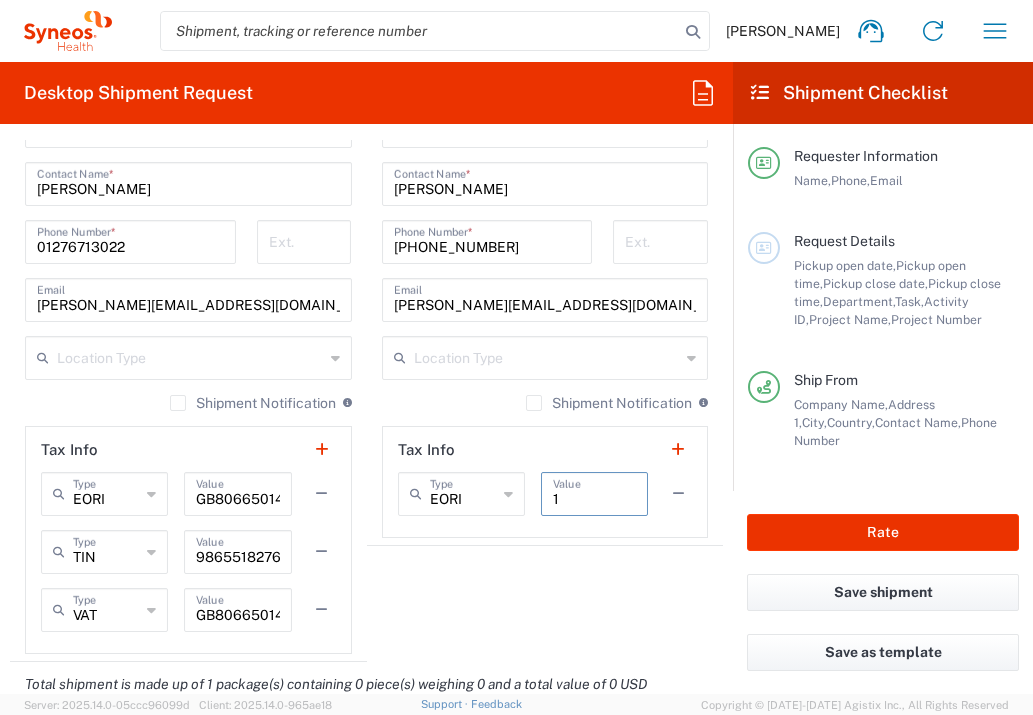 scroll, scrollTop: 1520, scrollLeft: 0, axis: vertical 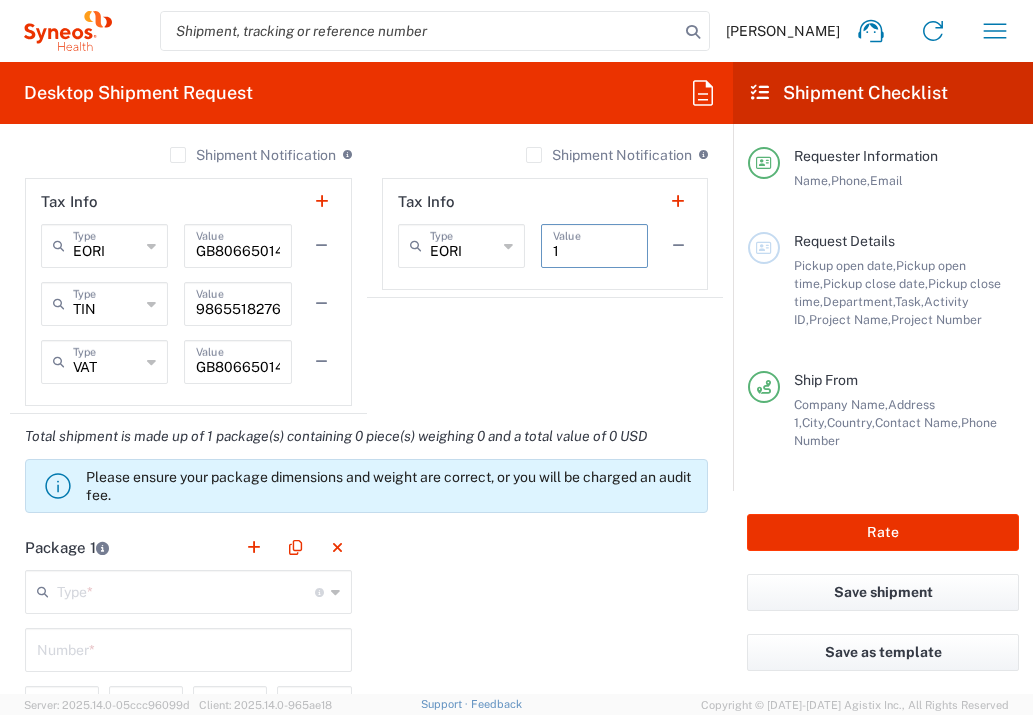 type on "1" 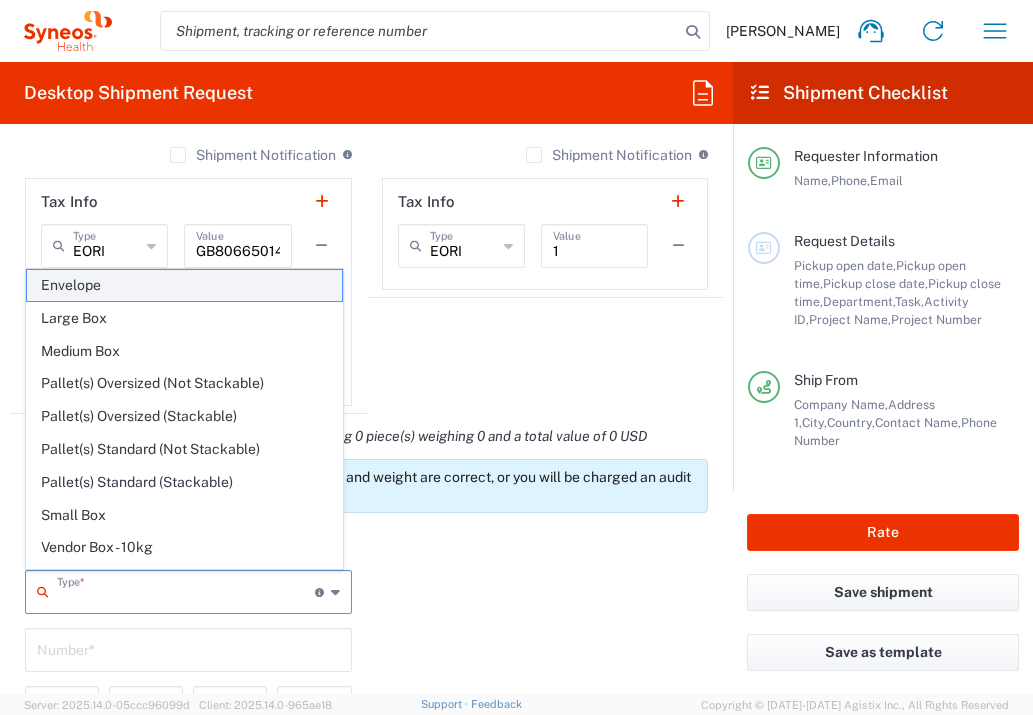click on "Envelope" 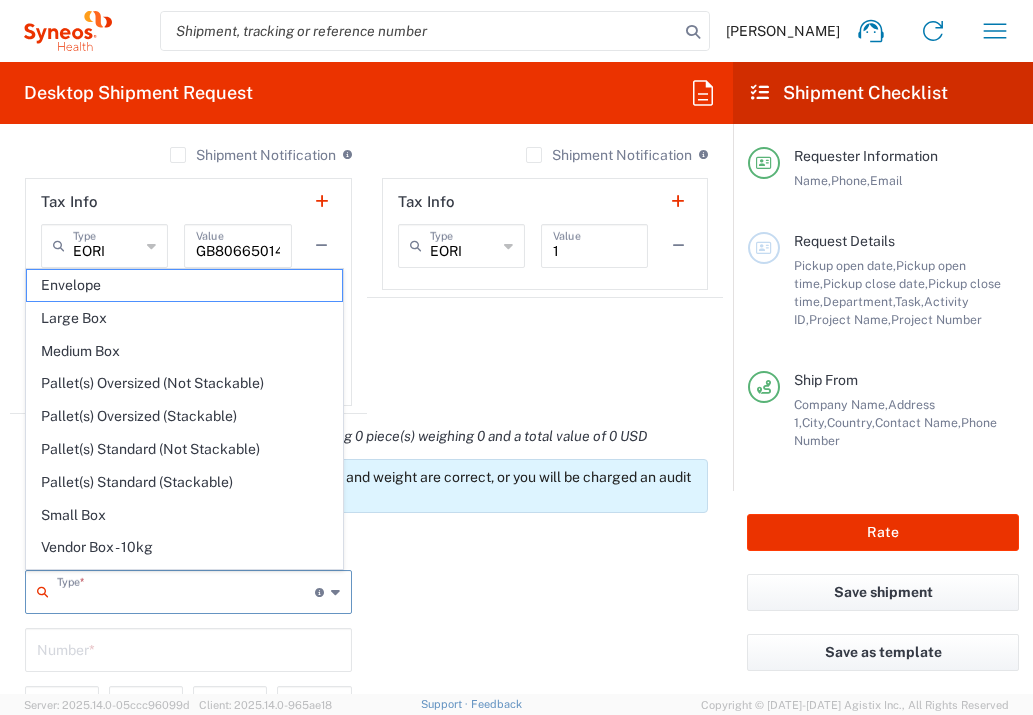 type on "Envelope" 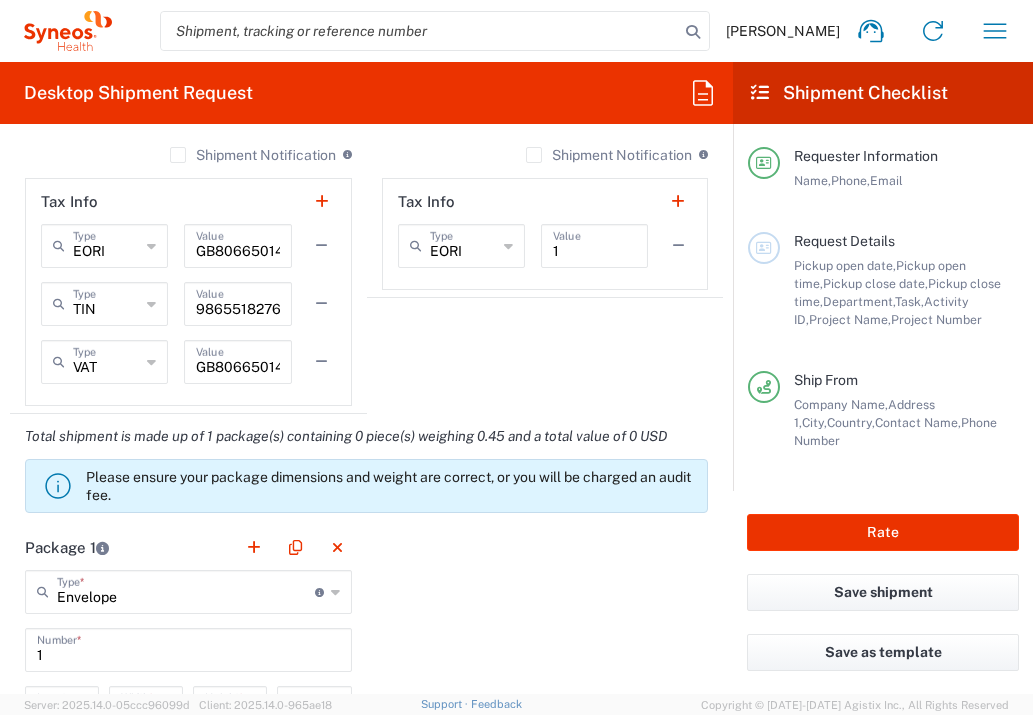 scroll, scrollTop: 1820, scrollLeft: 0, axis: vertical 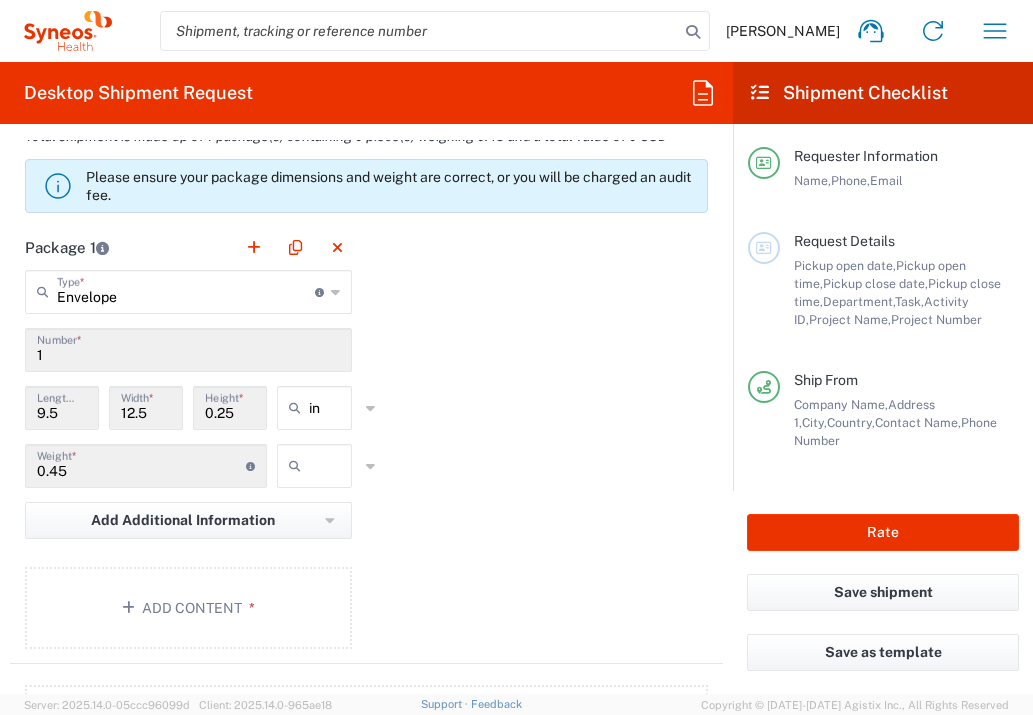 click at bounding box center [334, 466] 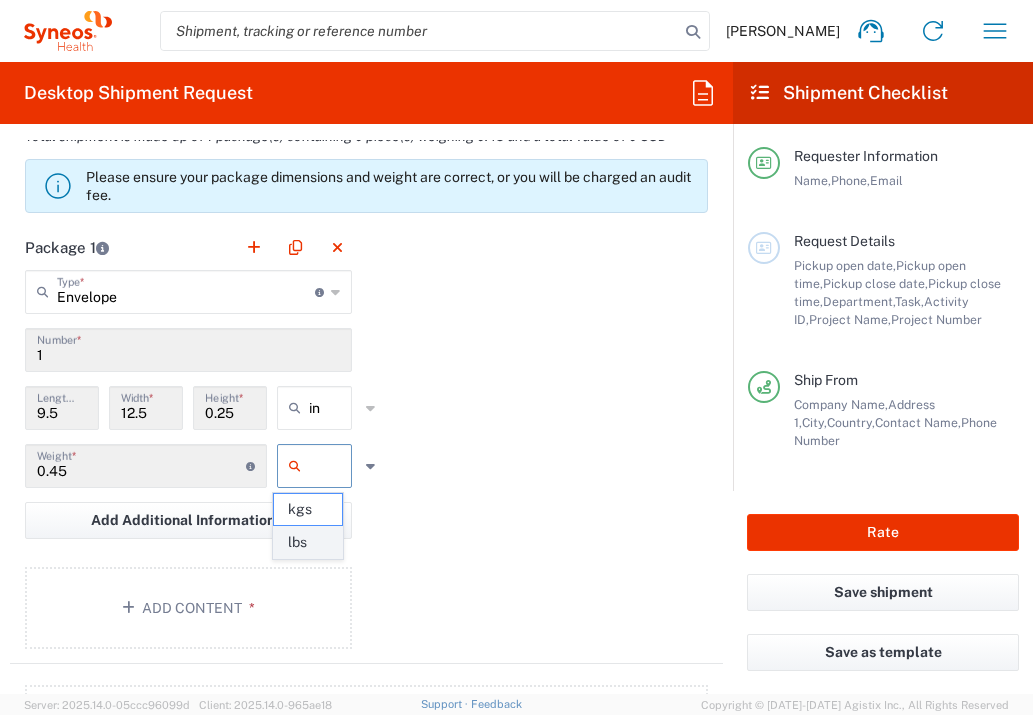 click on "lbs" 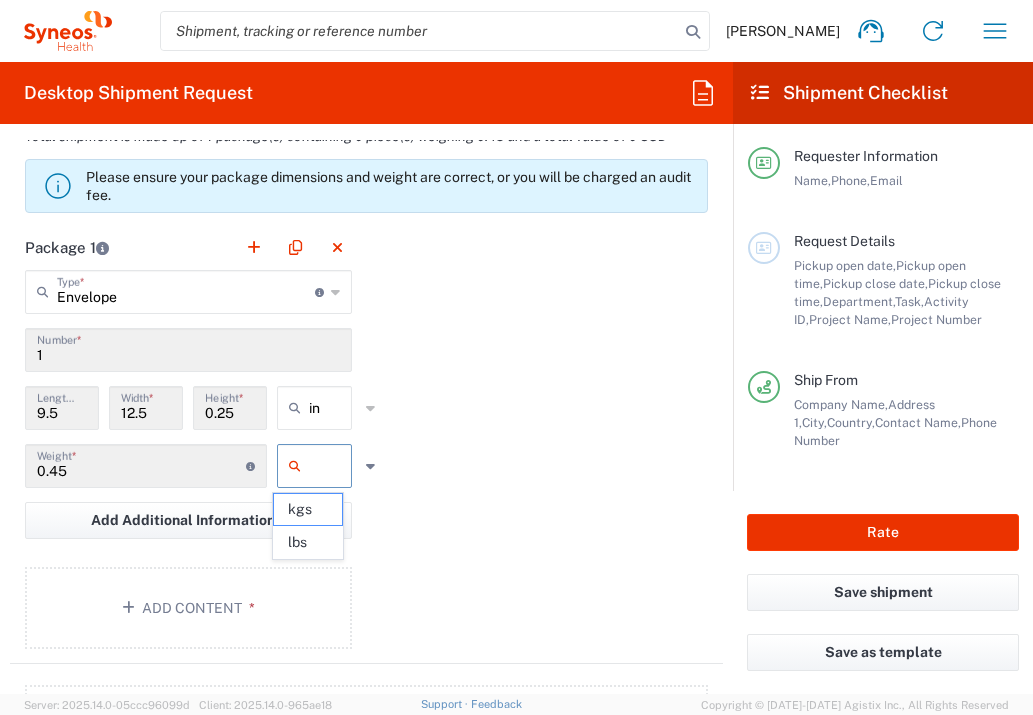 type on "lbs" 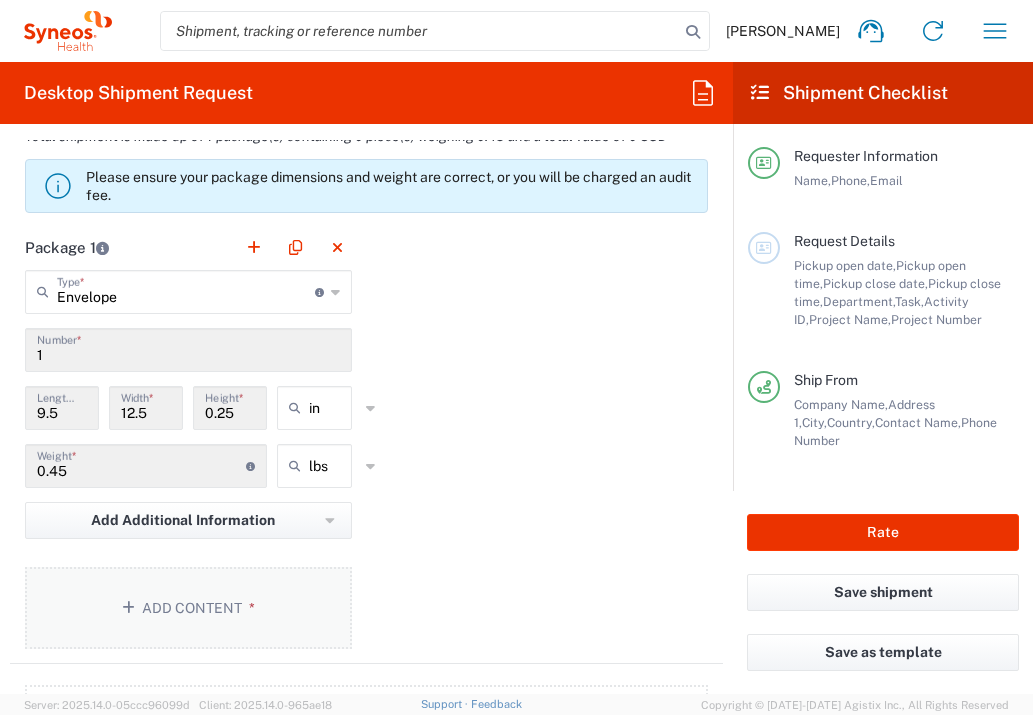 click on "Add Content *" 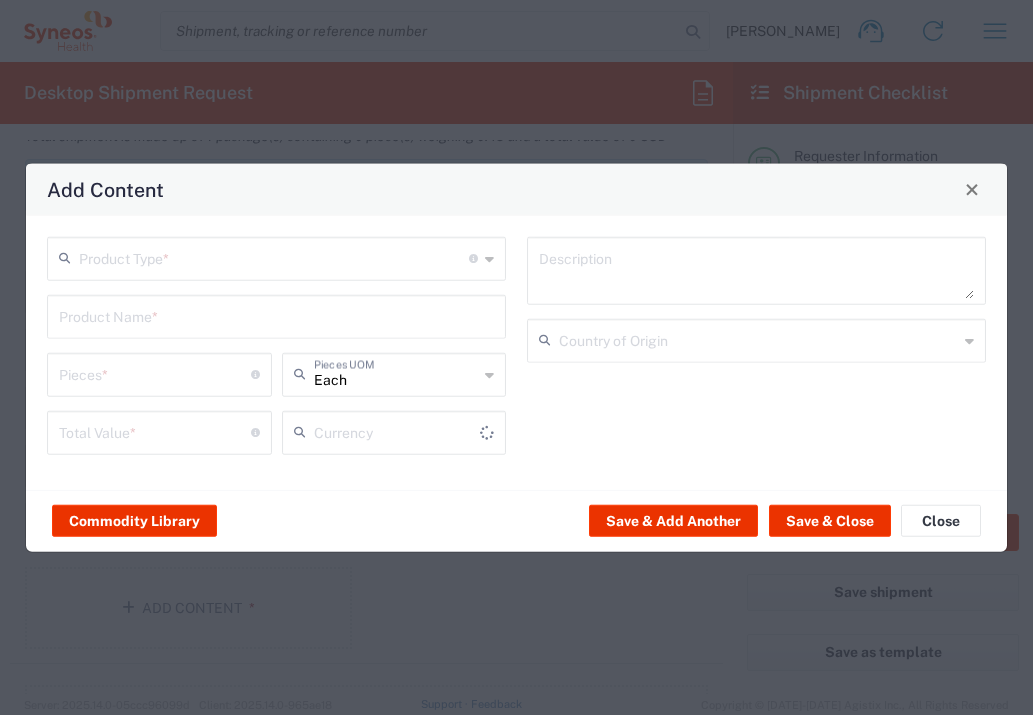 type on "US Dollar" 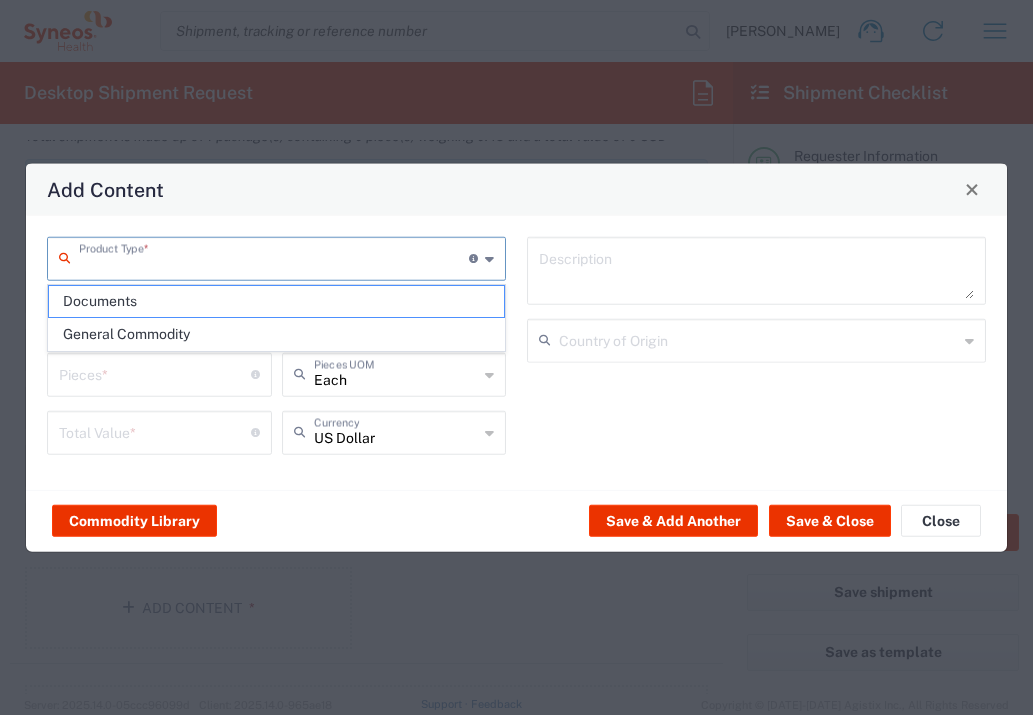 click at bounding box center [274, 256] 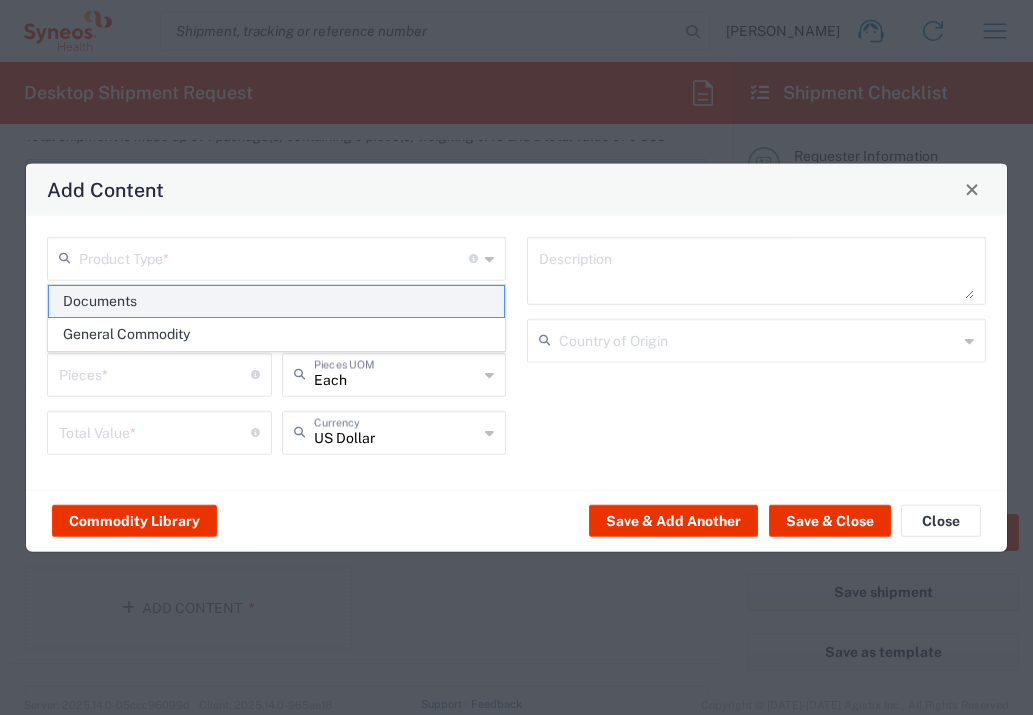 click on "Documents" 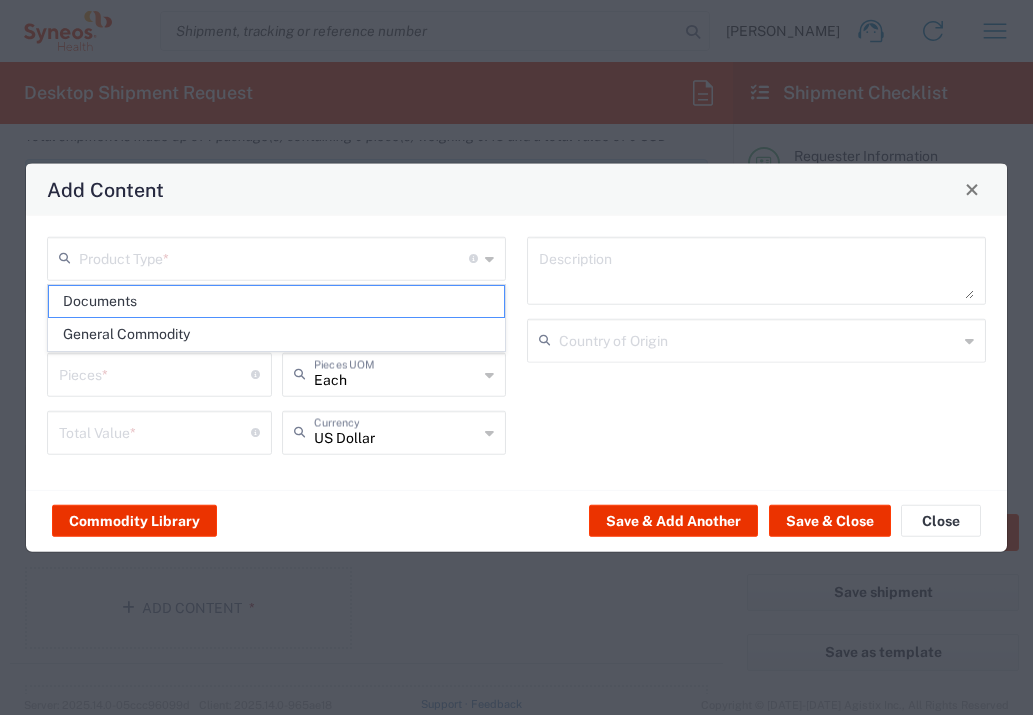 type on "Documents" 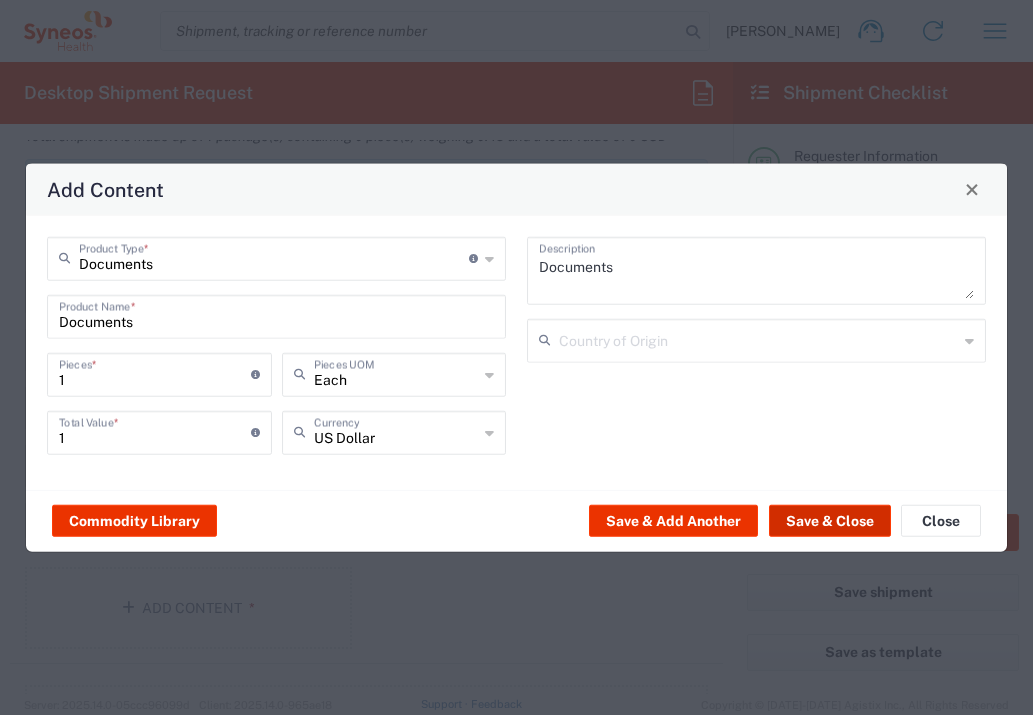 click on "Save & Close" 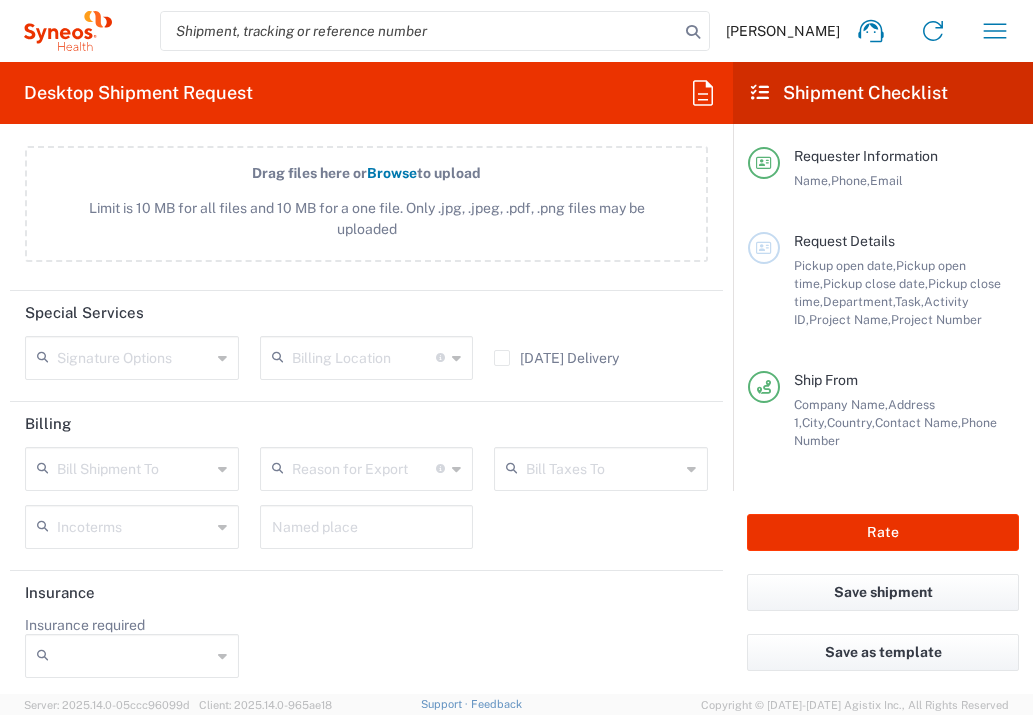 scroll, scrollTop: 2617, scrollLeft: 0, axis: vertical 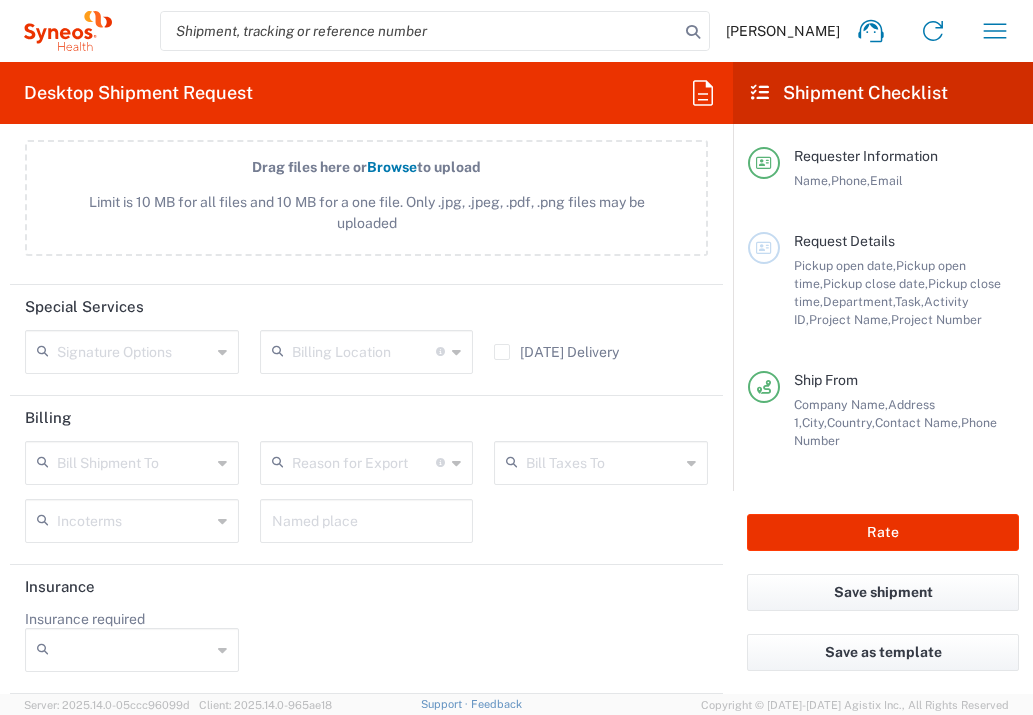 click at bounding box center [364, 350] 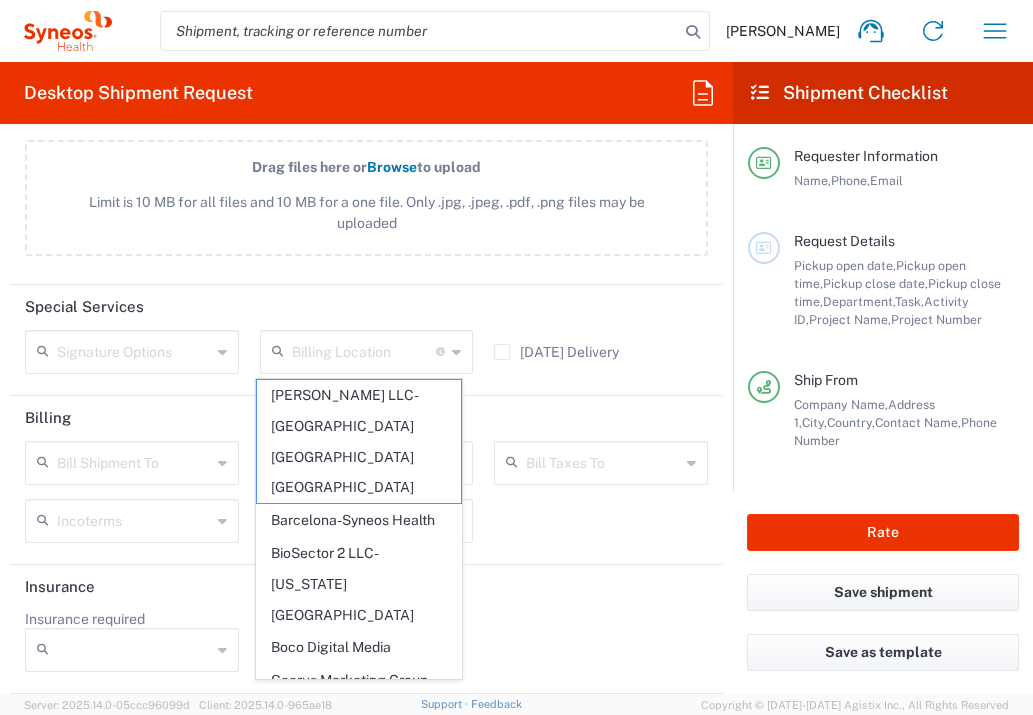 drag, startPoint x: 573, startPoint y: 308, endPoint x: 512, endPoint y: 356, distance: 77.62087 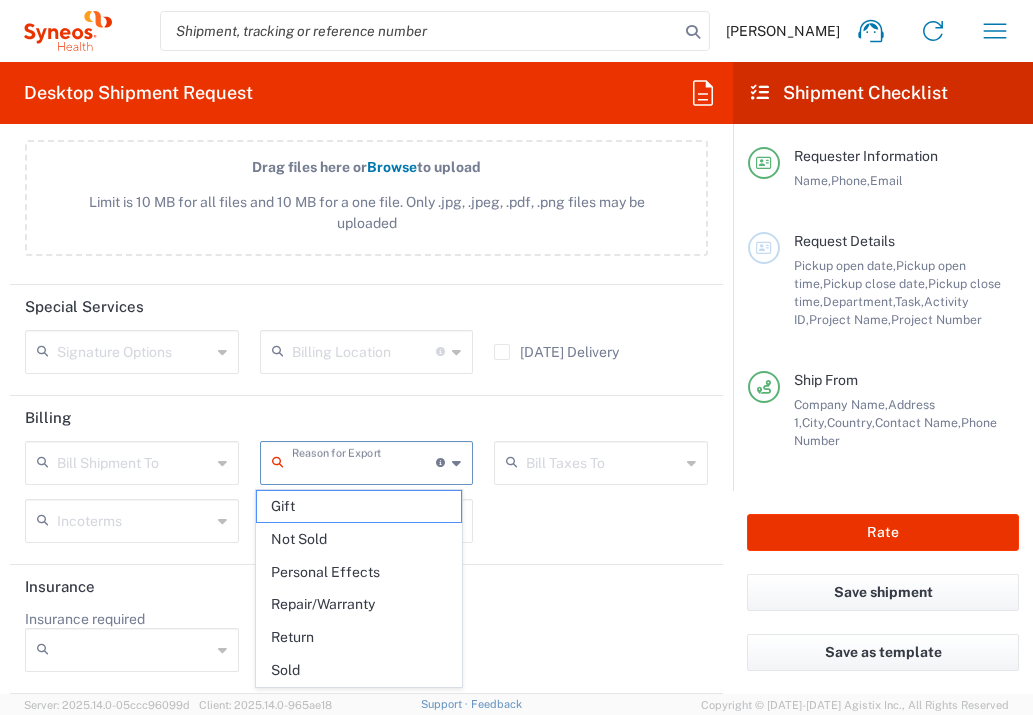 click at bounding box center (364, 461) 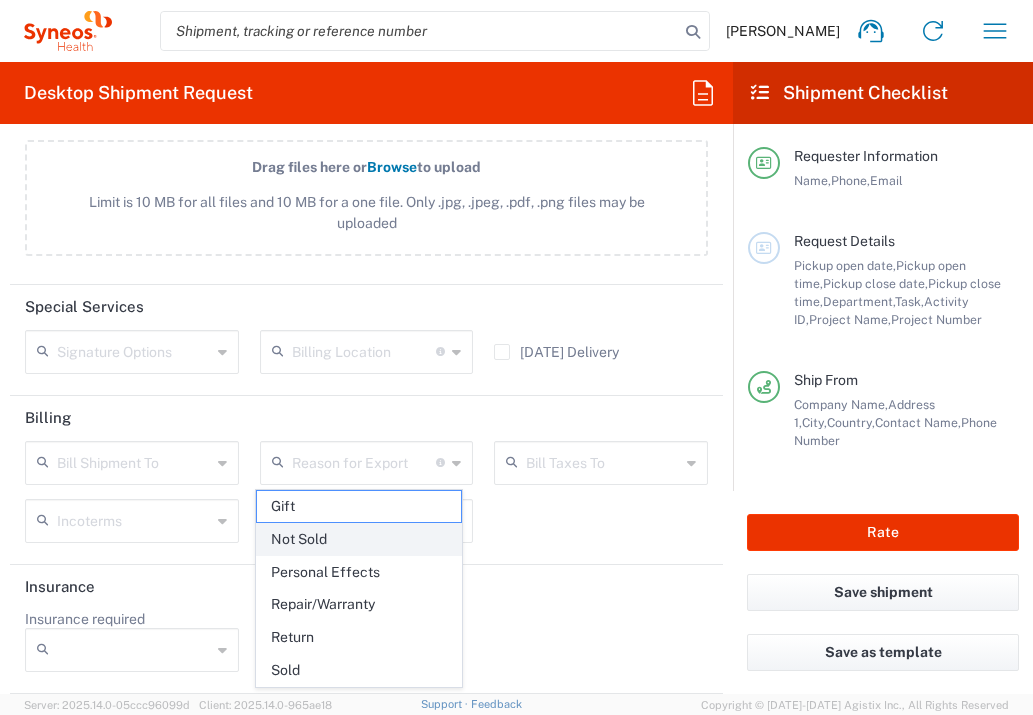 click on "Not Sold" 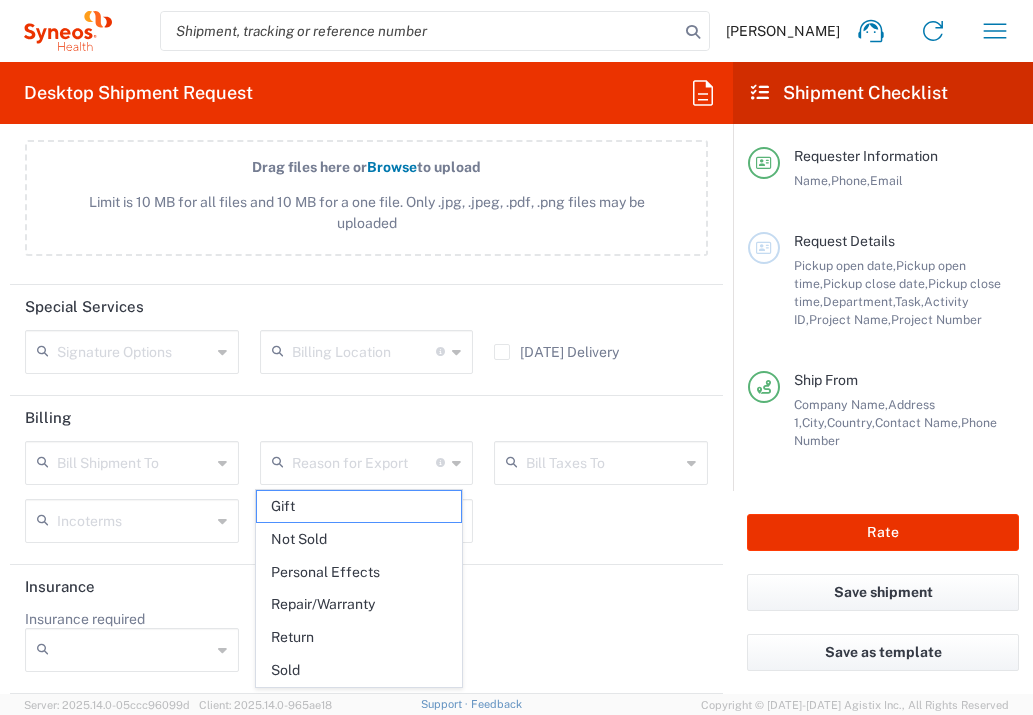 type on "Not Sold" 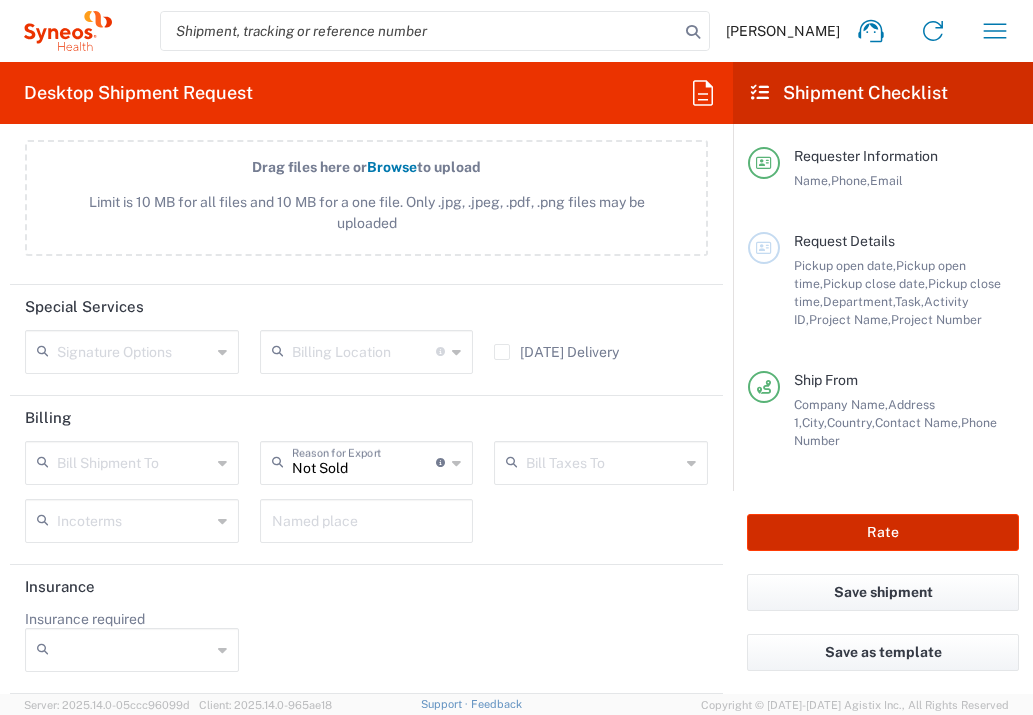 click on "Rate" 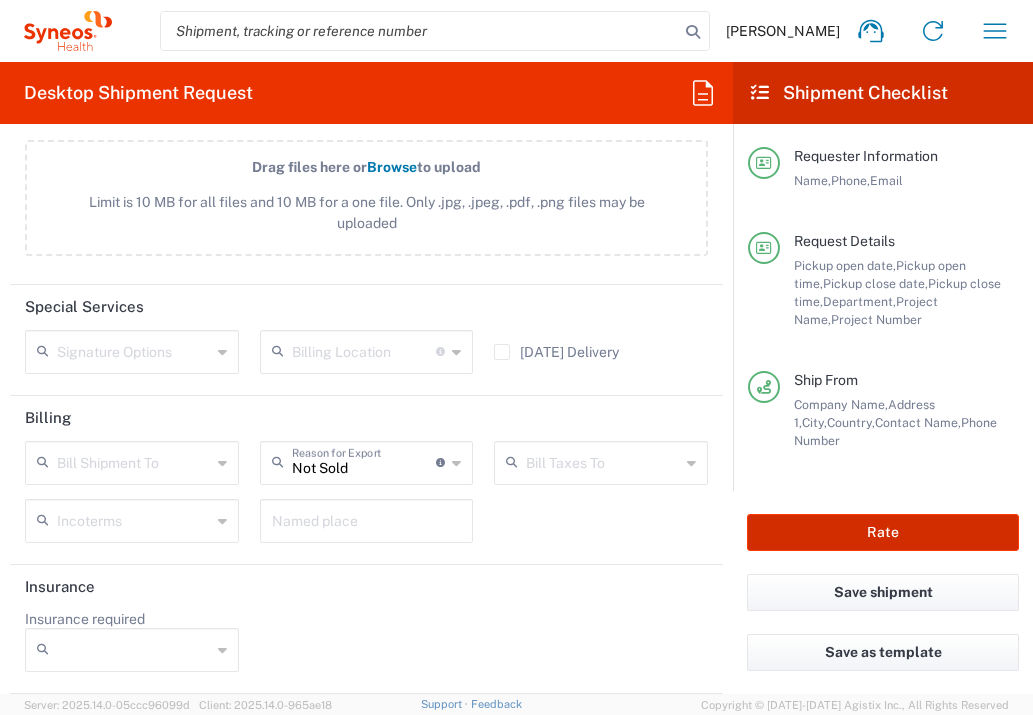 type on "7044695" 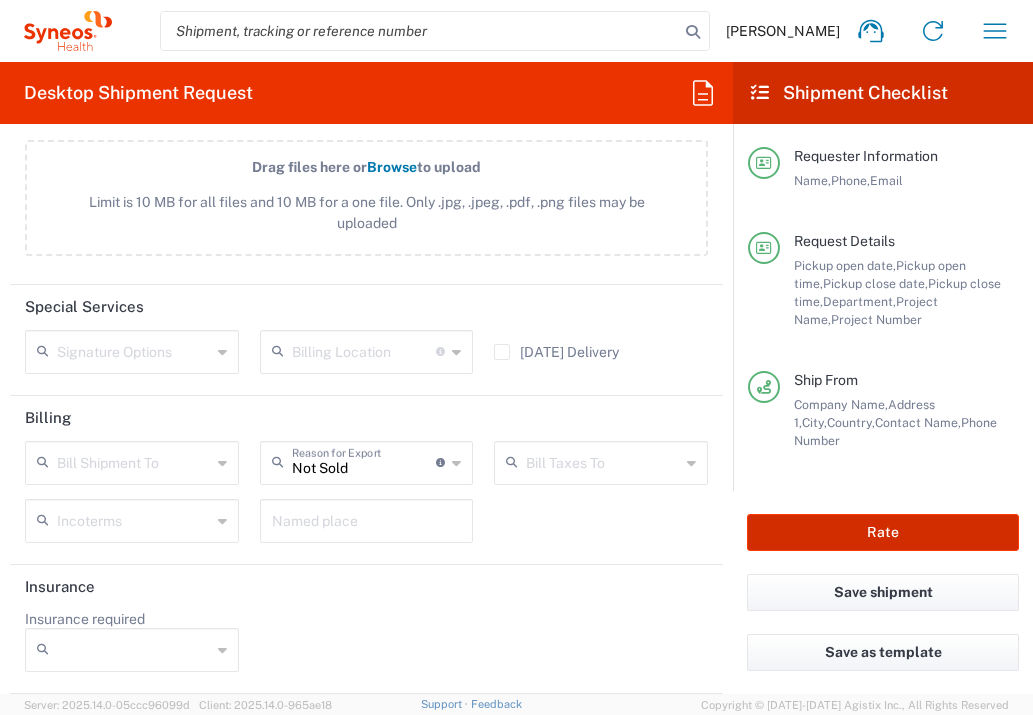 click on "Rate" 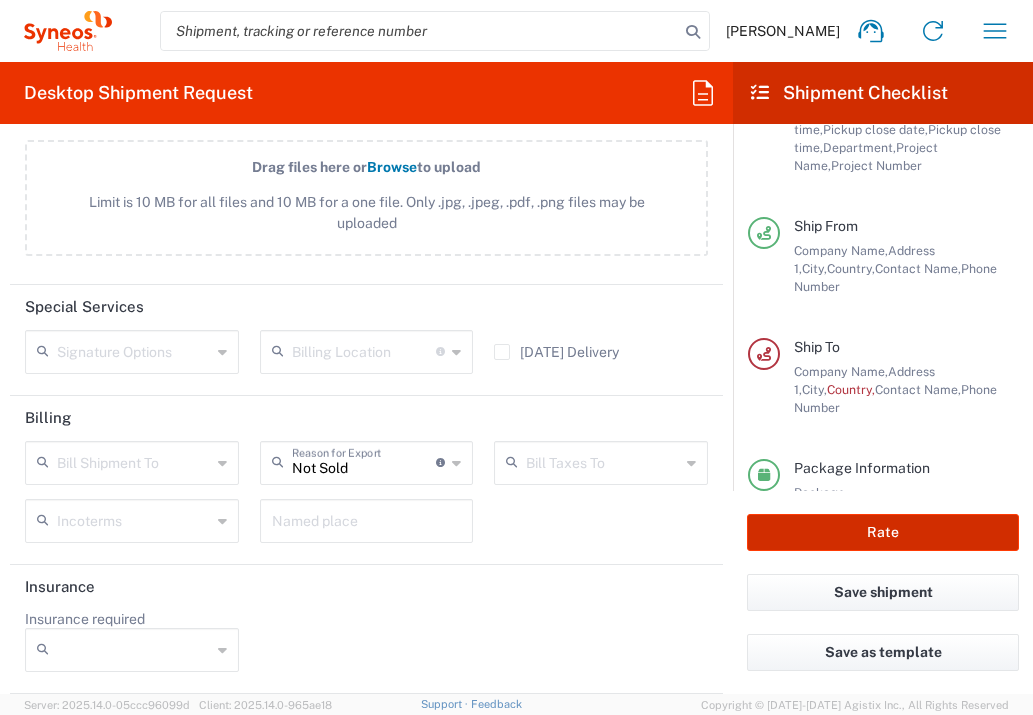 scroll, scrollTop: 224, scrollLeft: 0, axis: vertical 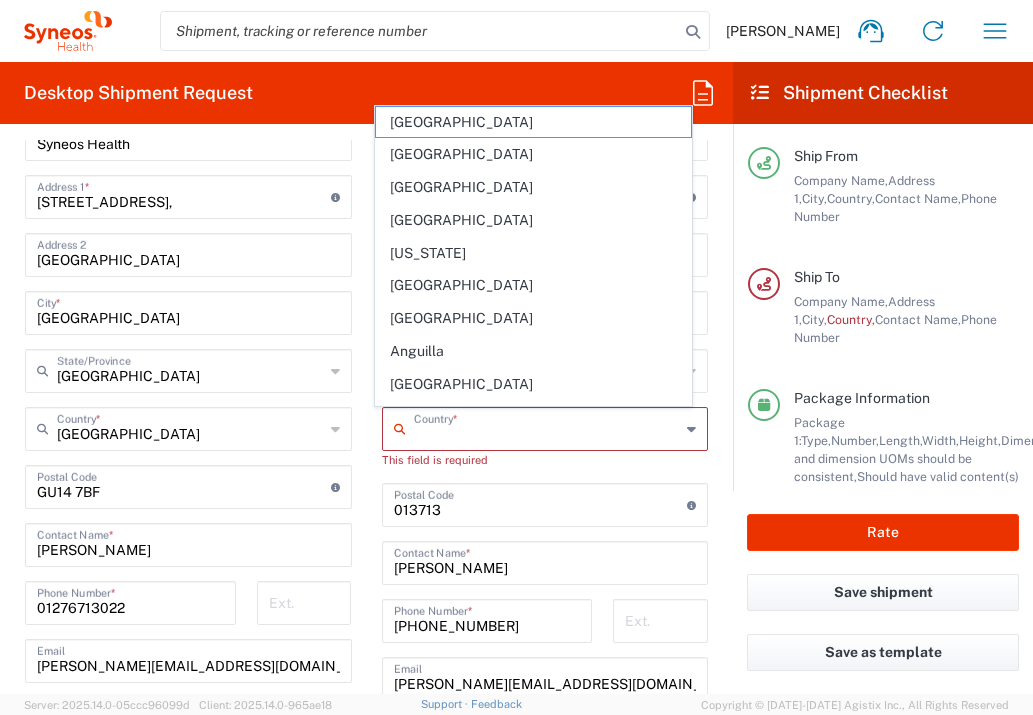 click at bounding box center (547, 427) 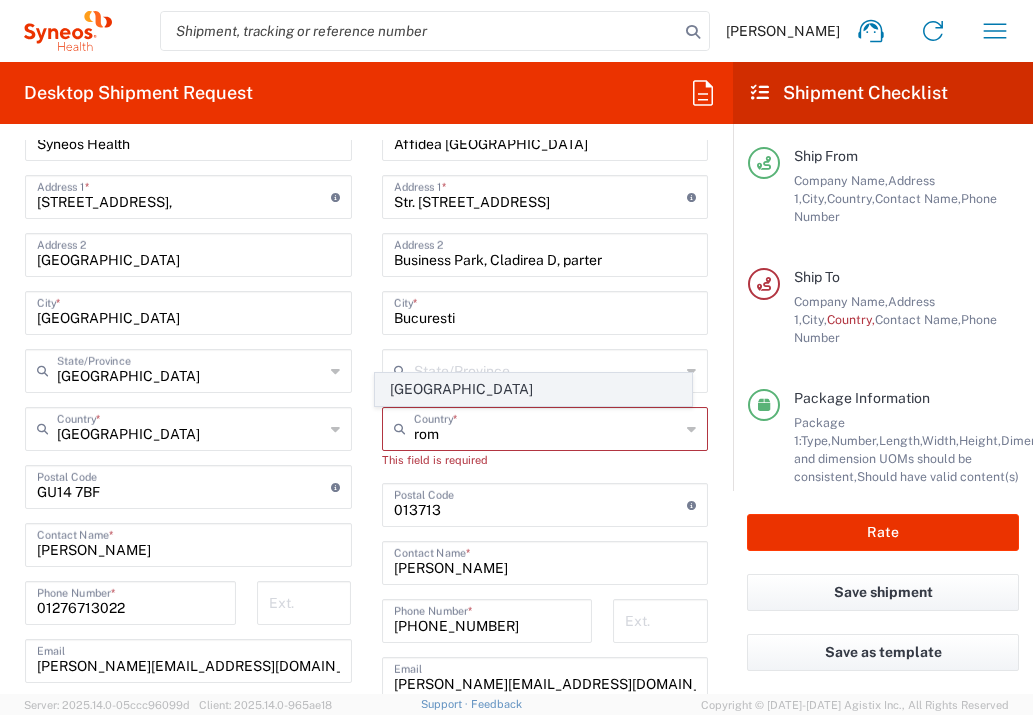 click on "[GEOGRAPHIC_DATA]" 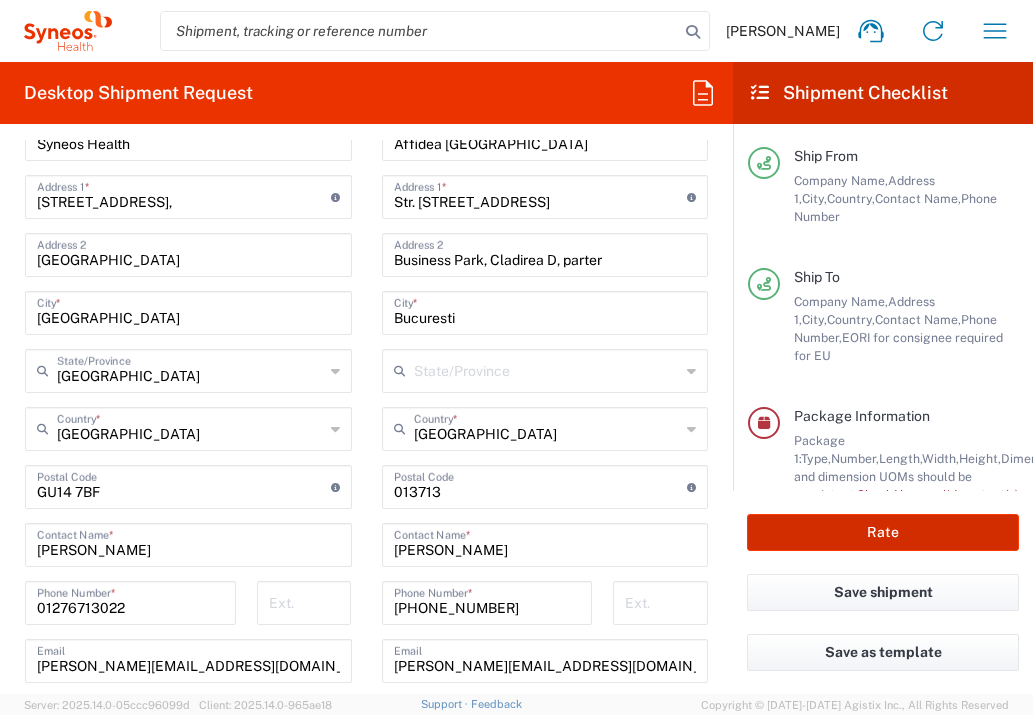 click on "Rate" 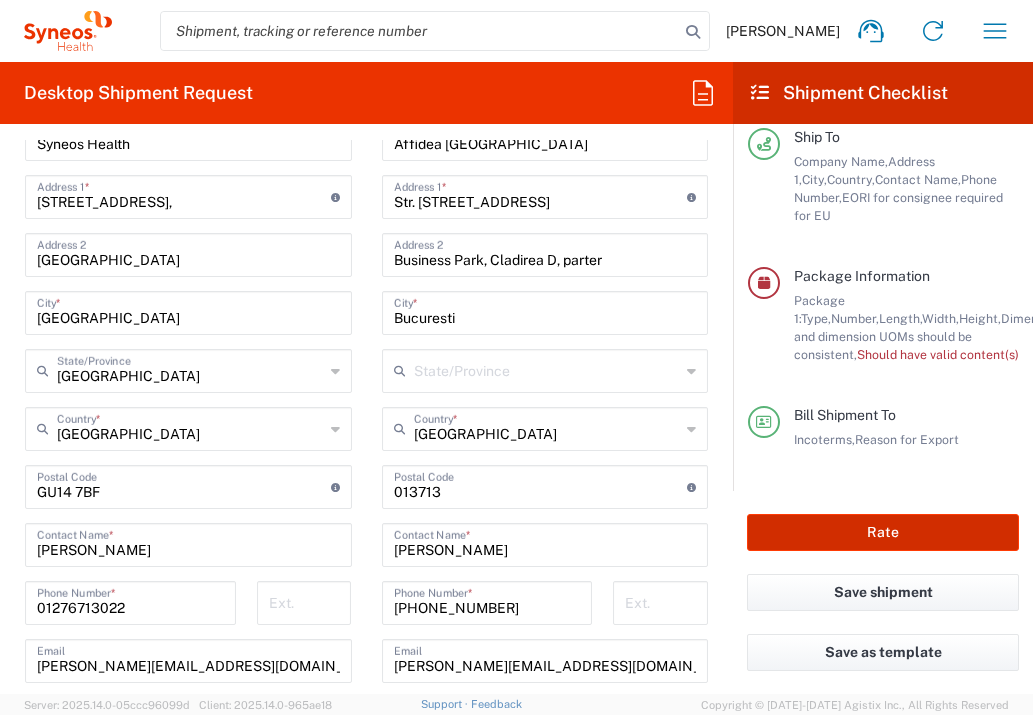 scroll, scrollTop: 381, scrollLeft: 0, axis: vertical 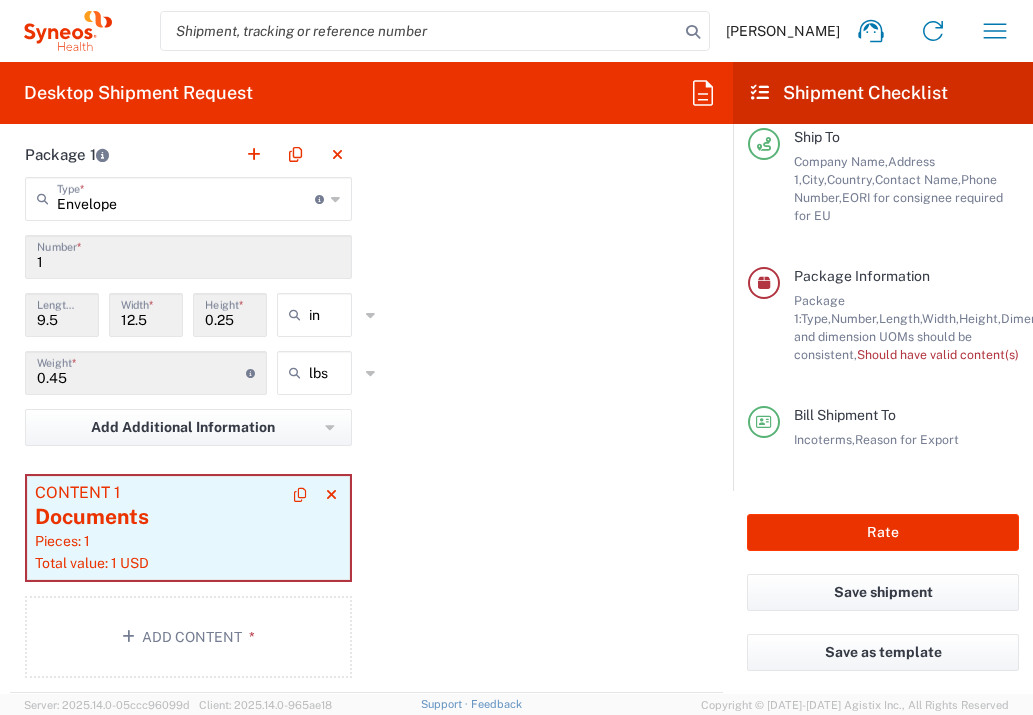 click on "Total value: 1 USD" 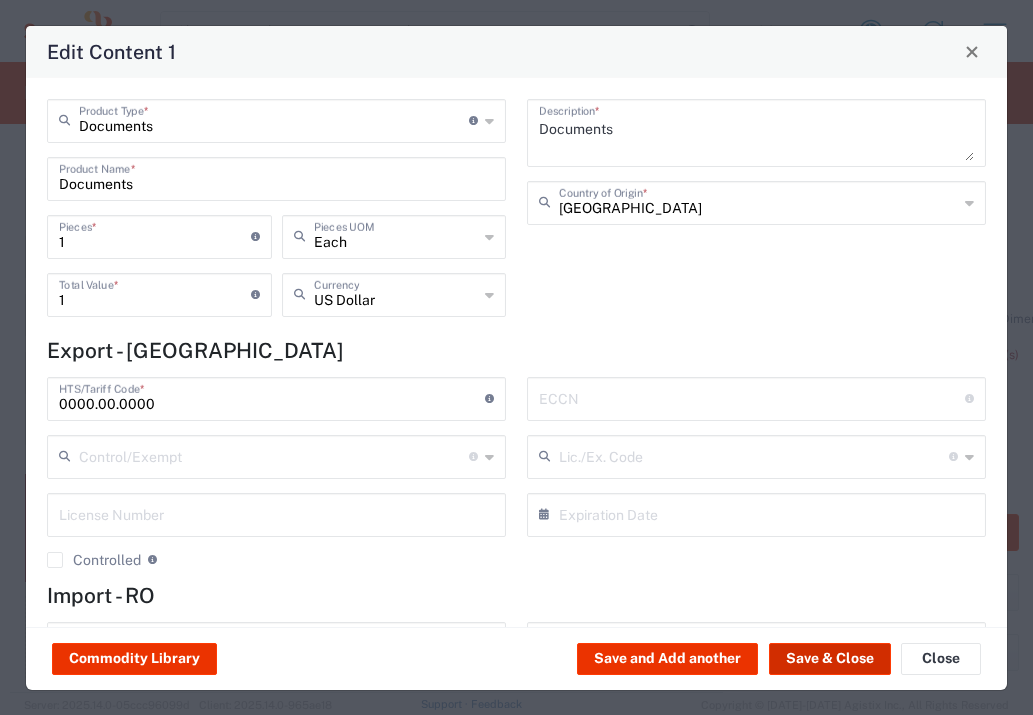 click on "Save & Close" 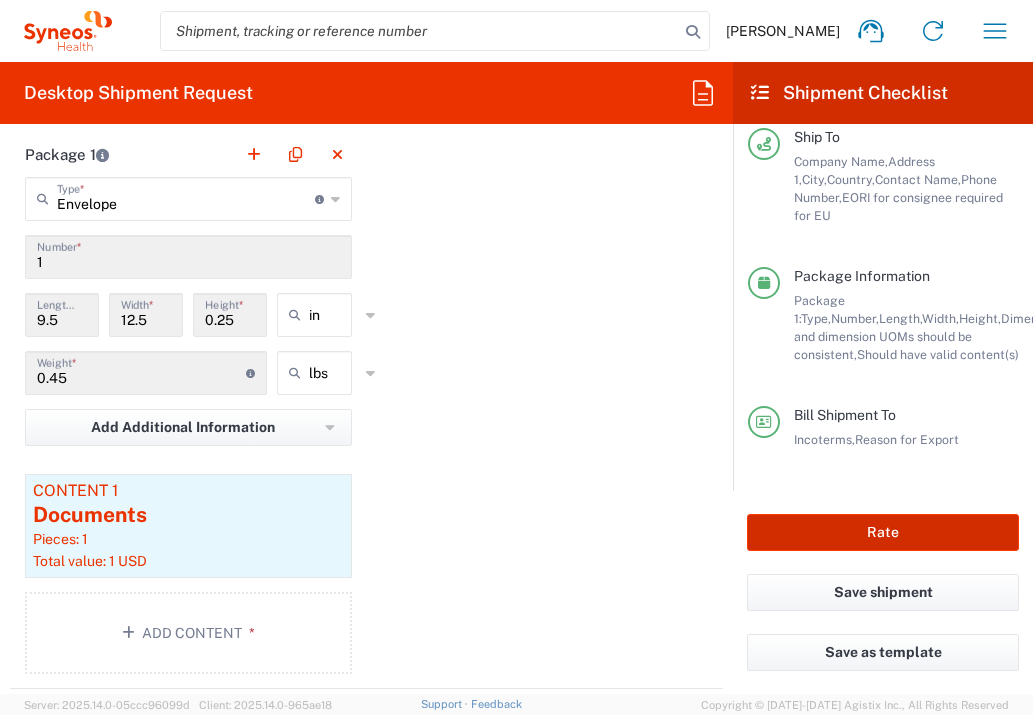 click on "Rate" 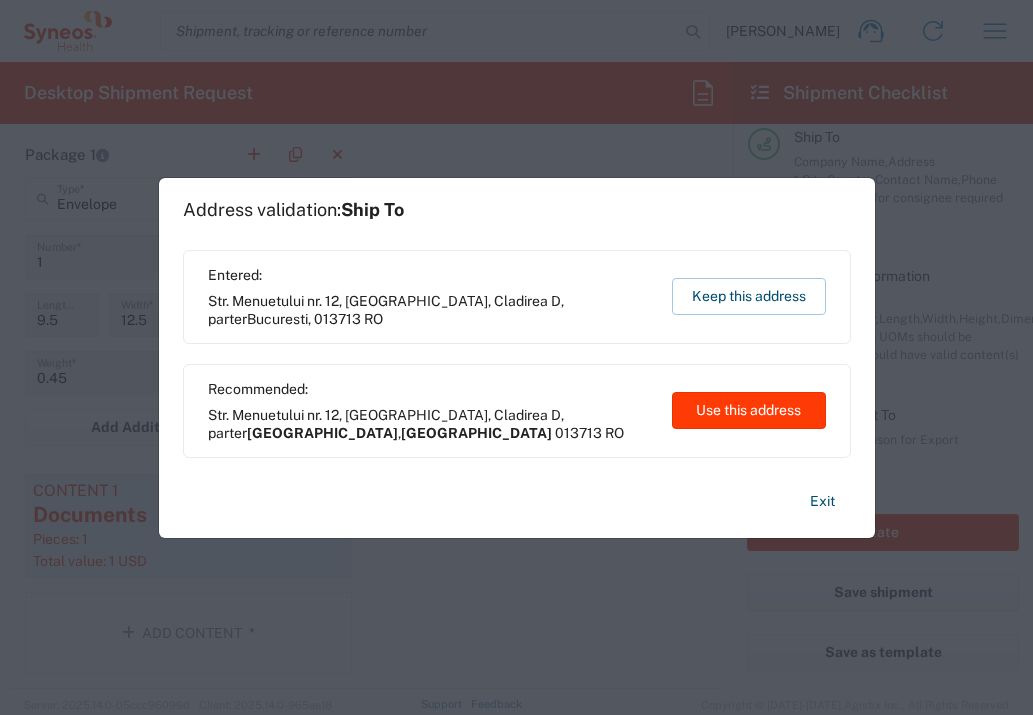 click on "Use this address" 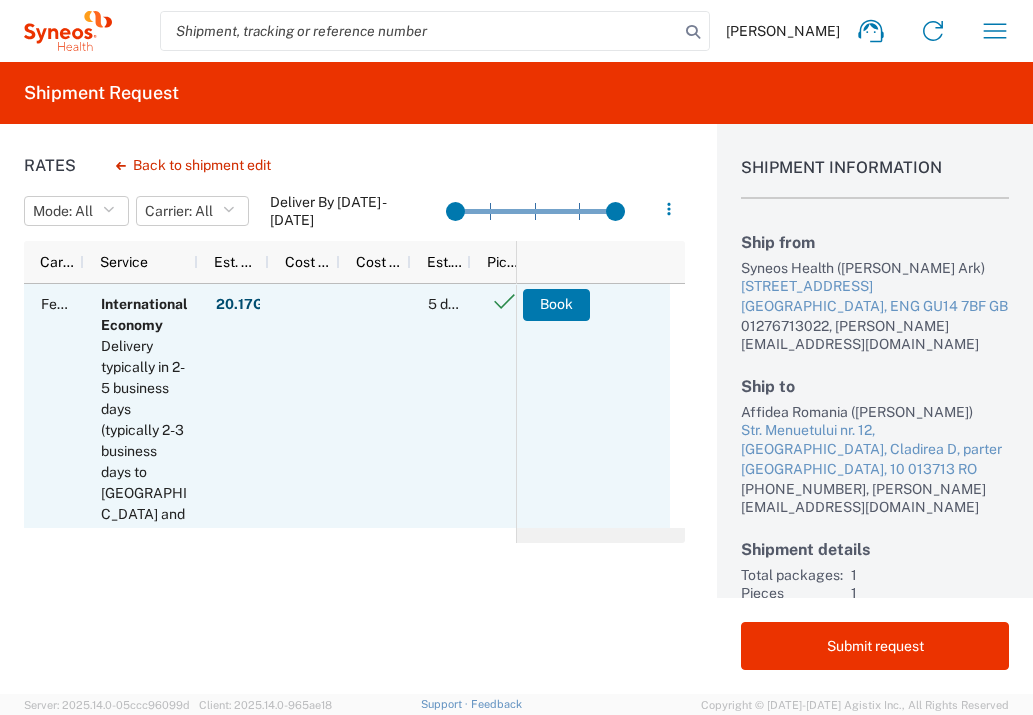 scroll, scrollTop: 29, scrollLeft: 0, axis: vertical 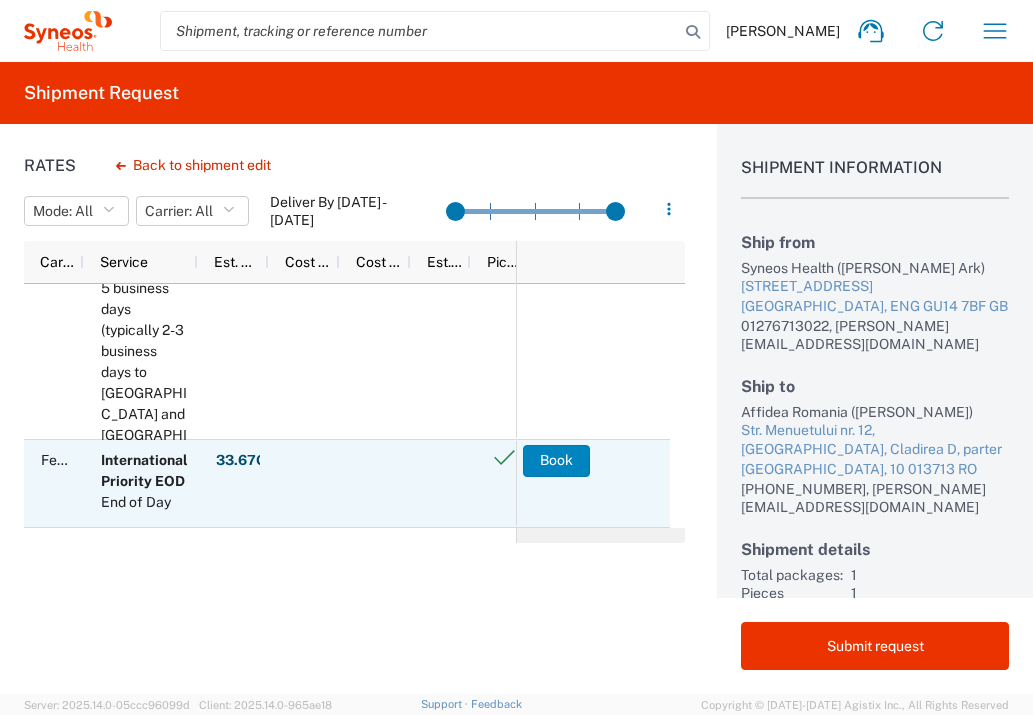click on "Book" 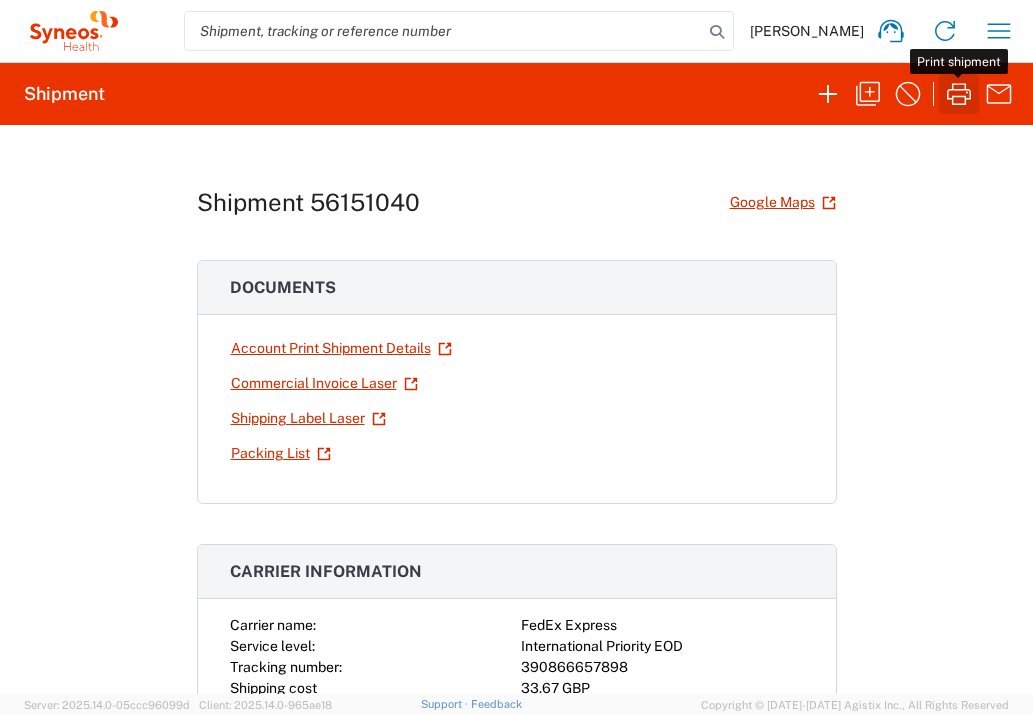 click 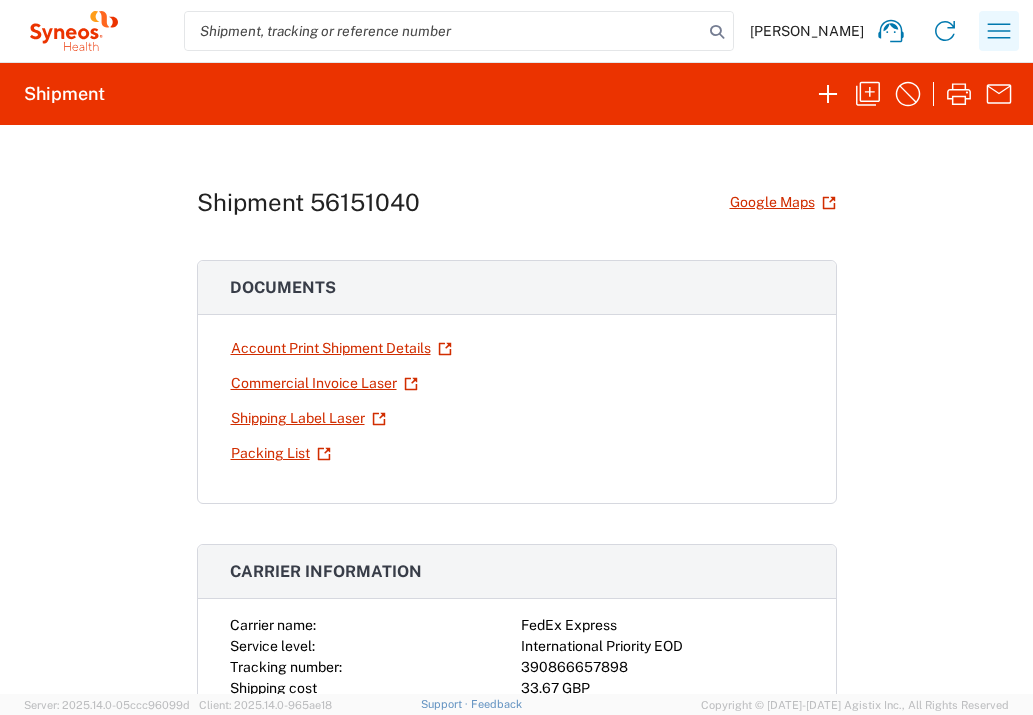 click 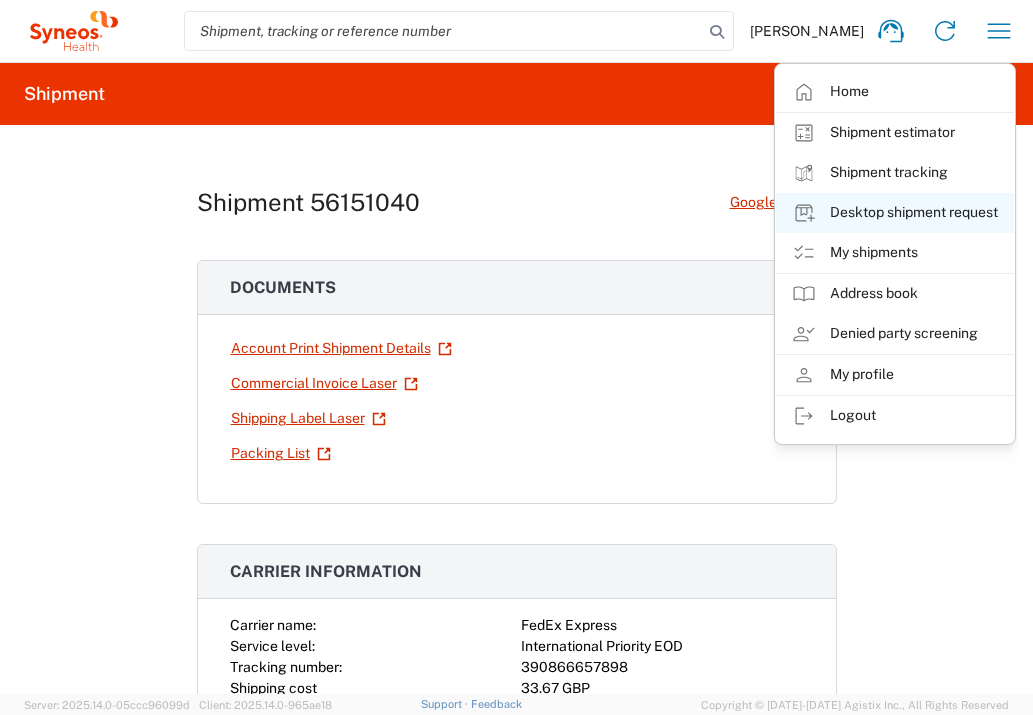 click on "Desktop shipment request" 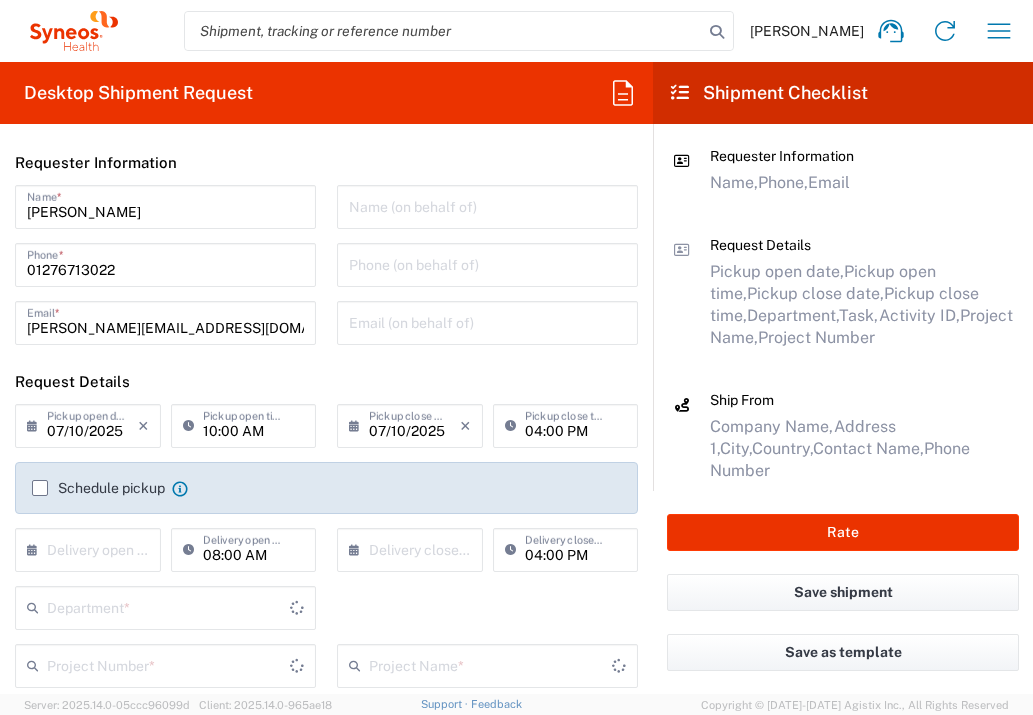 type on "[GEOGRAPHIC_DATA]" 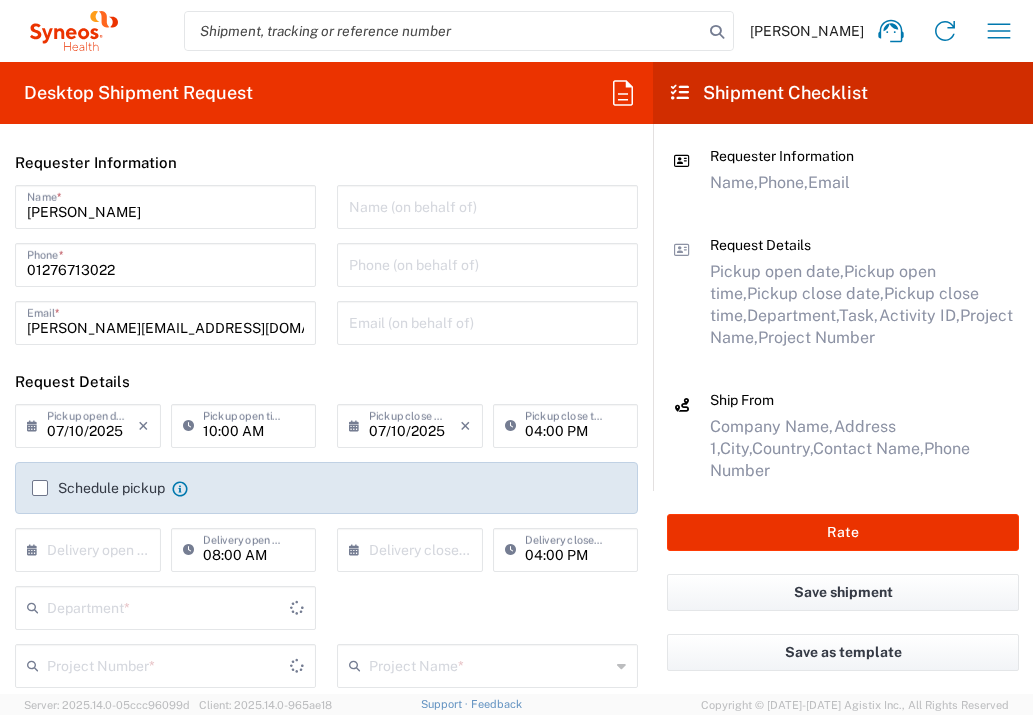 type on "3235" 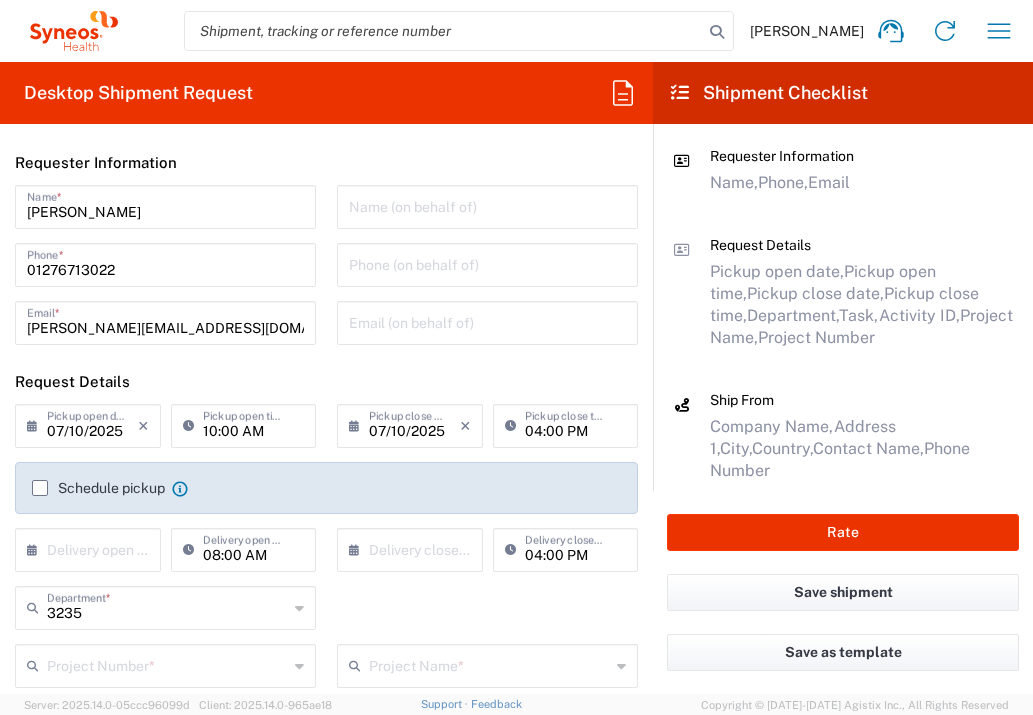 click on "×  Delivery open date" 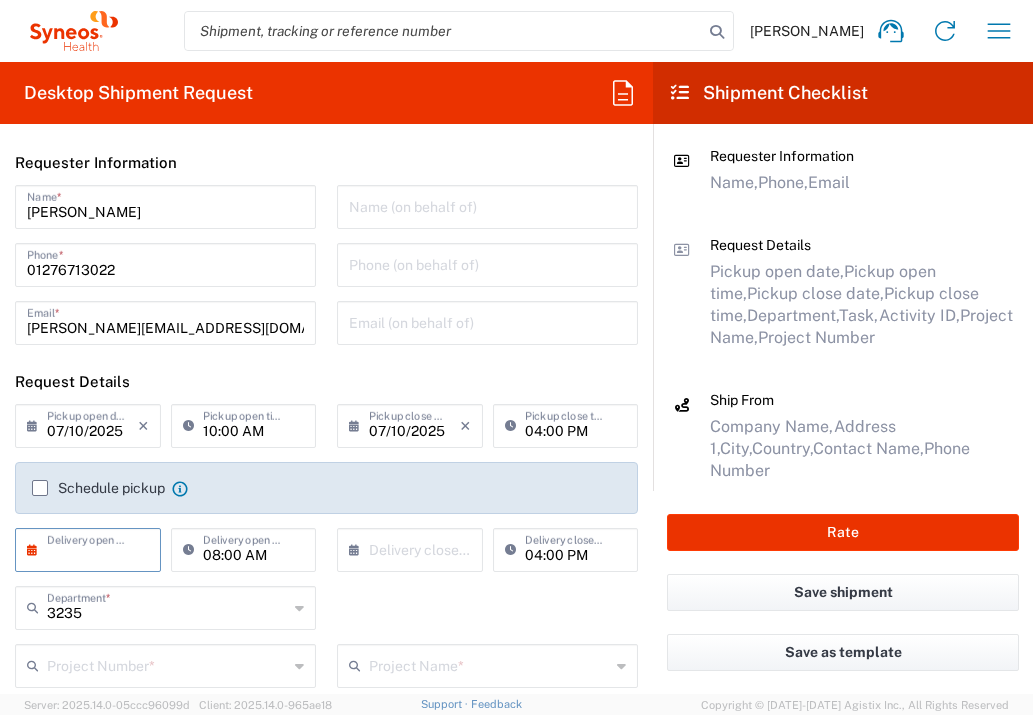 click at bounding box center (92, 548) 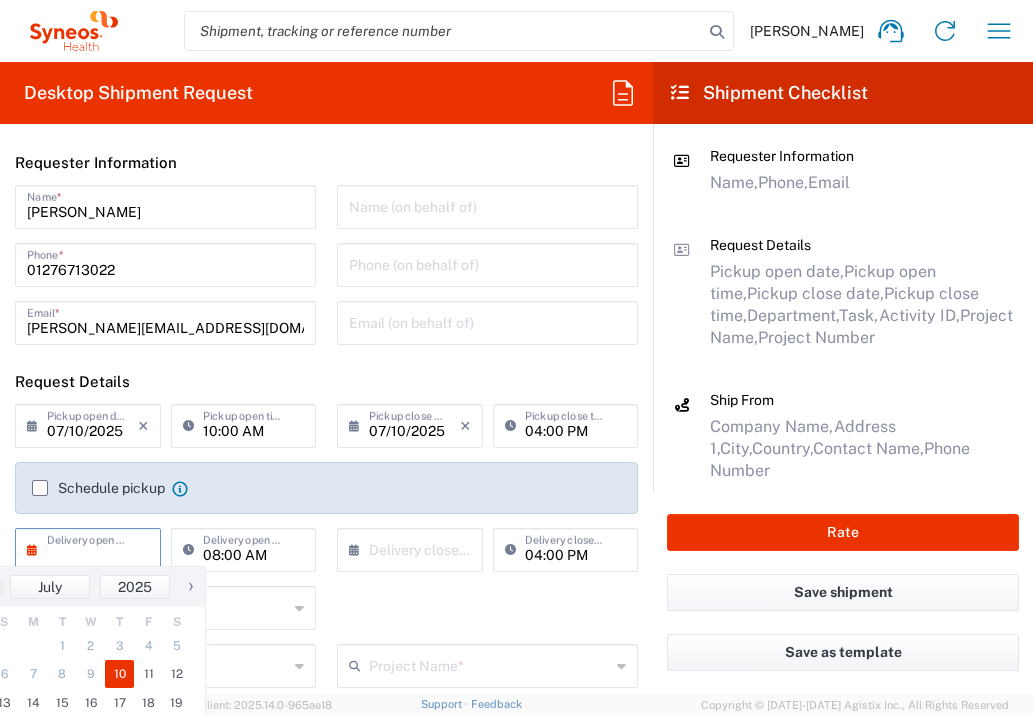 click on "10" 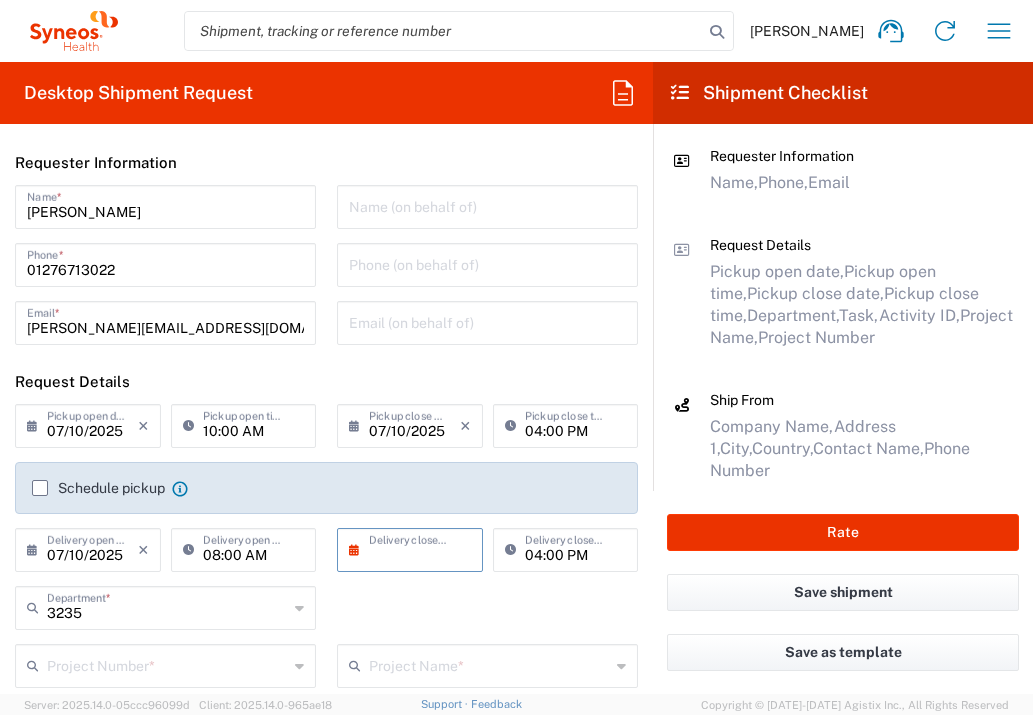 click at bounding box center [414, 548] 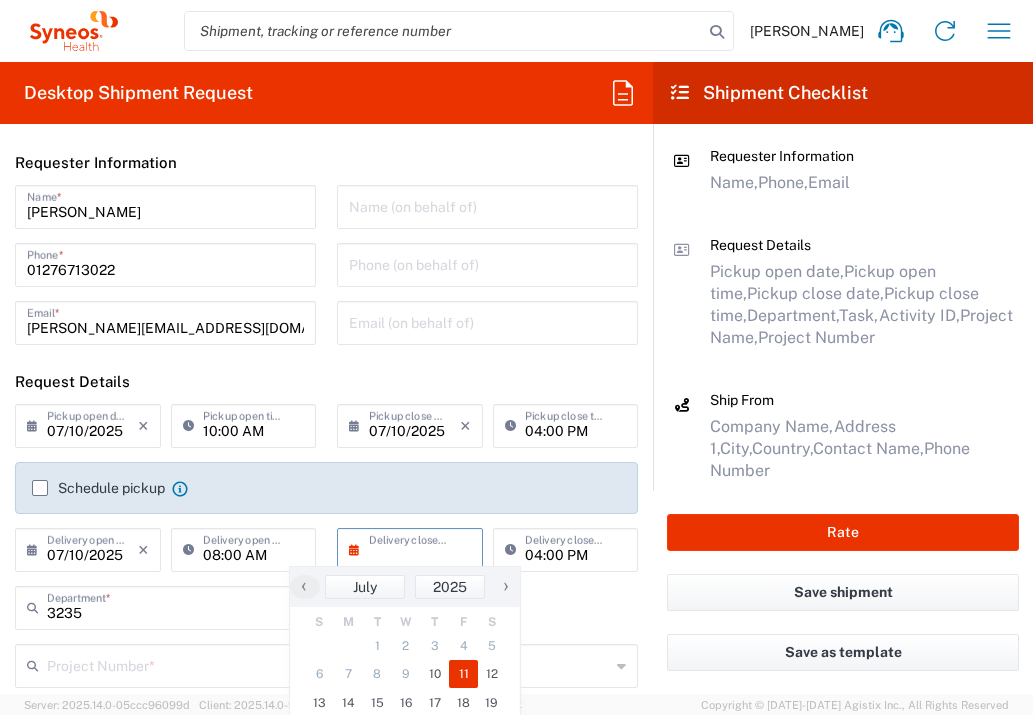 click on "11" 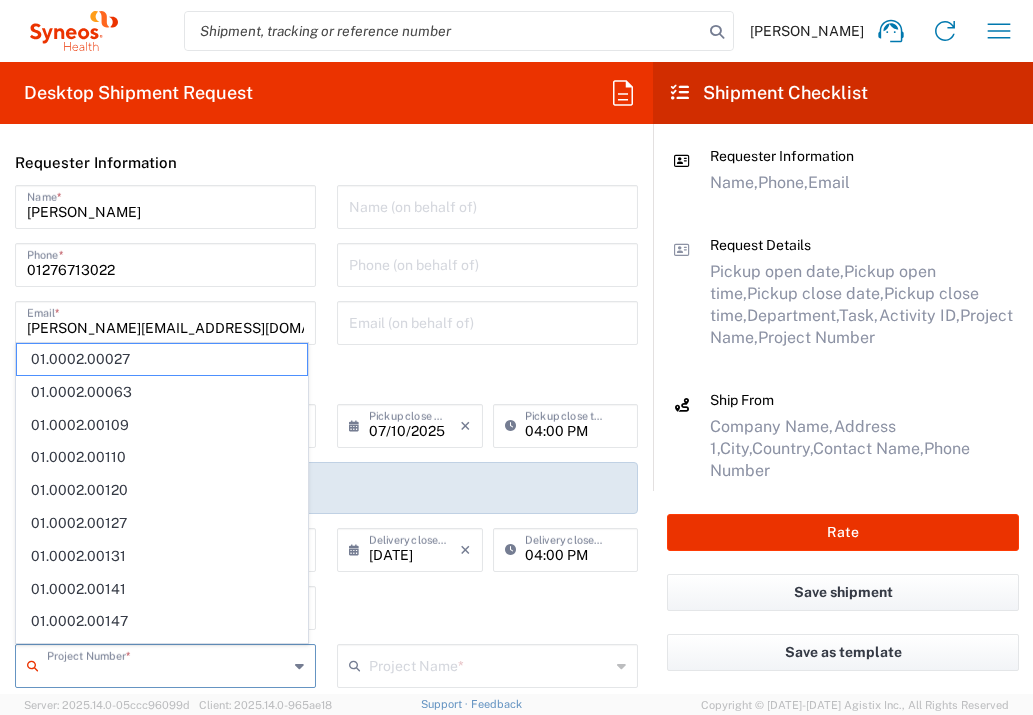 click at bounding box center [167, 664] 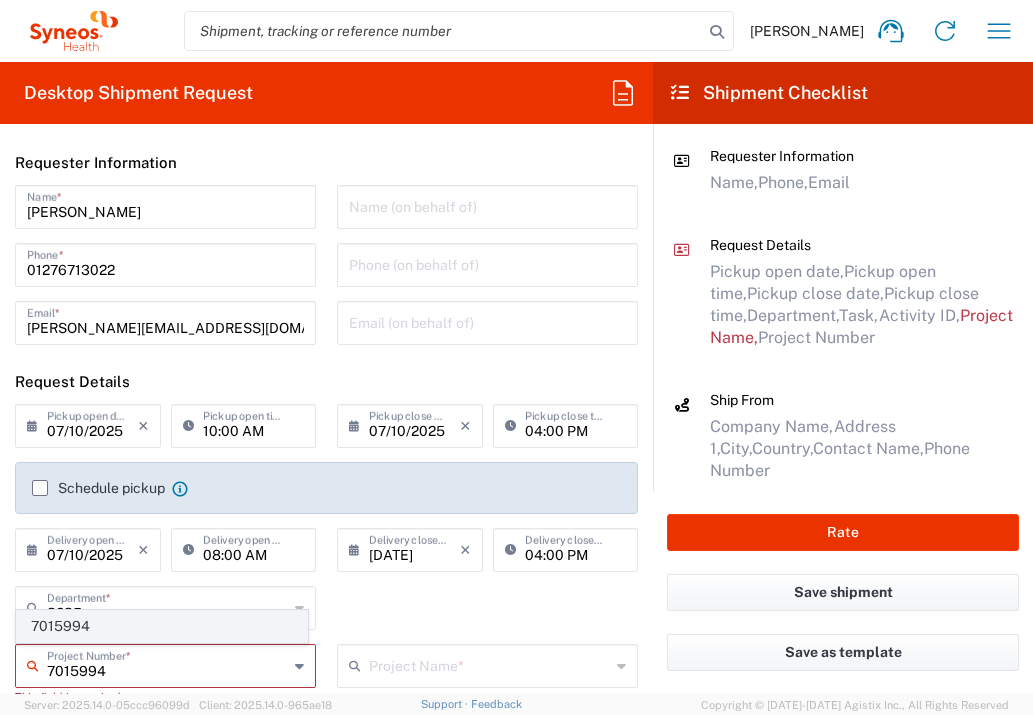 type on "7015994" 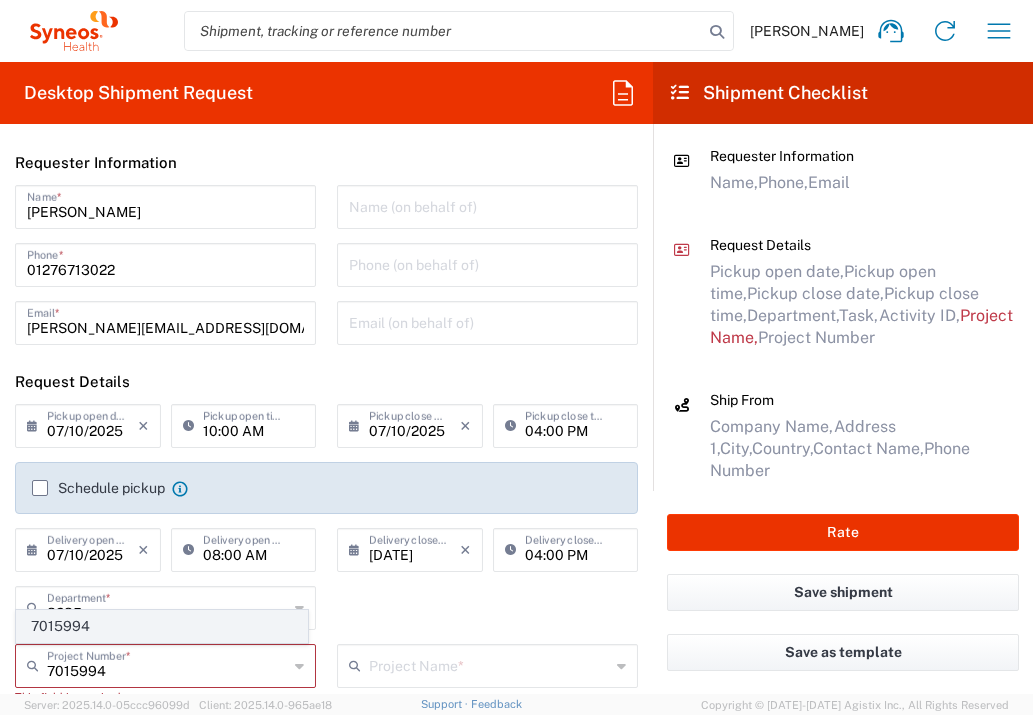 click on "7015994" 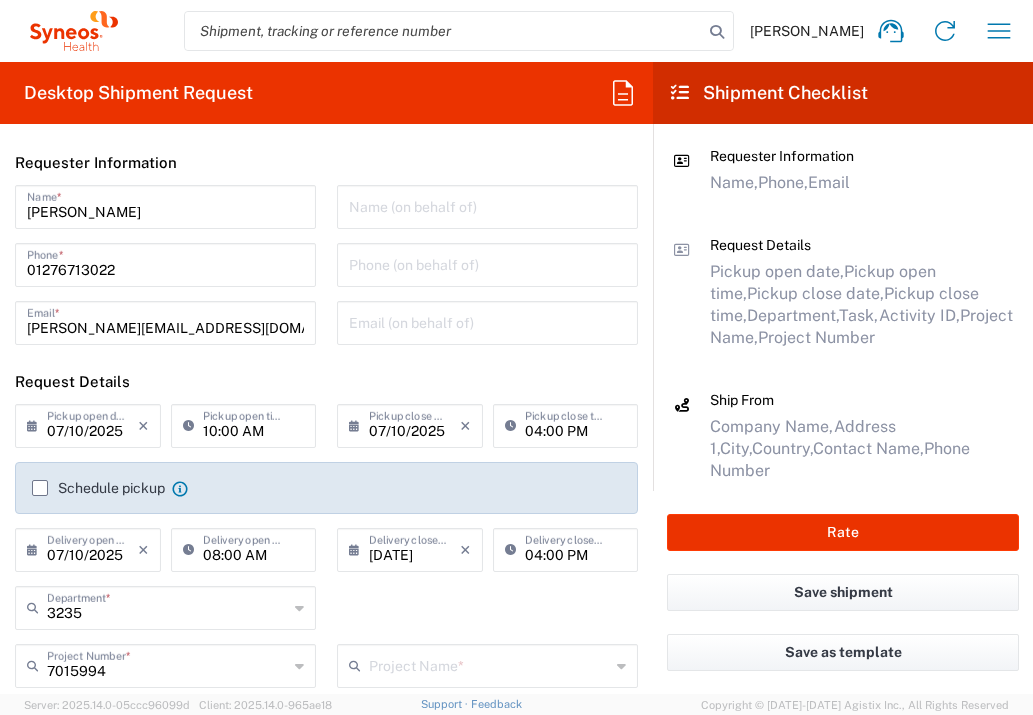 click at bounding box center [489, 664] 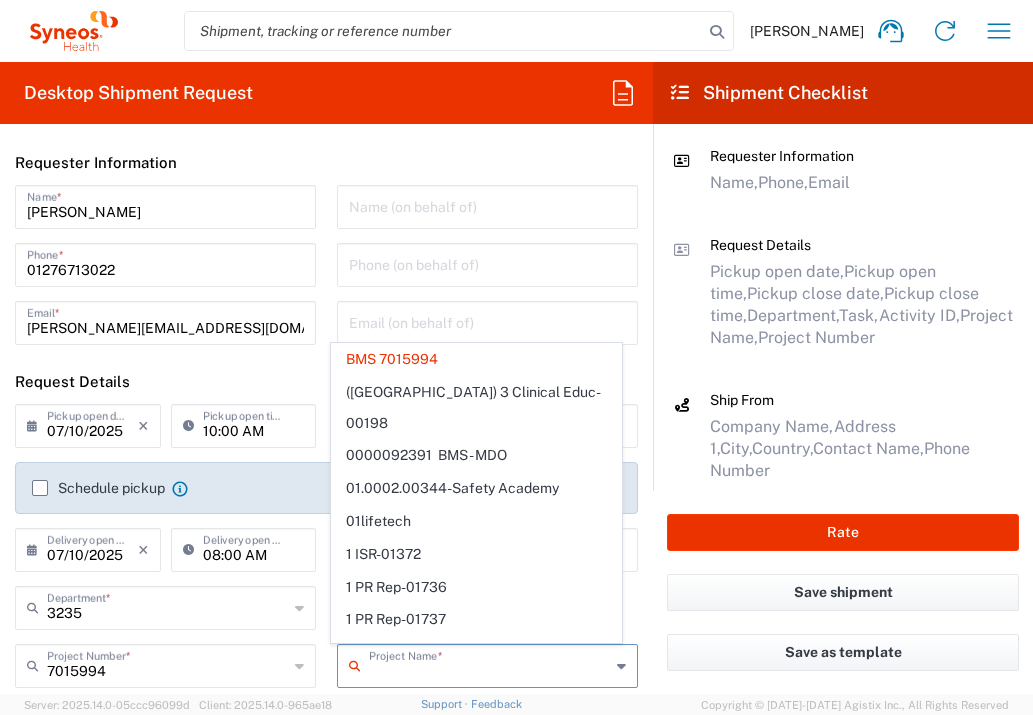 type 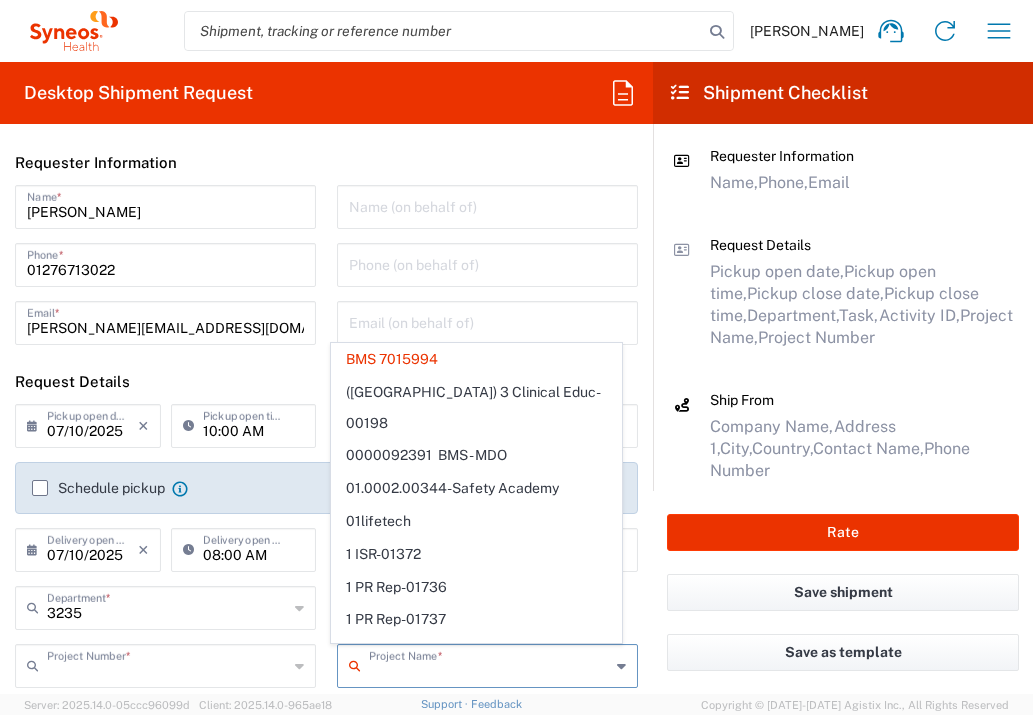 click at bounding box center (167, 664) 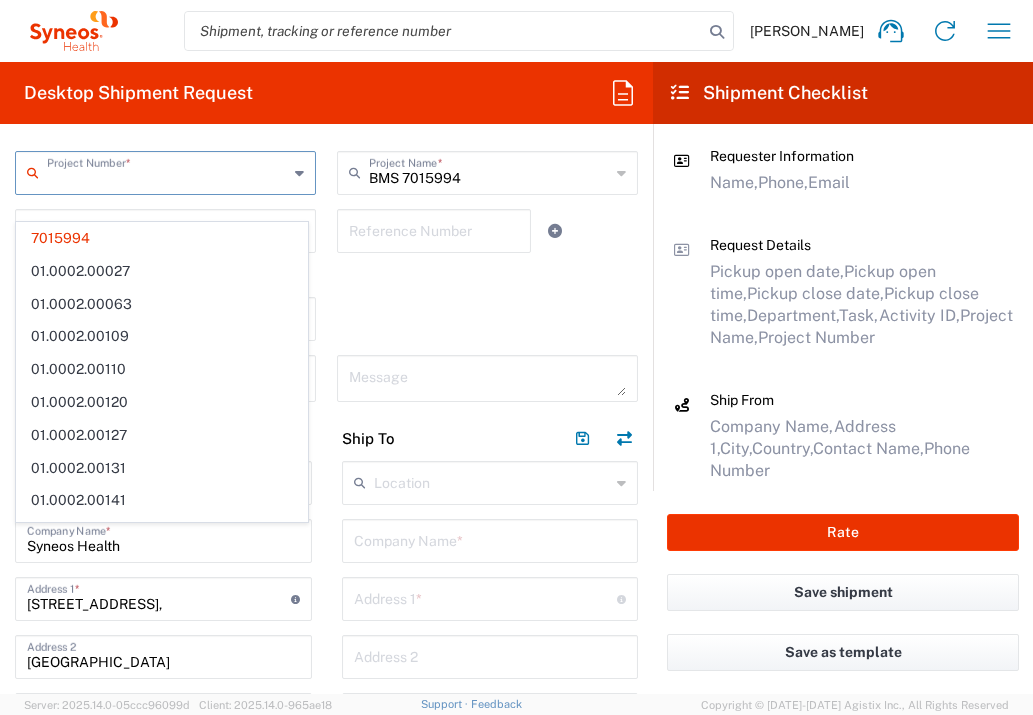 scroll, scrollTop: 502, scrollLeft: 0, axis: vertical 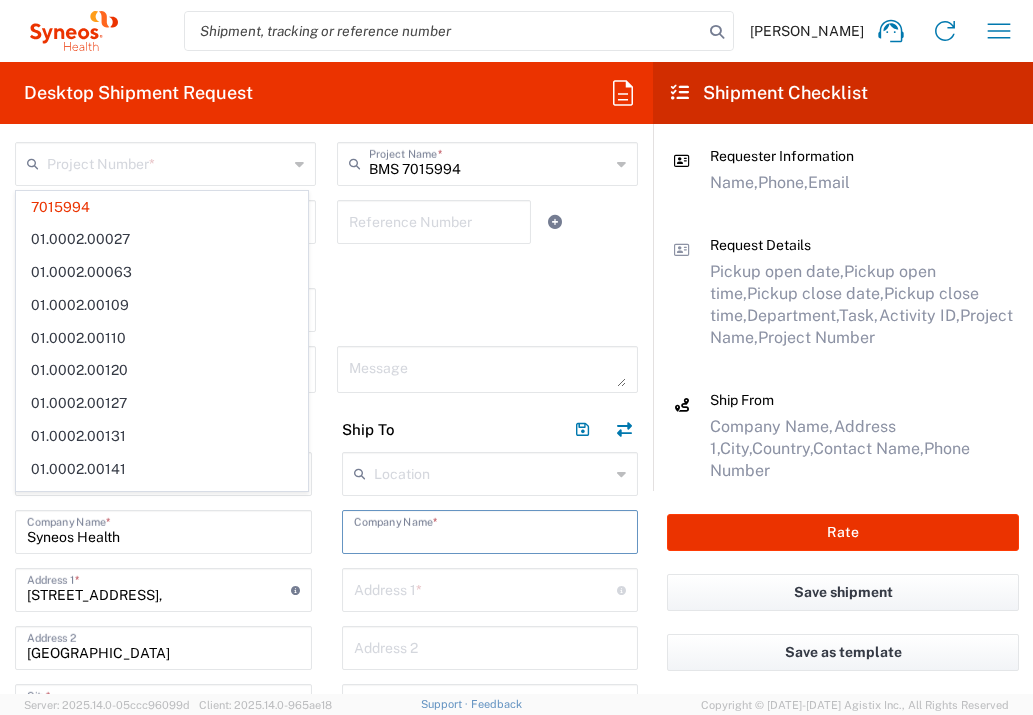 click at bounding box center [490, 530] 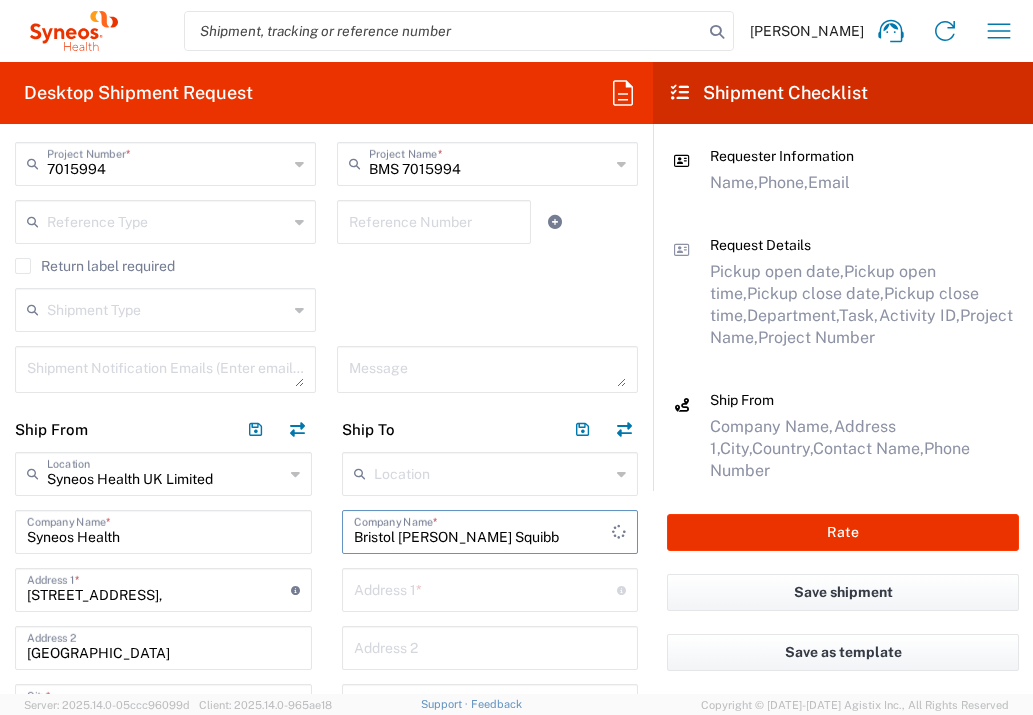 type on "Bristol [PERSON_NAME] Squibb" 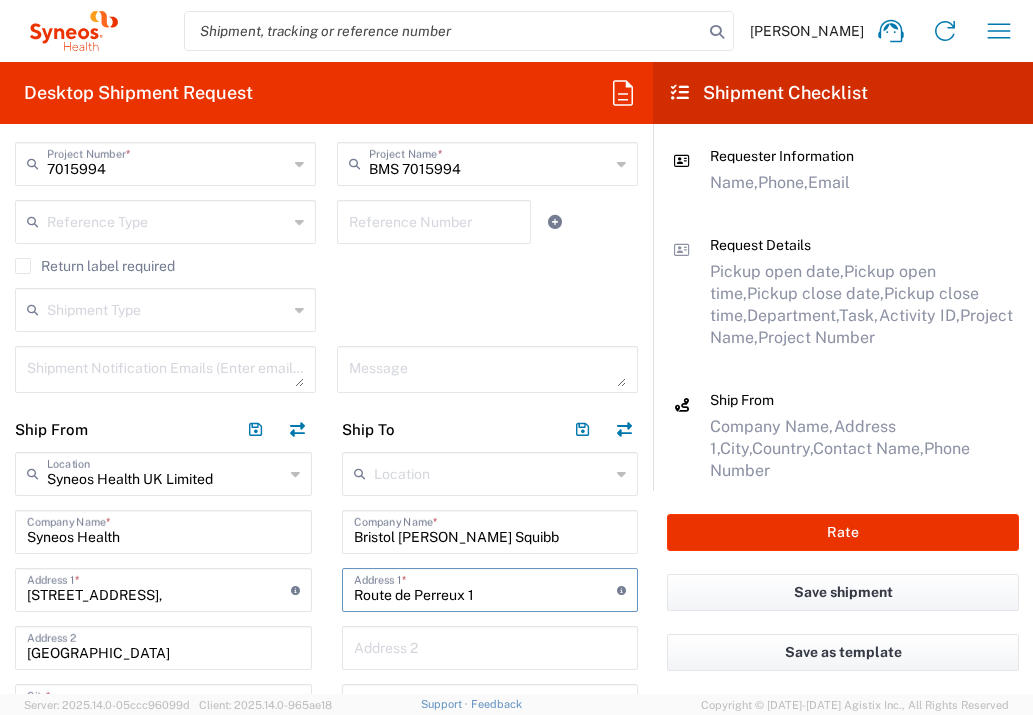 type on "Route de Perreux 1" 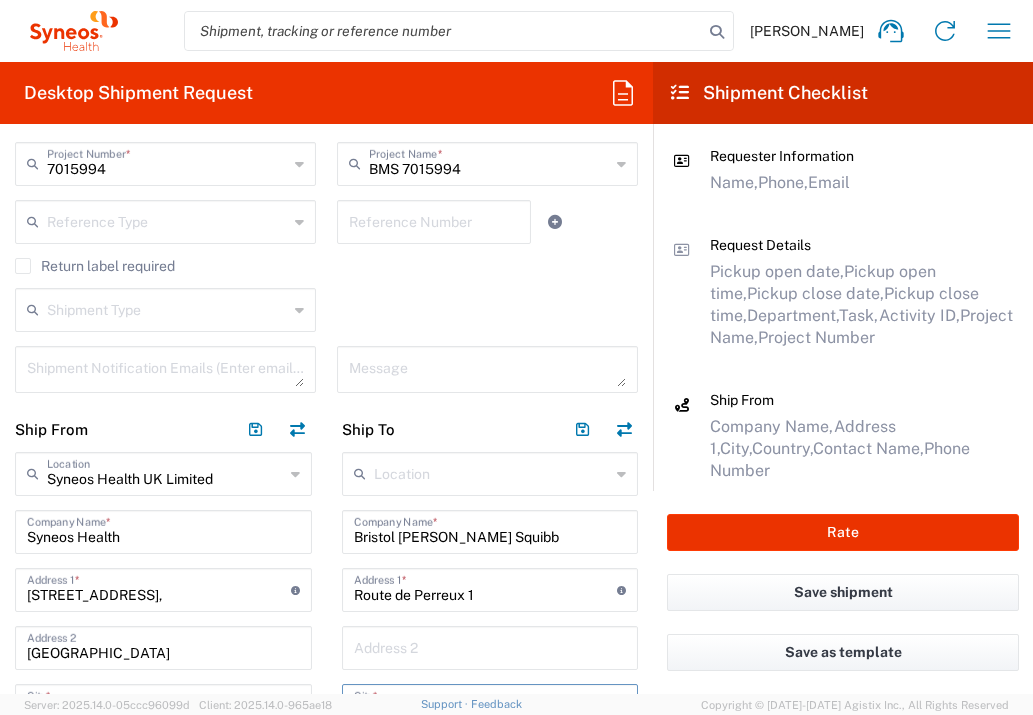 scroll, scrollTop: 530, scrollLeft: 0, axis: vertical 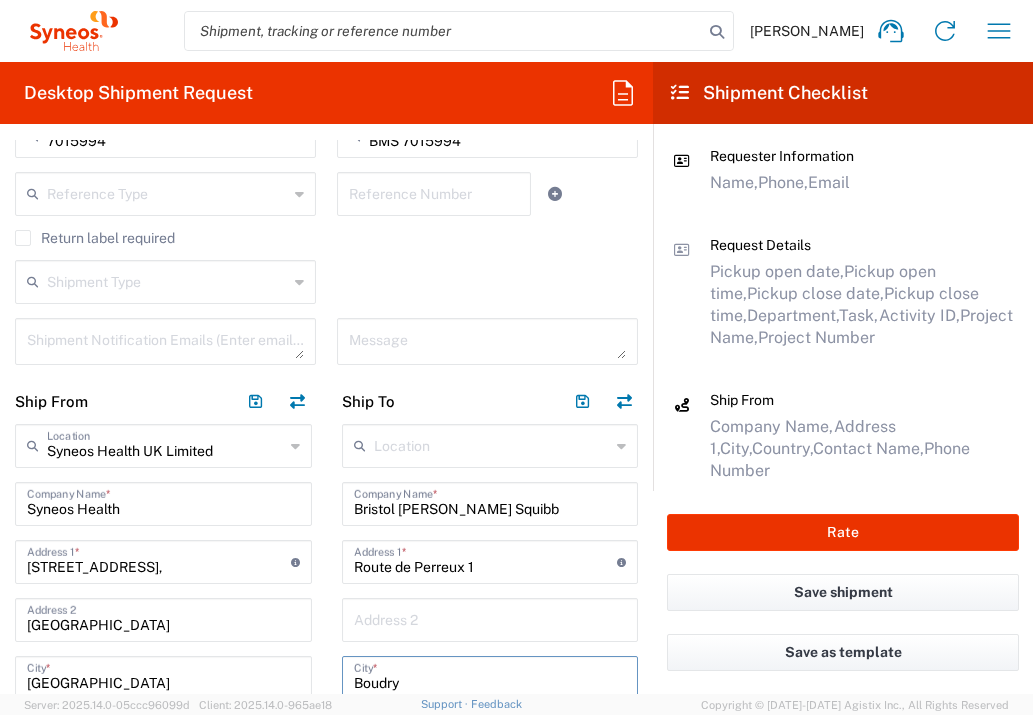 type on "Boudry" 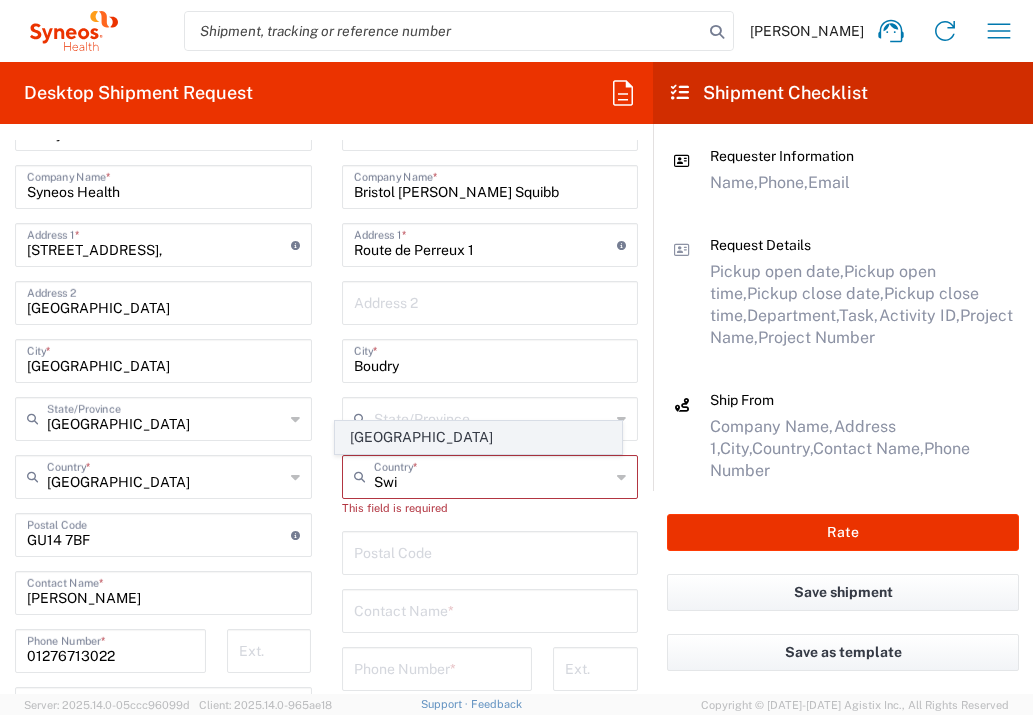 click on "[GEOGRAPHIC_DATA]" 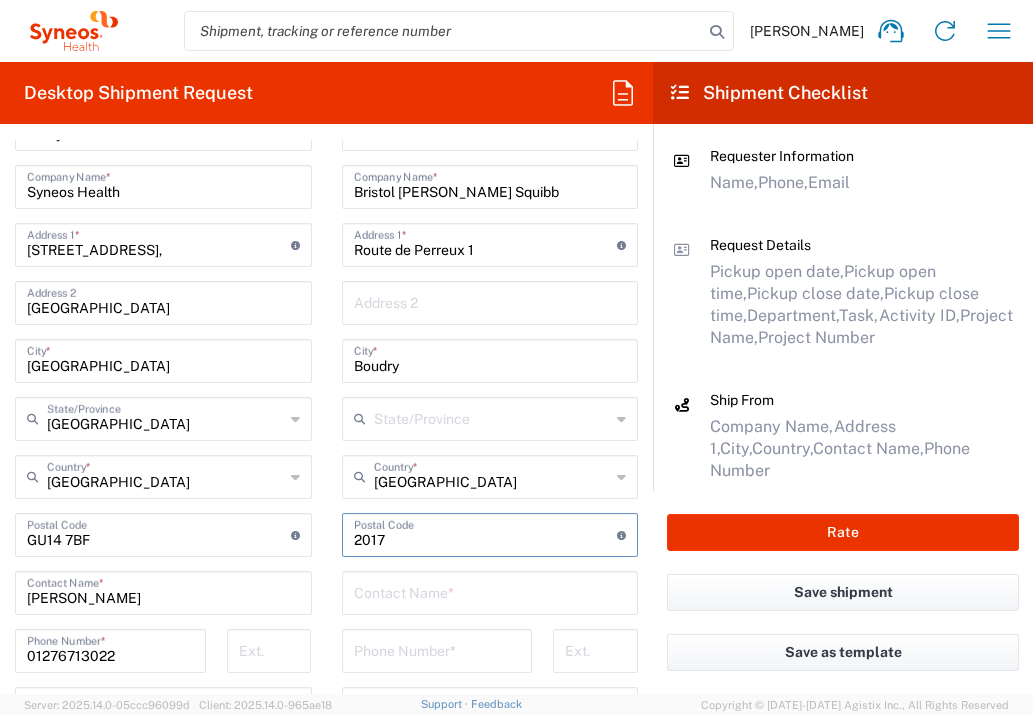 type on "2017" 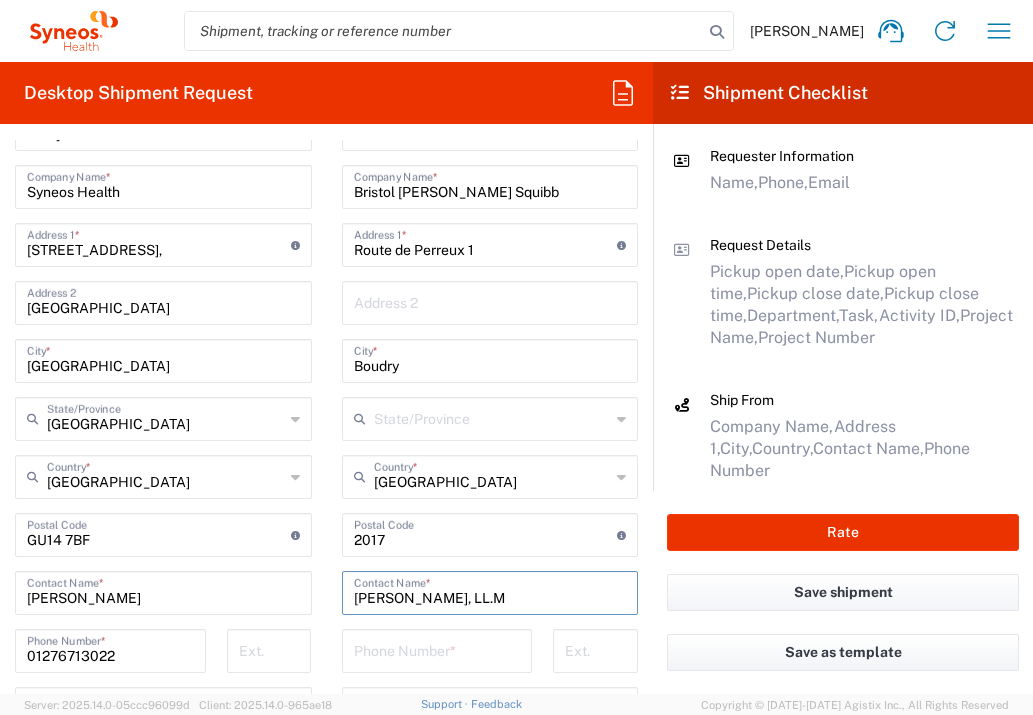 type on "[PERSON_NAME], LL.M" 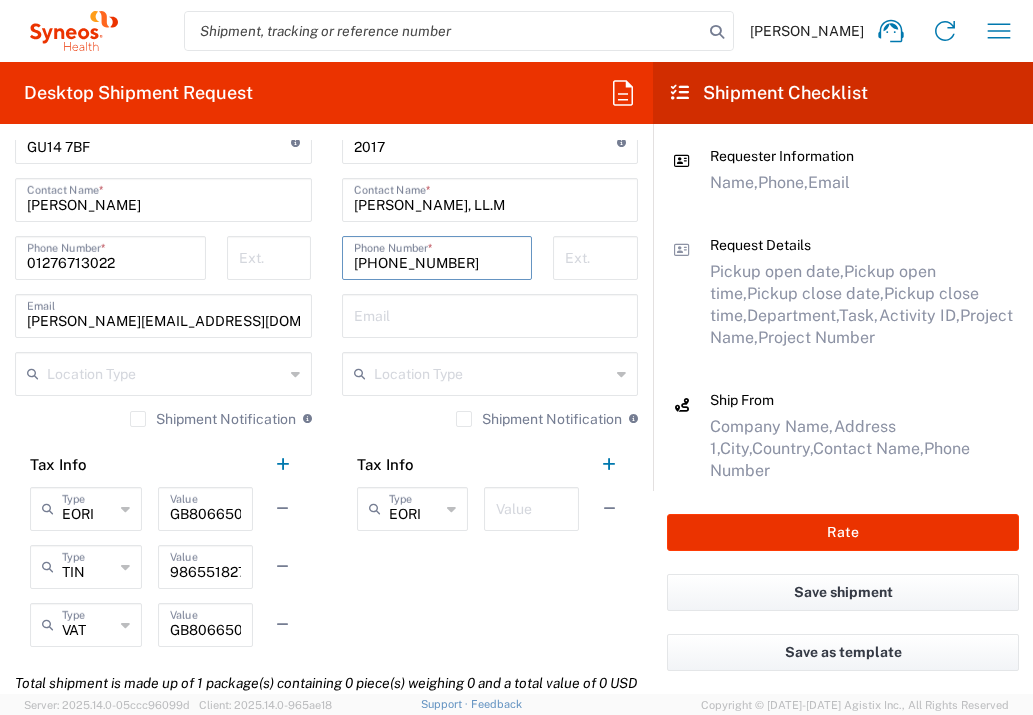 scroll, scrollTop: 1330, scrollLeft: 0, axis: vertical 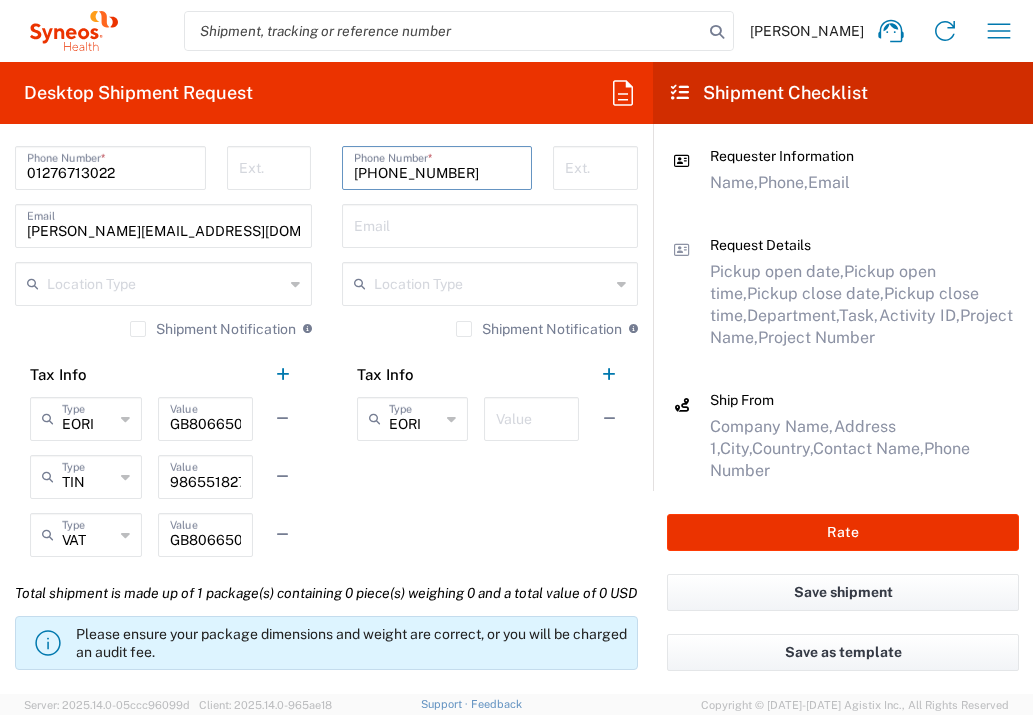type on "[PHONE_NUMBER]" 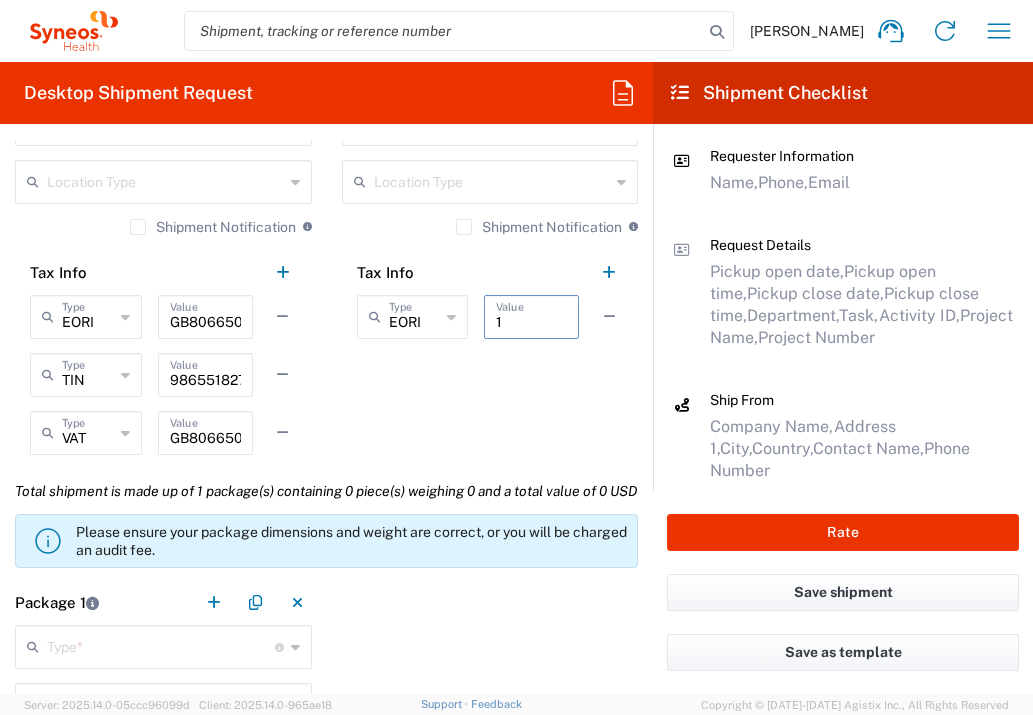 scroll, scrollTop: 1651, scrollLeft: 0, axis: vertical 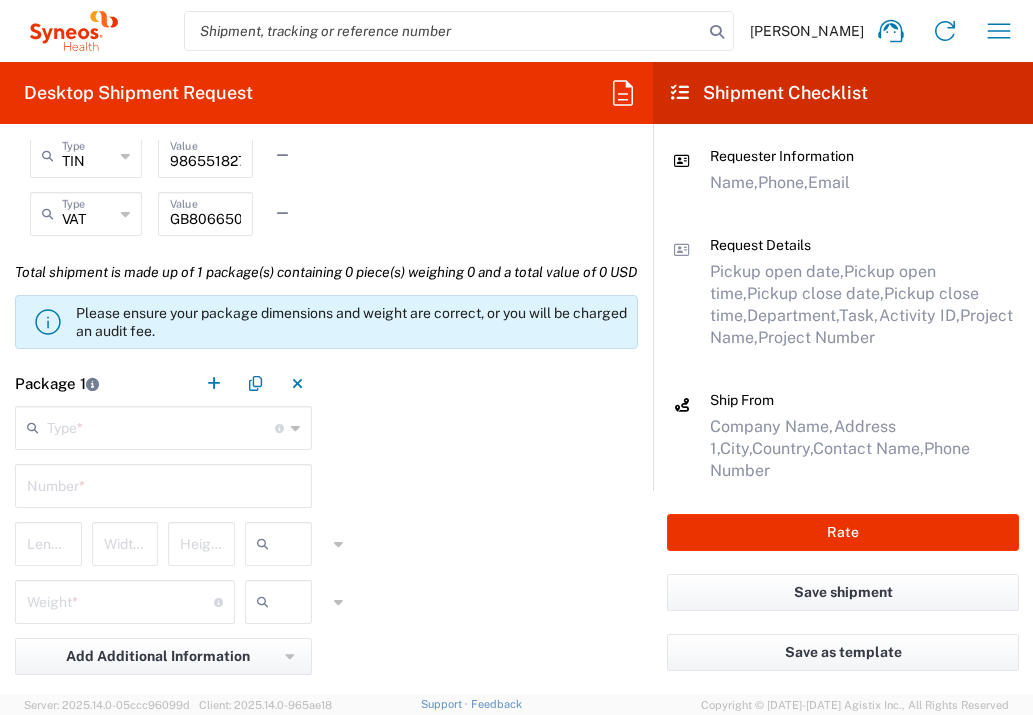 type on "1" 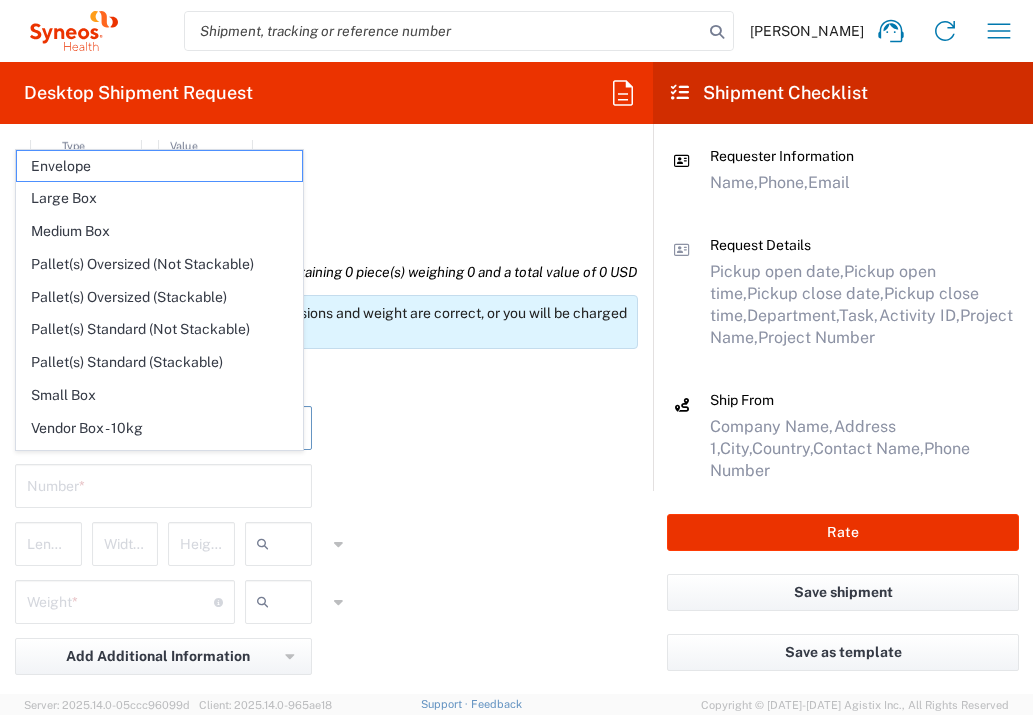 click at bounding box center [161, 426] 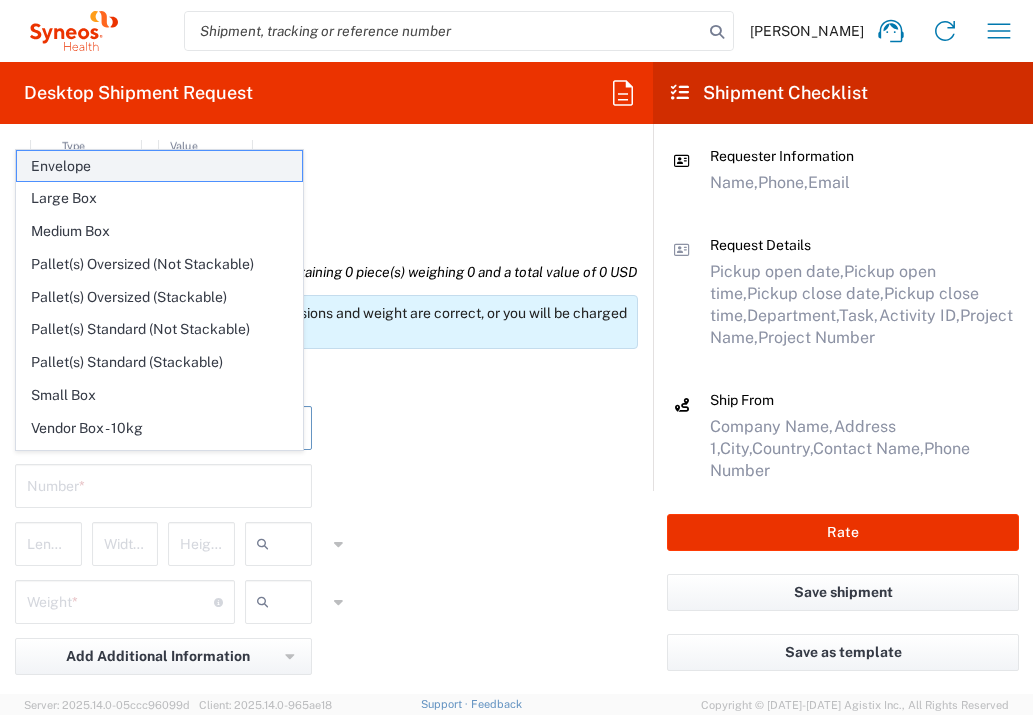 click on "Envelope" 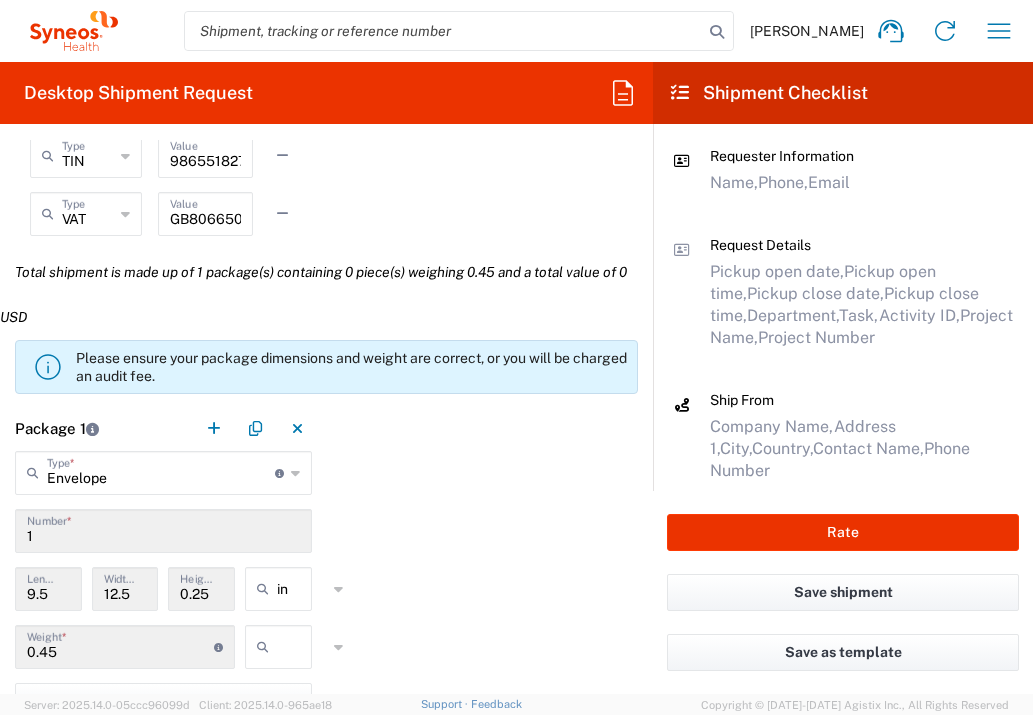 click at bounding box center [302, 647] 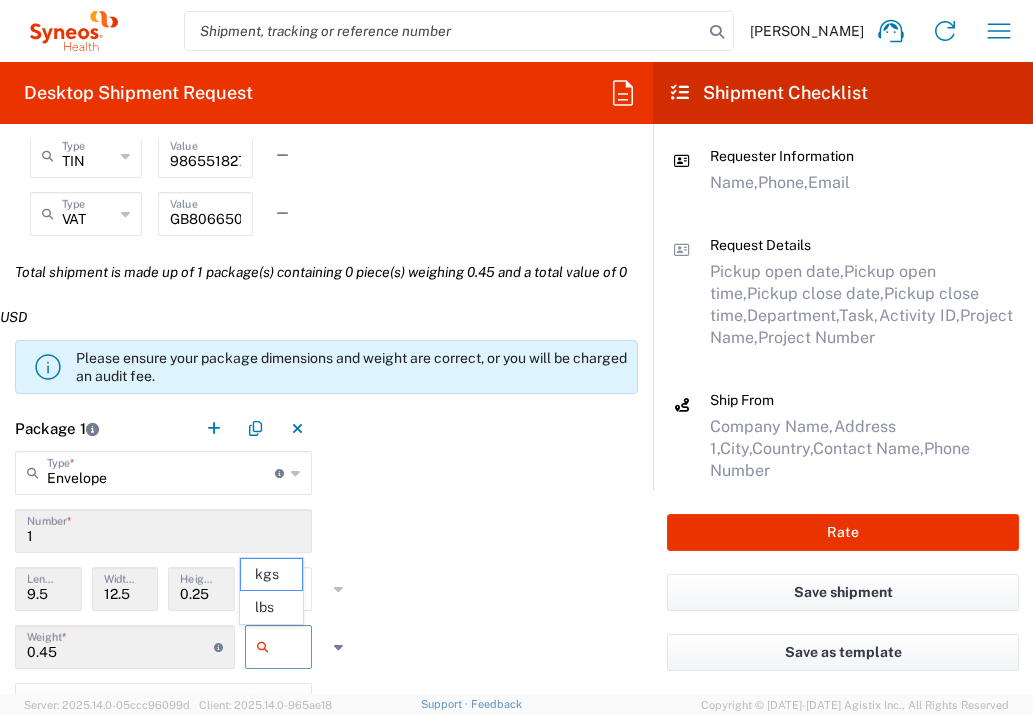 click on "lbs" 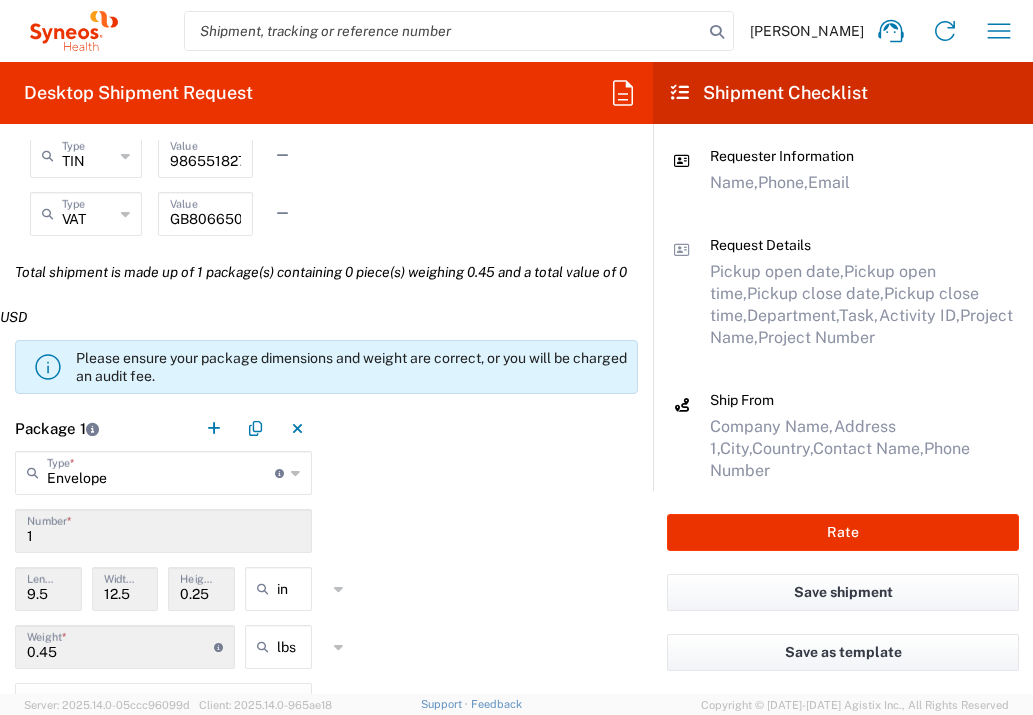 scroll, scrollTop: 1950, scrollLeft: 0, axis: vertical 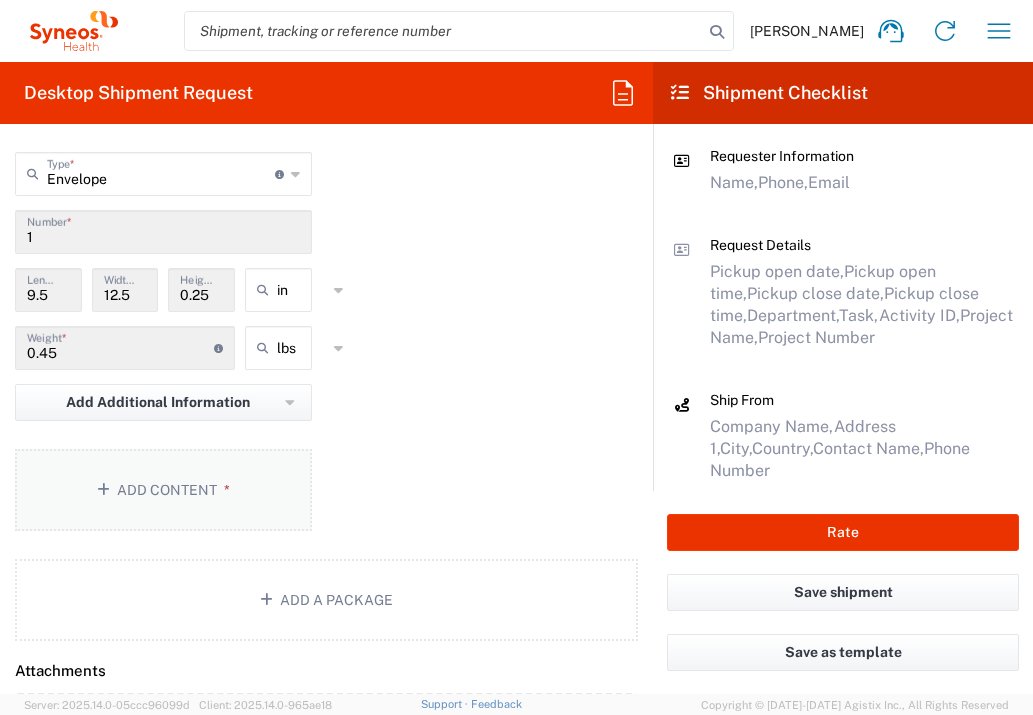 click on "Add Content *" 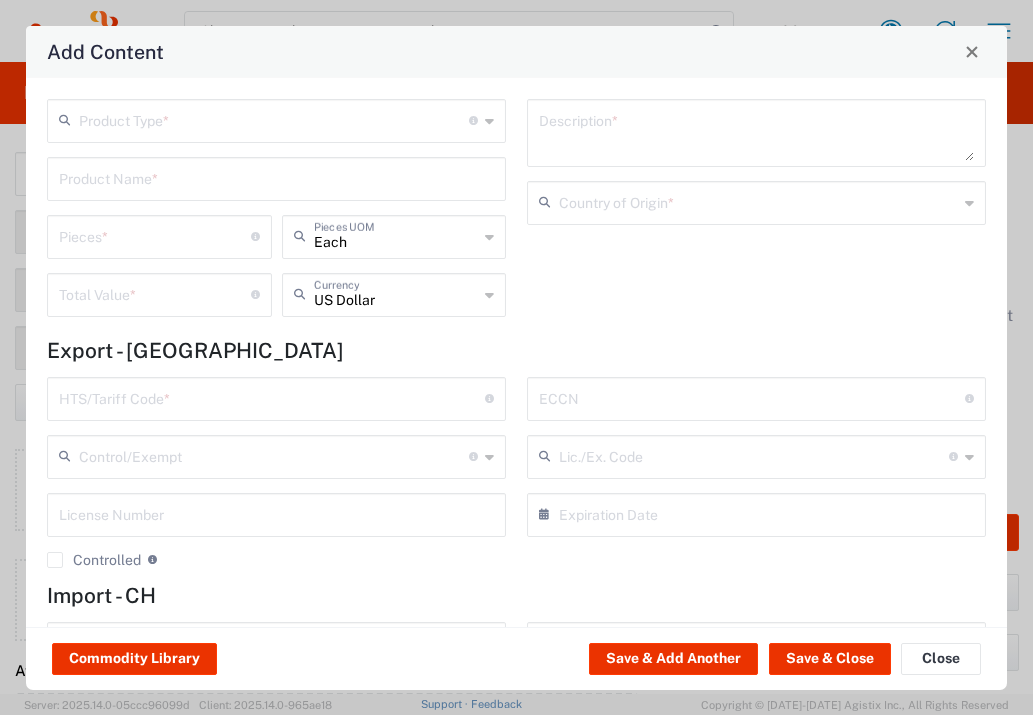 click at bounding box center [274, 119] 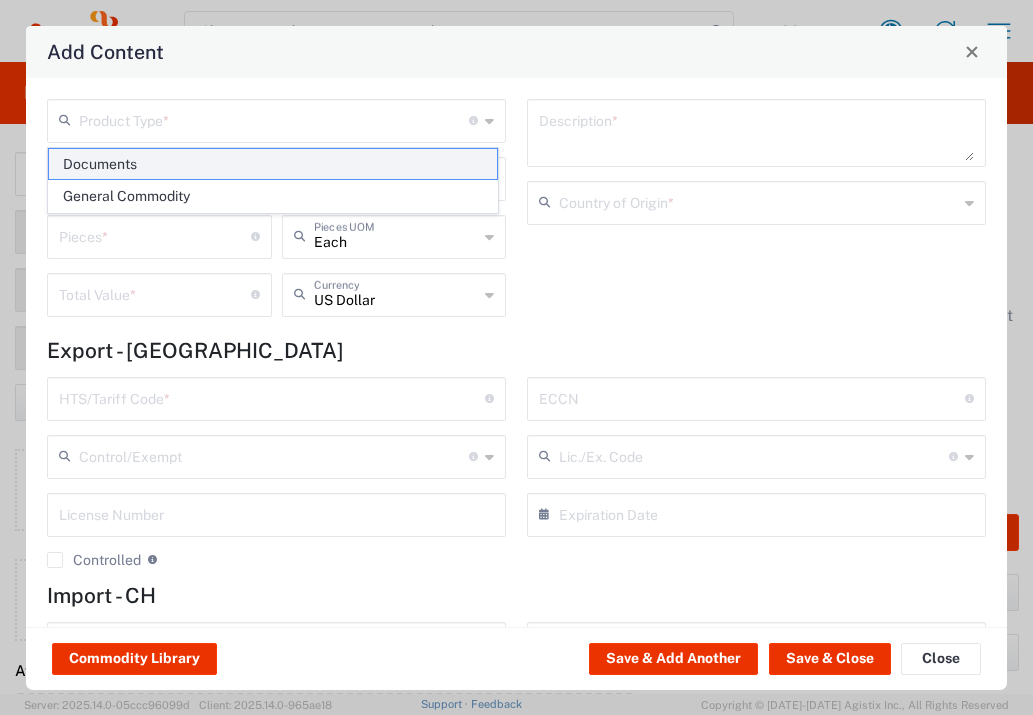 click on "Documents" 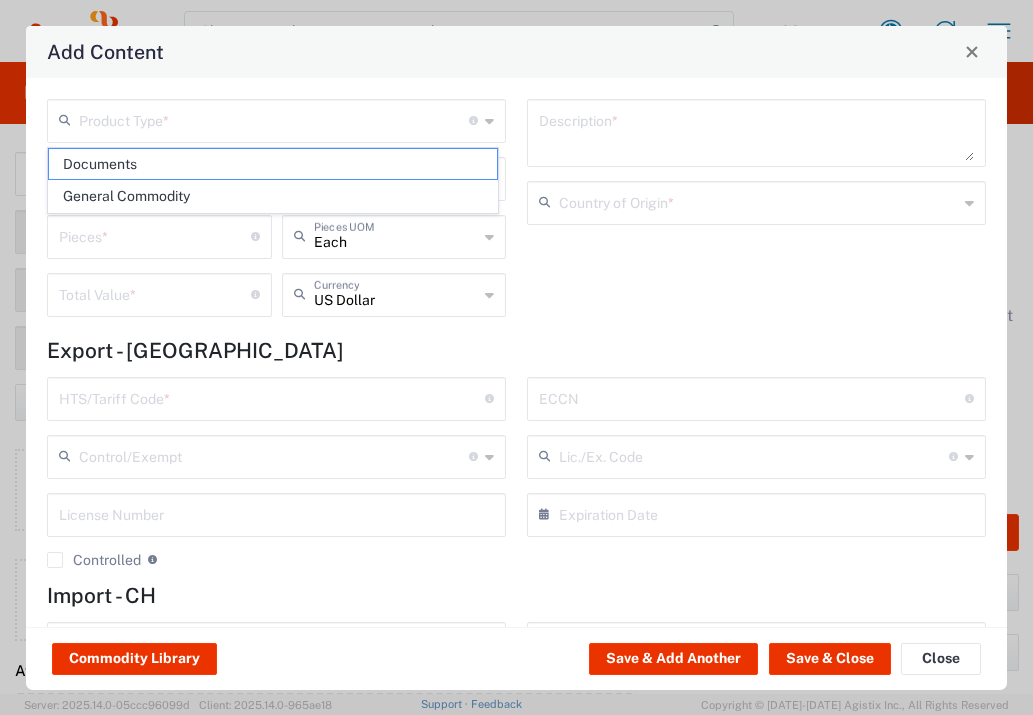 type on "Documents" 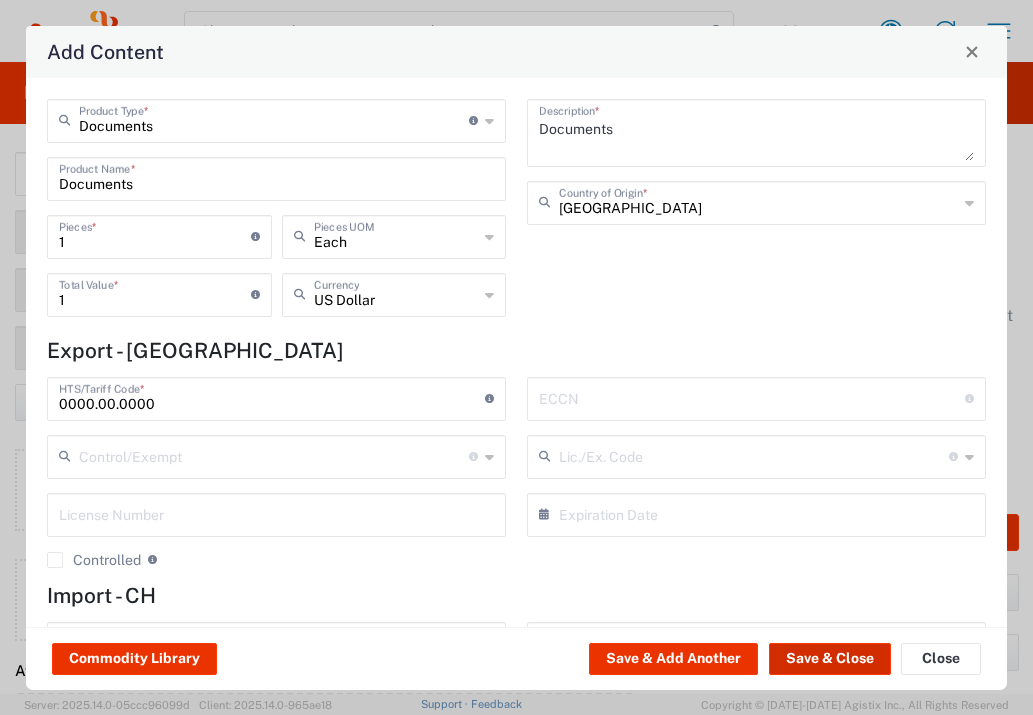 click on "Save & Close" 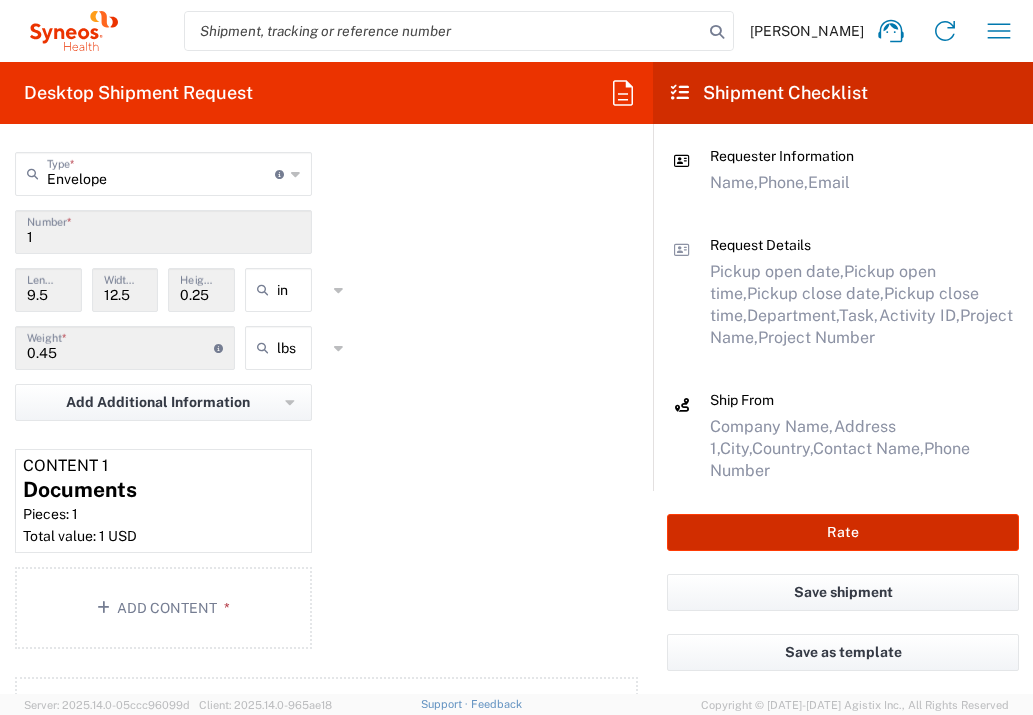 click on "Rate" 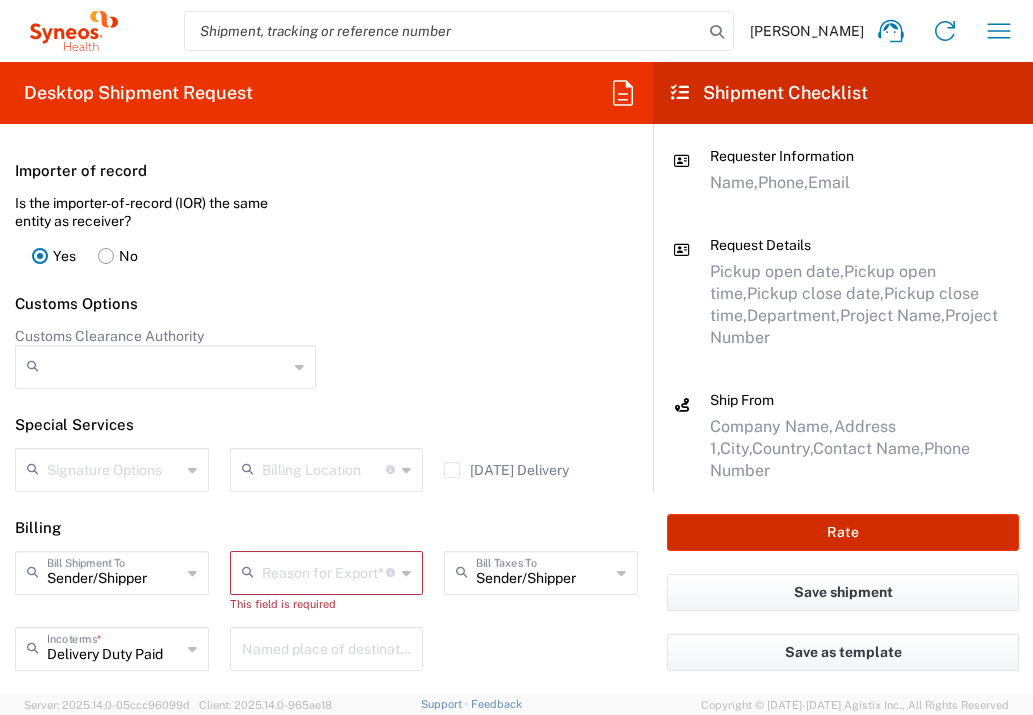 scroll, scrollTop: 2861, scrollLeft: 0, axis: vertical 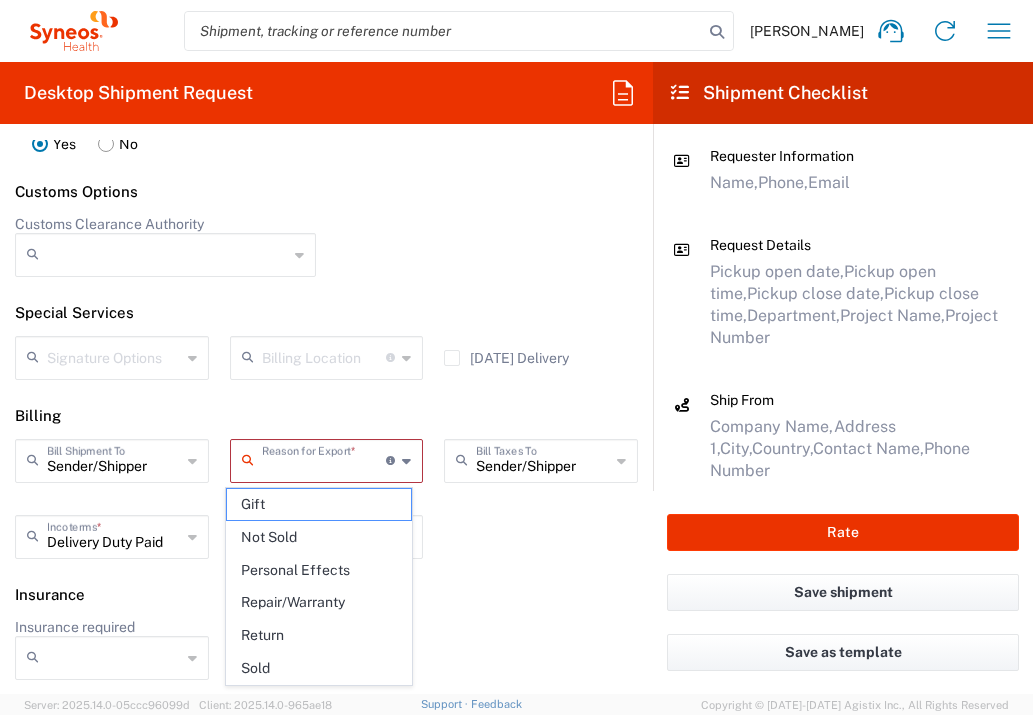 click at bounding box center [324, 459] 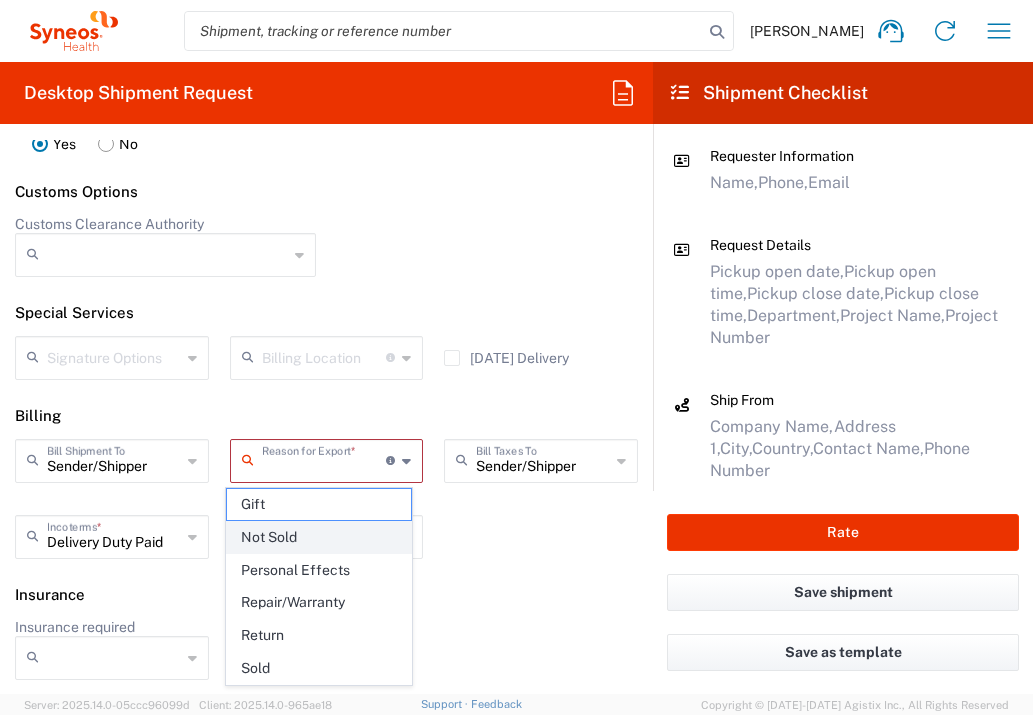 click on "Not Sold" 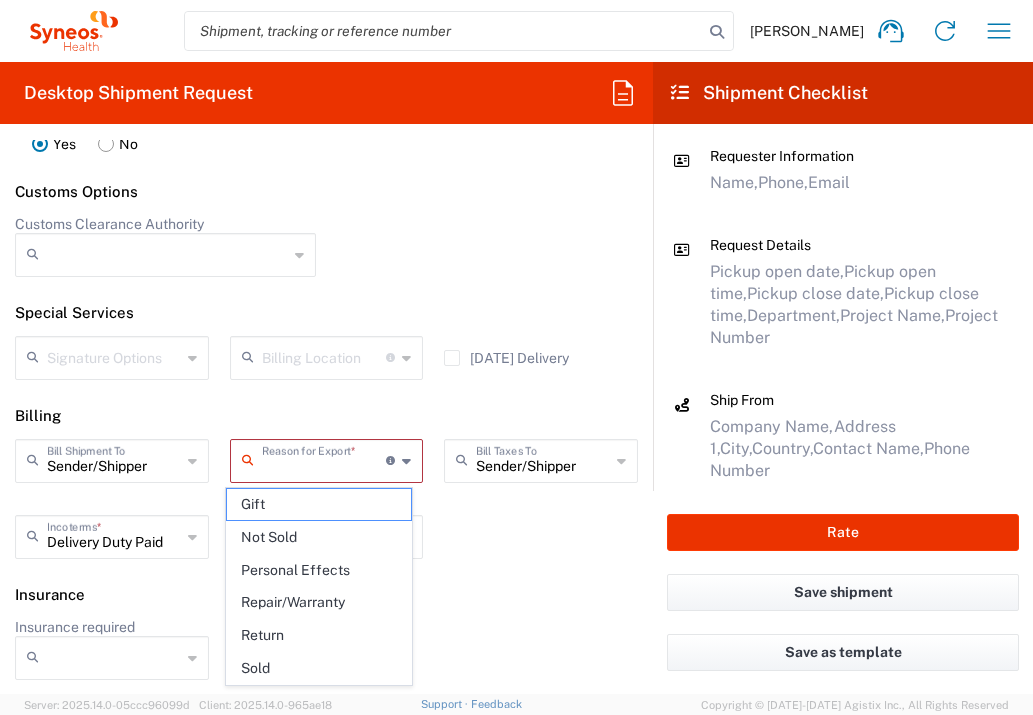 type on "Not Sold" 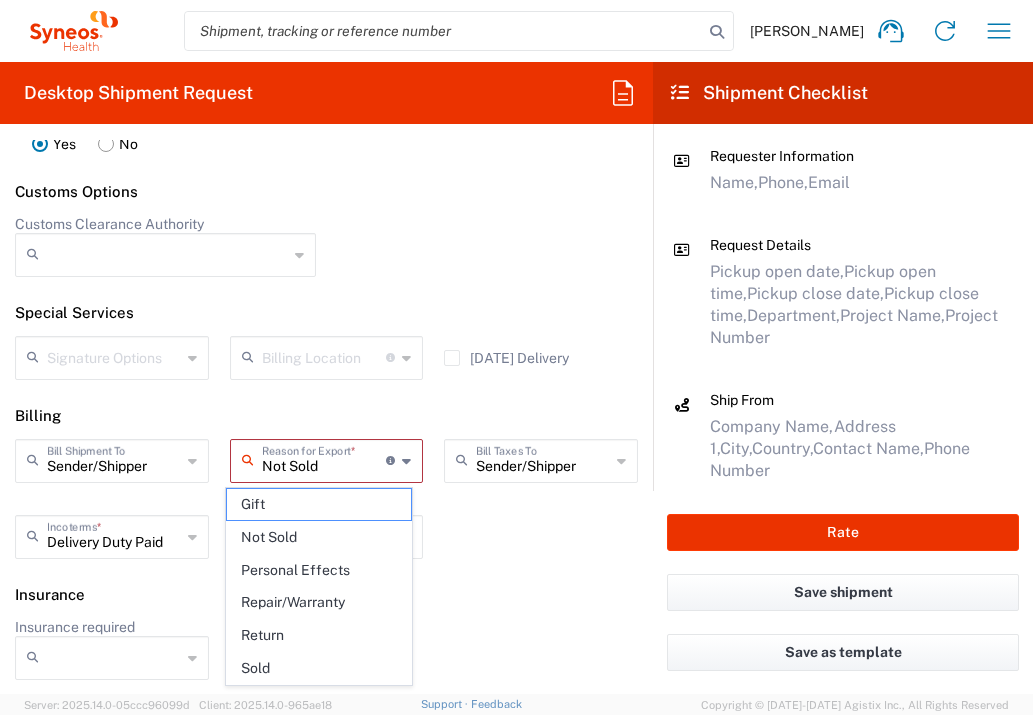scroll, scrollTop: 2843, scrollLeft: 0, axis: vertical 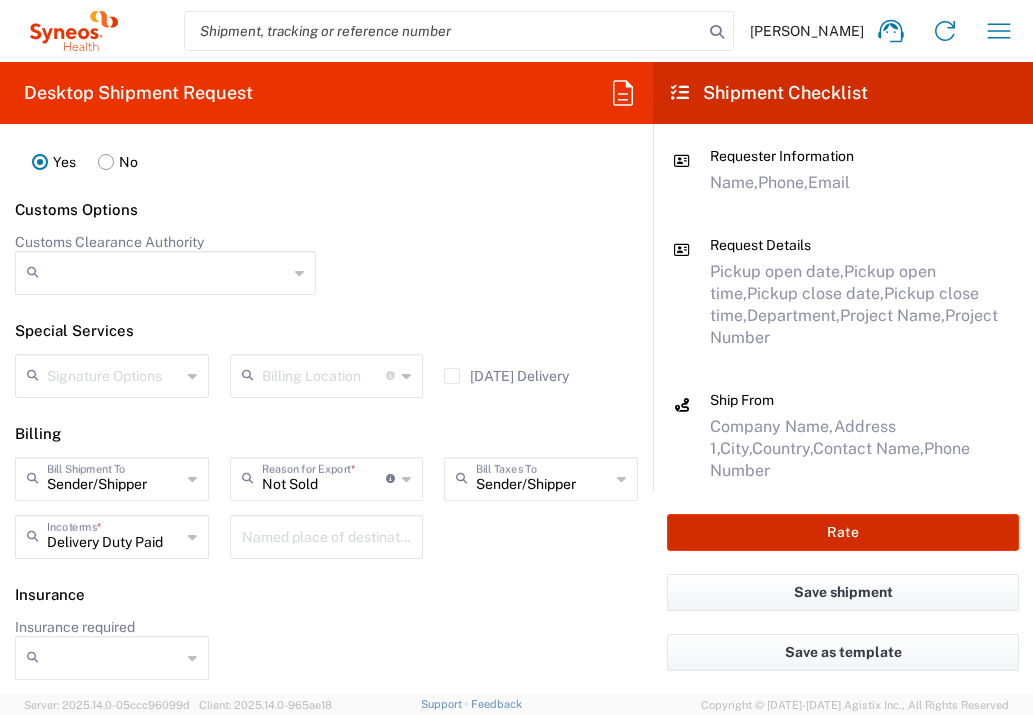 click on "Rate" 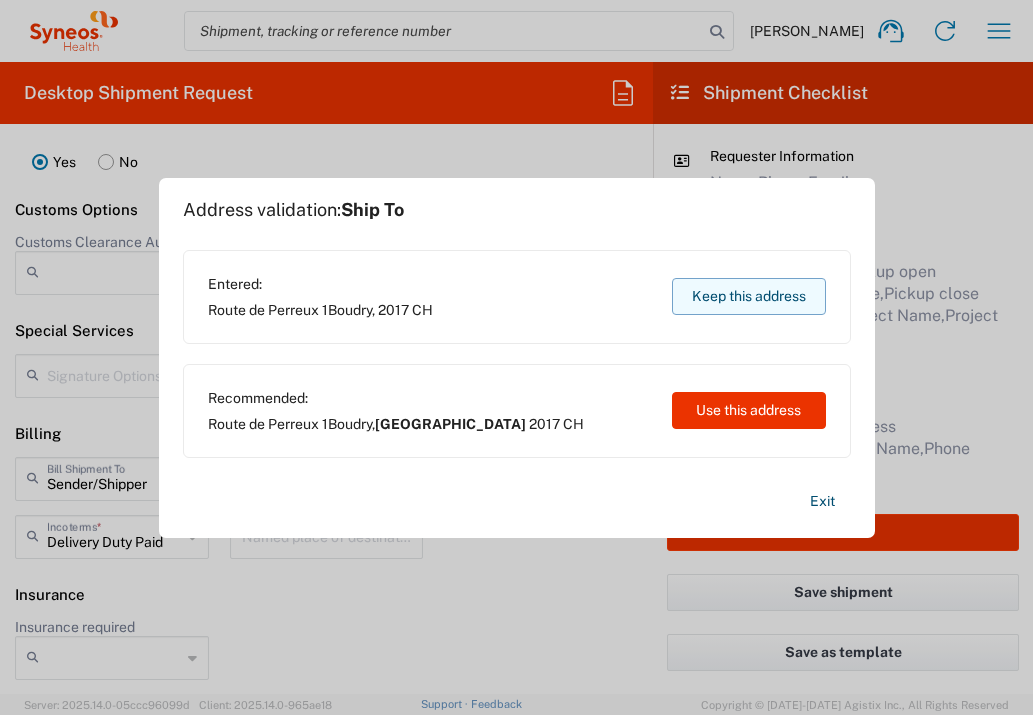 click on "Keep this address" 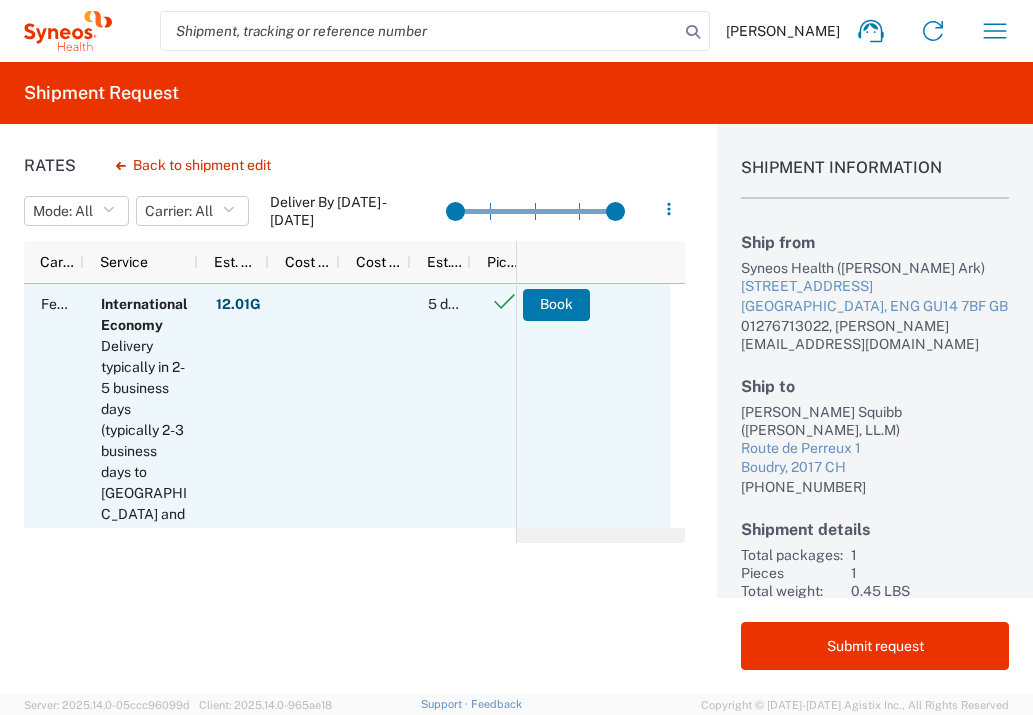 scroll, scrollTop: 49, scrollLeft: 0, axis: vertical 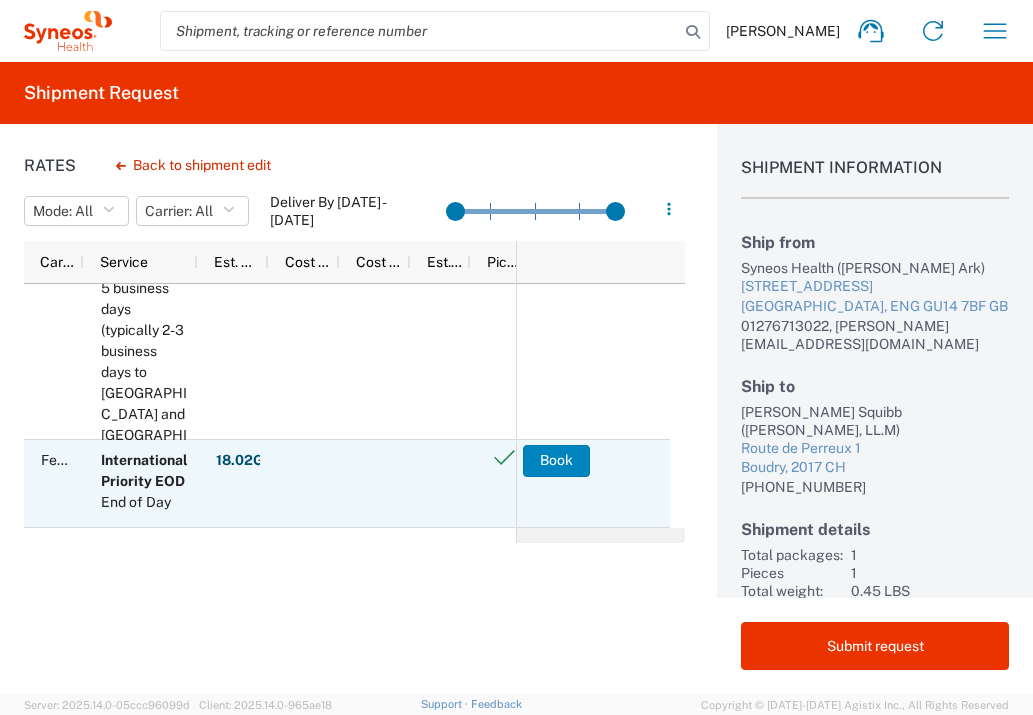 click on "Book" 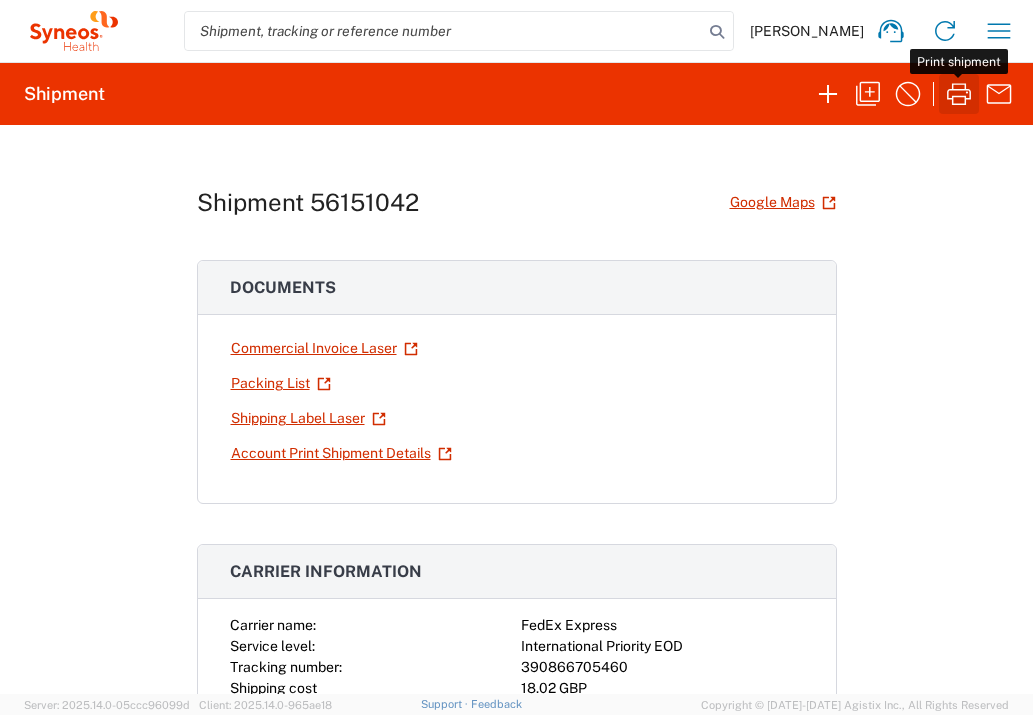 click 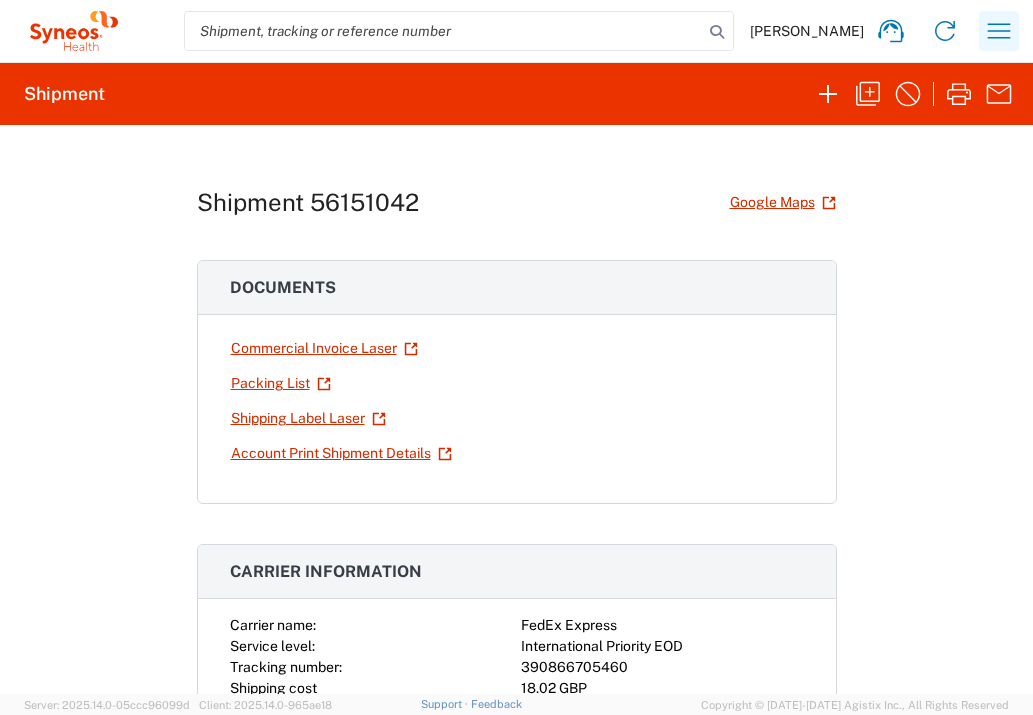 click 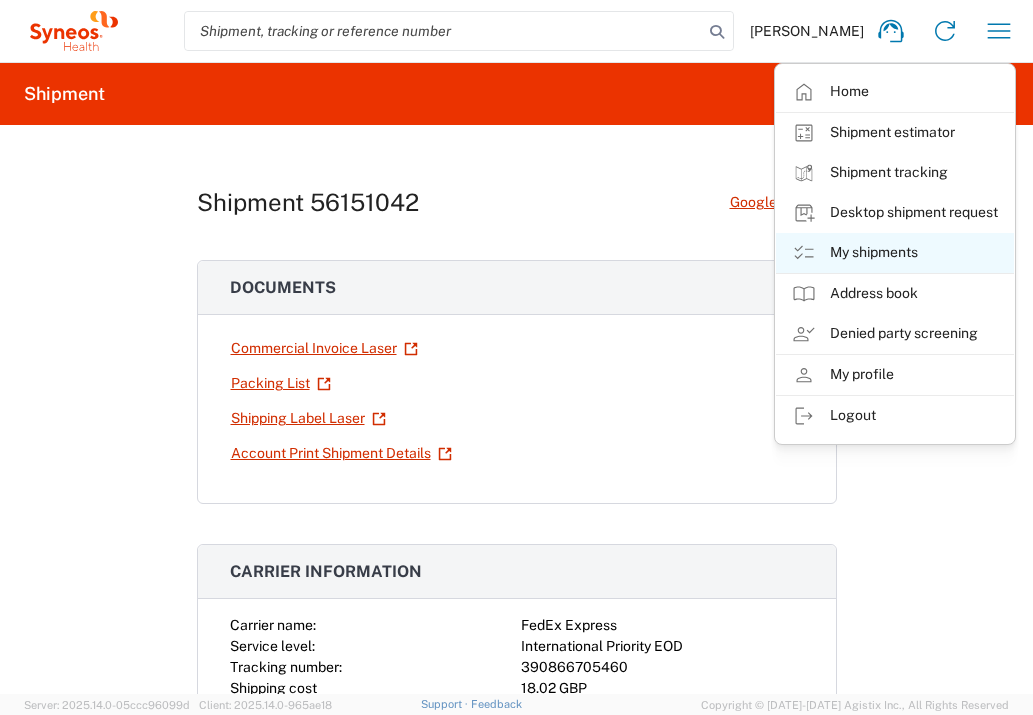 click on "My shipments" 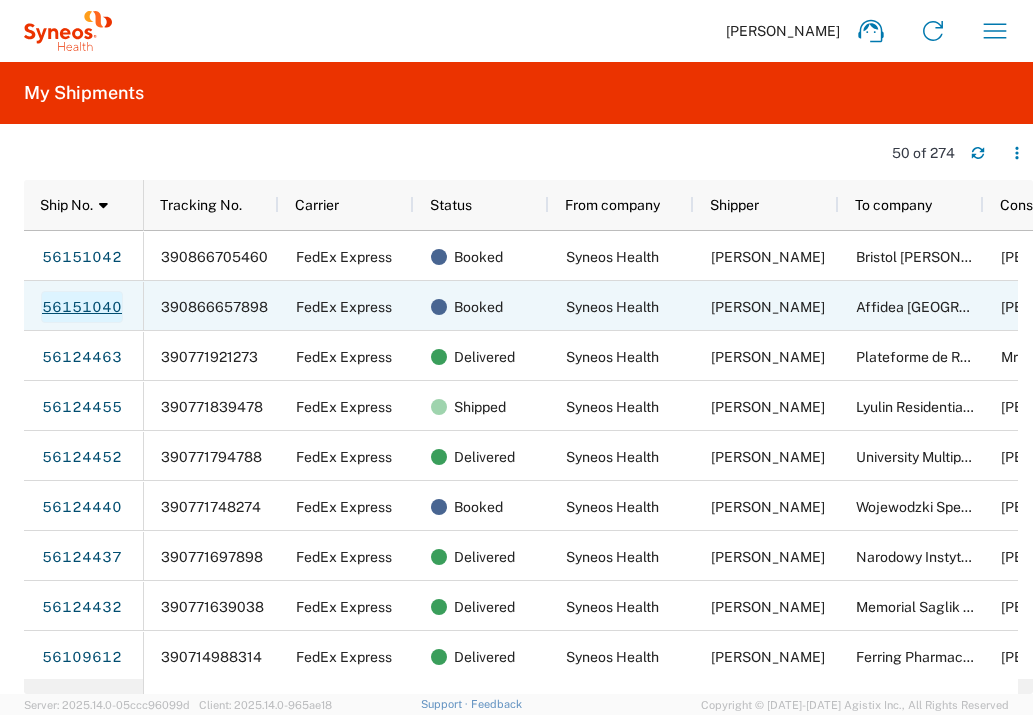 click on "56151040" 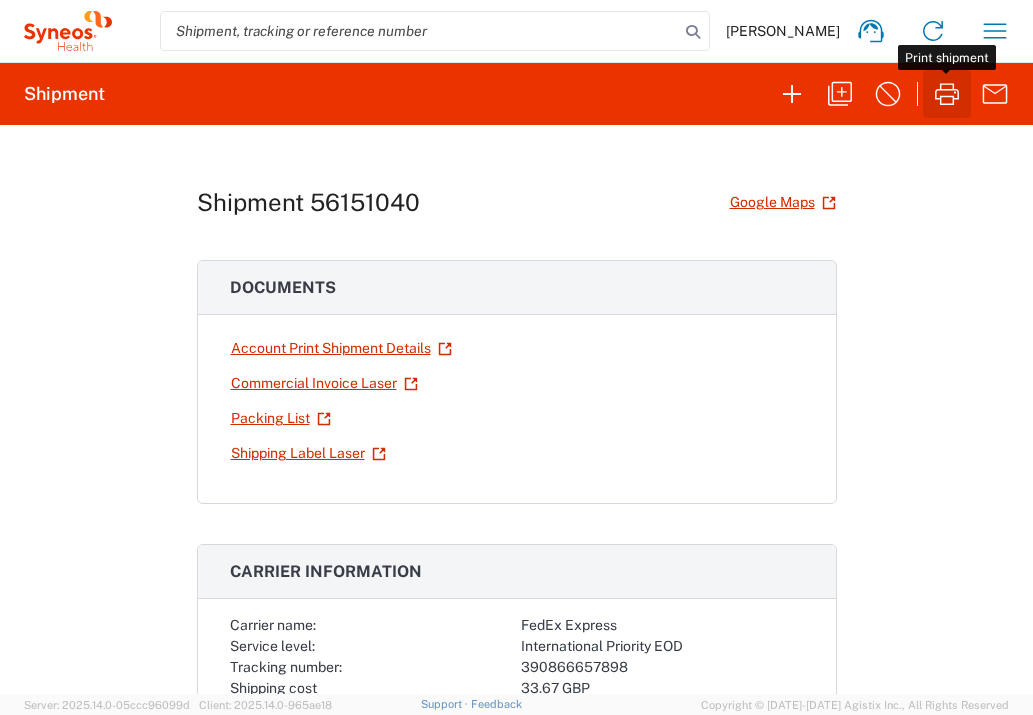 click 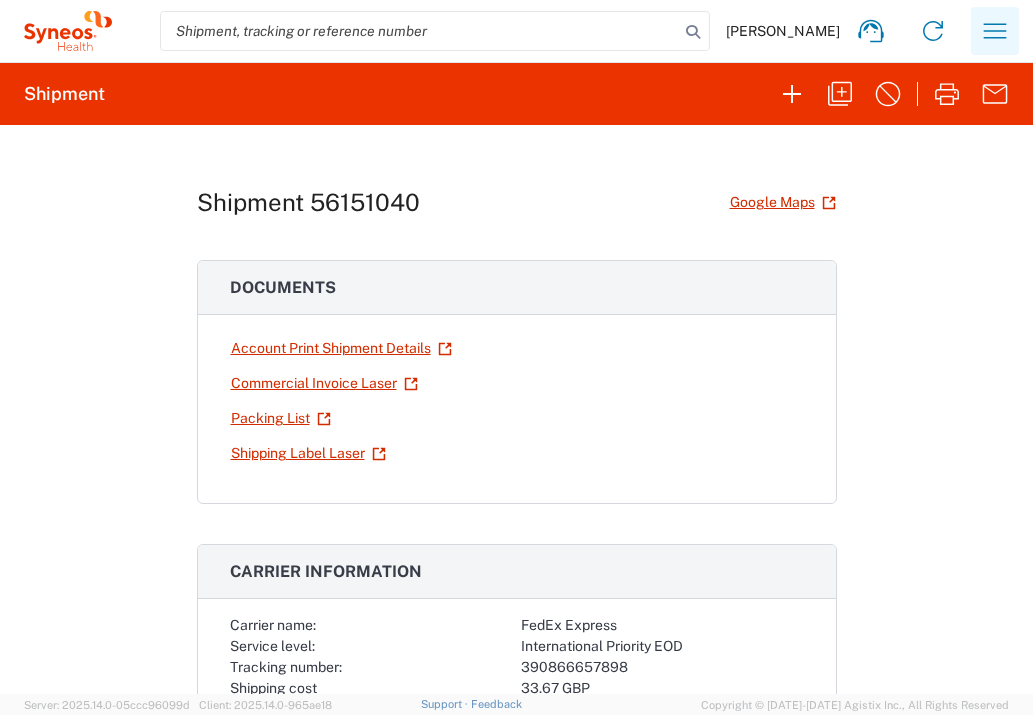 click 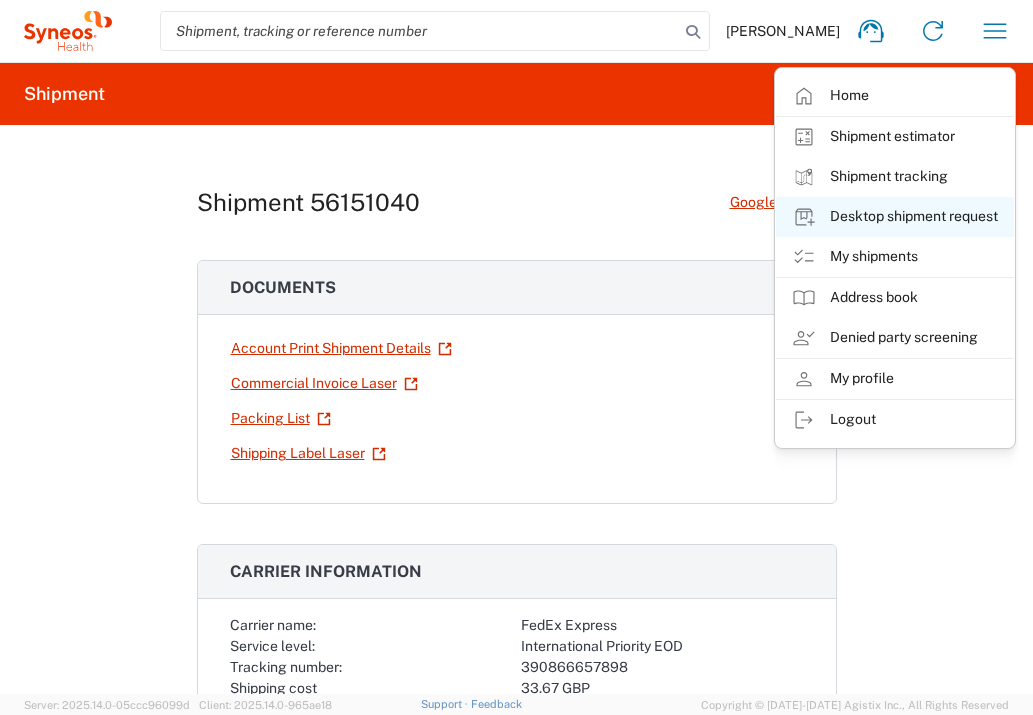 click on "Desktop shipment request" 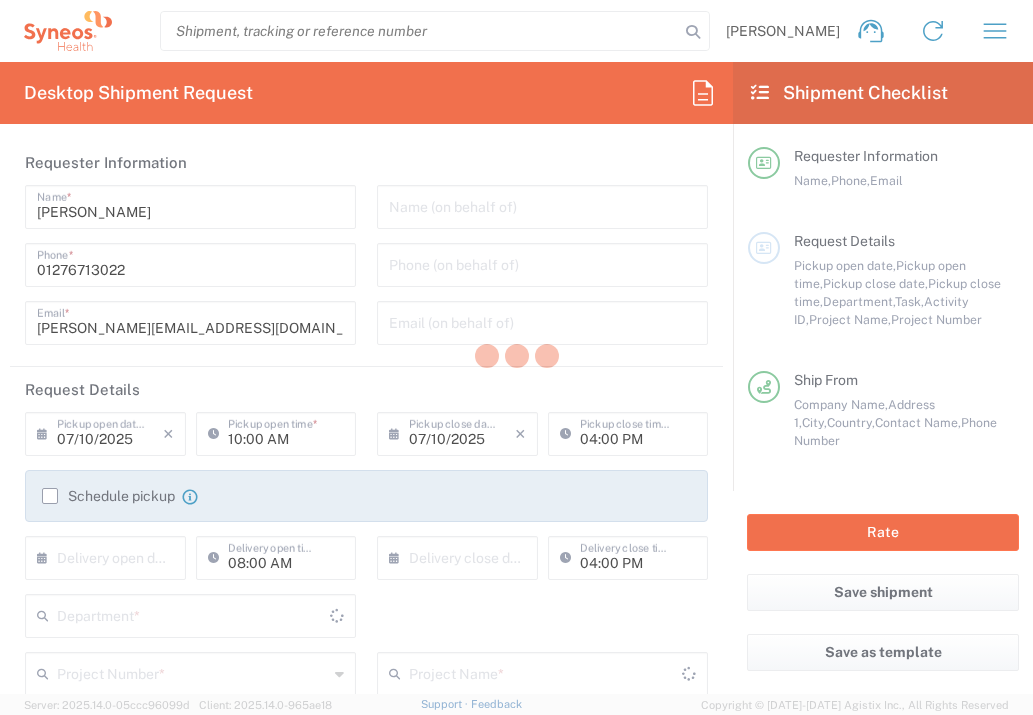 type on "[GEOGRAPHIC_DATA]" 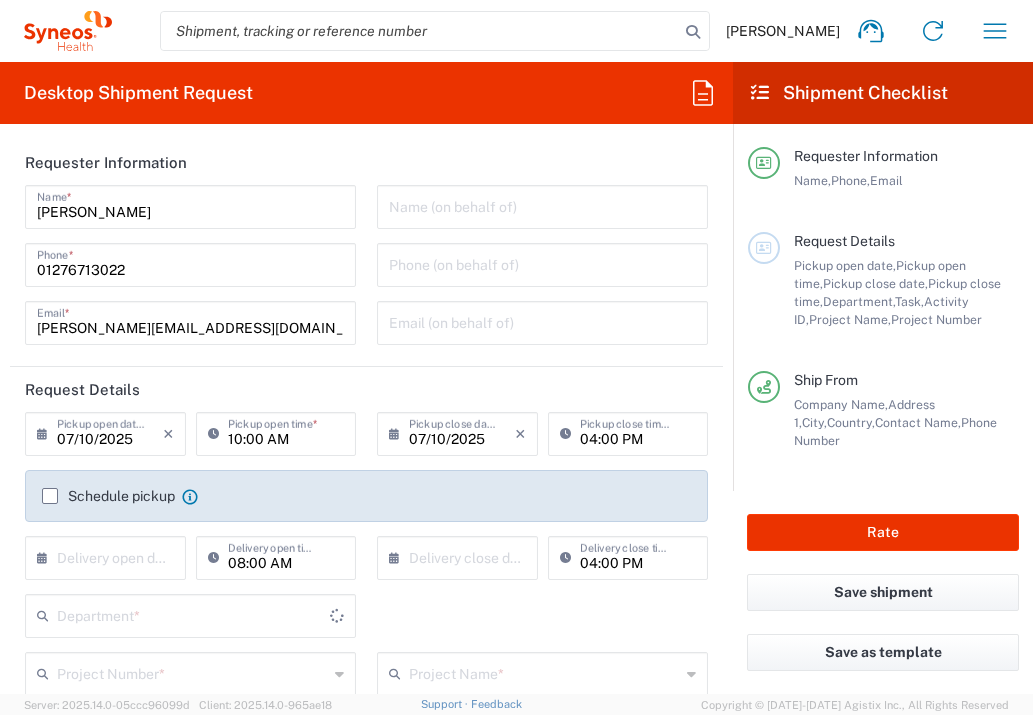 type on "3235" 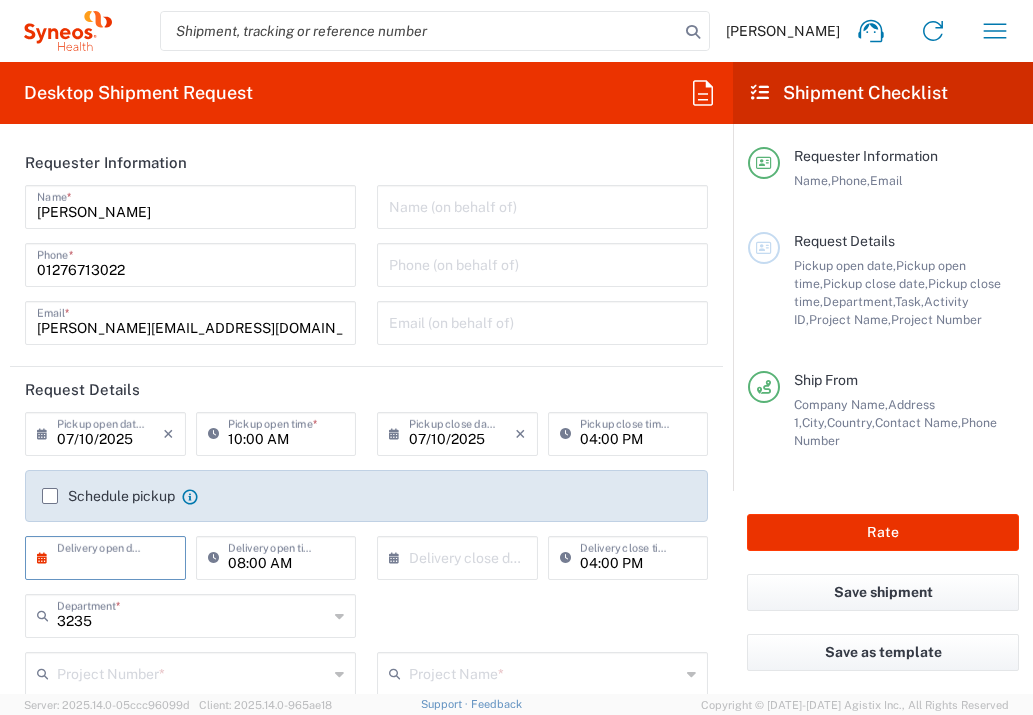 click at bounding box center (110, 556) 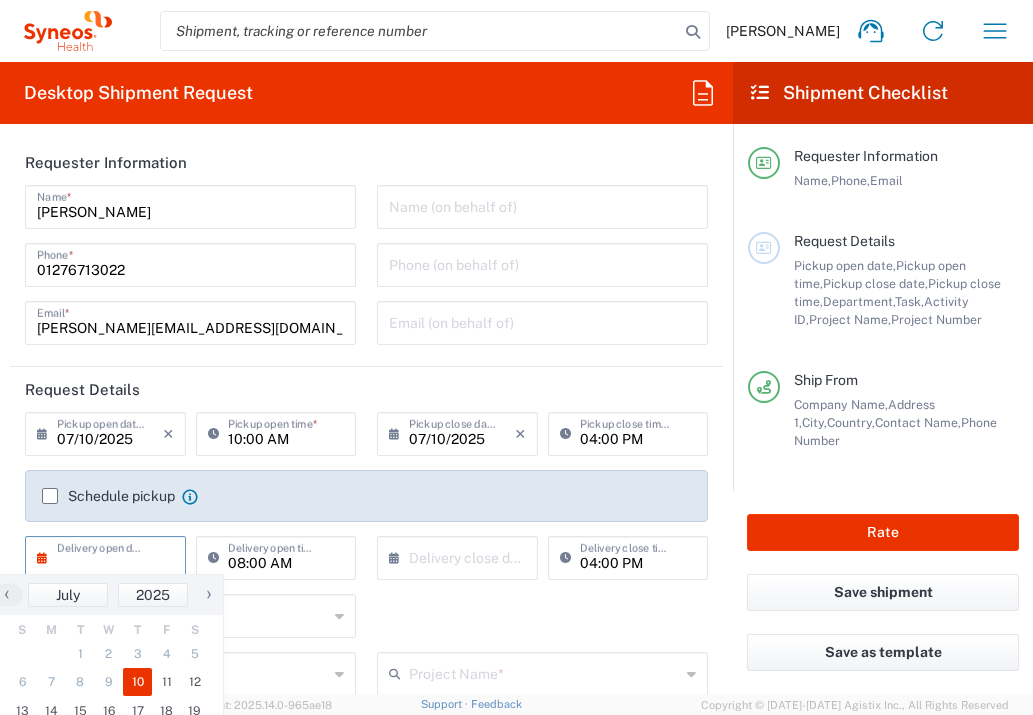 click on "10" 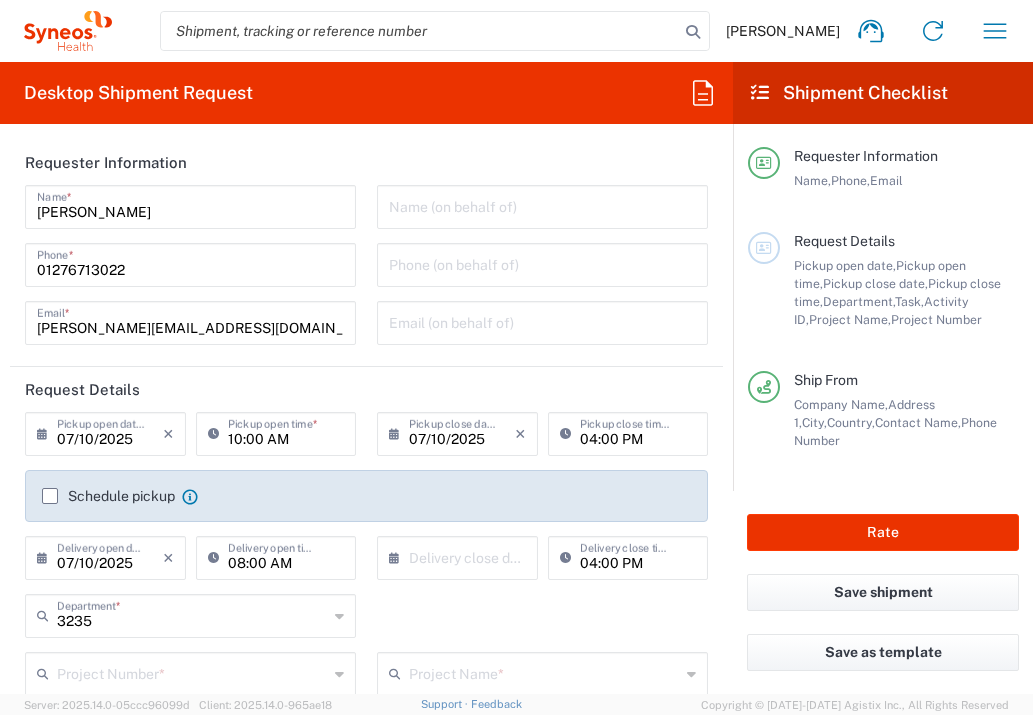 click at bounding box center (462, 556) 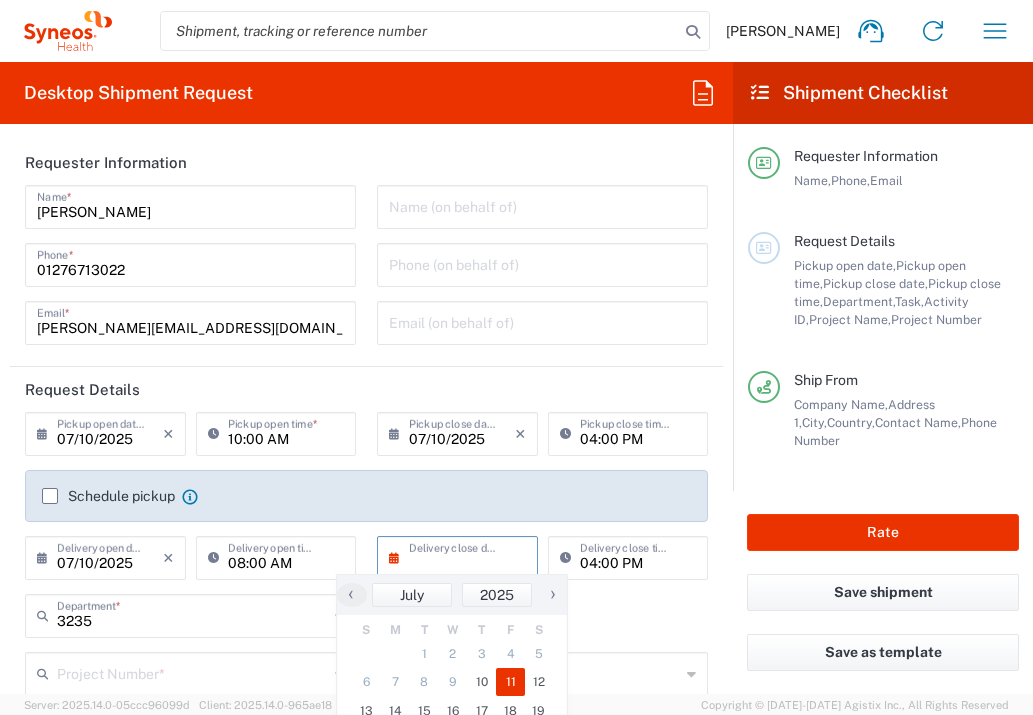drag, startPoint x: 464, startPoint y: 674, endPoint x: 492, endPoint y: 683, distance: 29.410883 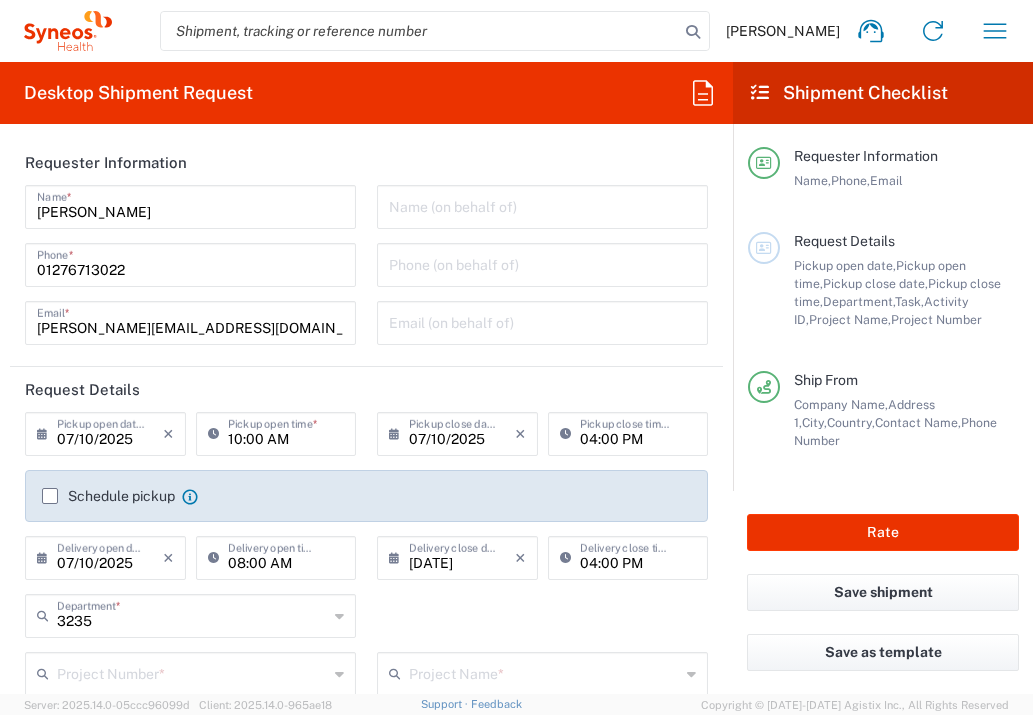 click at bounding box center [192, 672] 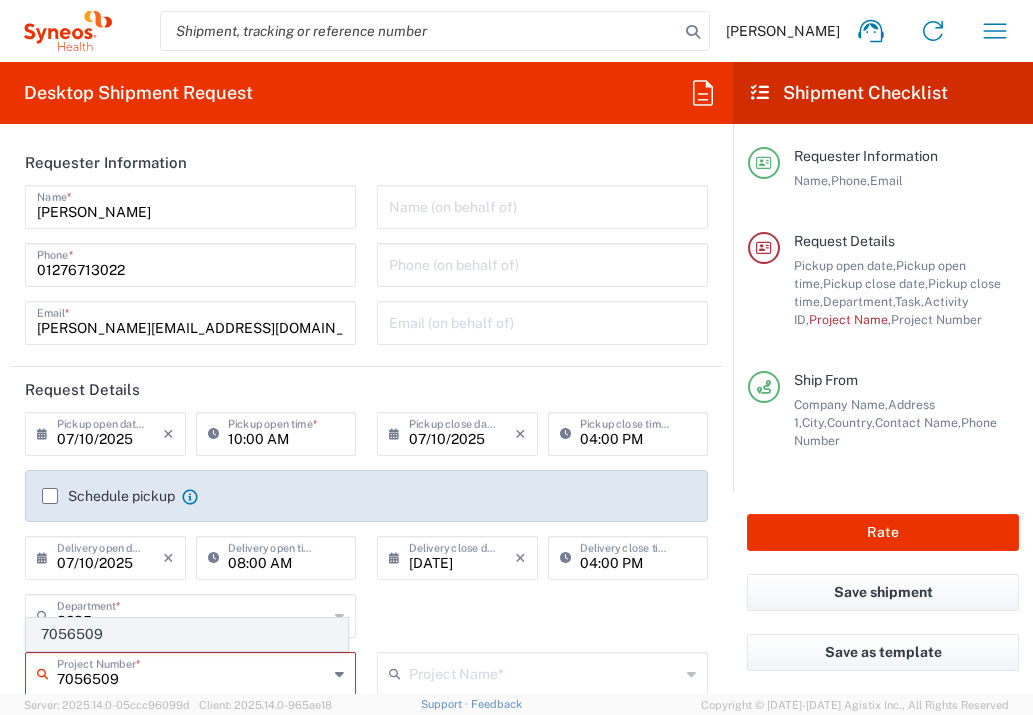 type on "7056509" 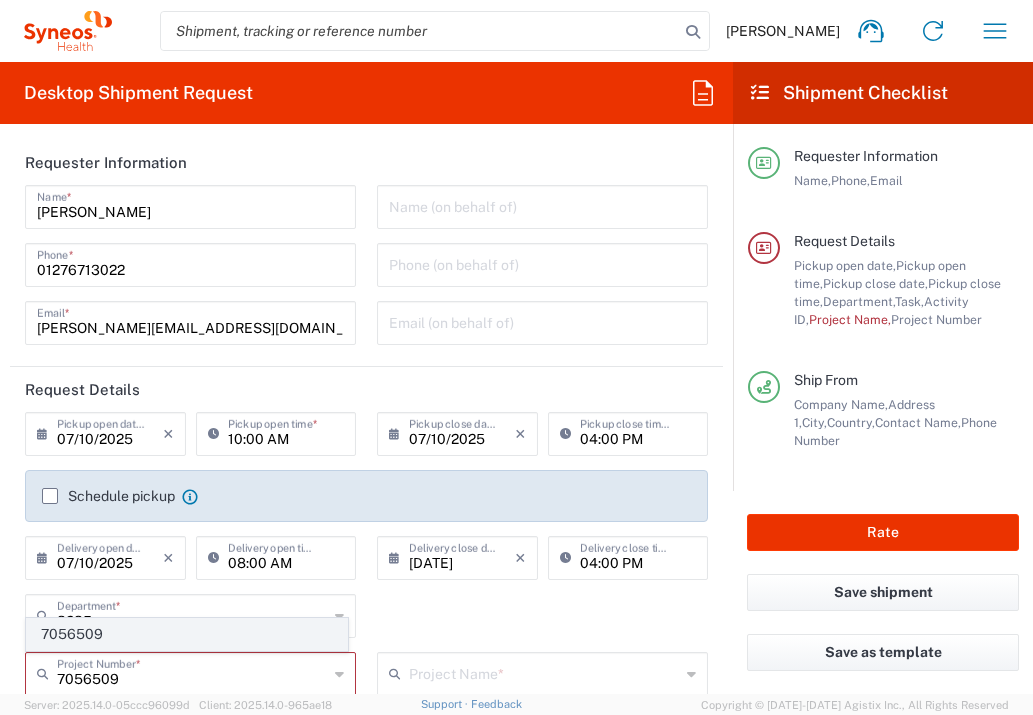 click on "7056509" 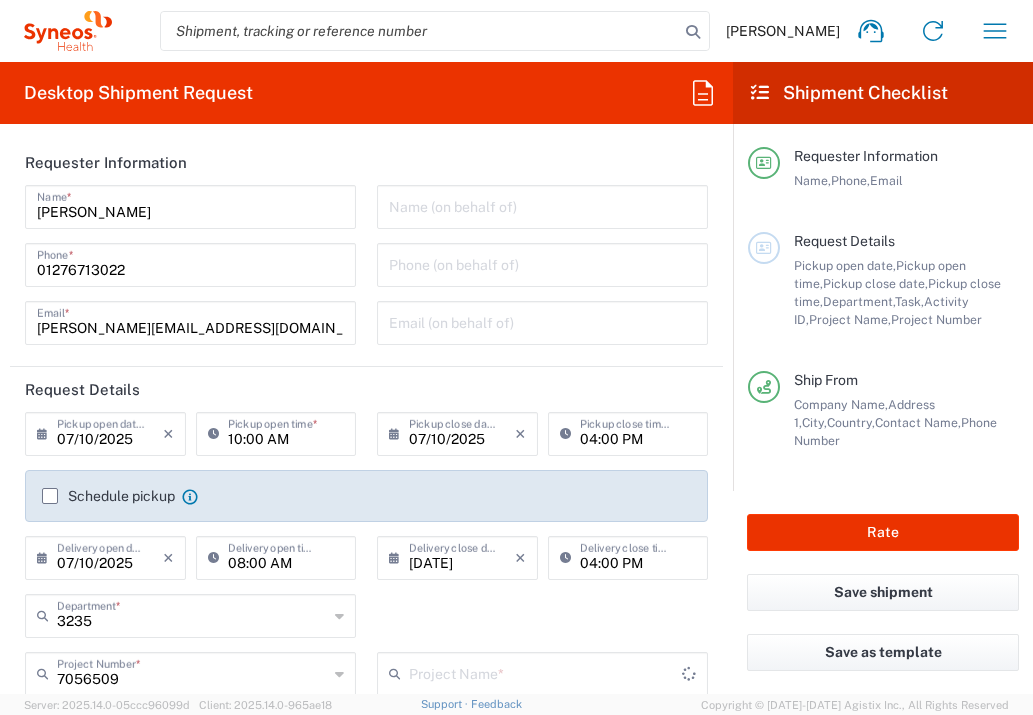 type on "Ryvu 7056509" 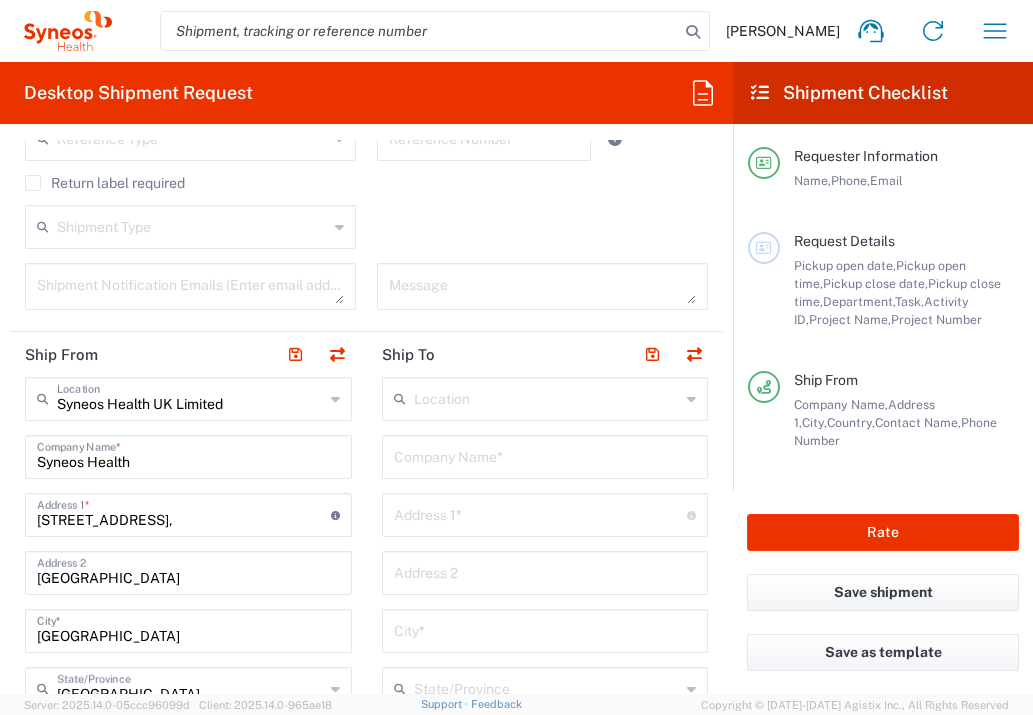 scroll, scrollTop: 597, scrollLeft: 0, axis: vertical 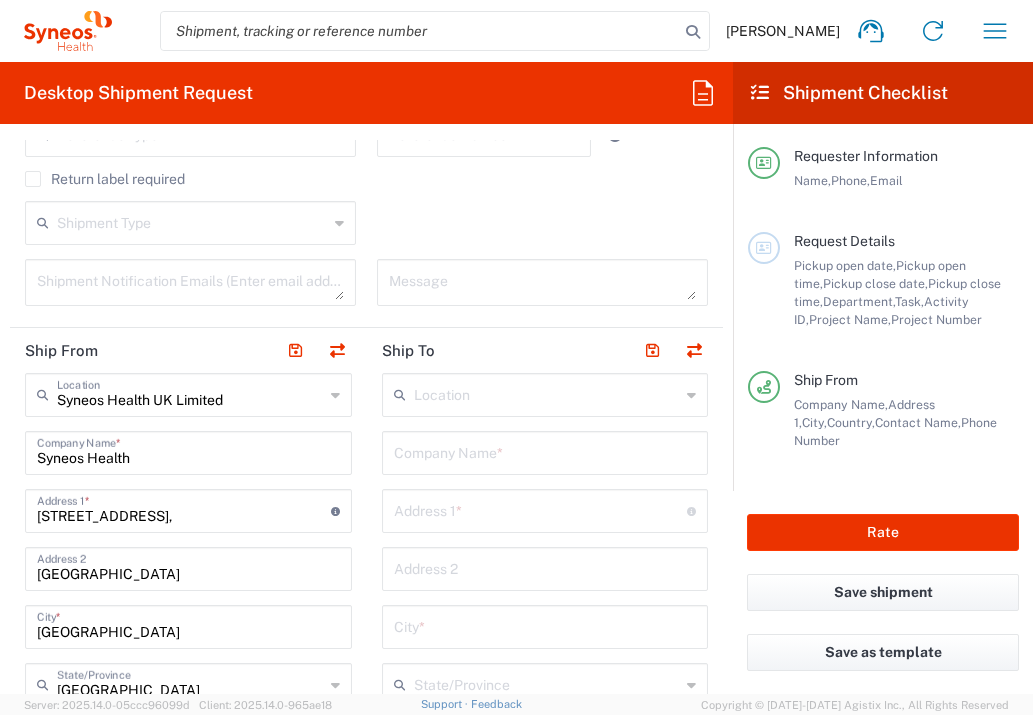 drag, startPoint x: 474, startPoint y: 454, endPoint x: 341, endPoint y: 476, distance: 134.80727 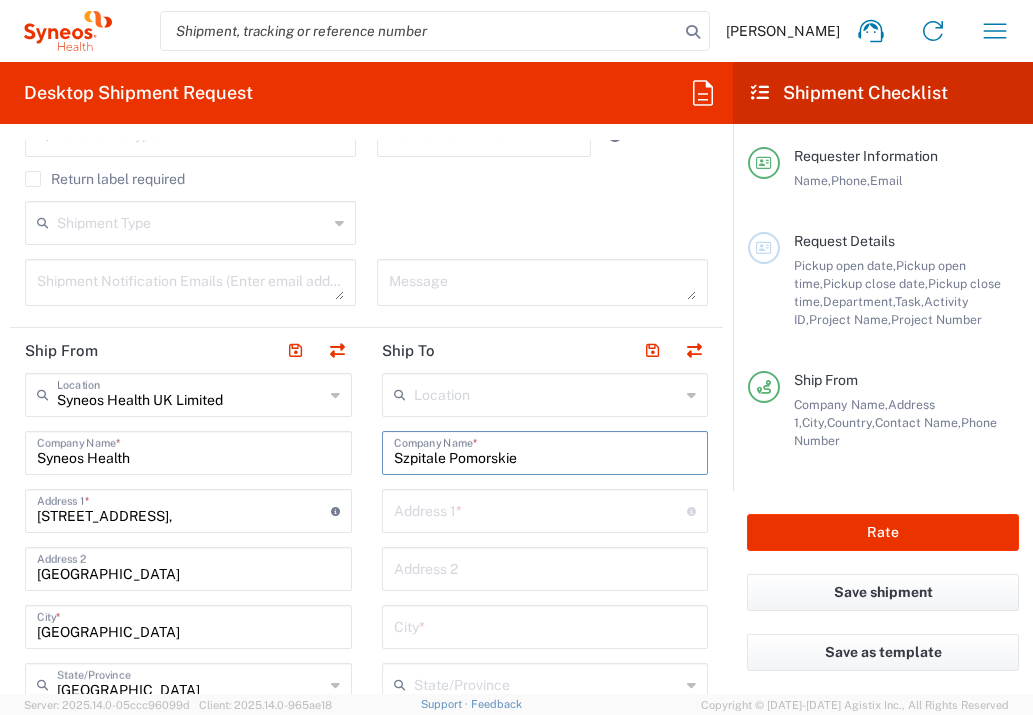 type on "Szpitale Pomorskie" 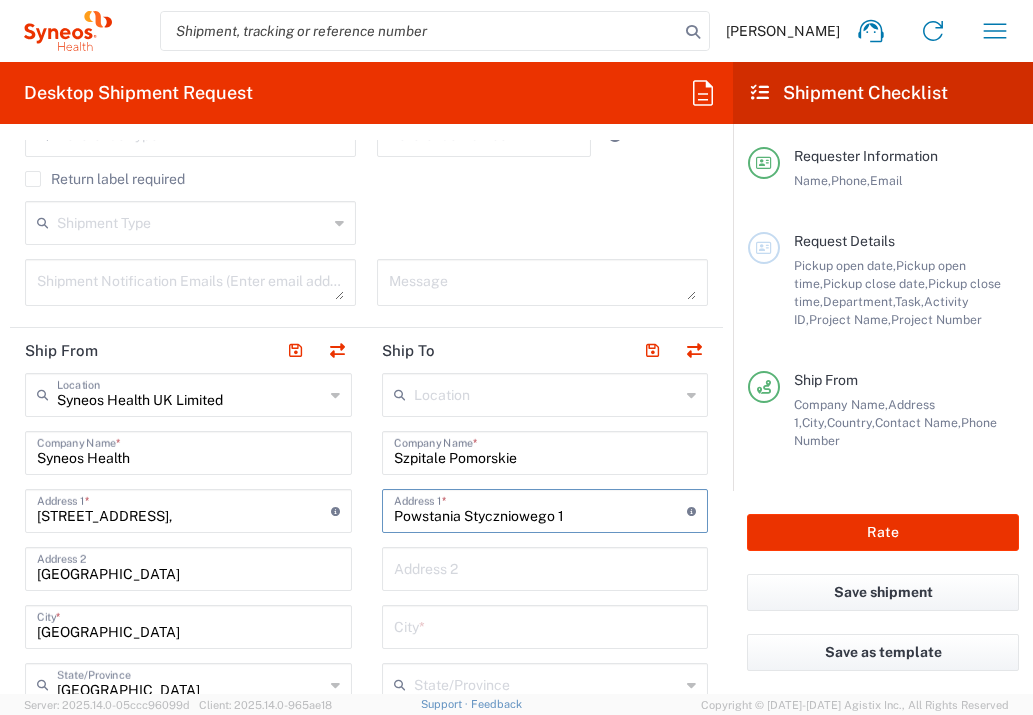 type on "Powstania Styczniowego 1" 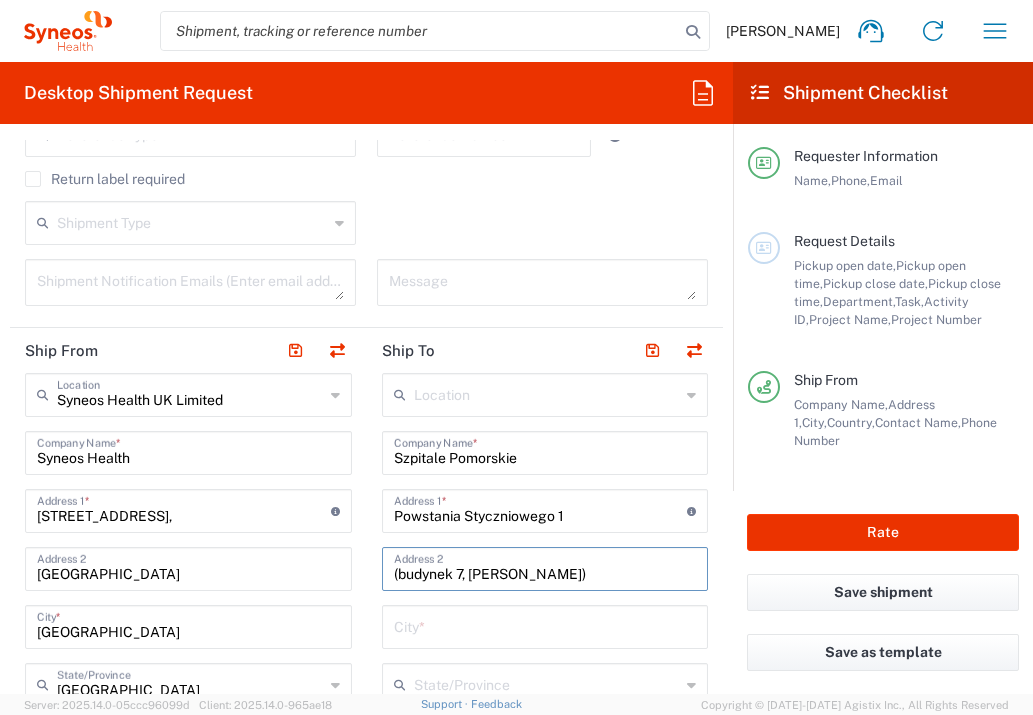 type on "(budynek 7, [PERSON_NAME])" 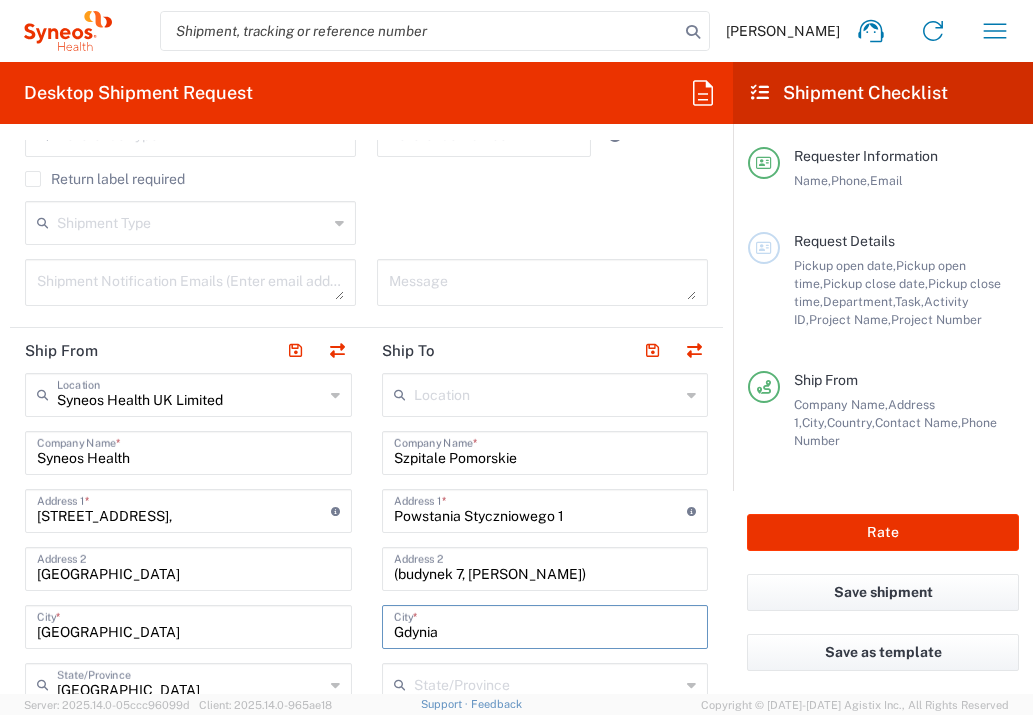 type on "Gdynia" 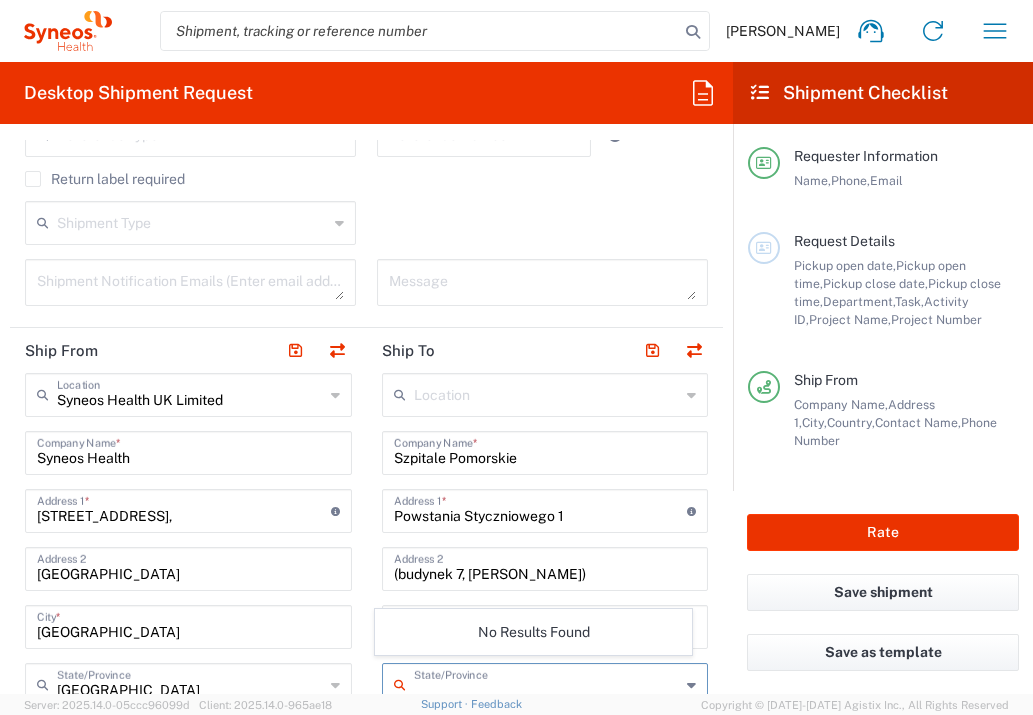scroll, scrollTop: 604, scrollLeft: 0, axis: vertical 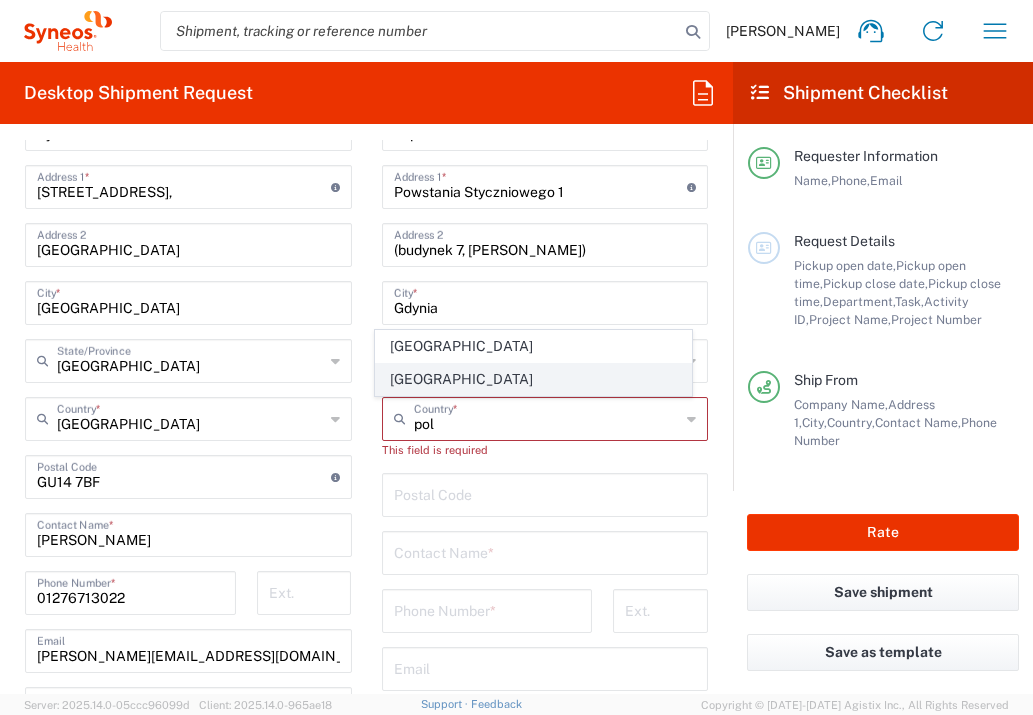 click on "[GEOGRAPHIC_DATA]" 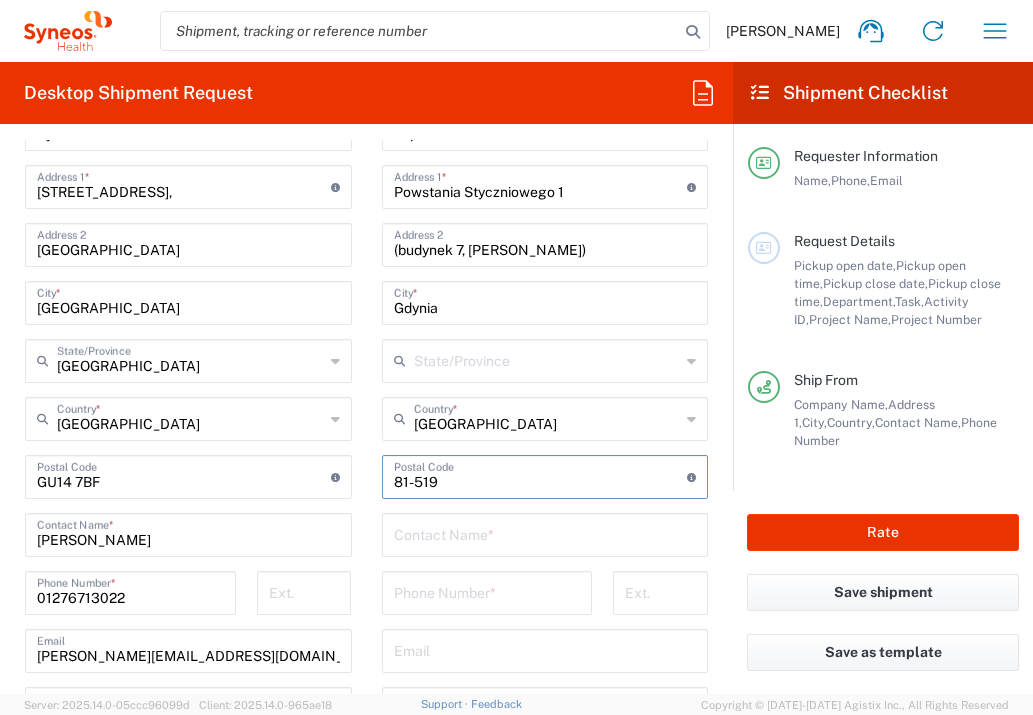 type on "81-519" 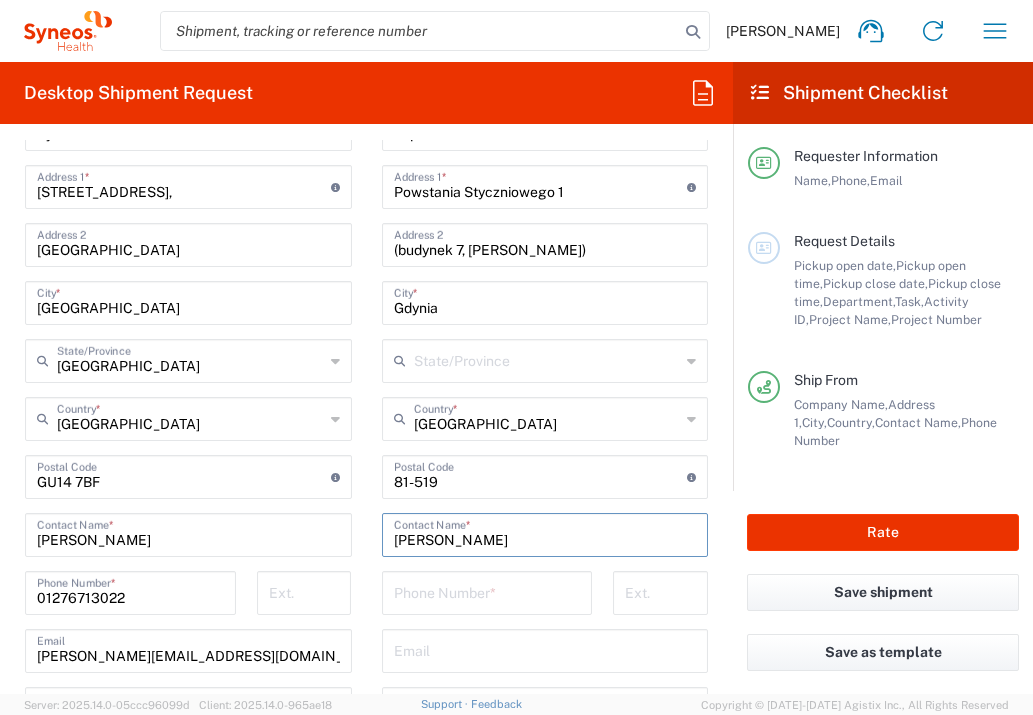 type on "[PERSON_NAME]" 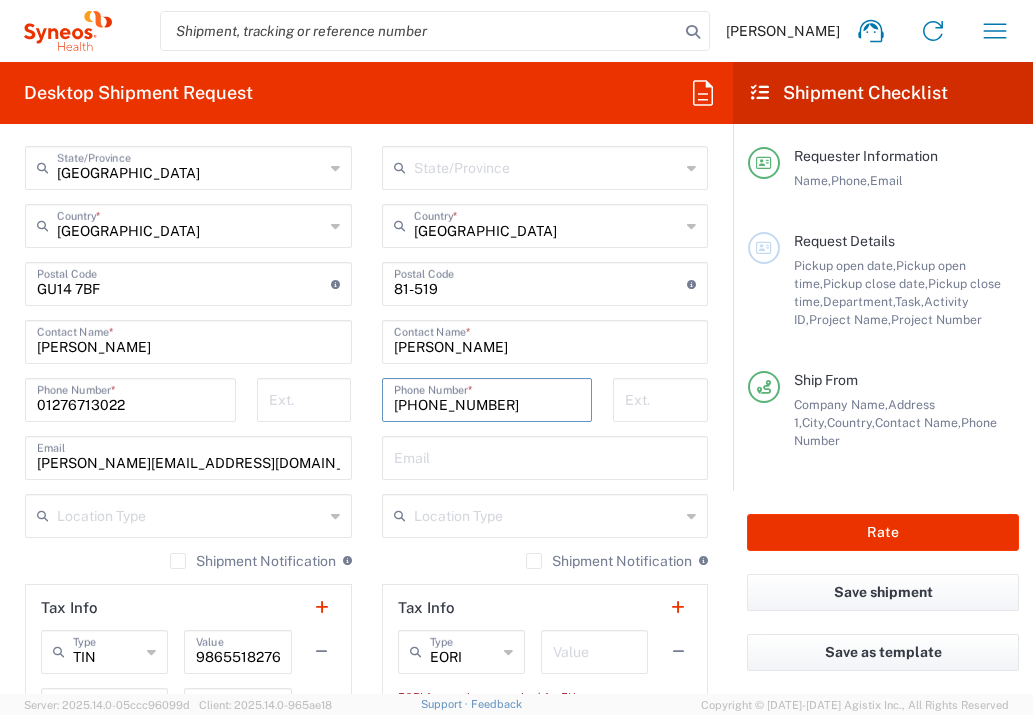 scroll, scrollTop: 1139, scrollLeft: 0, axis: vertical 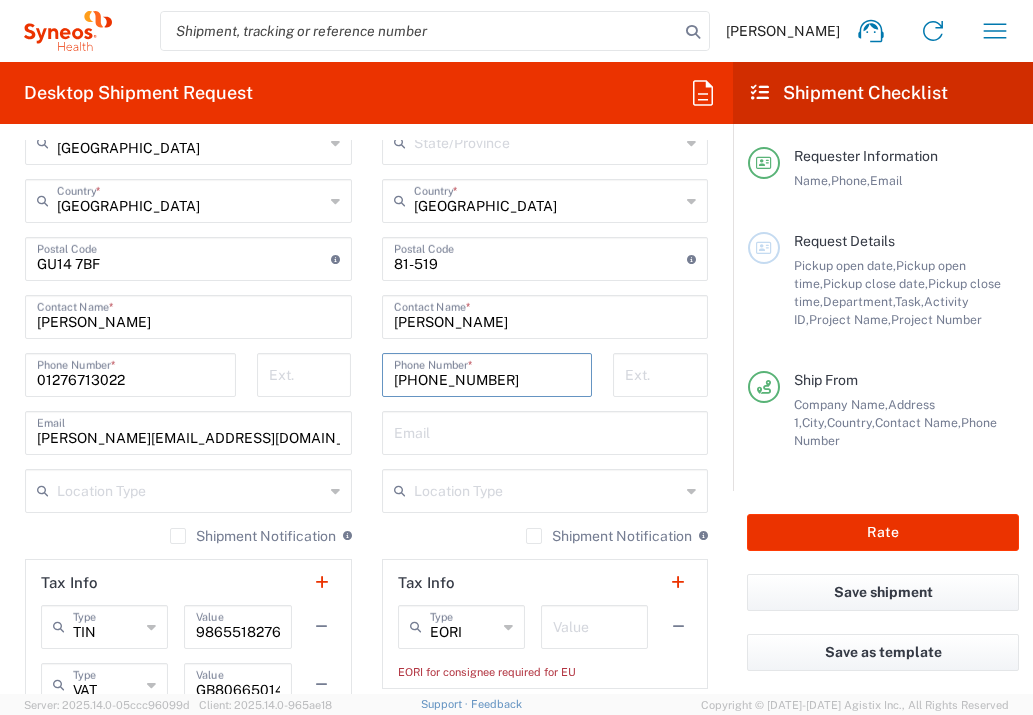 type on "[PHONE_NUMBER]" 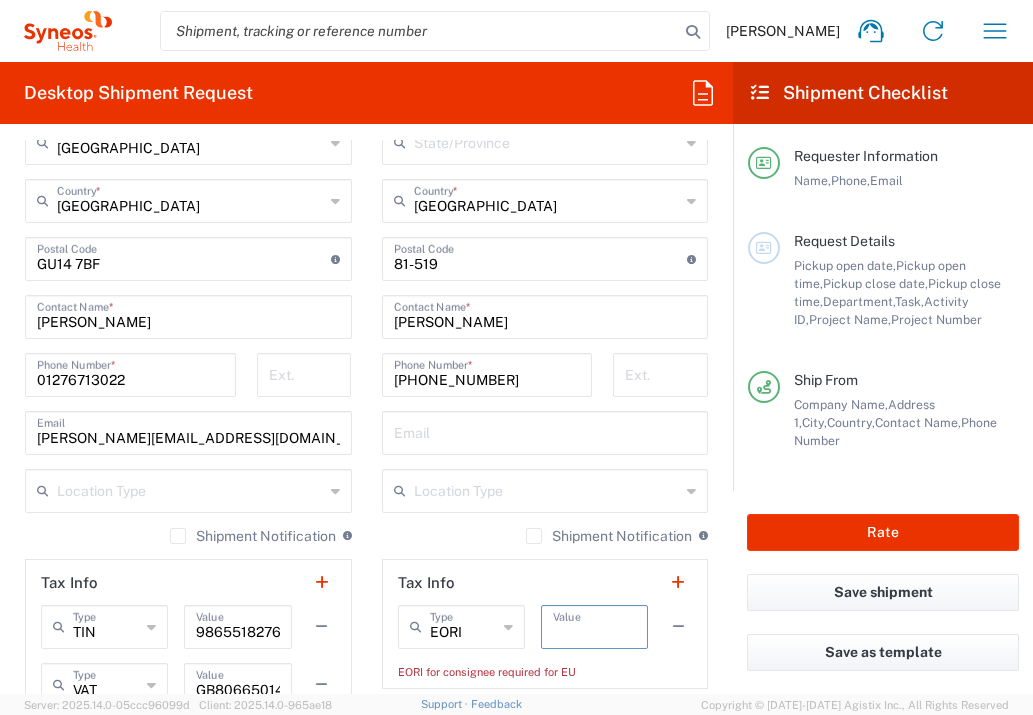 click at bounding box center [594, 625] 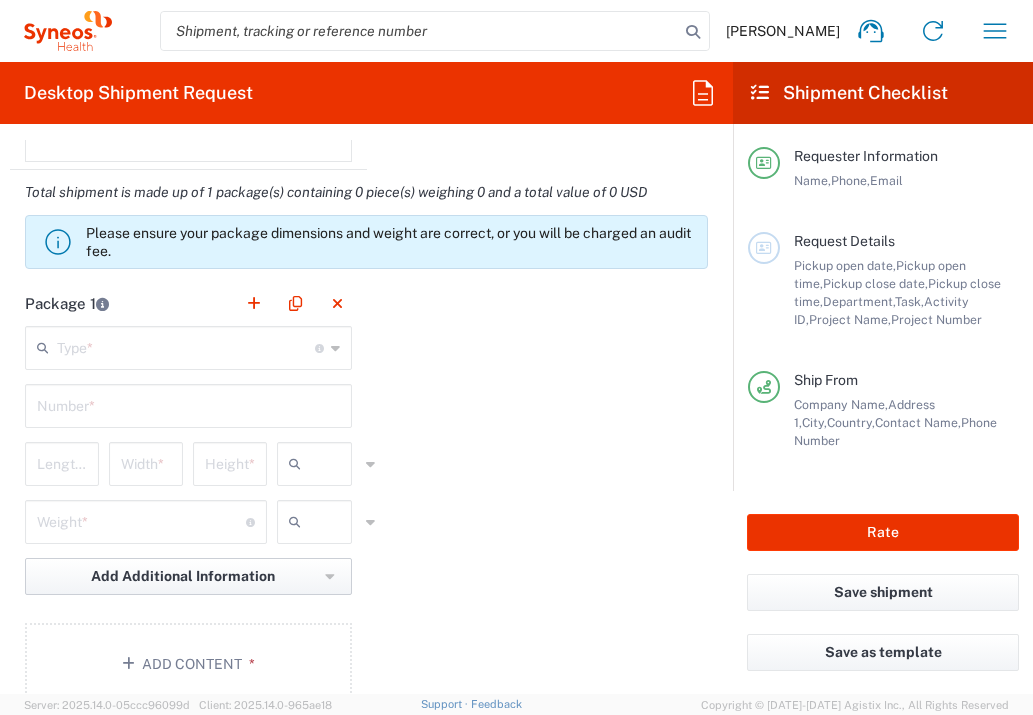 scroll, scrollTop: 1818, scrollLeft: 0, axis: vertical 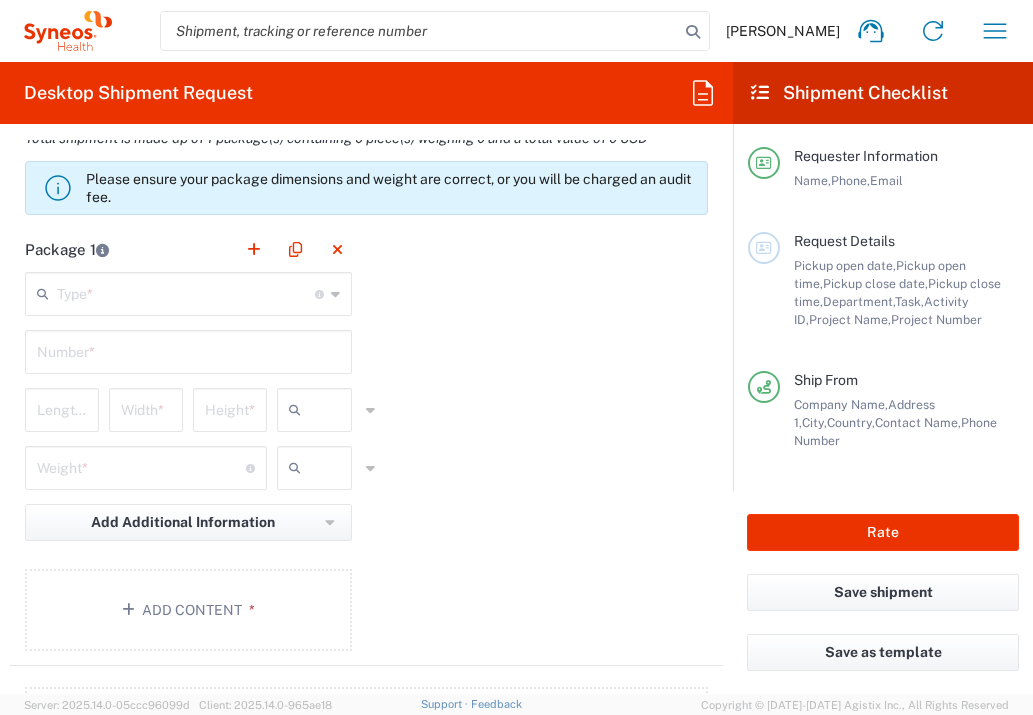 type on "1" 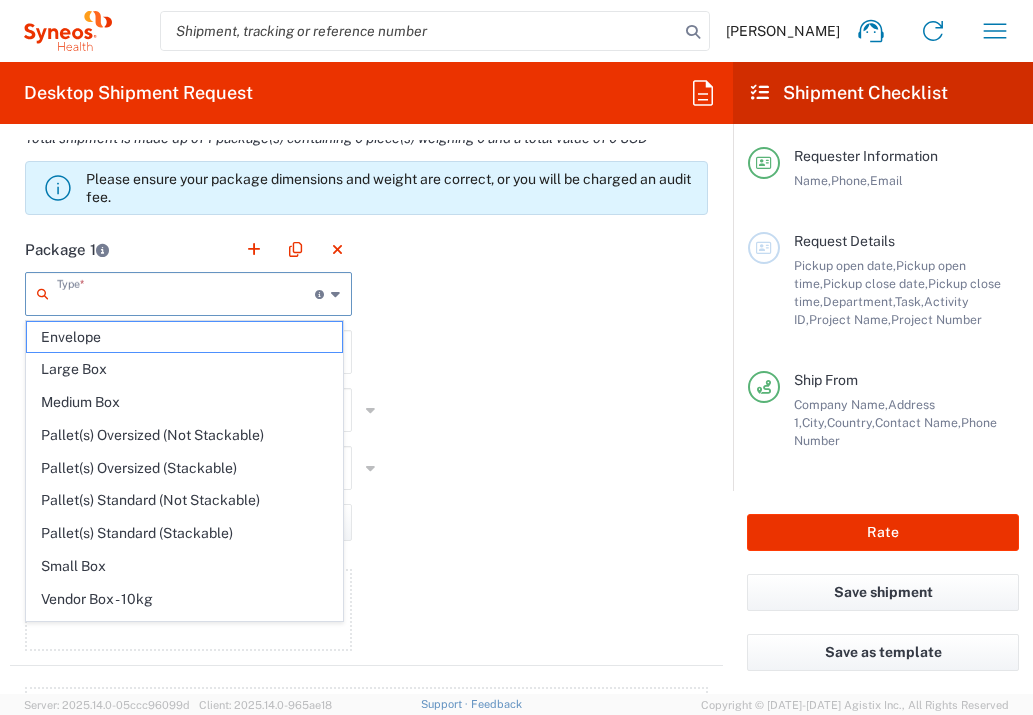 click at bounding box center [186, 292] 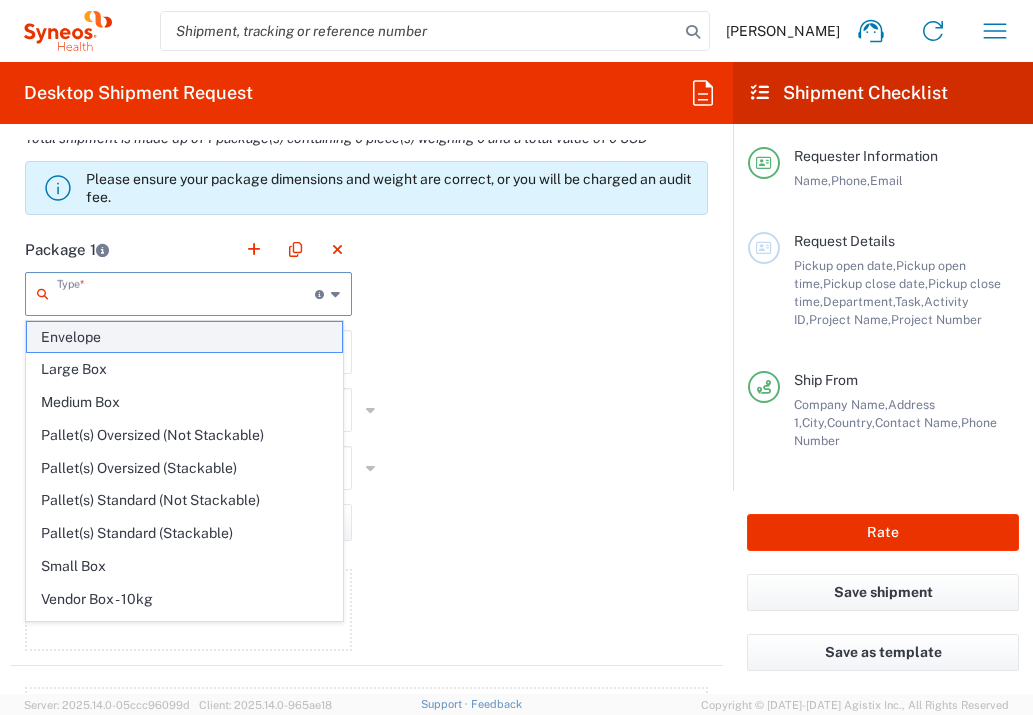 click on "Envelope" 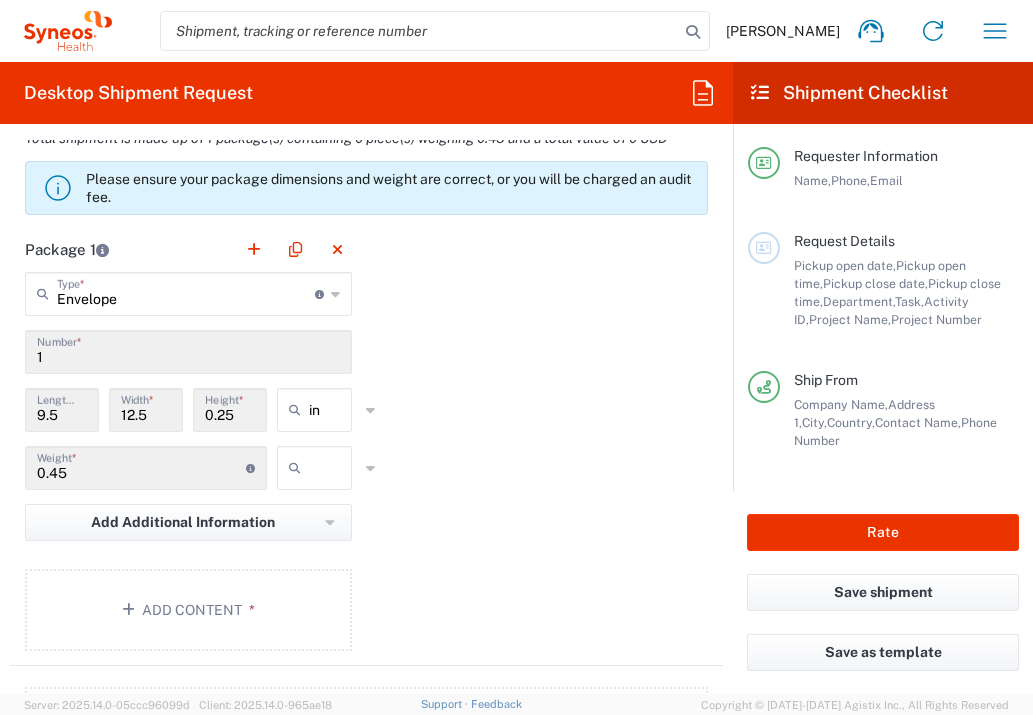 click at bounding box center (334, 468) 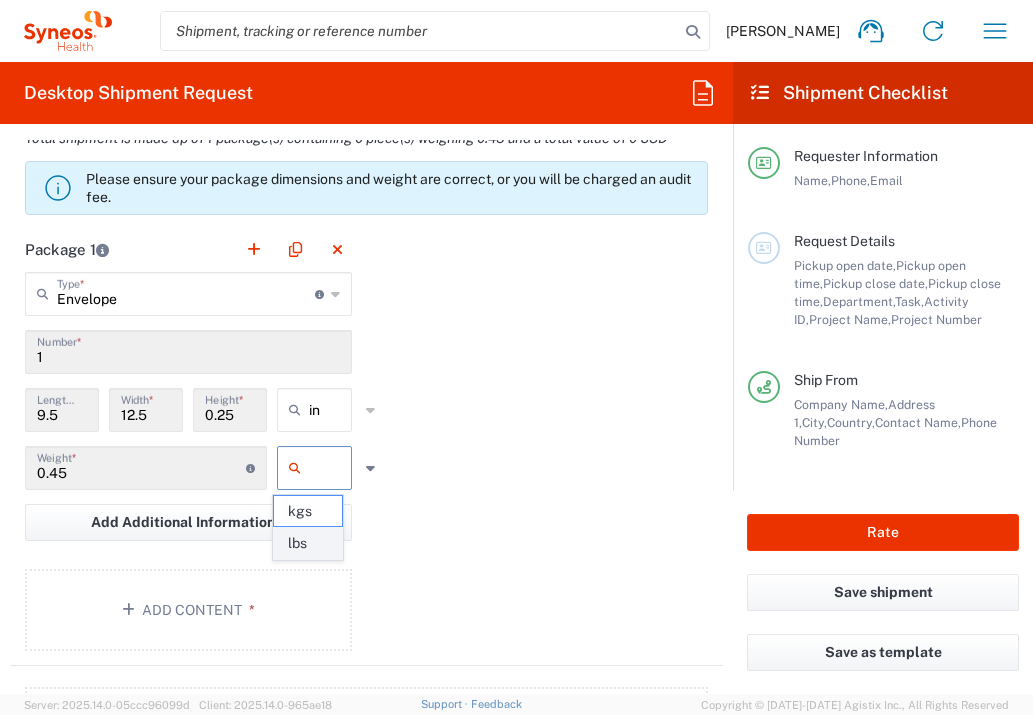 click on "lbs" 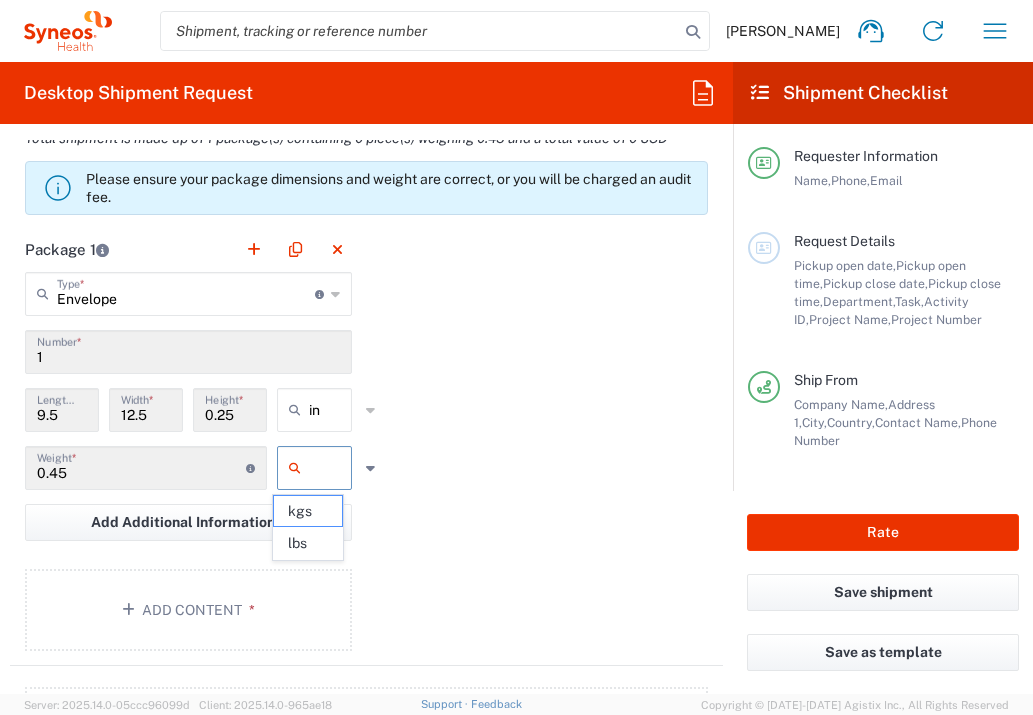 type on "lbs" 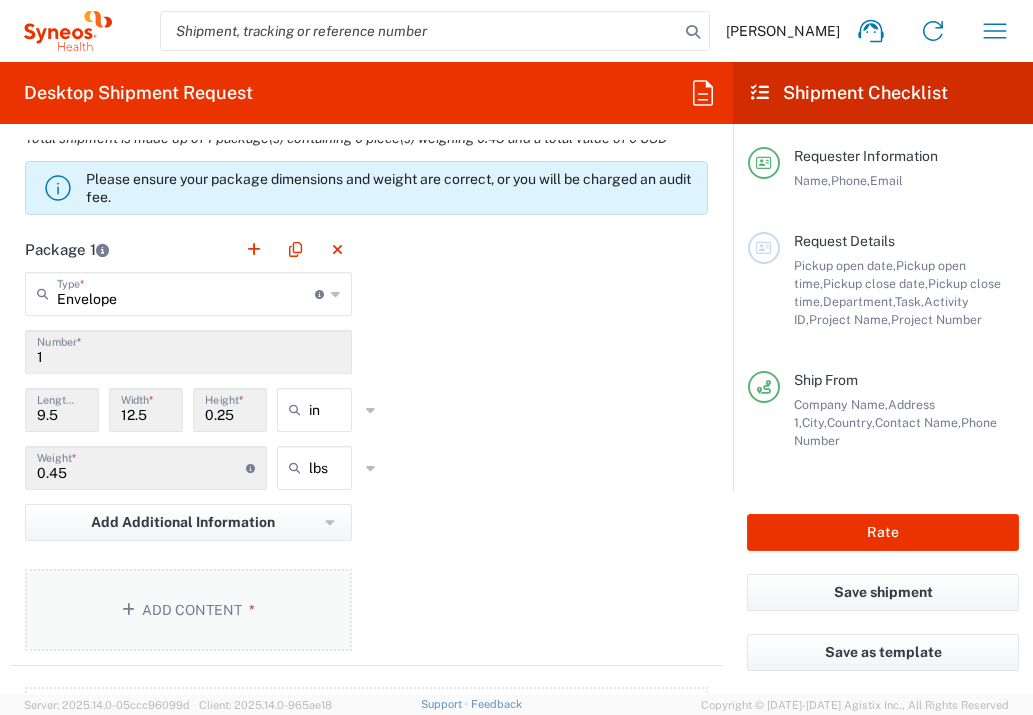 click on "*" 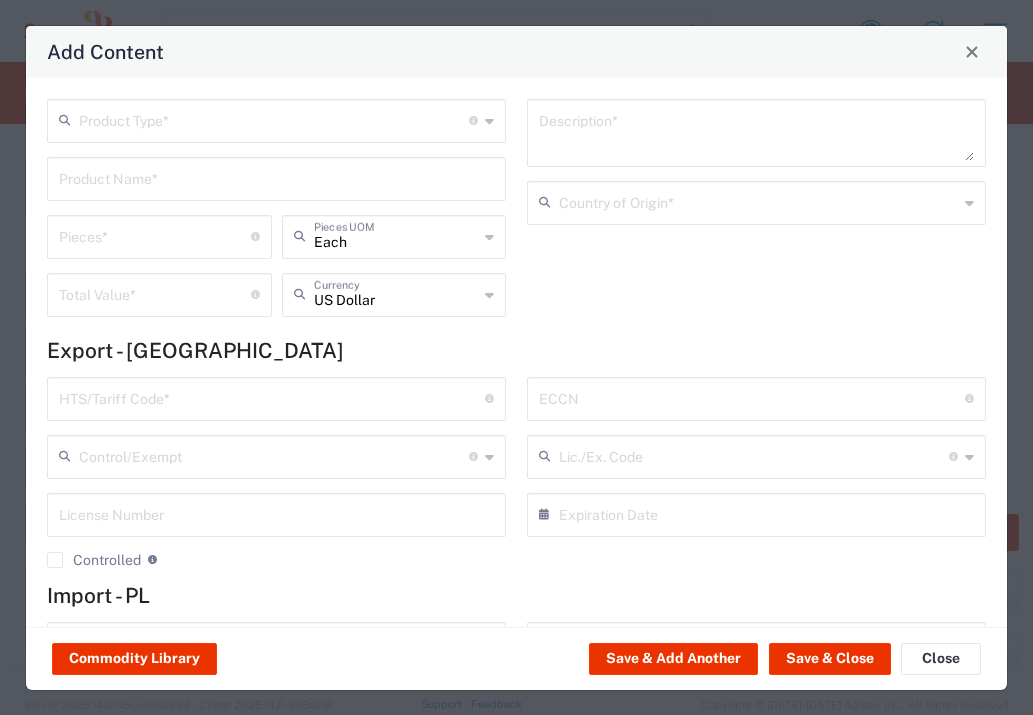 click at bounding box center [274, 119] 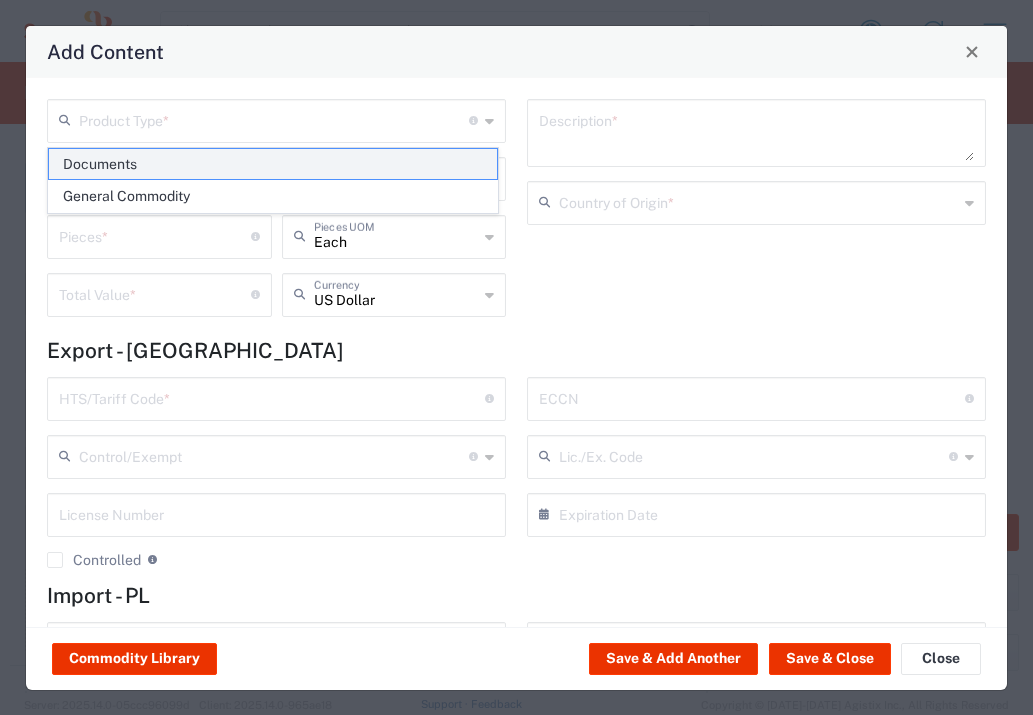 click on "Documents" 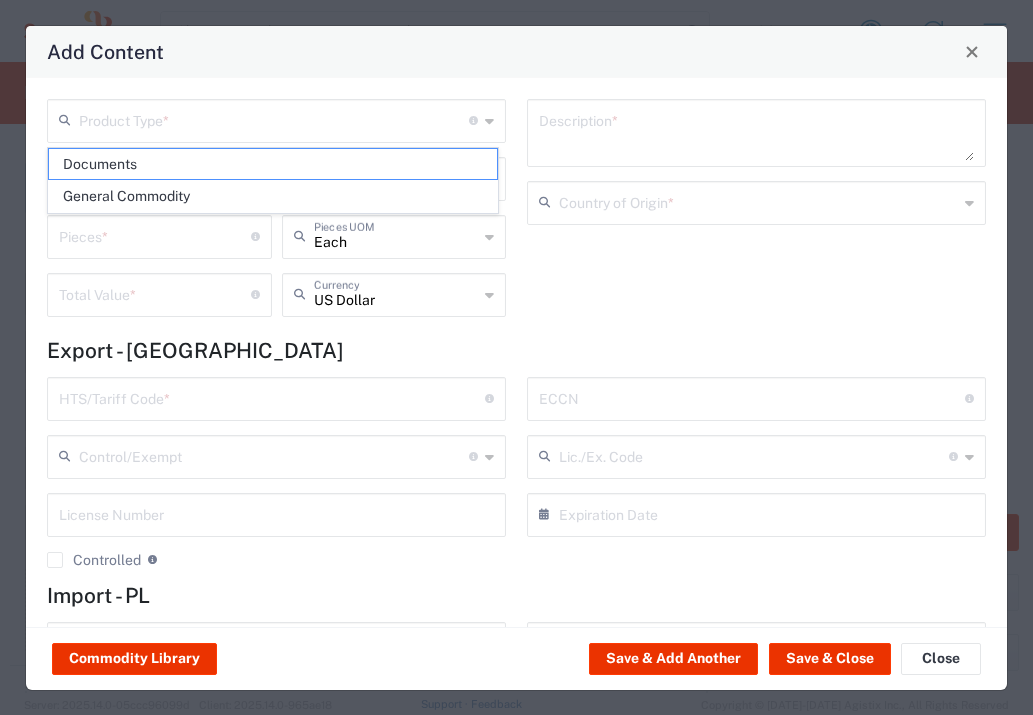 type on "Documents" 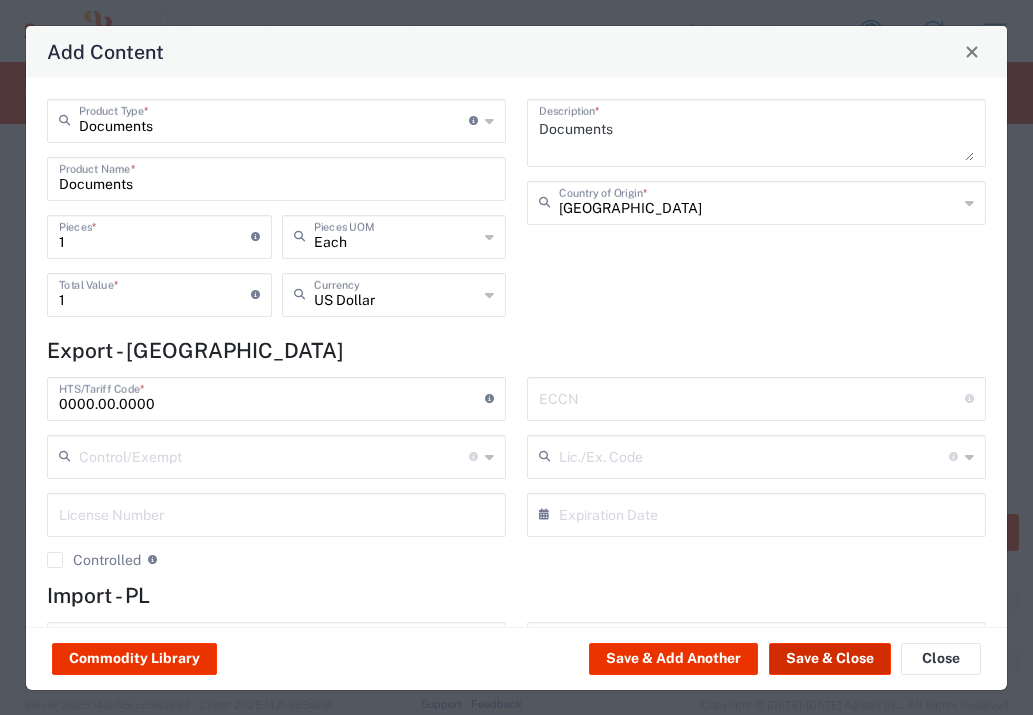 drag, startPoint x: 846, startPoint y: 657, endPoint x: 772, endPoint y: 622, distance: 81.859634 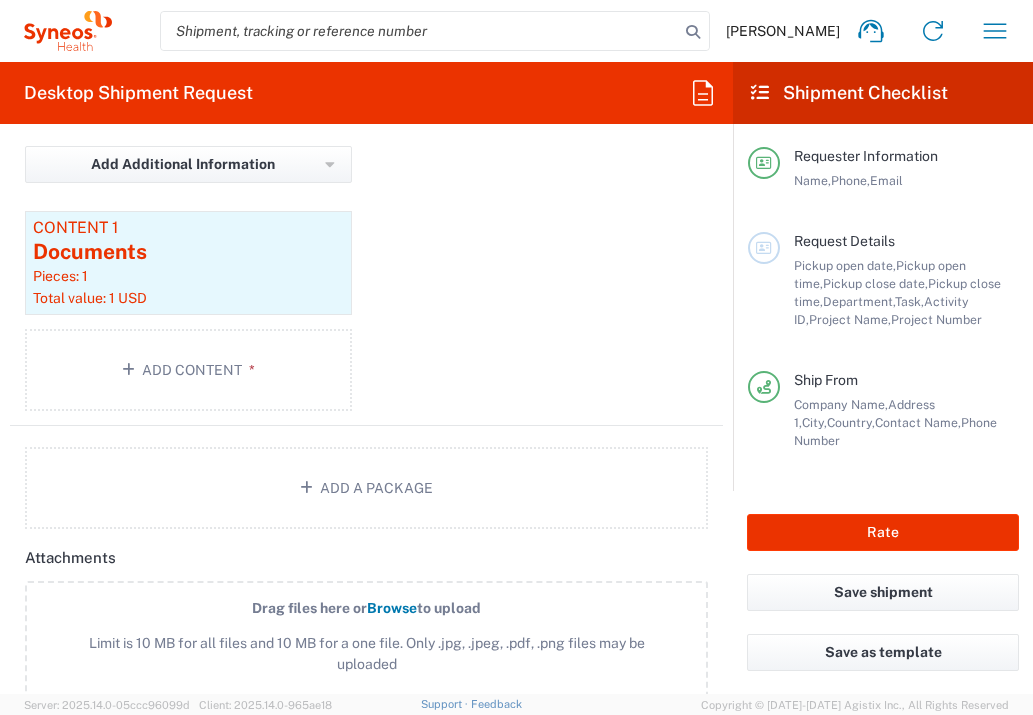 scroll, scrollTop: 2749, scrollLeft: 0, axis: vertical 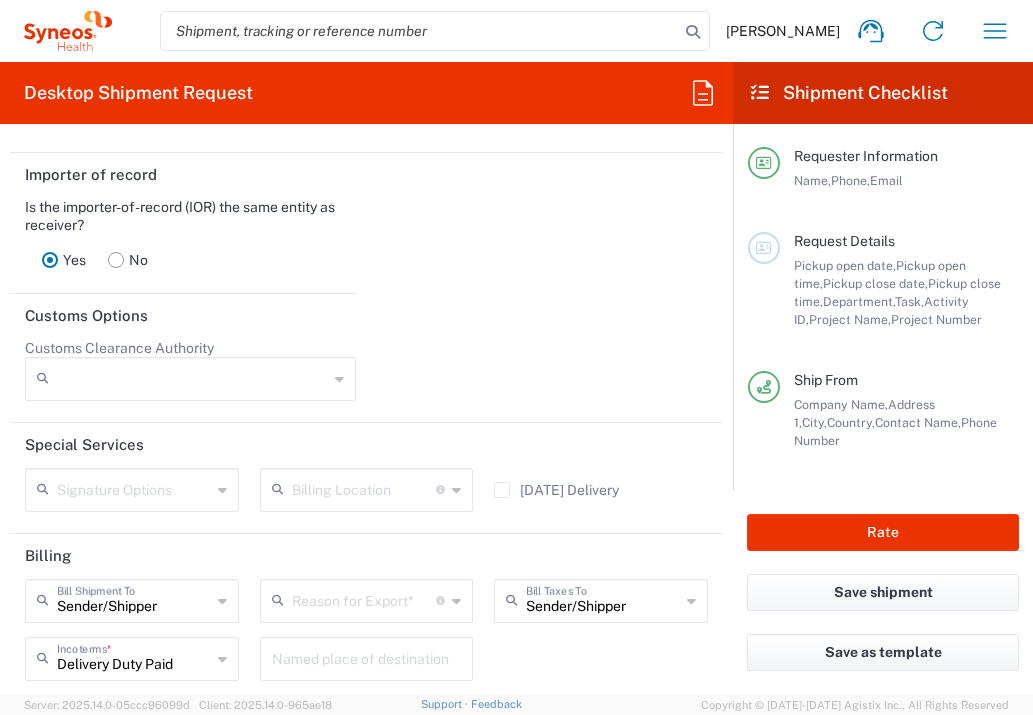 click at bounding box center [364, 599] 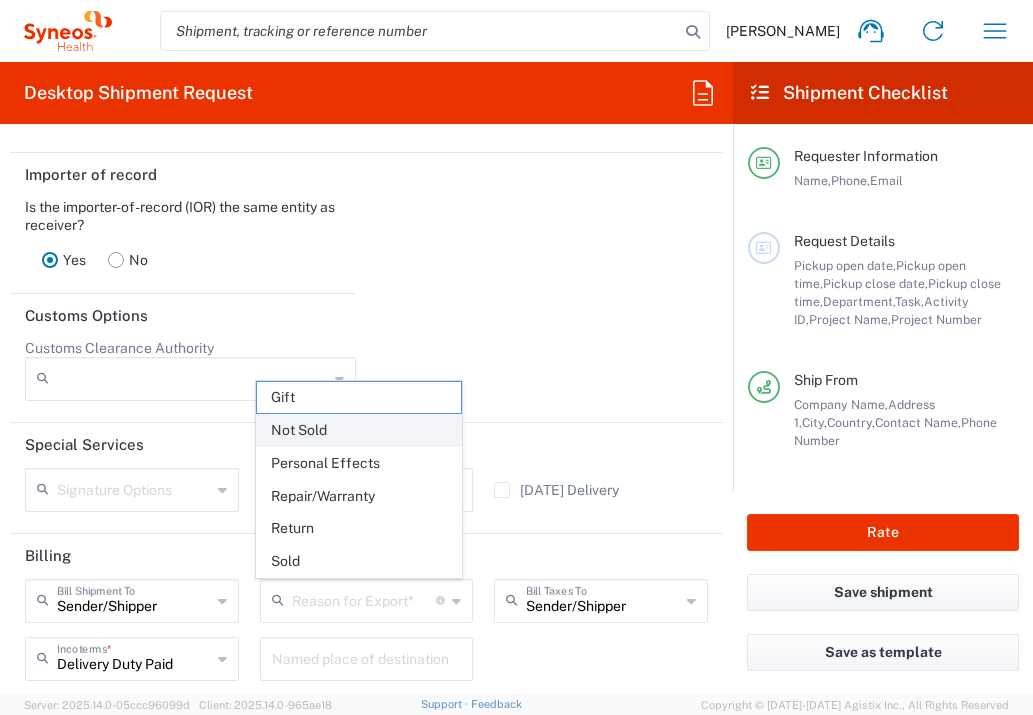 click on "Not Sold" 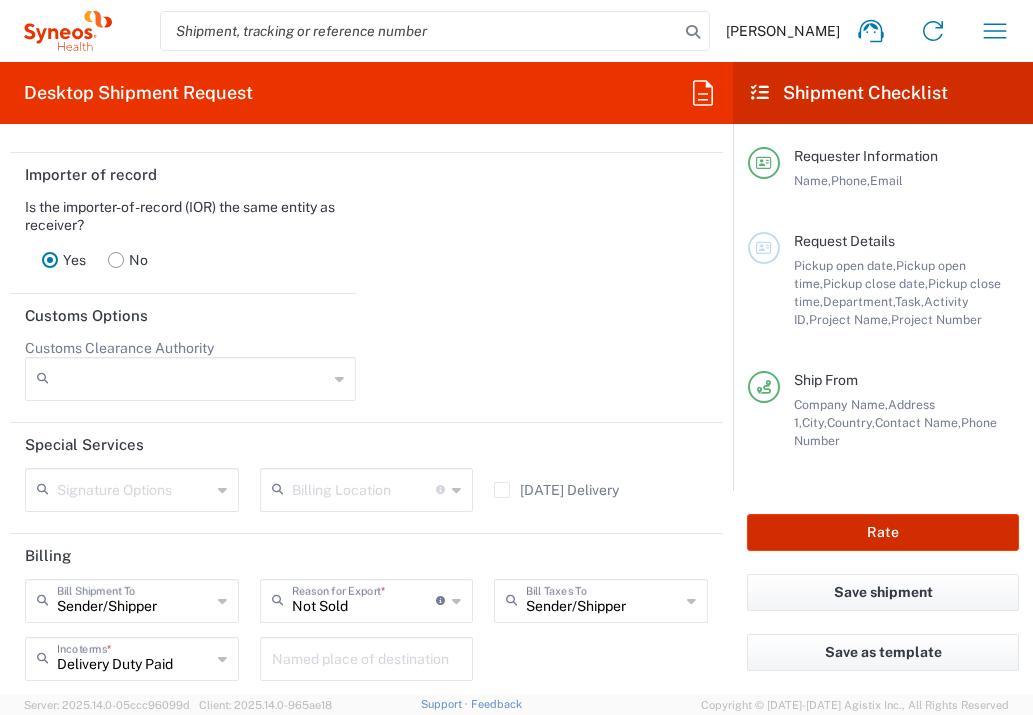 click on "Rate" 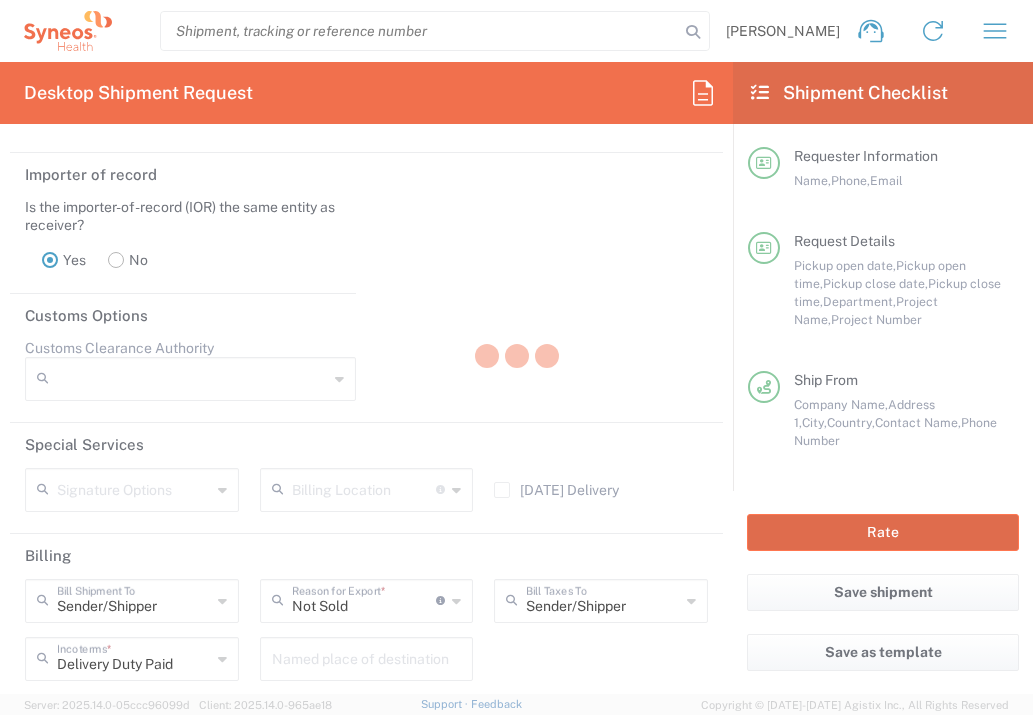 type on "7056509" 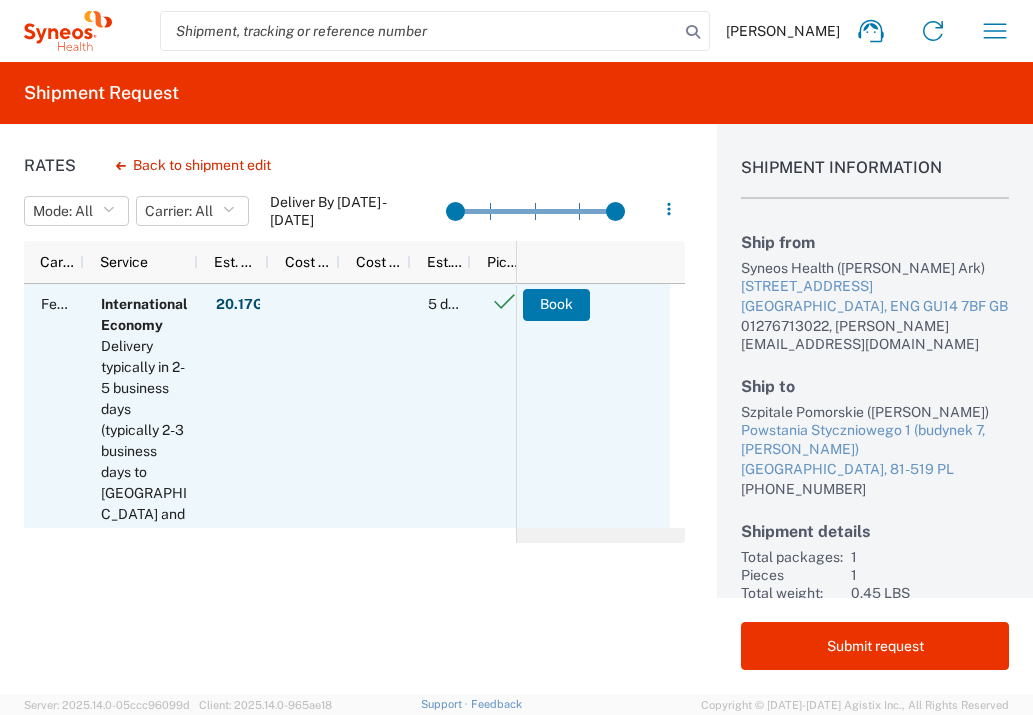 scroll, scrollTop: 116, scrollLeft: 0, axis: vertical 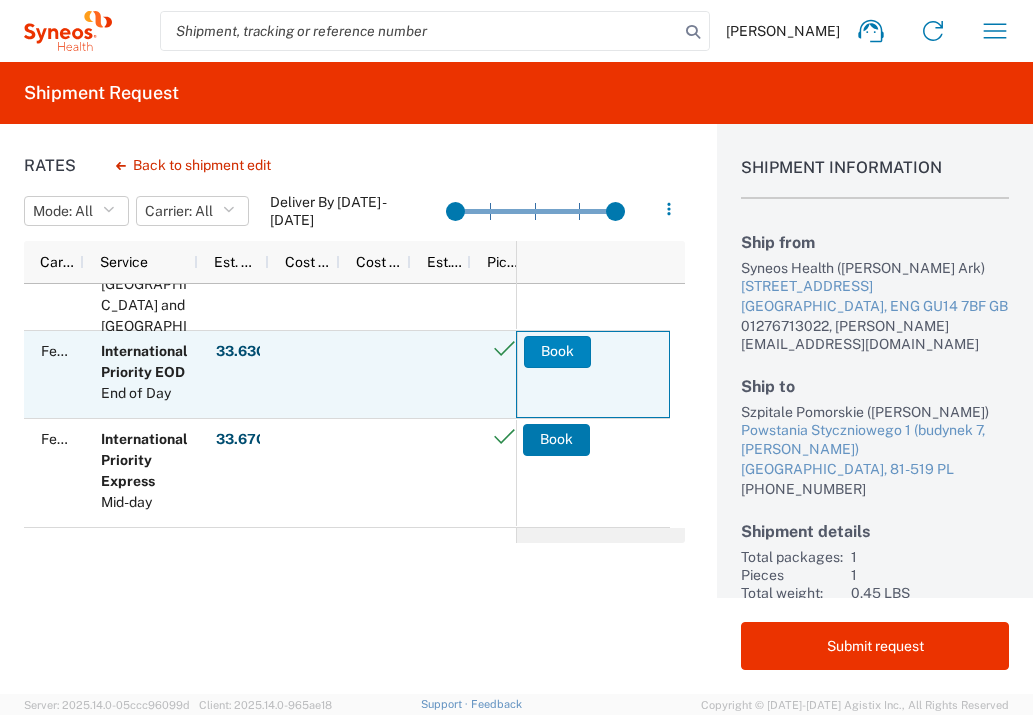 click on "Book" 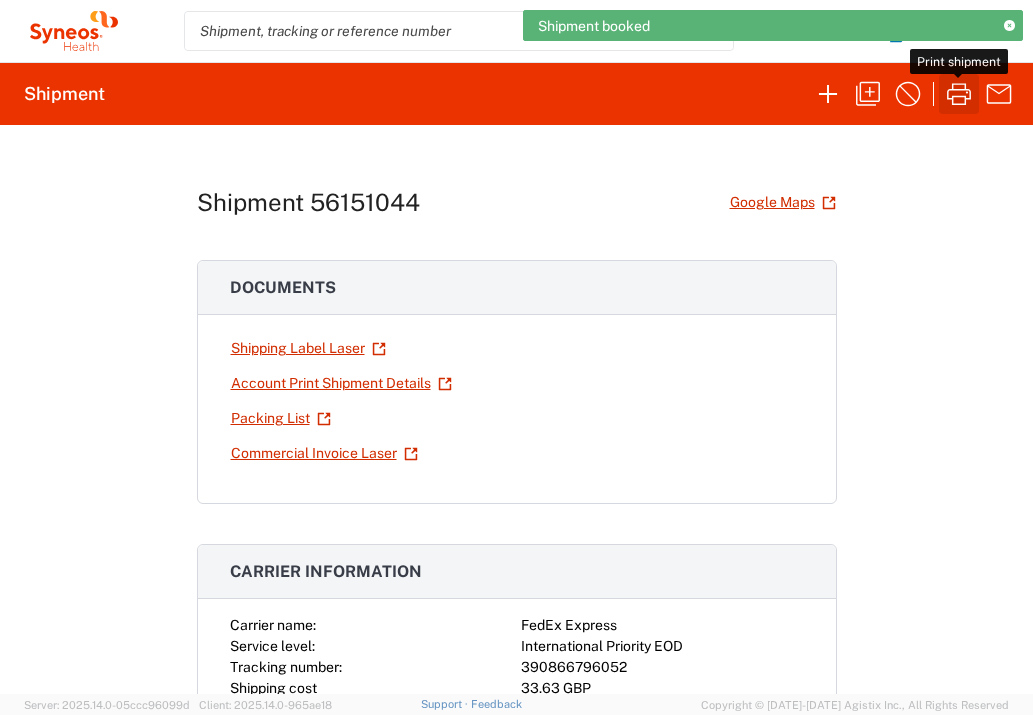 click 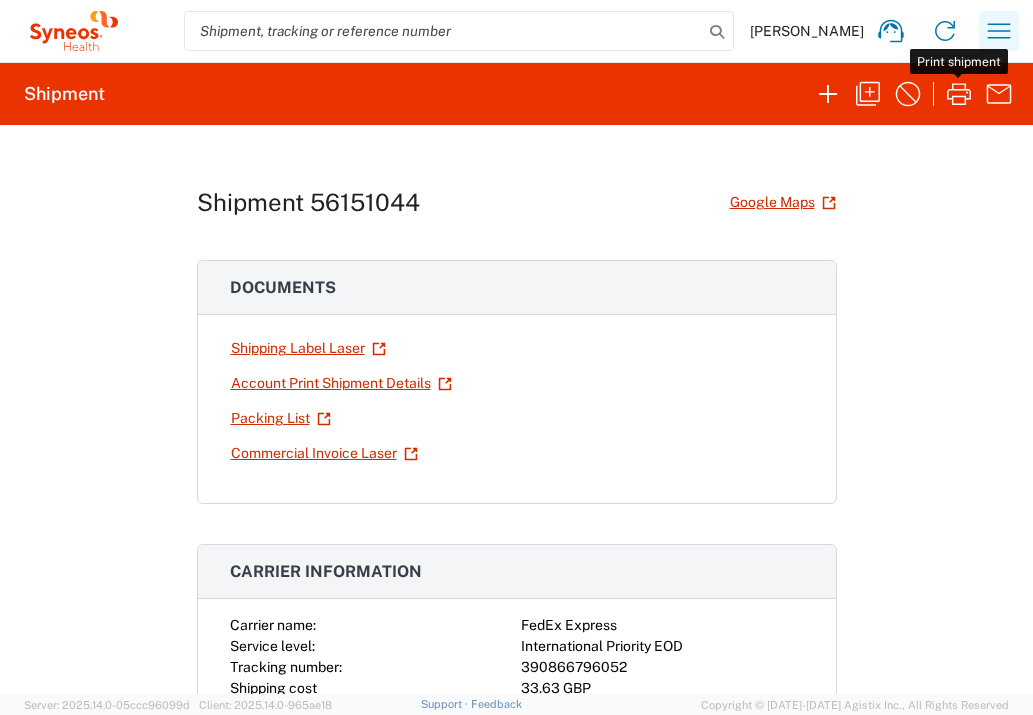 click 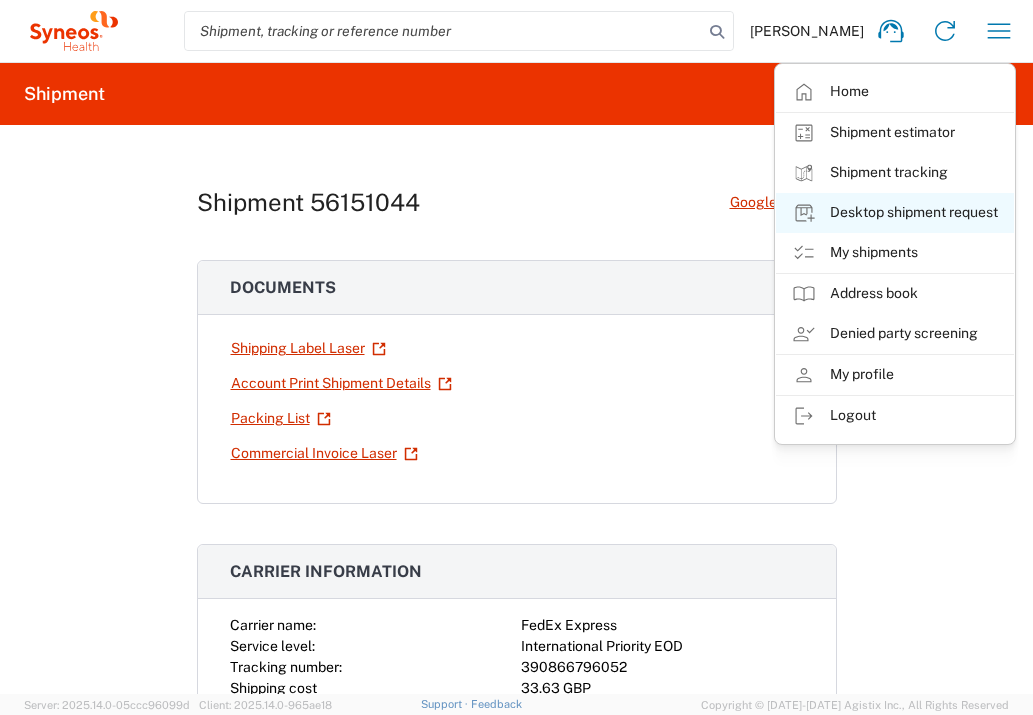 click on "Desktop shipment request" 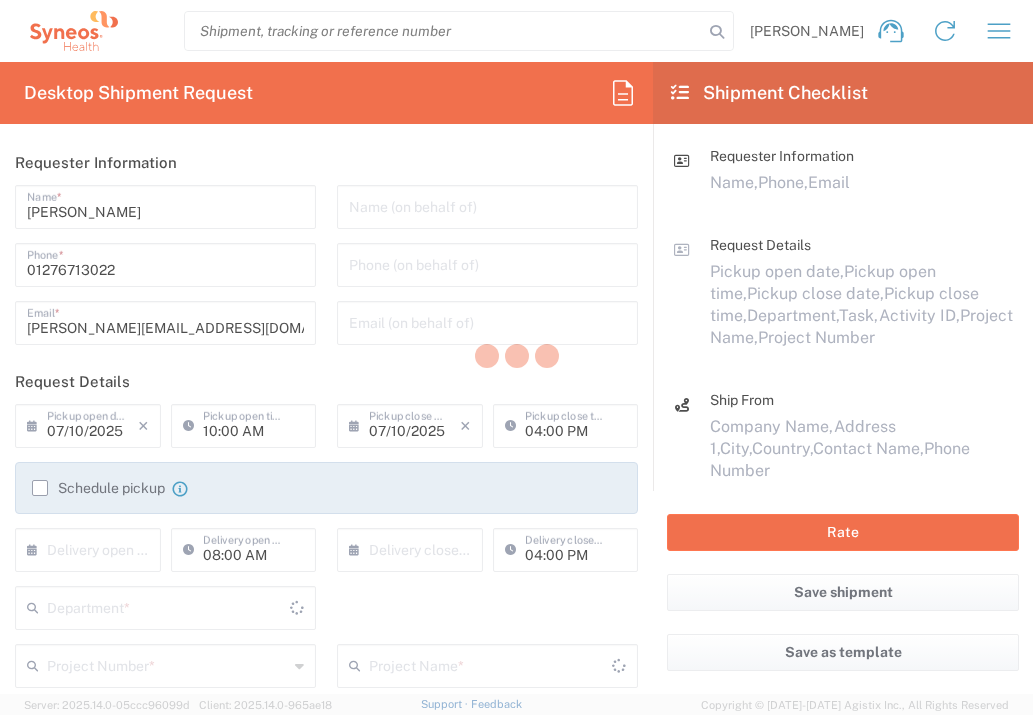 type on "[GEOGRAPHIC_DATA]" 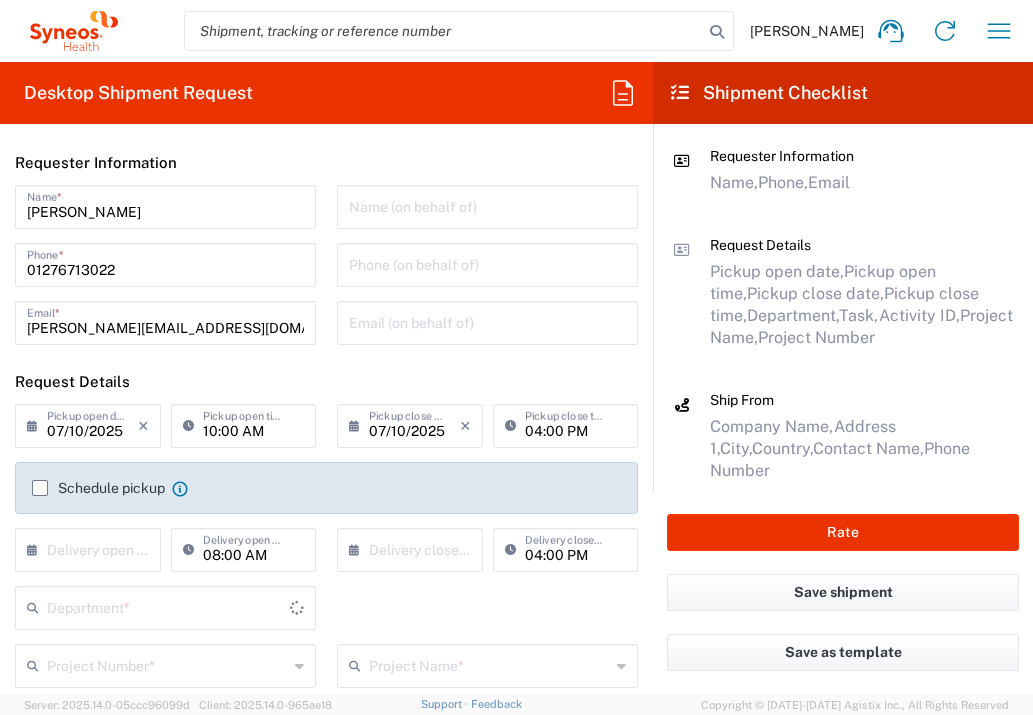 type on "3235" 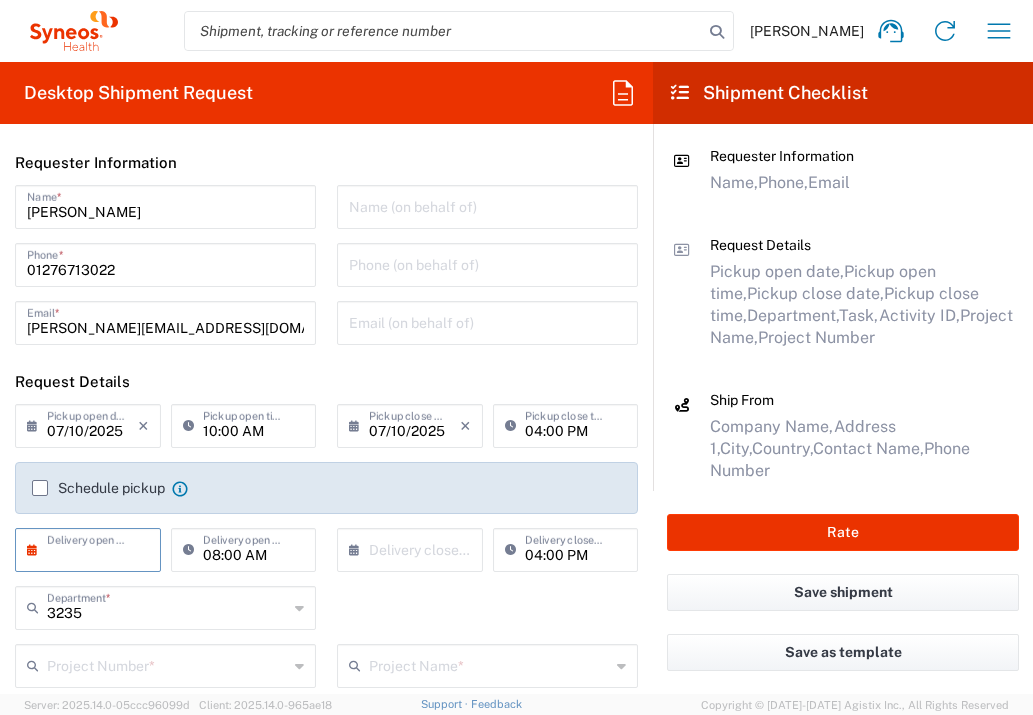 click at bounding box center (92, 548) 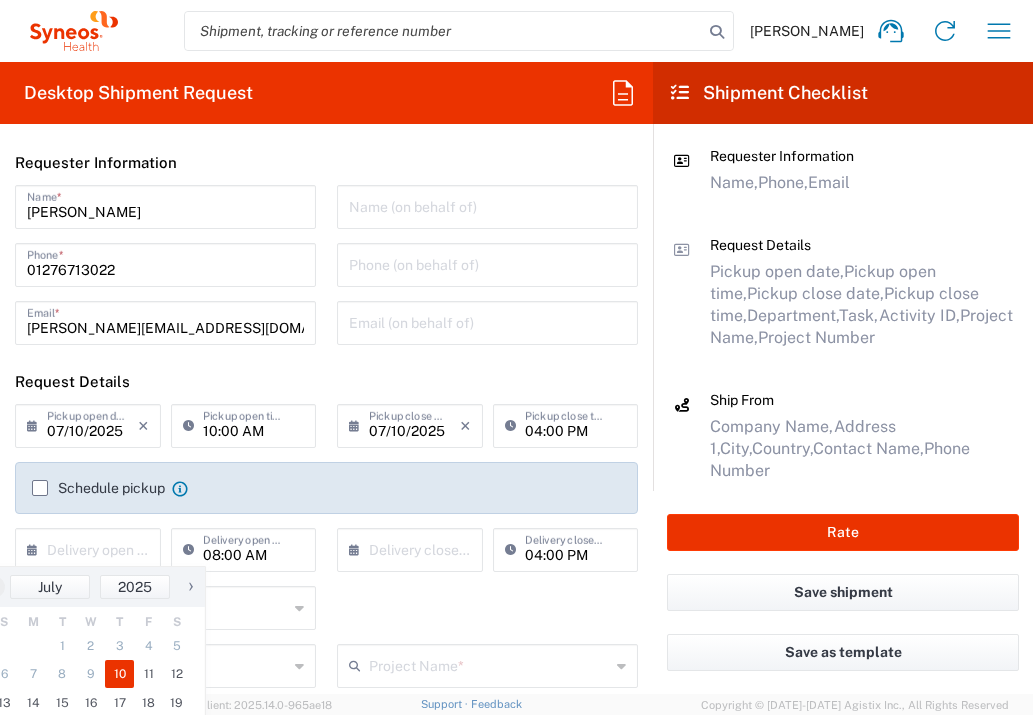 click on "10" 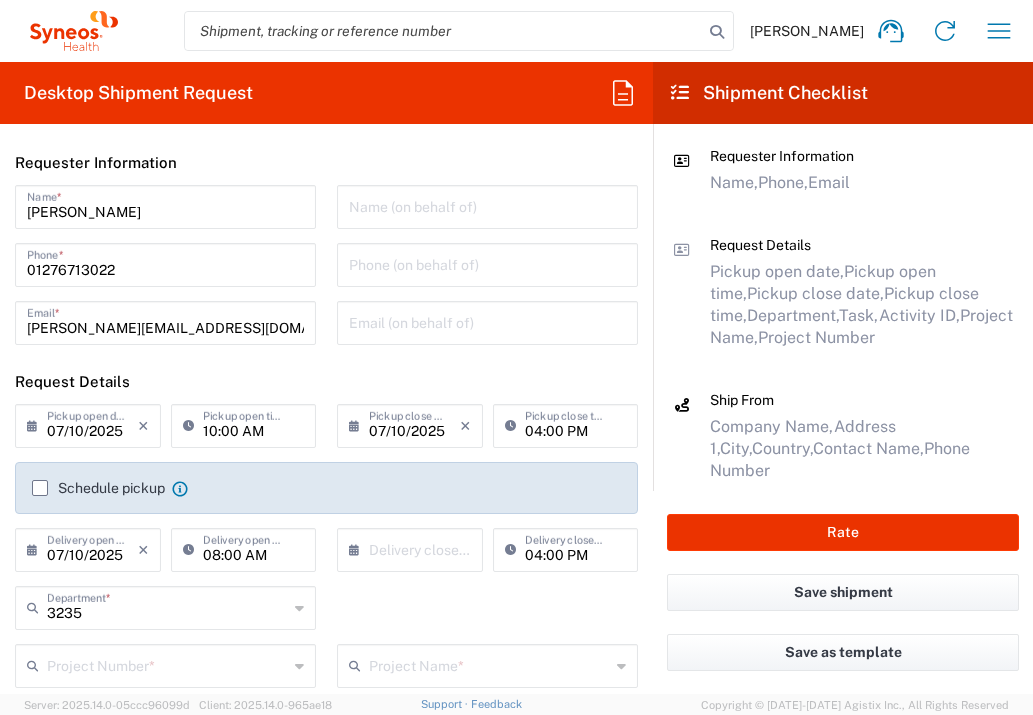 click at bounding box center (414, 548) 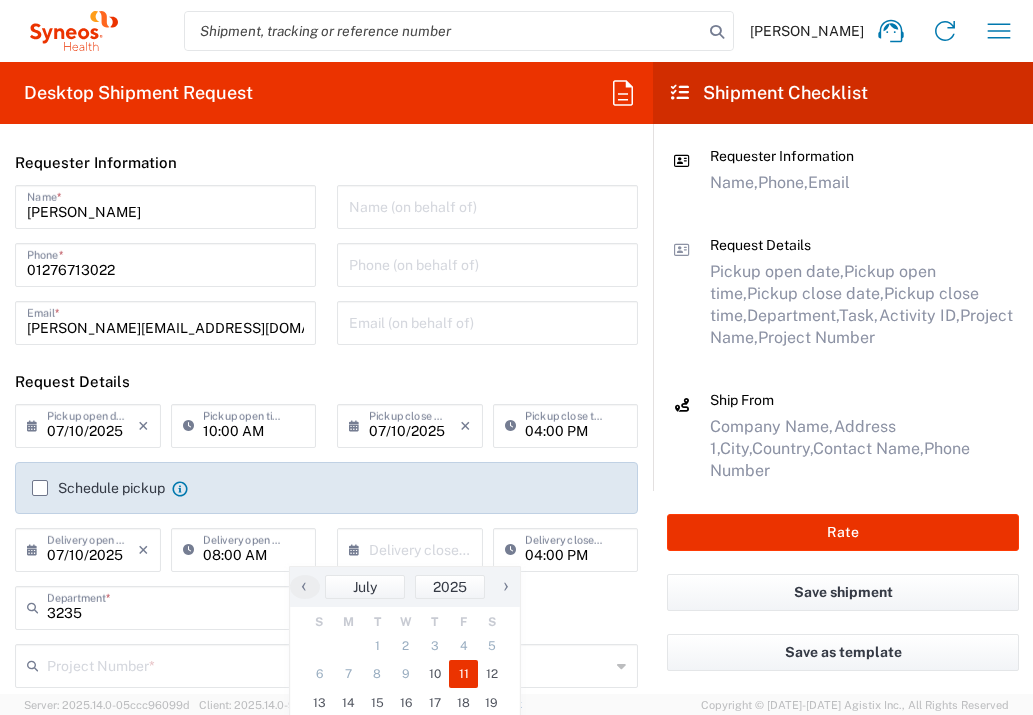 click on "11" 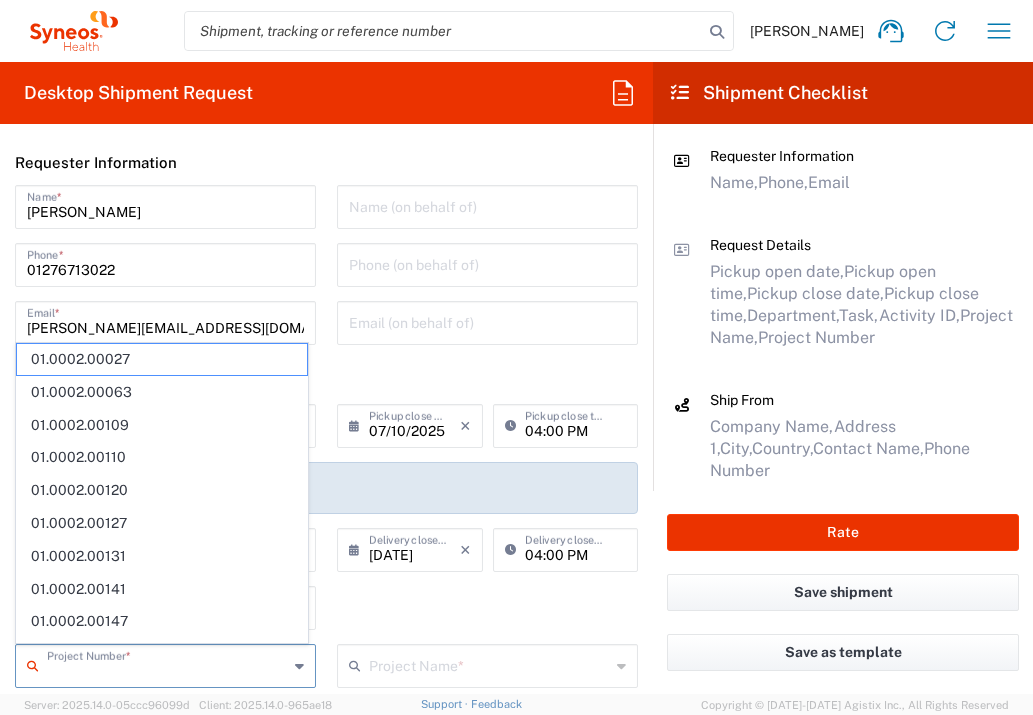 click at bounding box center [167, 664] 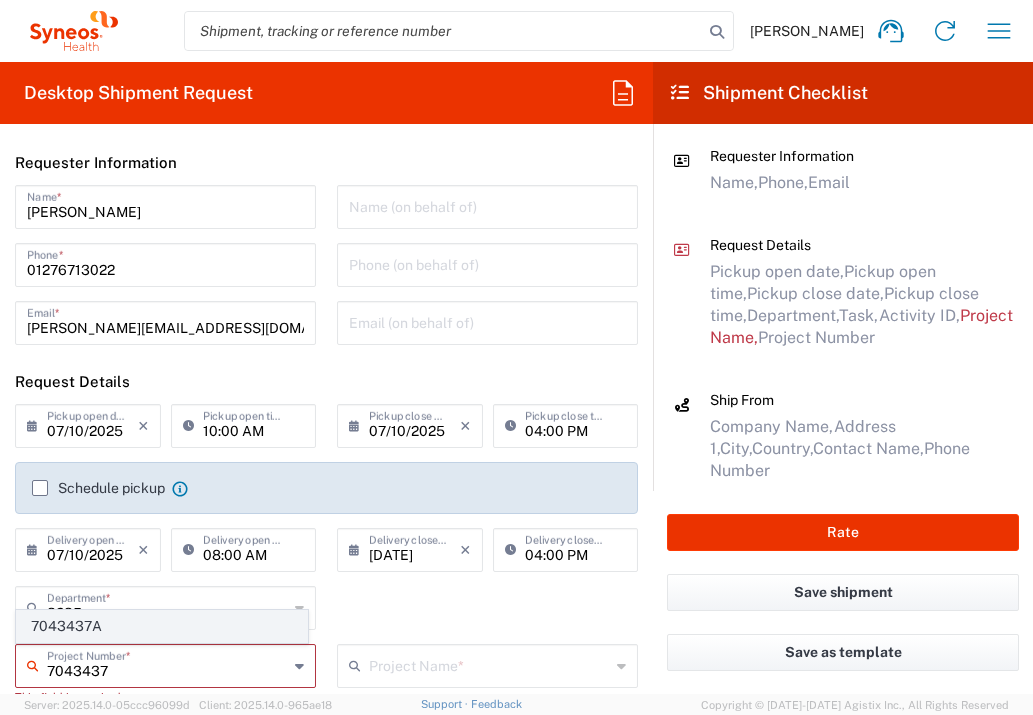 click on "7043437A" 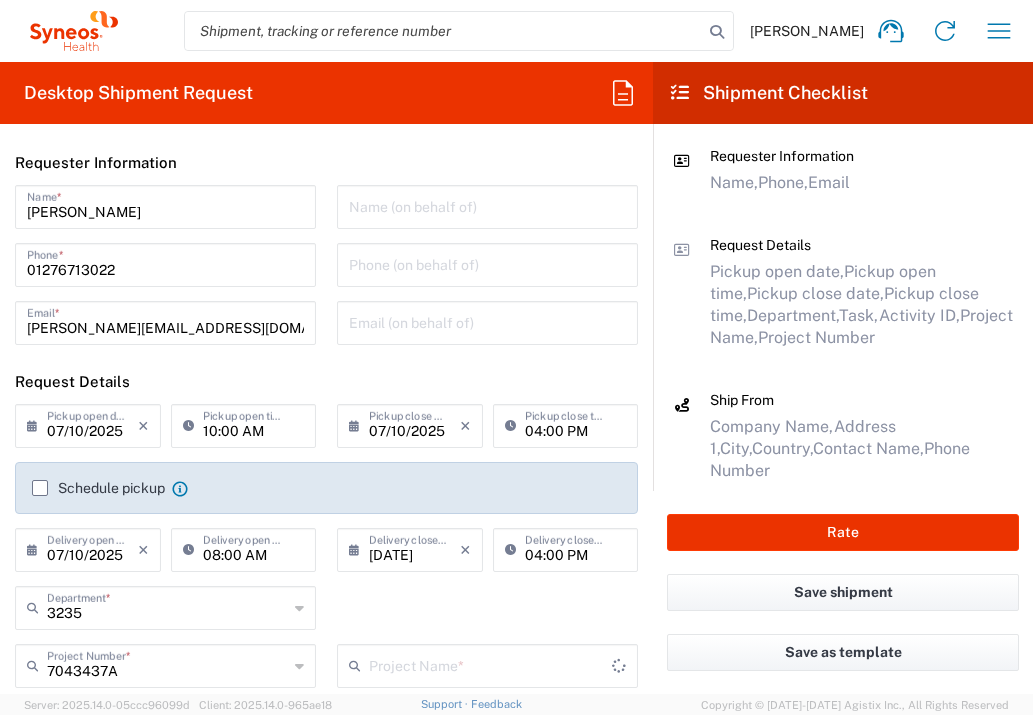 type on "Allergy 7043437A" 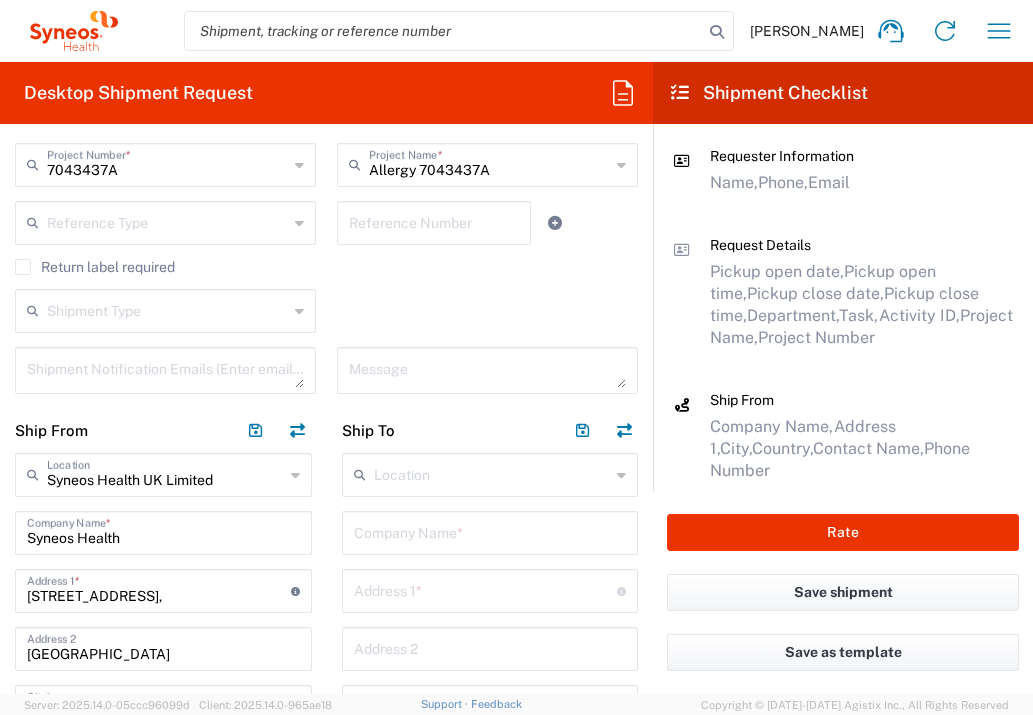 scroll, scrollTop: 502, scrollLeft: 0, axis: vertical 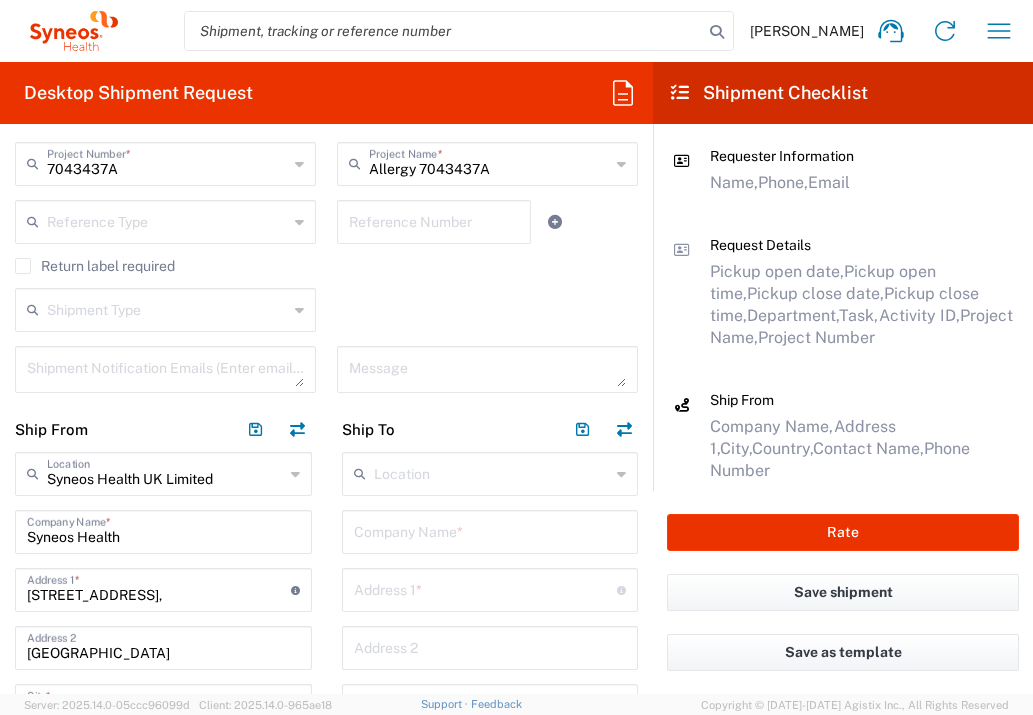 click at bounding box center (490, 530) 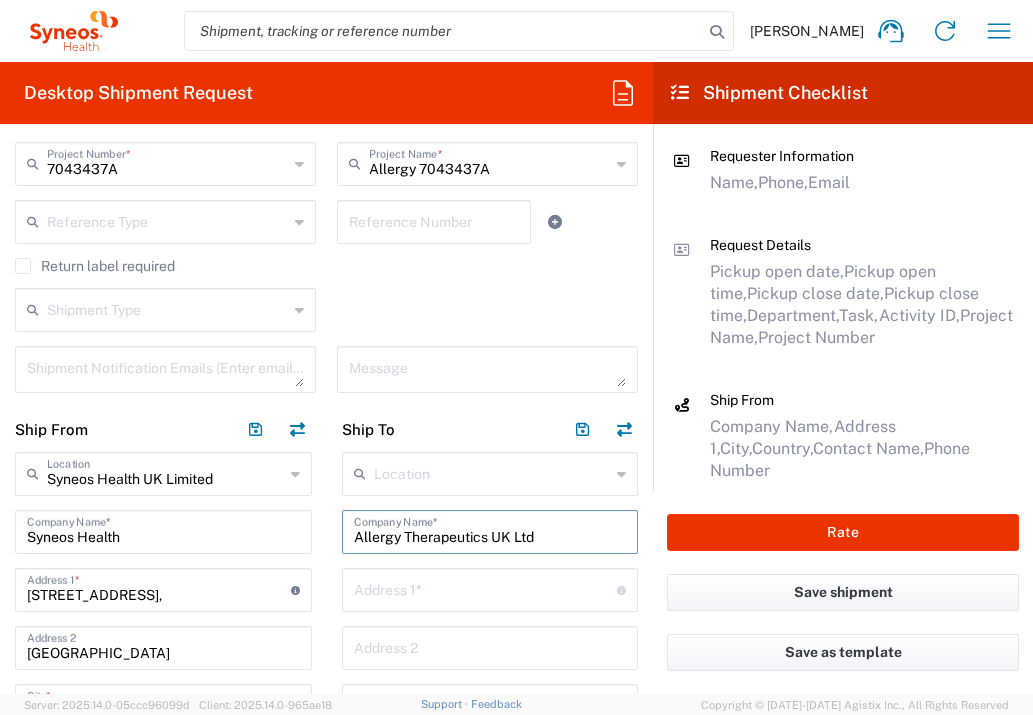 type on "Allergy Therapeutics UK Ltd" 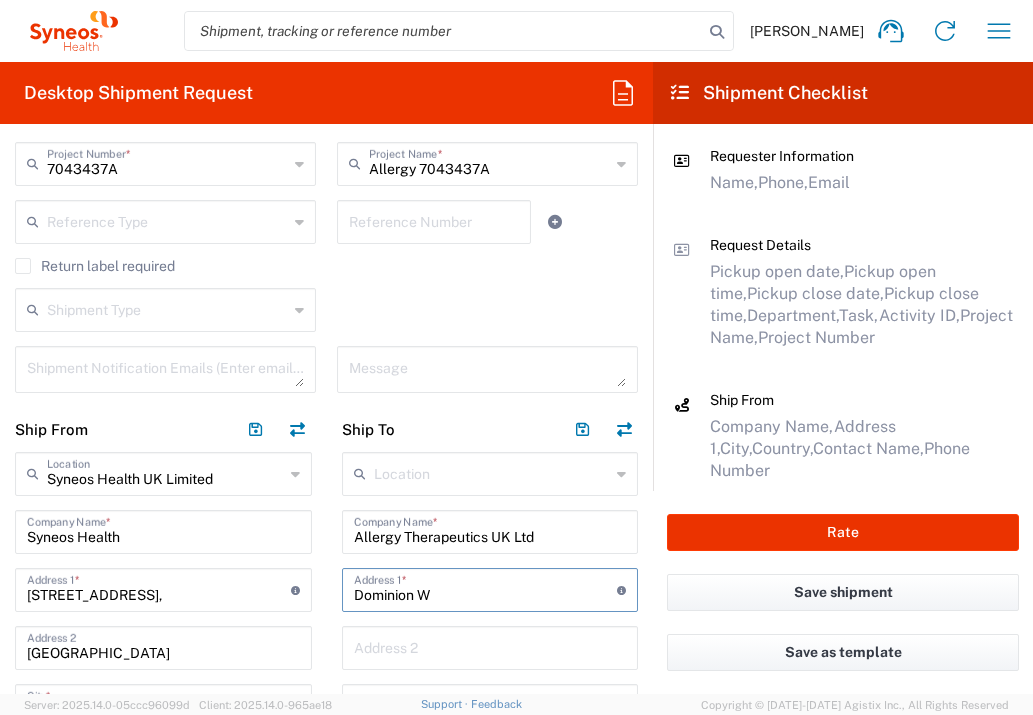 type on "Dominion Way" 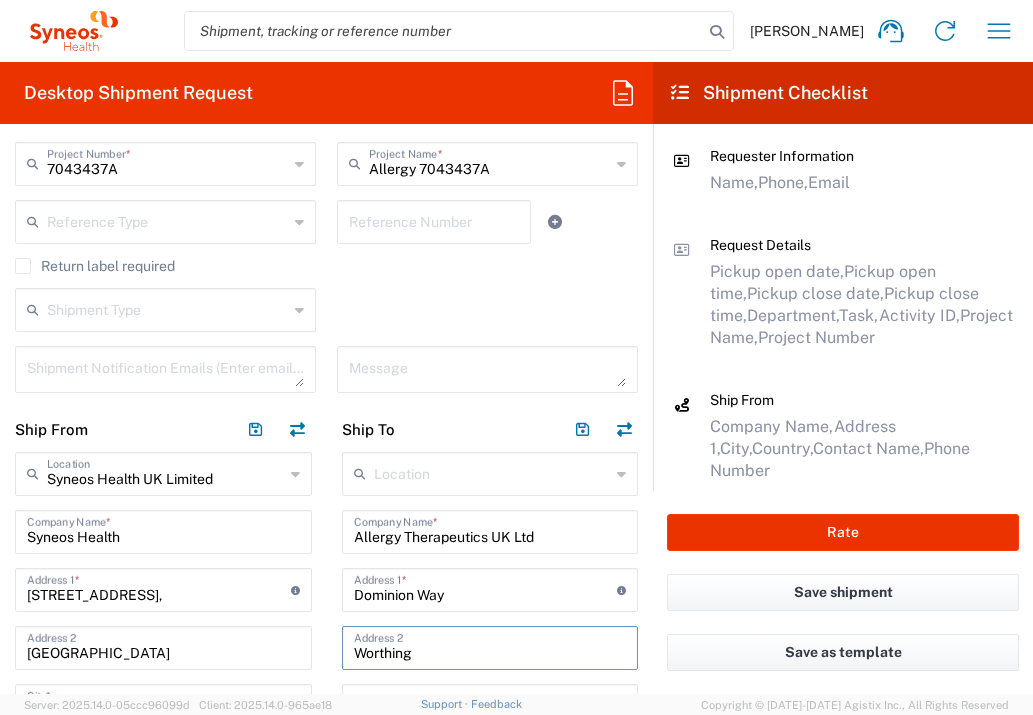 type on "Worthing" 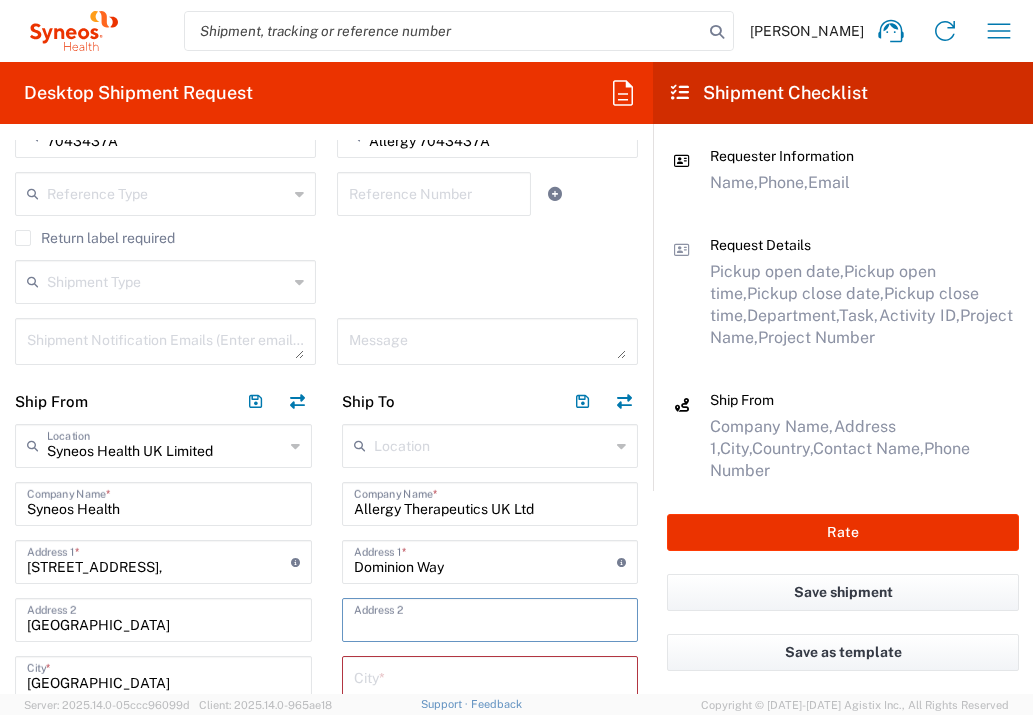 type 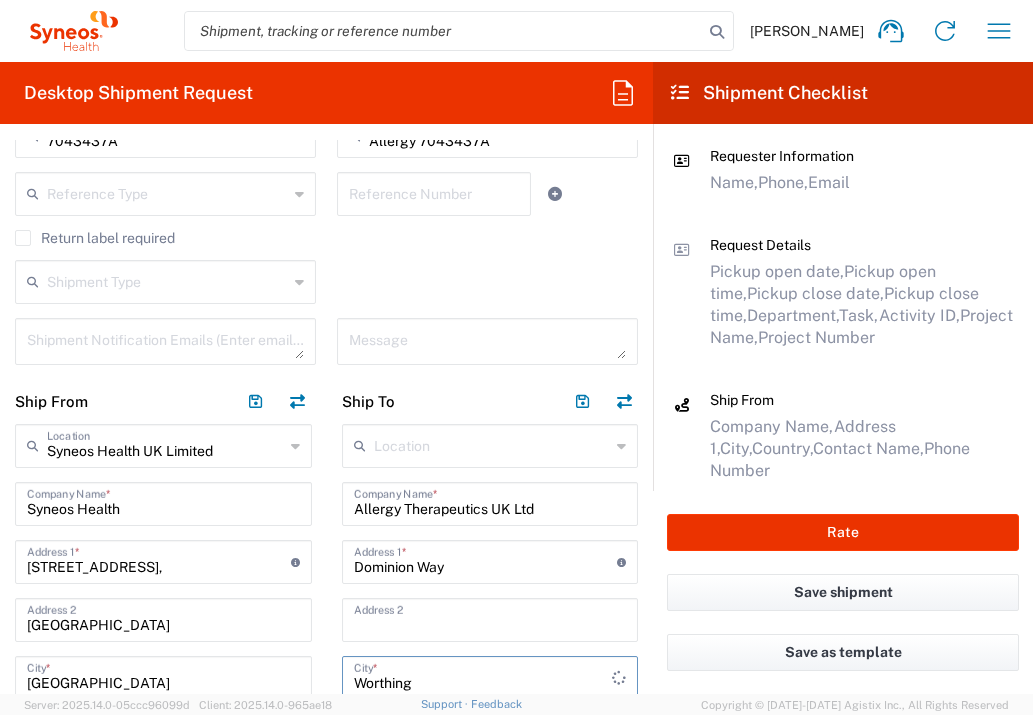 type on "Worthing" 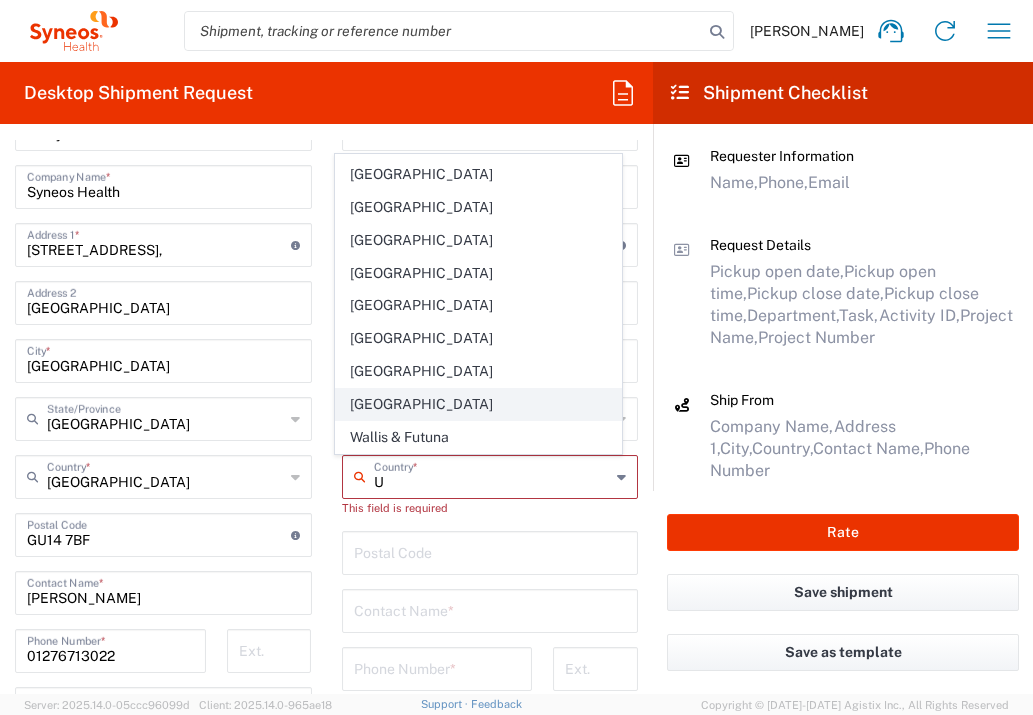 scroll, scrollTop: 2285, scrollLeft: 0, axis: vertical 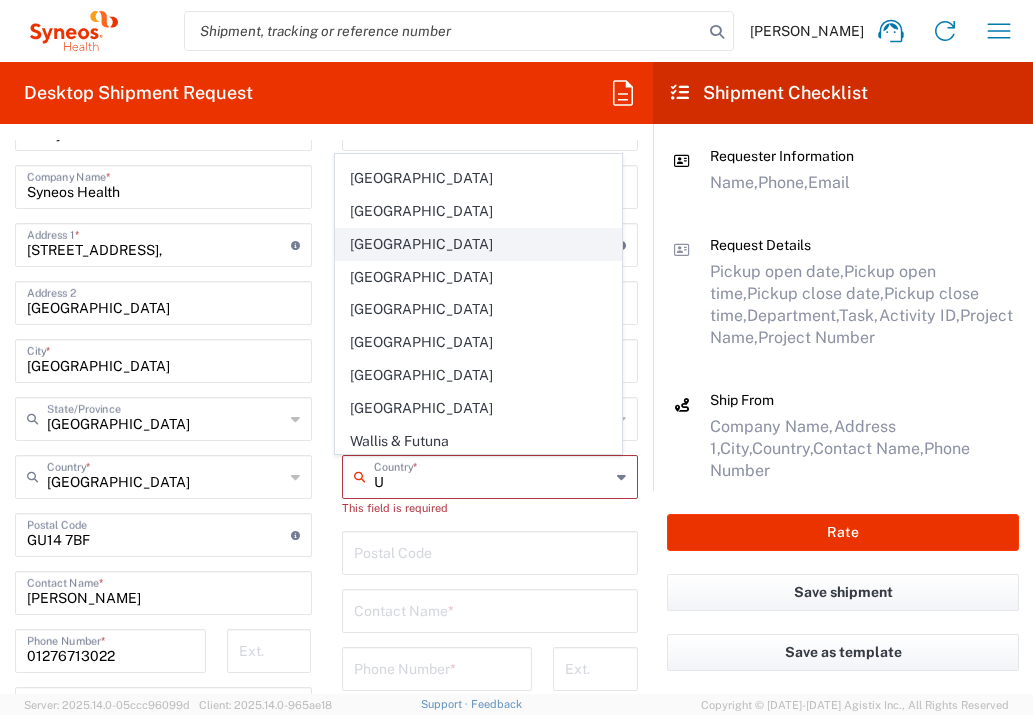 click on "[GEOGRAPHIC_DATA]" 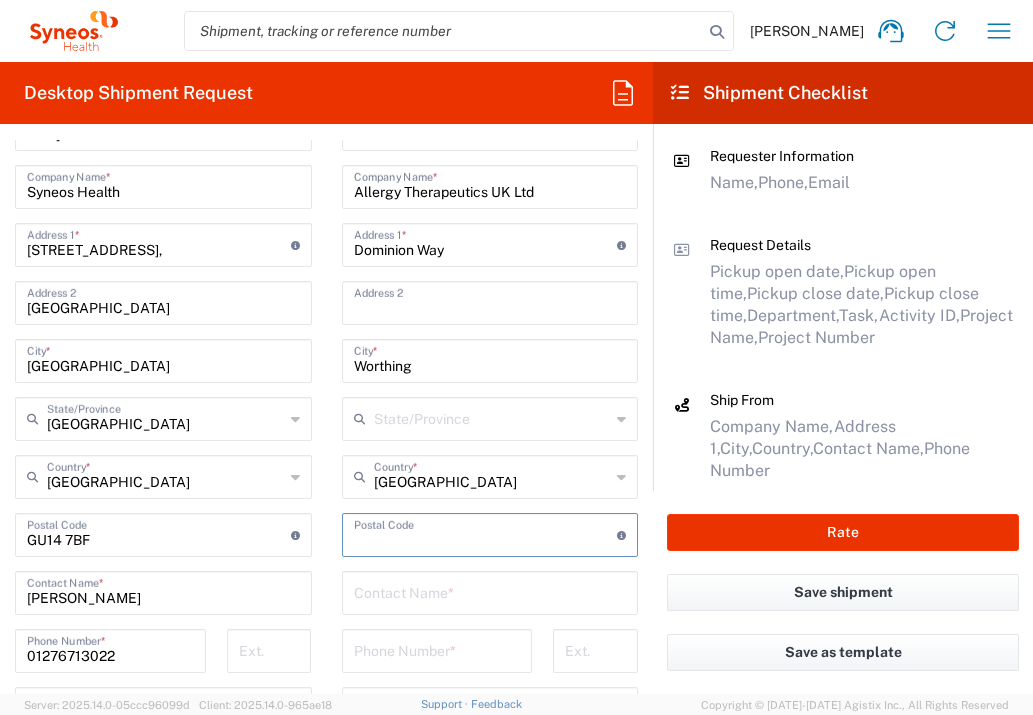 click at bounding box center [486, 533] 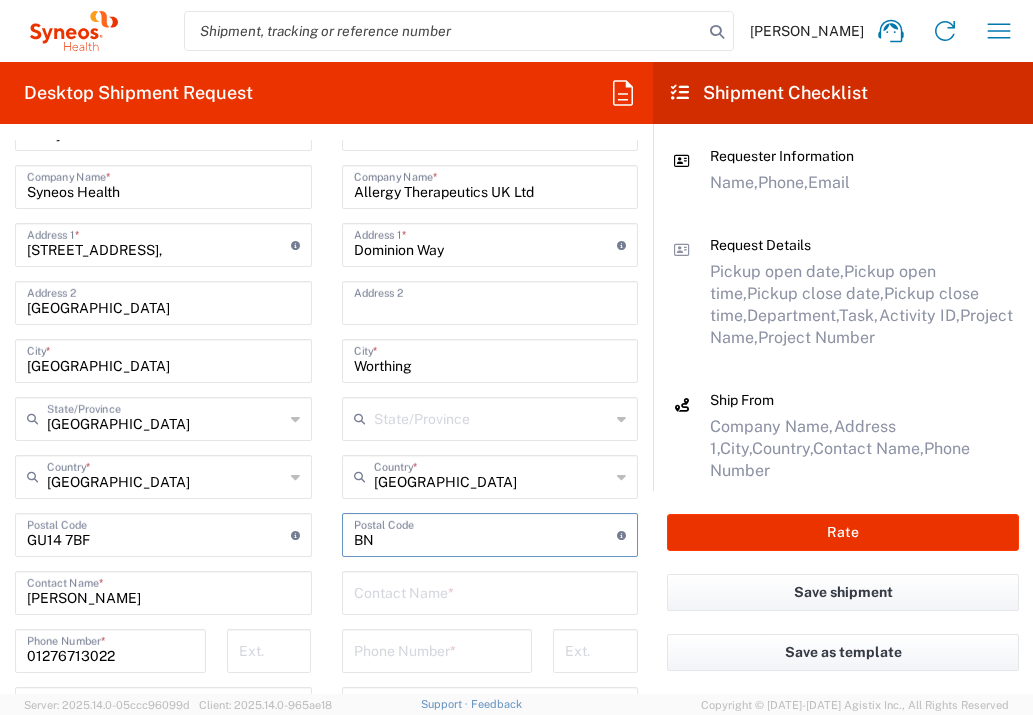 type on "BN14 8SA" 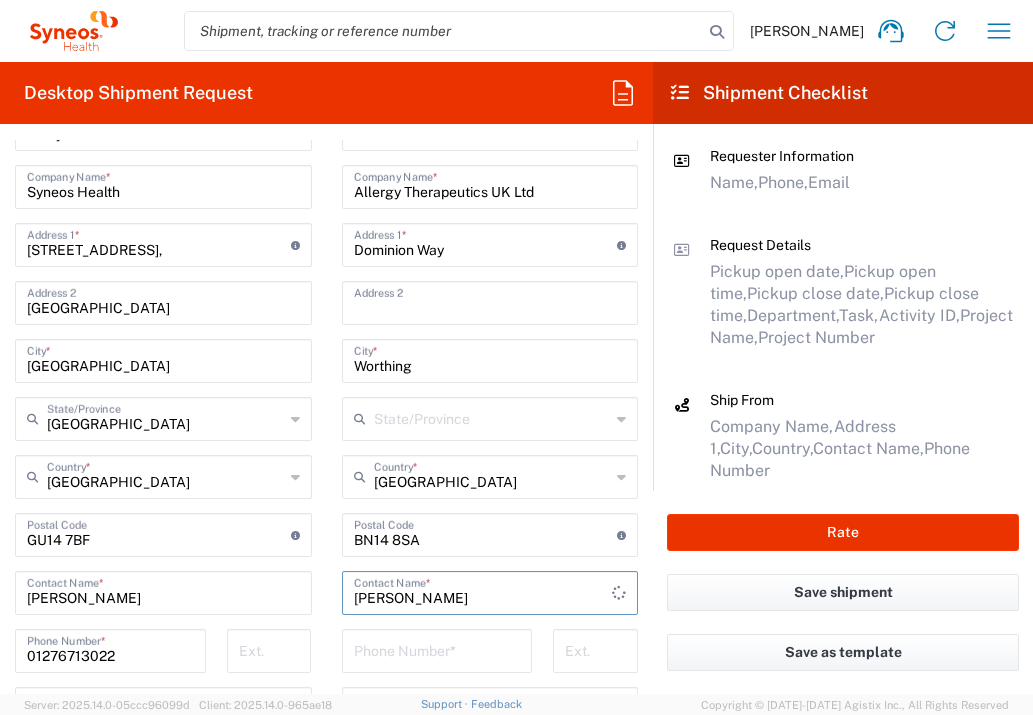 type on "[PERSON_NAME]" 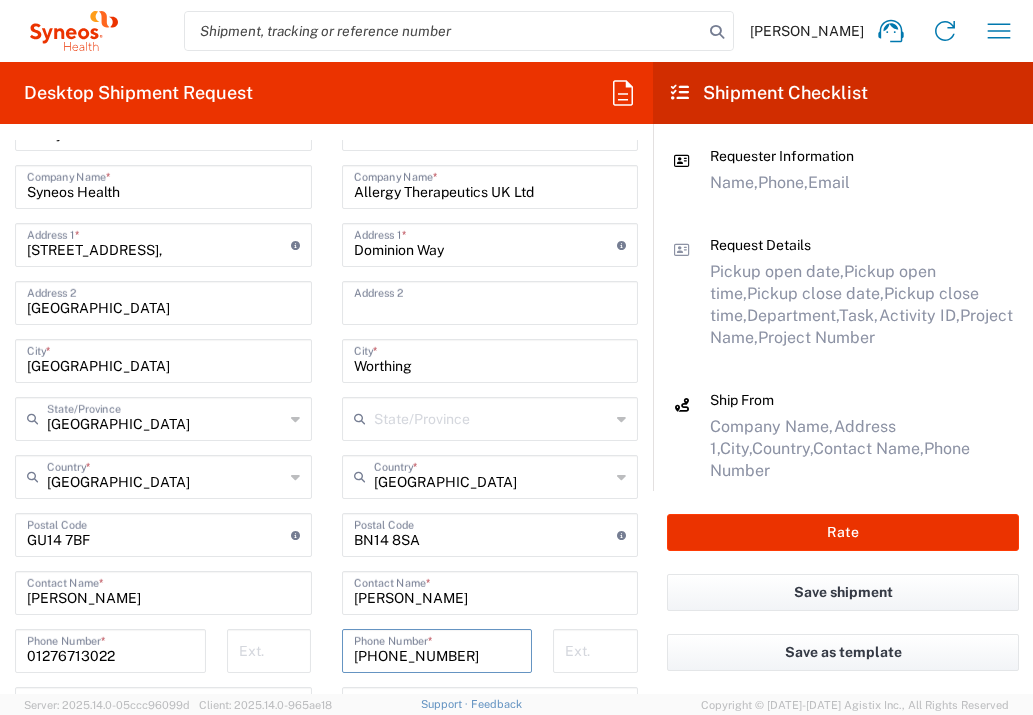 type on "[PHONE_NUMBER]" 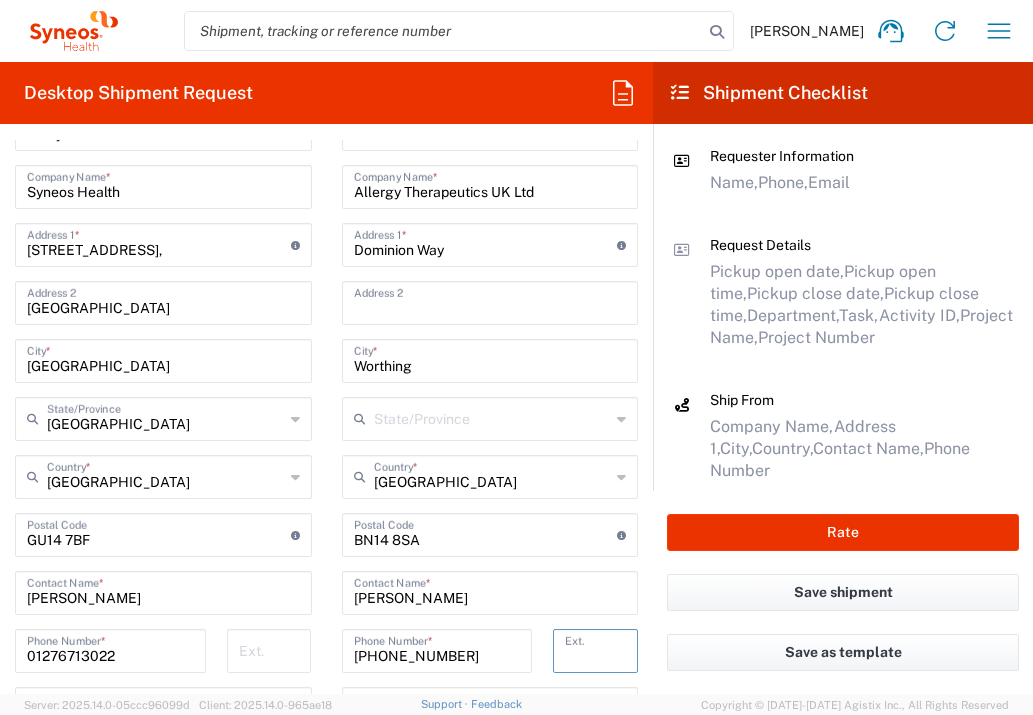 scroll, scrollTop: 878, scrollLeft: 0, axis: vertical 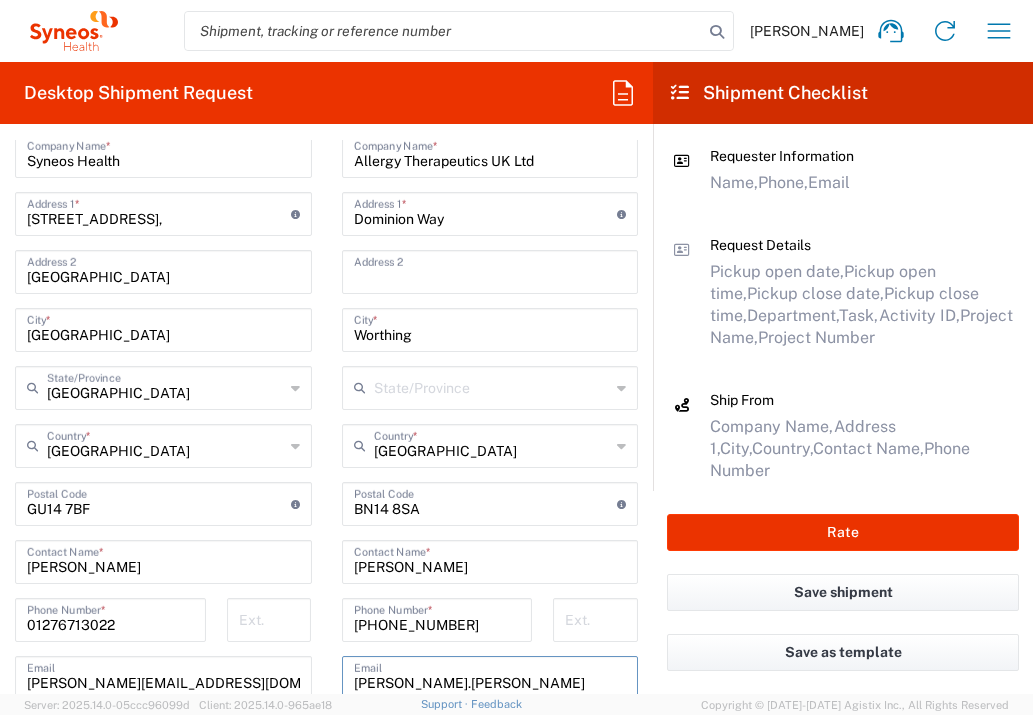 type on "[PERSON_NAME][EMAIL_ADDRESS][PERSON_NAME][DOMAIN_NAME]" 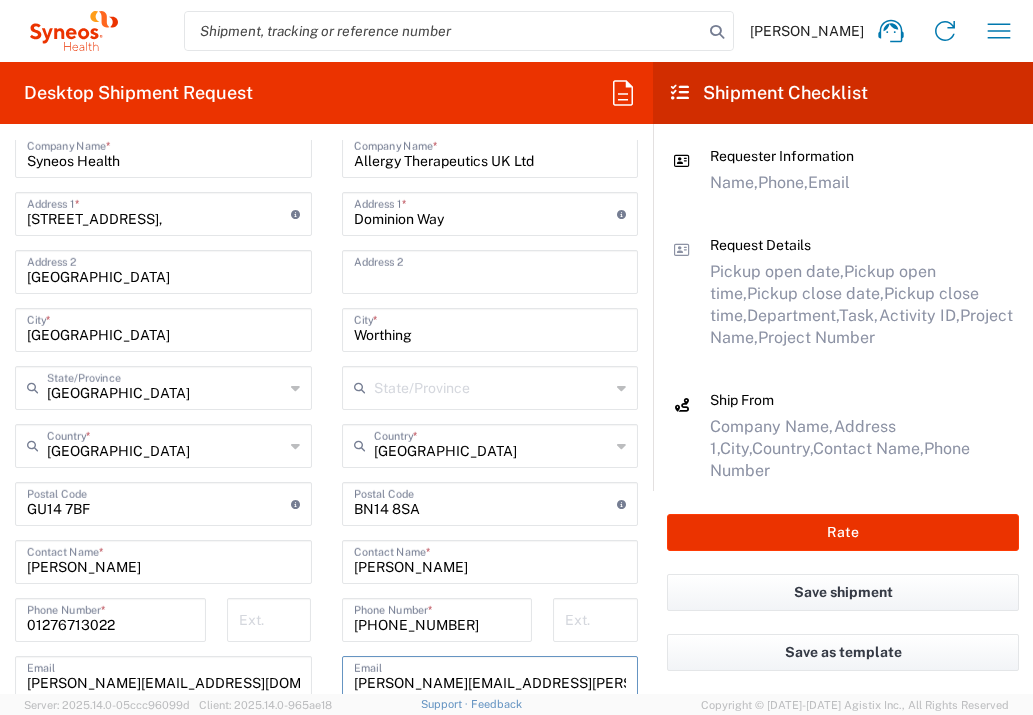 scroll, scrollTop: 1195, scrollLeft: 0, axis: vertical 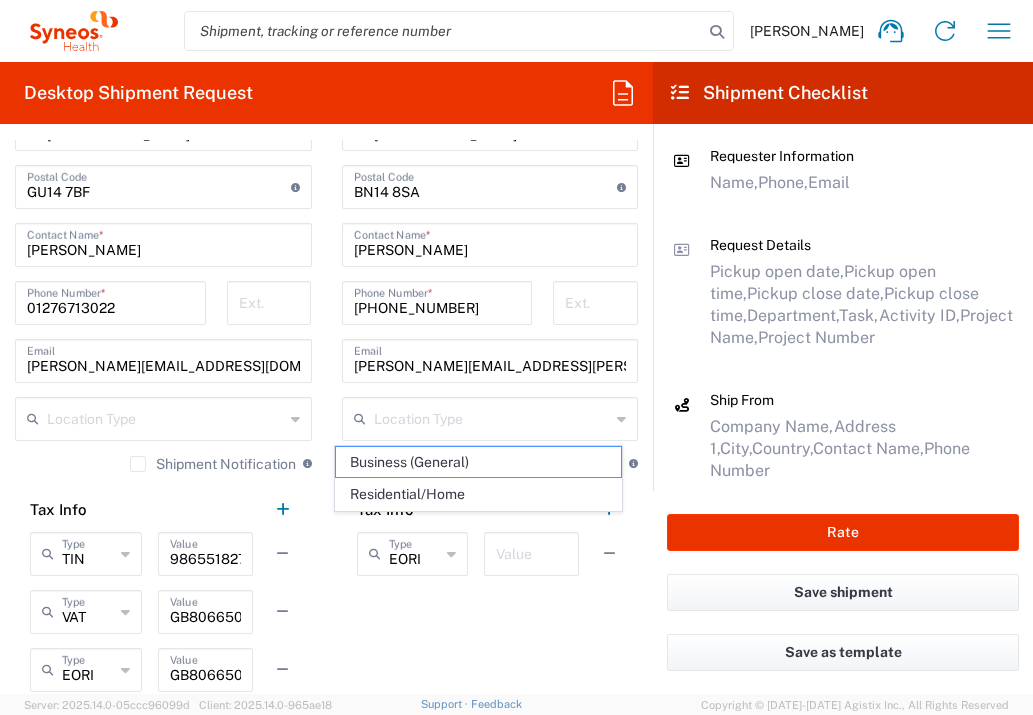 click on "Ship To   Location  [PERSON_NAME] LLC-[GEOGRAPHIC_DATA] [GEOGRAPHIC_DATA] [GEOGRAPHIC_DATA] [GEOGRAPHIC_DATA]-Syneos Health BioSector 2 LLC- [US_STATE] [GEOGRAPHIC_DATA] Boco Digital Media Caerus Marketing Group LLC-[GEOGRAPHIC_DATA] [GEOGRAPHIC_DATA] [GEOGRAPHIC_DATA] [PERSON_NAME] Communications LLC-[US_STATE] [GEOGRAPHIC_DATA] [PERSON_NAME] Chicco Agency, LLC-[US_STATE] [GEOGRAPHIC_DATA] Genico, LLC [PERSON_NAME] [PERSON_NAME]/[GEOGRAPHIC_DATA] Advert- [GEOGRAPHIC_DATA] [GEOGRAPHIC_DATA] [PERSON_NAME] & Health Partner Public Relations GmbH [PERSON_NAME] Research Group Ltd-[GEOGRAPHIC_DATA] [GEOGRAPHIC_DATA] [GEOGRAPHIC_DATA] [GEOGRAPHIC_DATA] Grp ([GEOGRAPHIC_DATA]) [PERSON_NAME] [GEOGRAPHIC_DATA] Grp ([GEOGRAPHIC_DATA]) [PERSON_NAME] Rsrch Grp ([GEOGRAPHIC_DATA]) [PERSON_NAME] Rsrch Grp ([GEOGRAPHIC_DATA]) In [GEOGRAPHIC_DATA] Rsrch Grp(Australi INC Research Clin Svcs [GEOGRAPHIC_DATA] inVentiv Health Philippines, Inc. IRG - Morrisville Warehouse IVH IPS Pvt Ltd- [GEOGRAPHIC_DATA] IVH [GEOGRAPHIC_DATA] SA de CV NAVICOR GROUP, LLC- [US_STATE] [GEOGRAPHIC_DATA] PALIO + IGNITE, LLC- [GEOGRAPHIC_DATA] [GEOGRAPHIC_DATA] [GEOGRAPHIC_DATA] Pharmaceutical Institute LLC- [GEOGRAPHIC_DATA] [GEOGRAPHIC_DATA] [GEOGRAPHIC_DATA] PT Syneos Health Indonesia Rx dataScience Inc-[GEOGRAPHIC_DATA] [GEOGRAPHIC_DATA] [GEOGRAPHIC_DATA] RxDataScience [GEOGRAPHIC_DATA] Private Lt Syneos Health ([GEOGRAPHIC_DATA]) [DOMAIN_NAME] Syneos Health ([GEOGRAPHIC_DATA]) Inc. Ltd. Syneos Health ([GEOGRAPHIC_DATA]) Limit Synteract GmbH *" 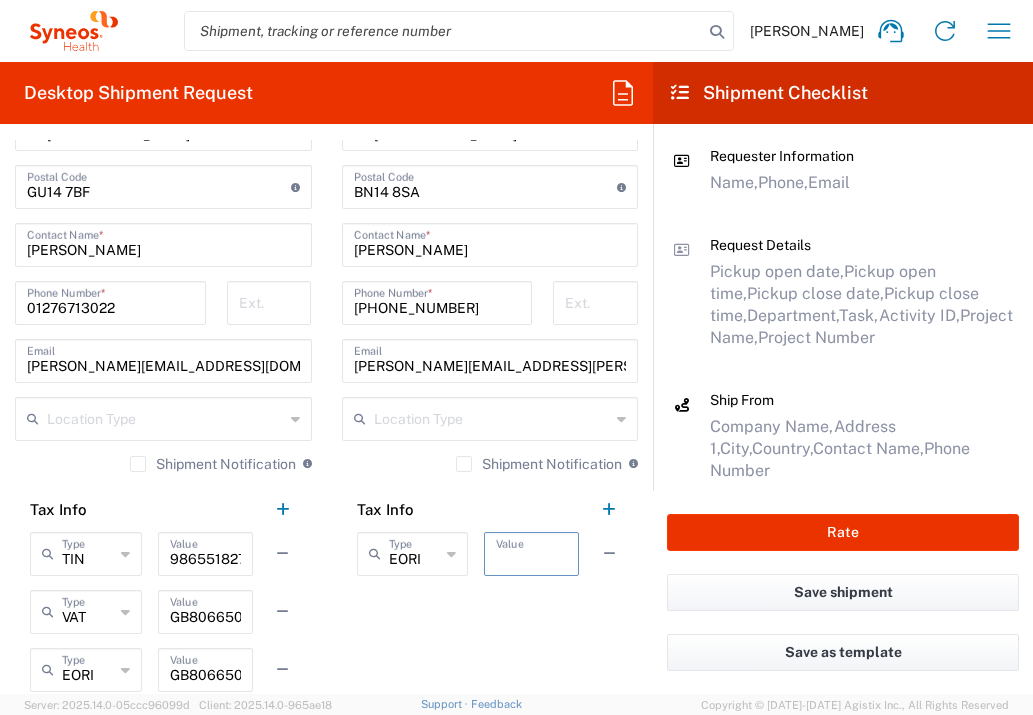 click at bounding box center (531, 552) 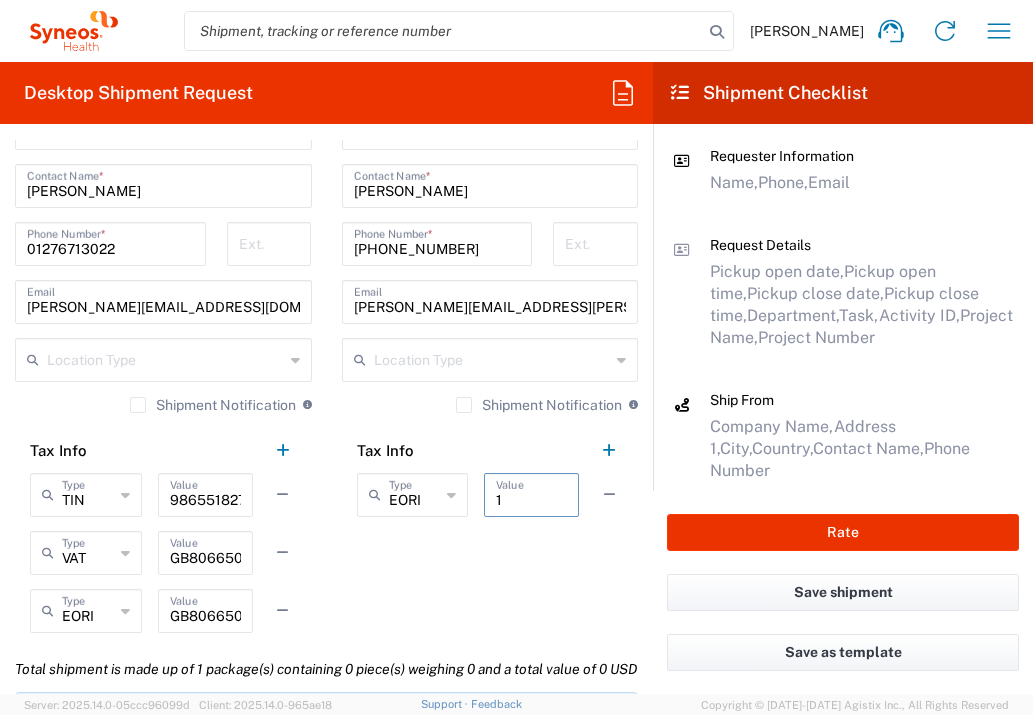 scroll, scrollTop: 1661, scrollLeft: 0, axis: vertical 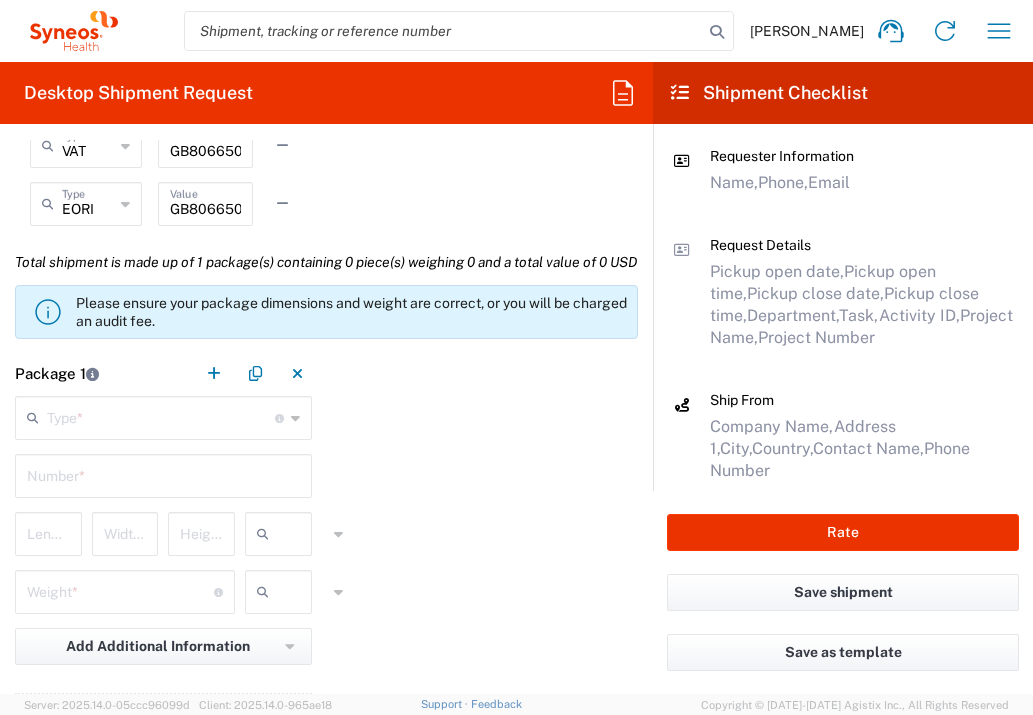 type on "1" 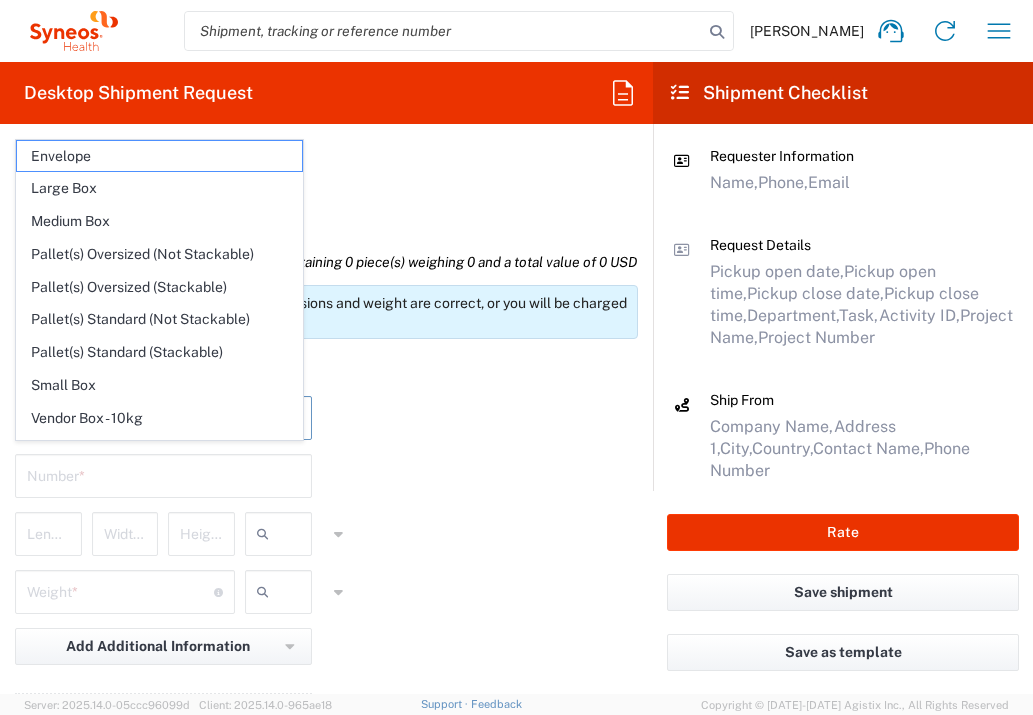 click on "Envelope" 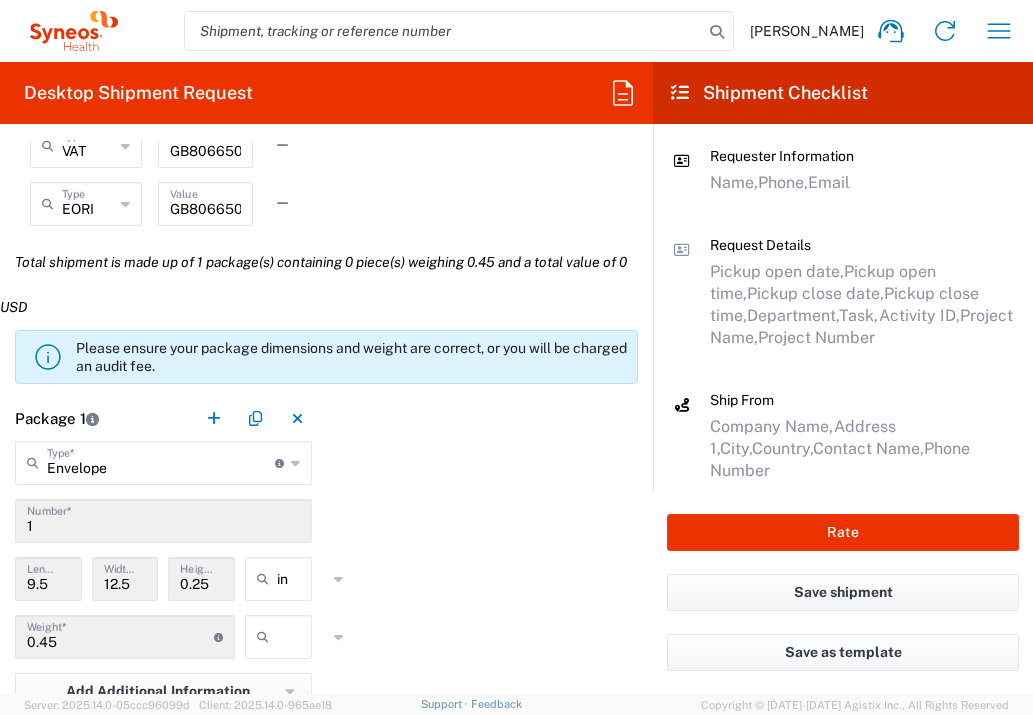 click at bounding box center [302, 637] 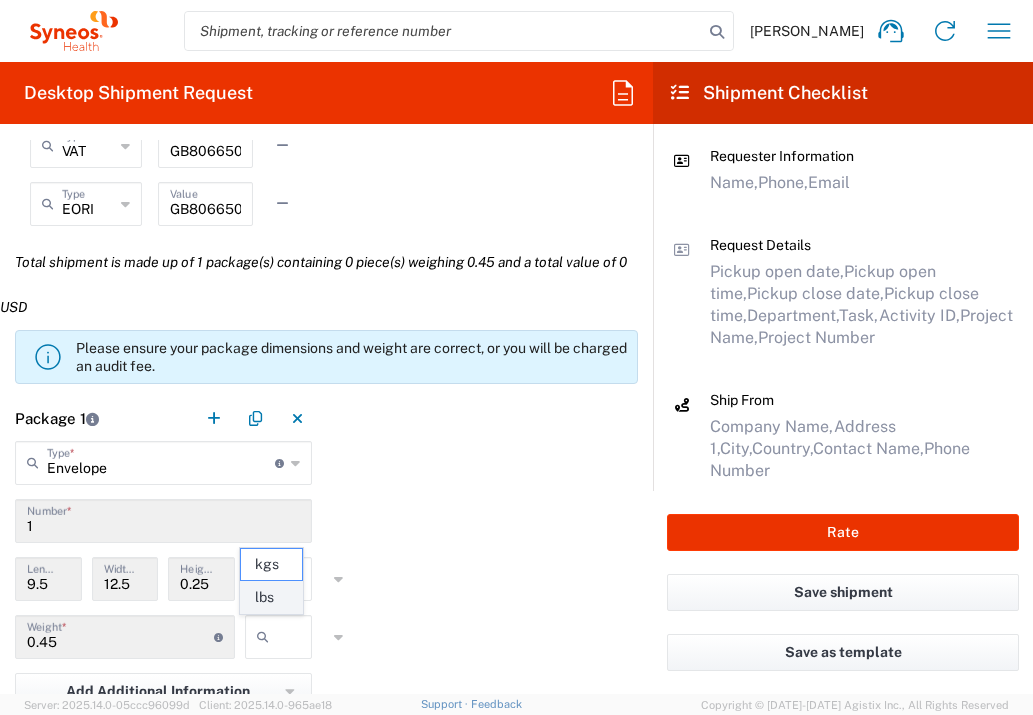 click on "lbs" 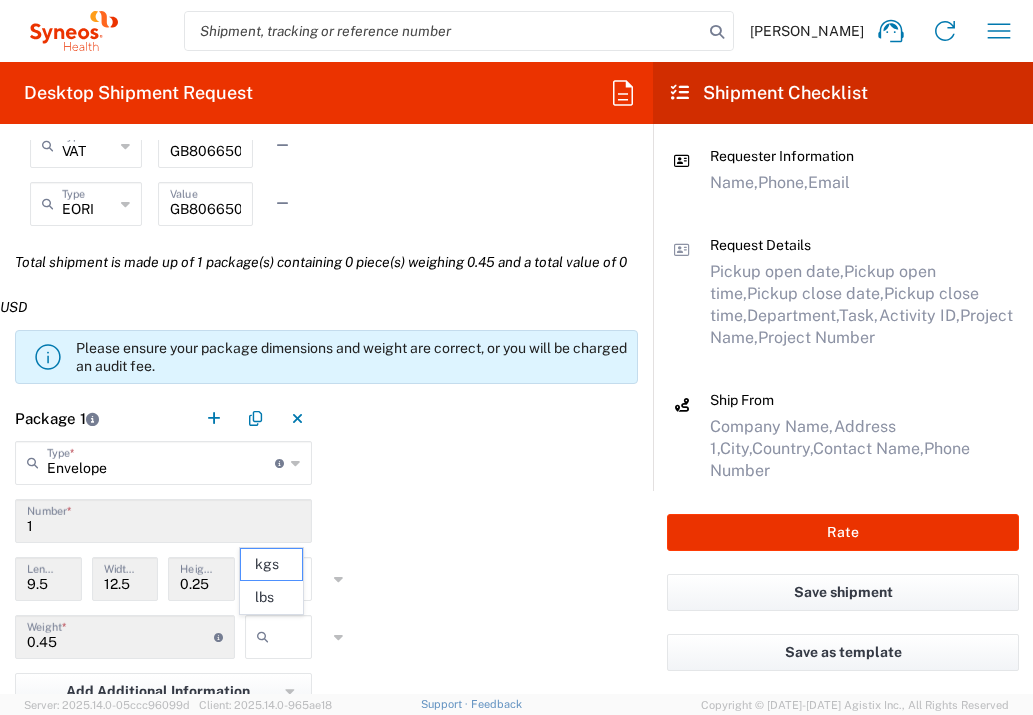 type on "lbs" 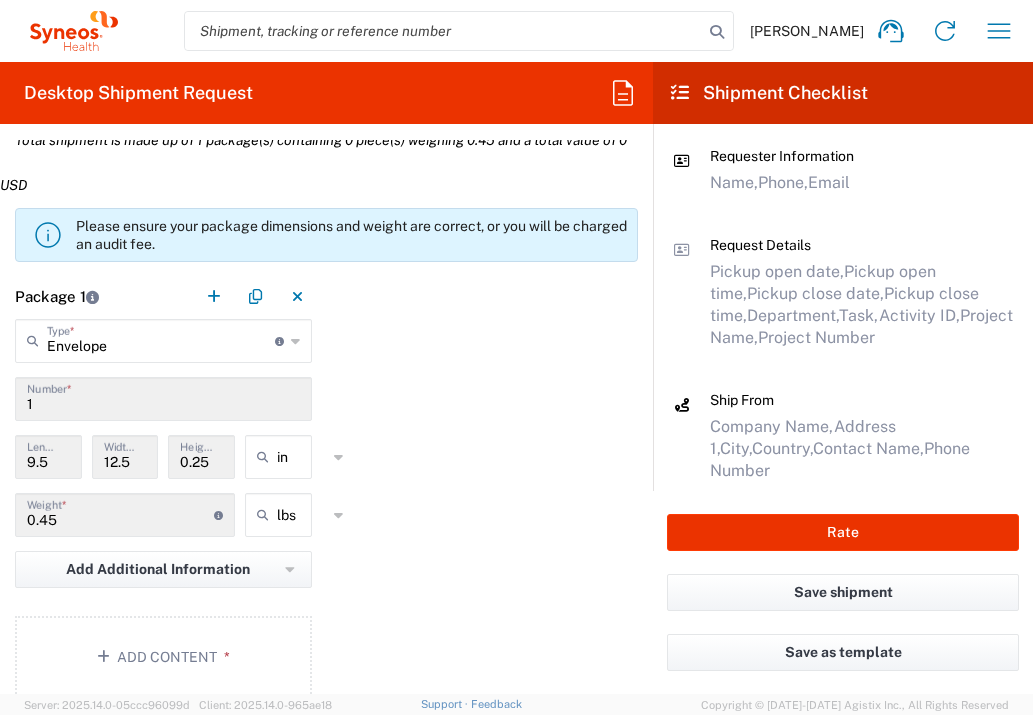 scroll, scrollTop: 2007, scrollLeft: 0, axis: vertical 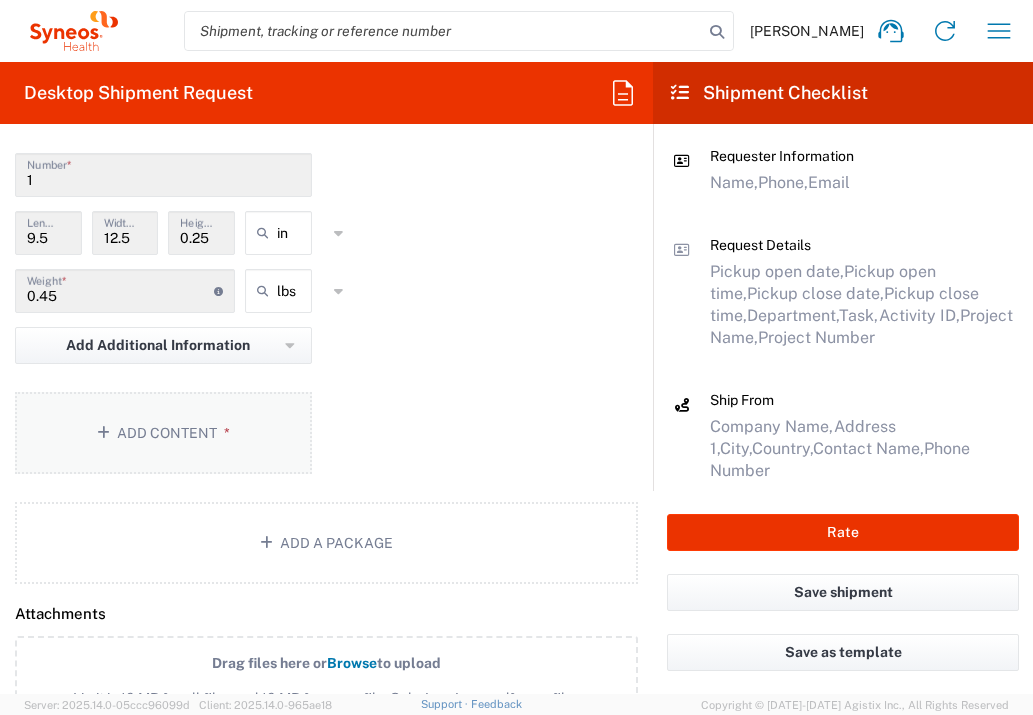 click on "Add Content *" 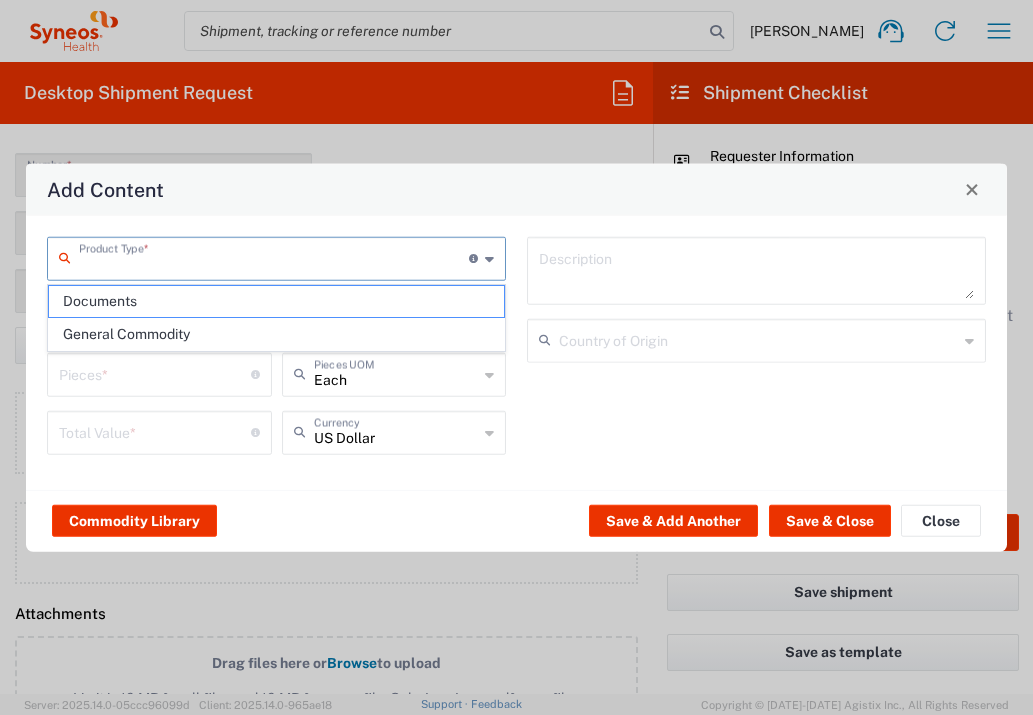 click at bounding box center [274, 256] 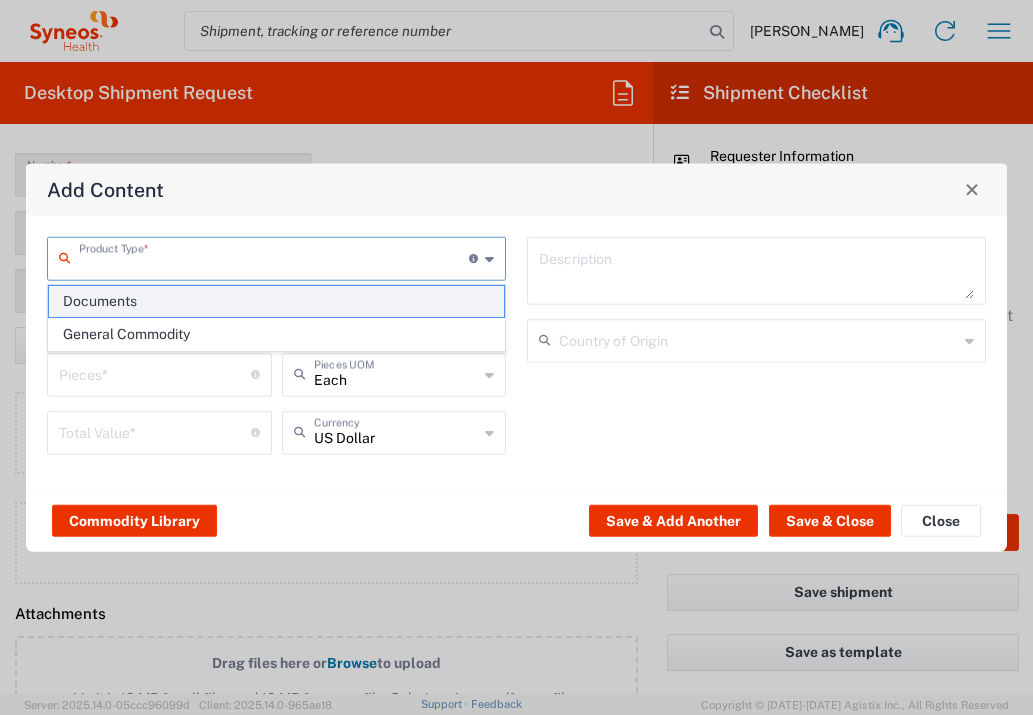 click on "Documents" 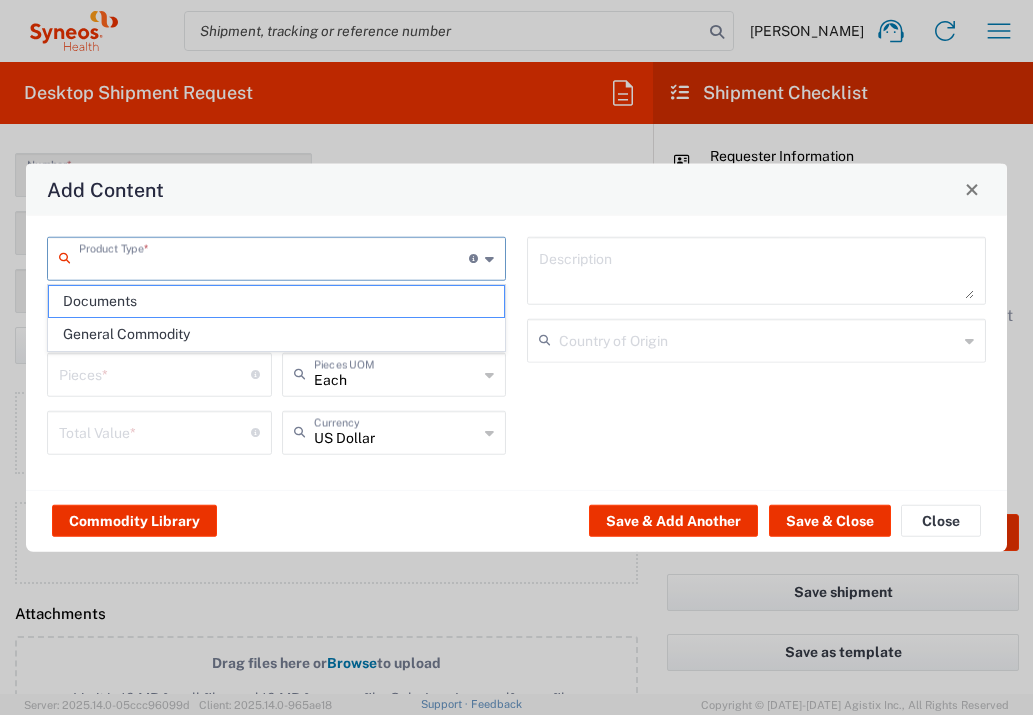 type on "Documents" 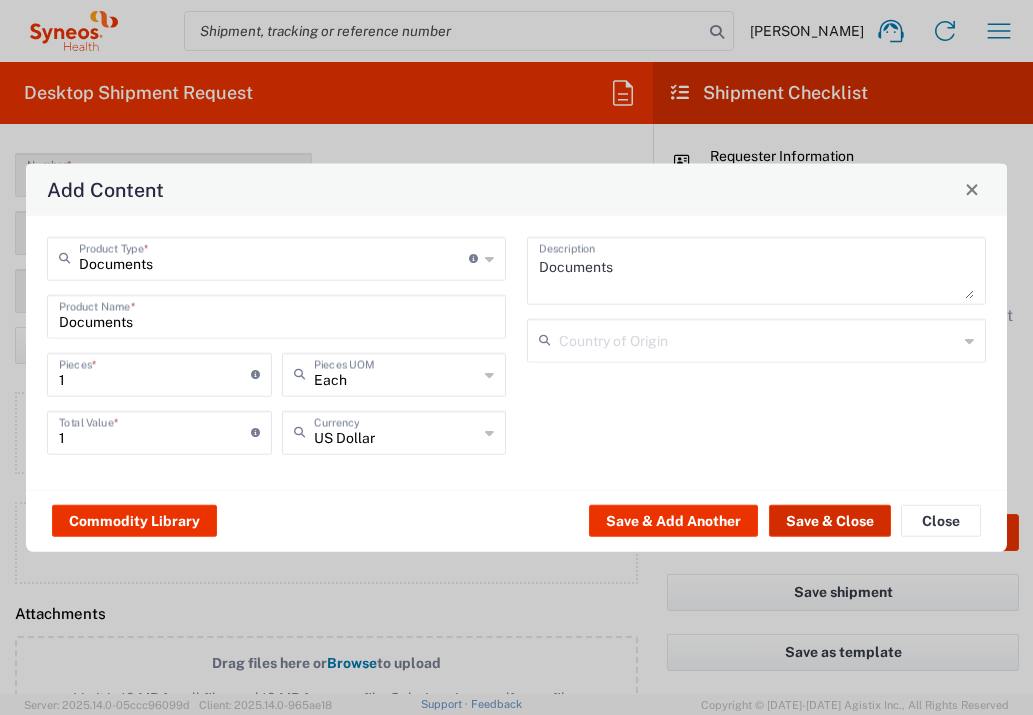 click on "Save & Close" 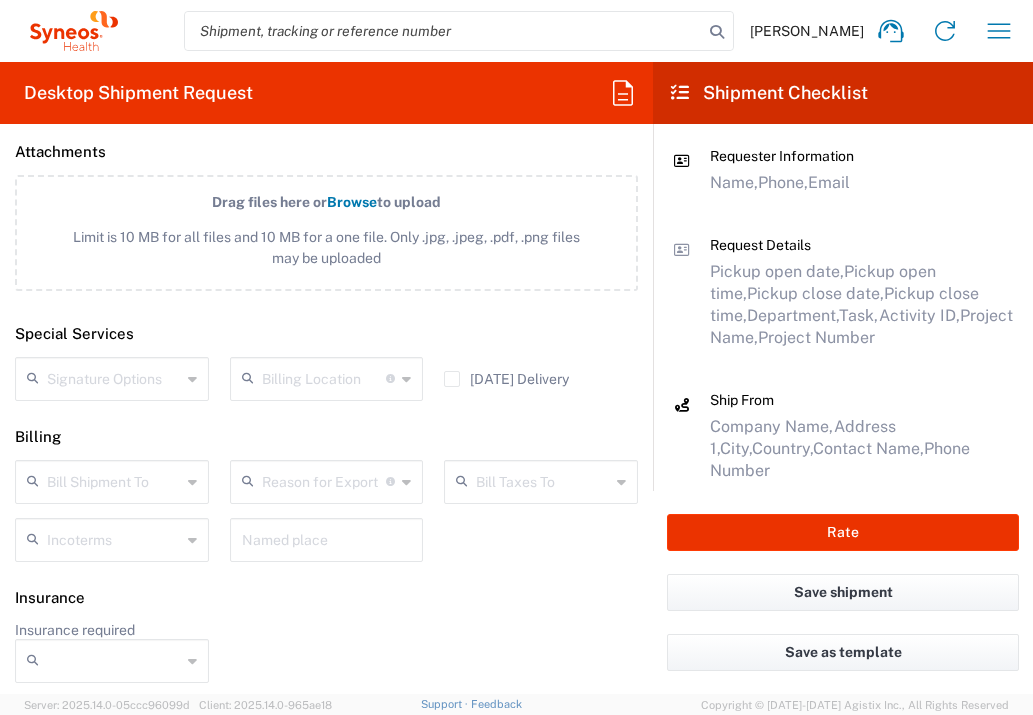 scroll, scrollTop: 2589, scrollLeft: 0, axis: vertical 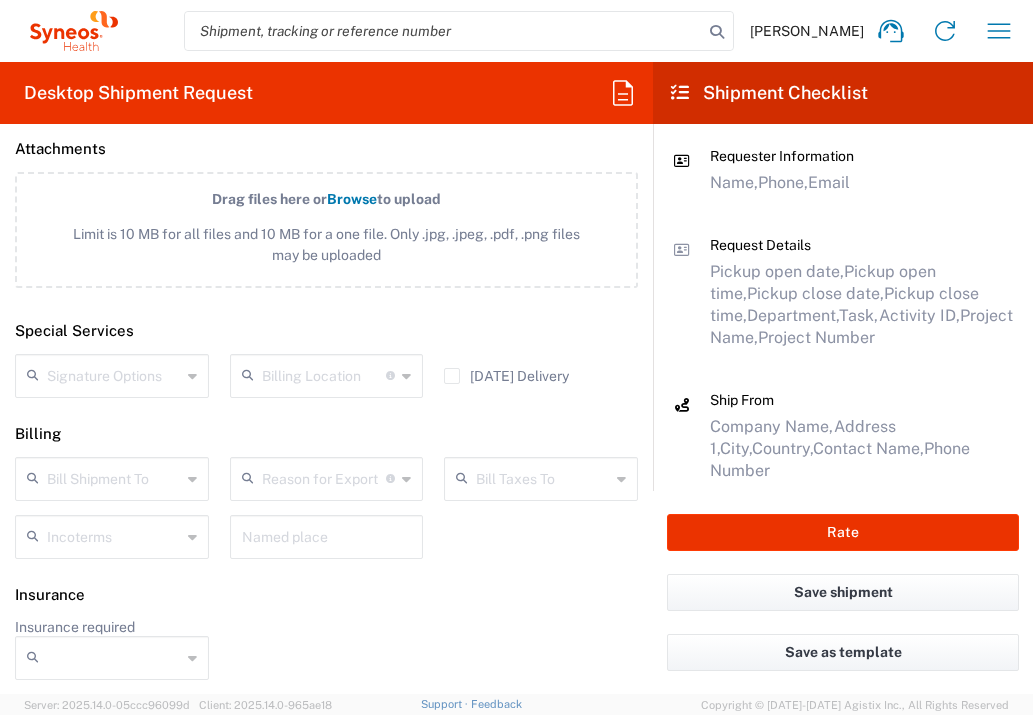 click at bounding box center (324, 477) 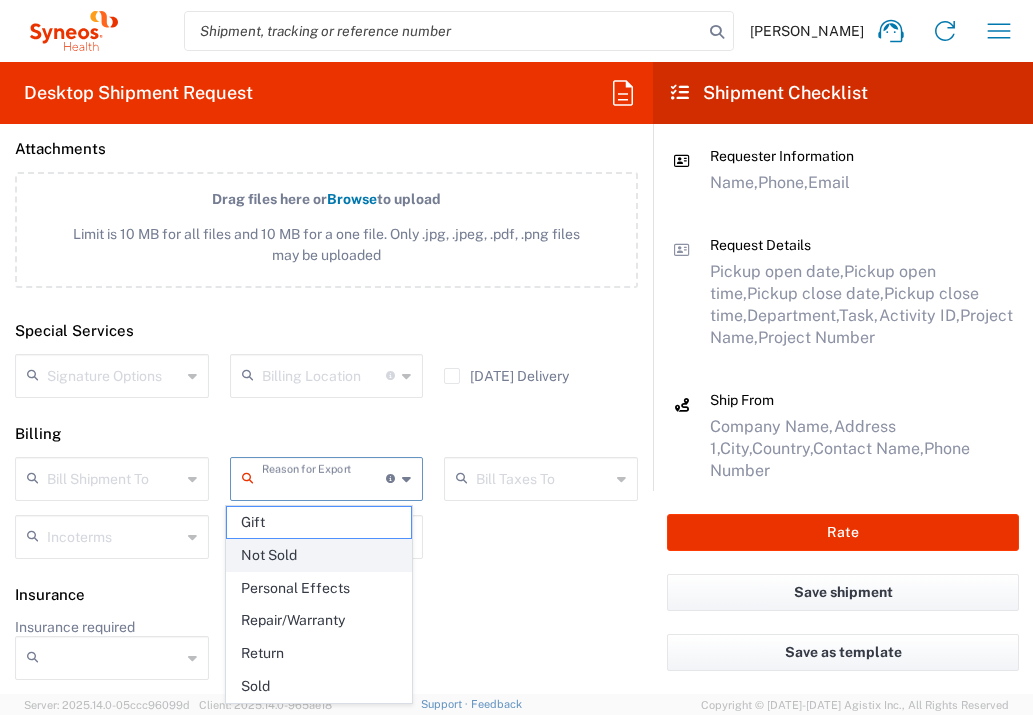 click on "Not Sold" 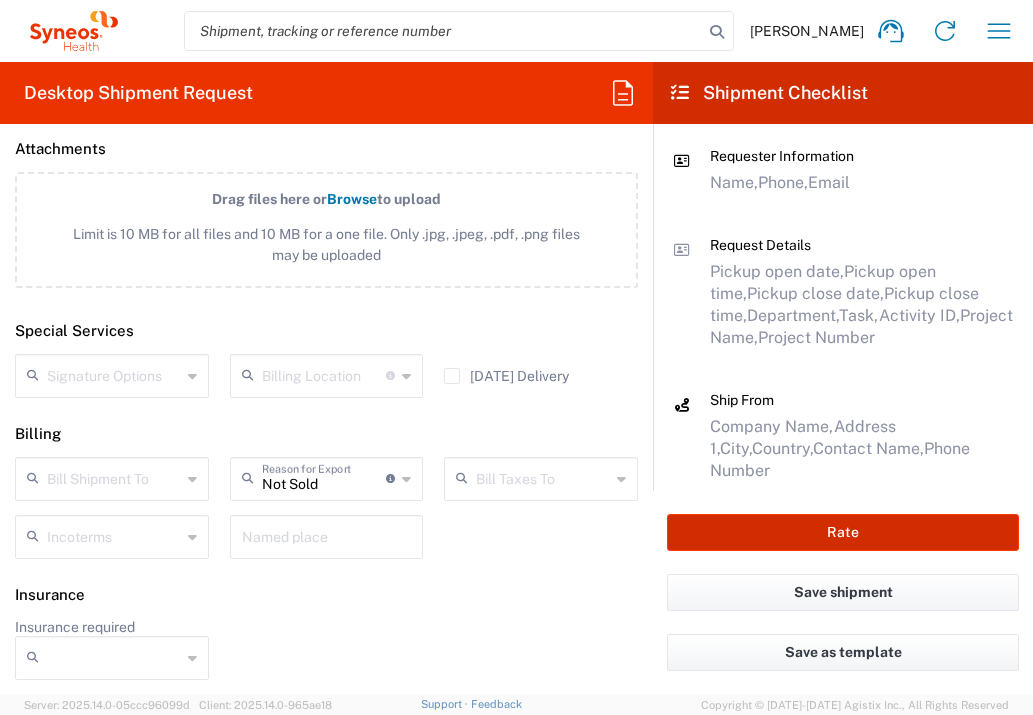 click on "Rate" 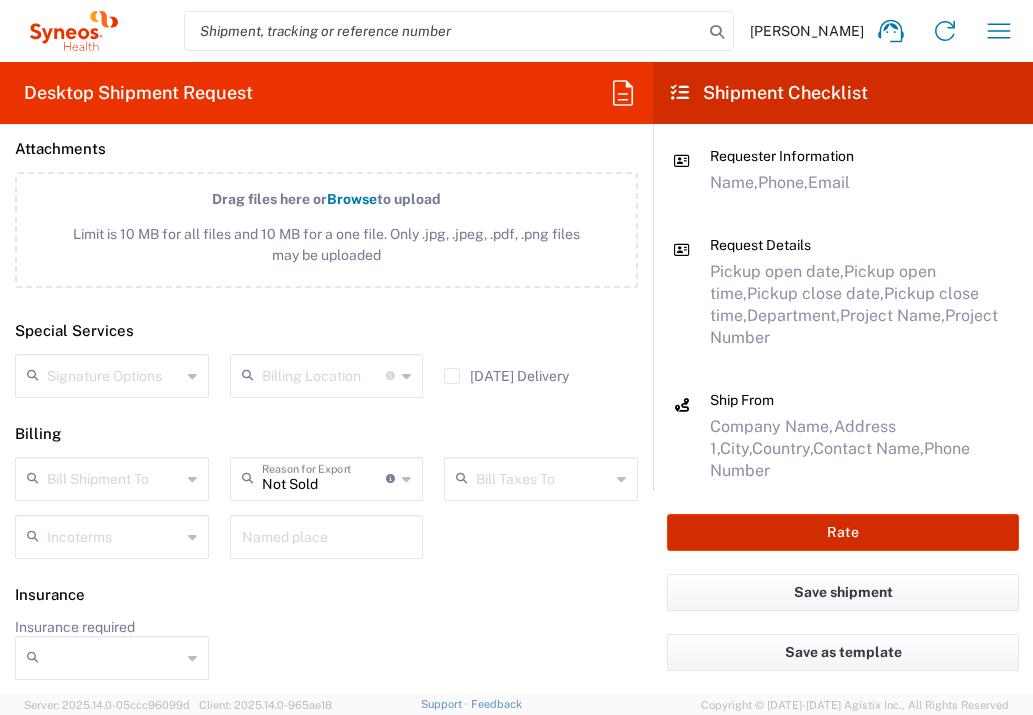 type on "7043437A" 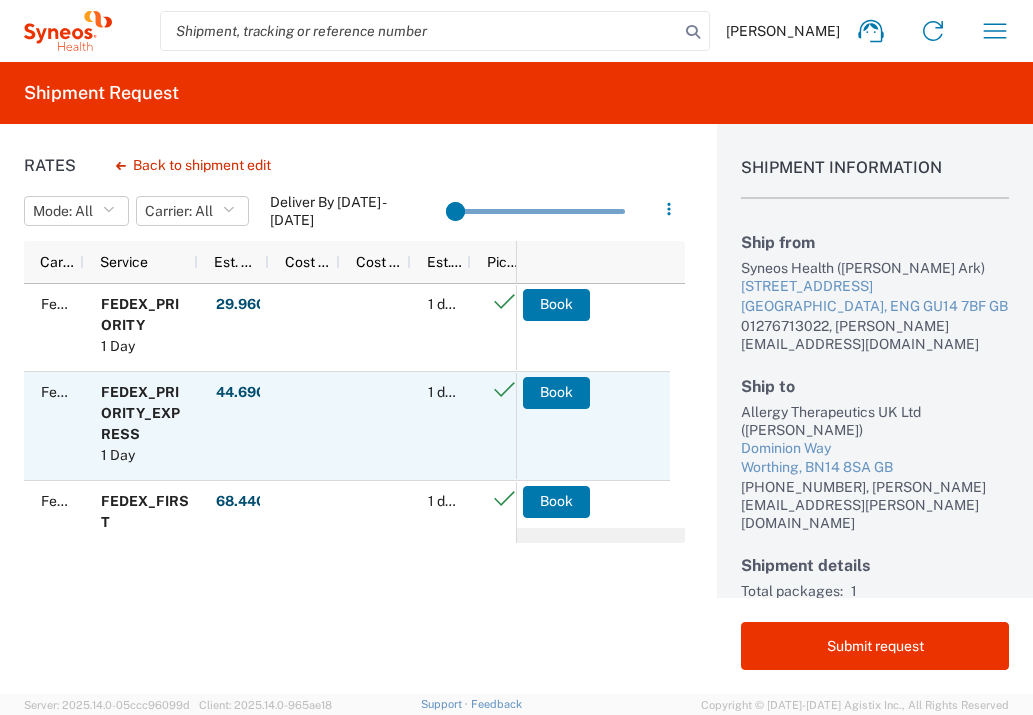 scroll, scrollTop: 37, scrollLeft: 0, axis: vertical 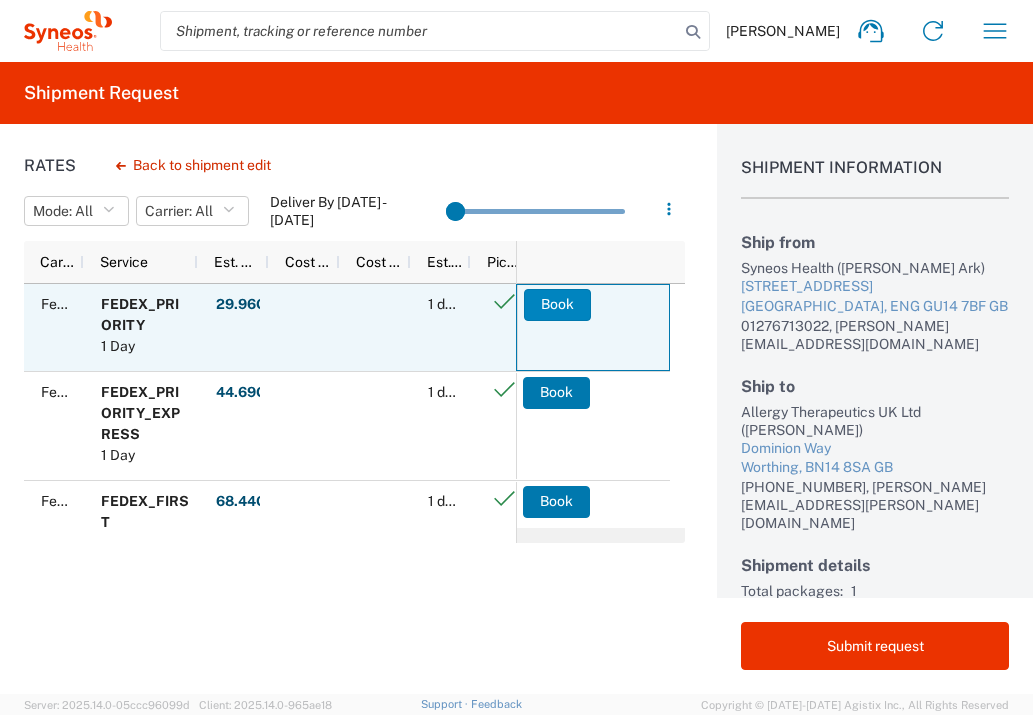 click on "Book" 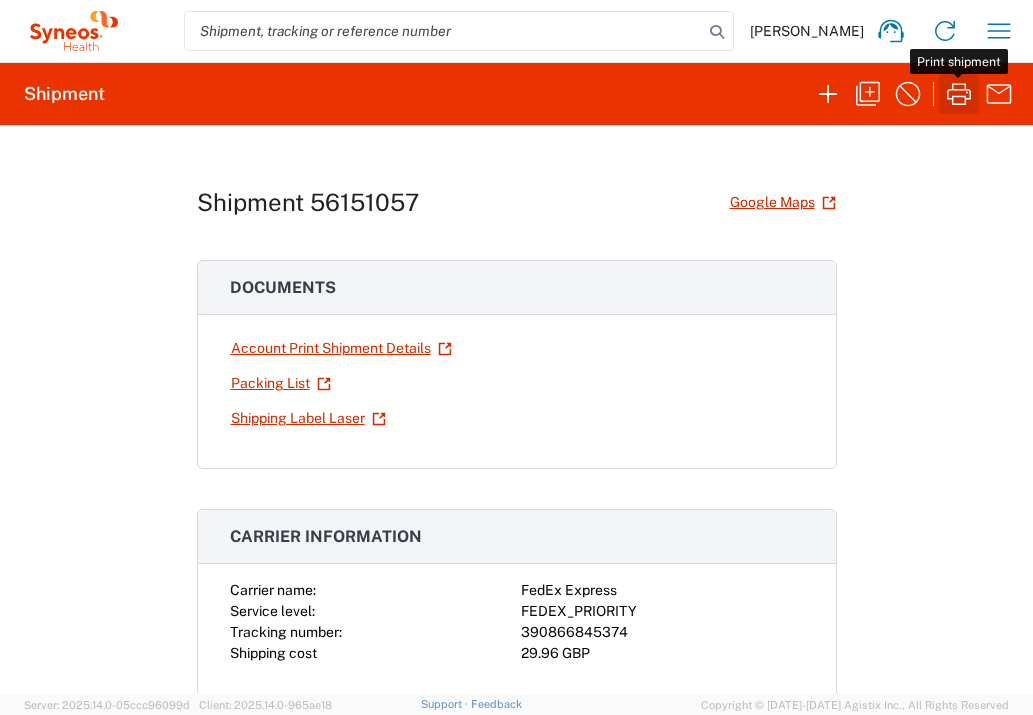 click 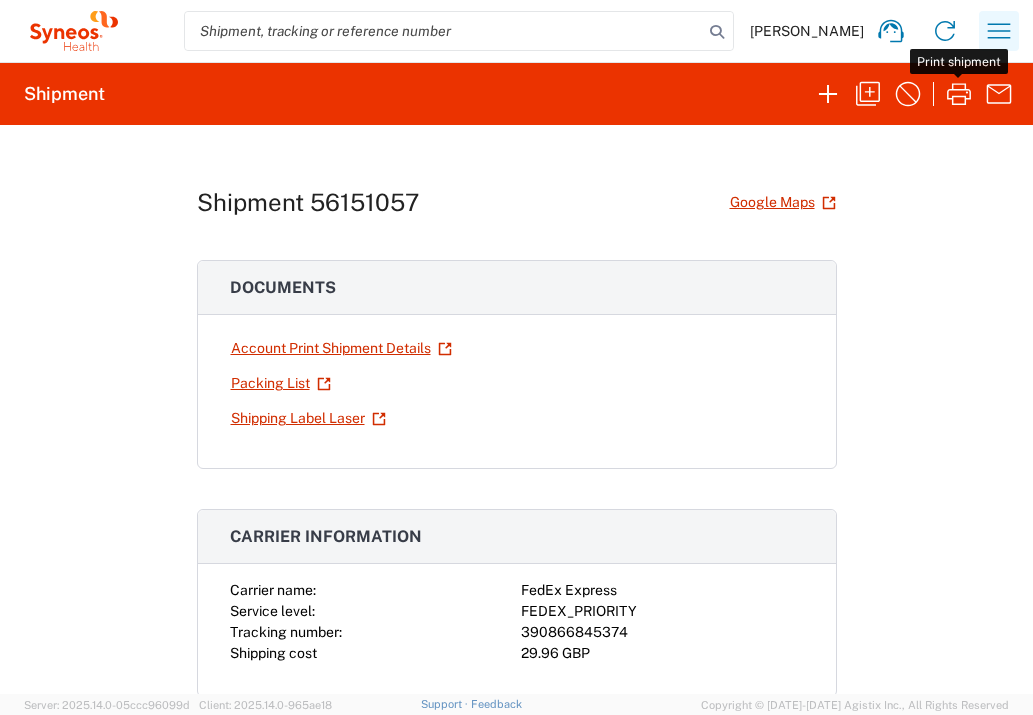 click 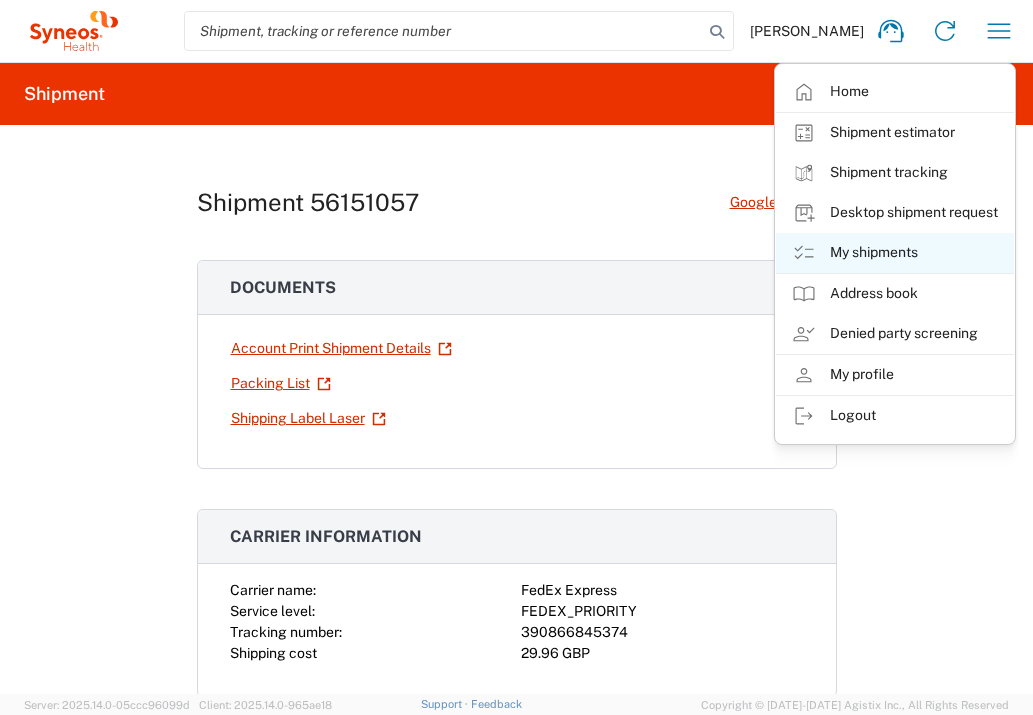 click on "My shipments" 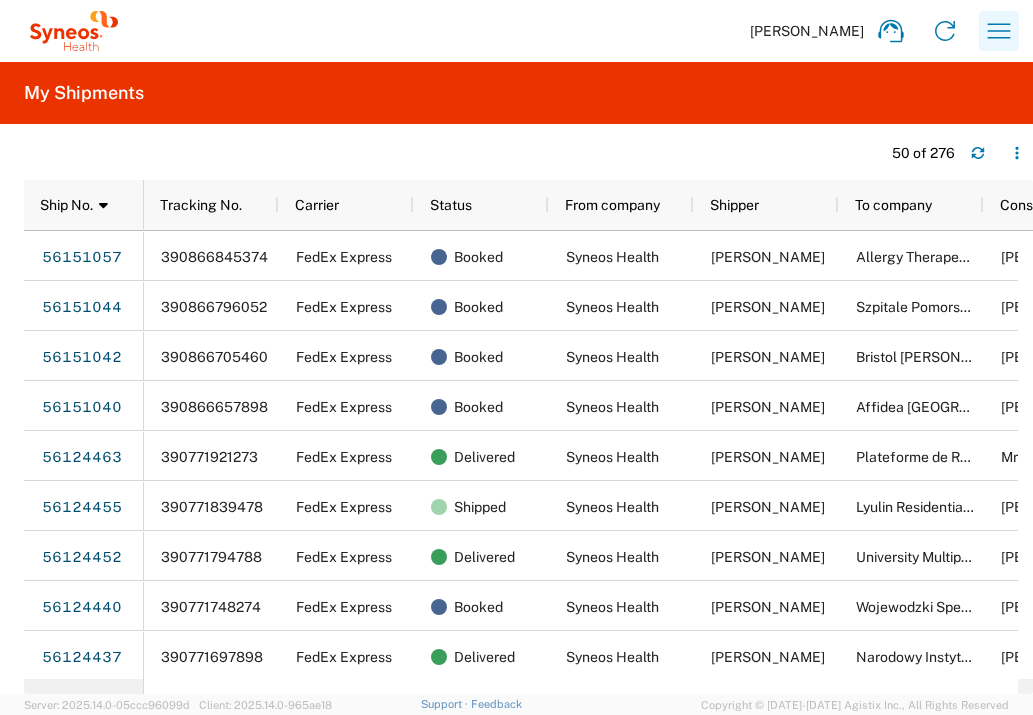 click 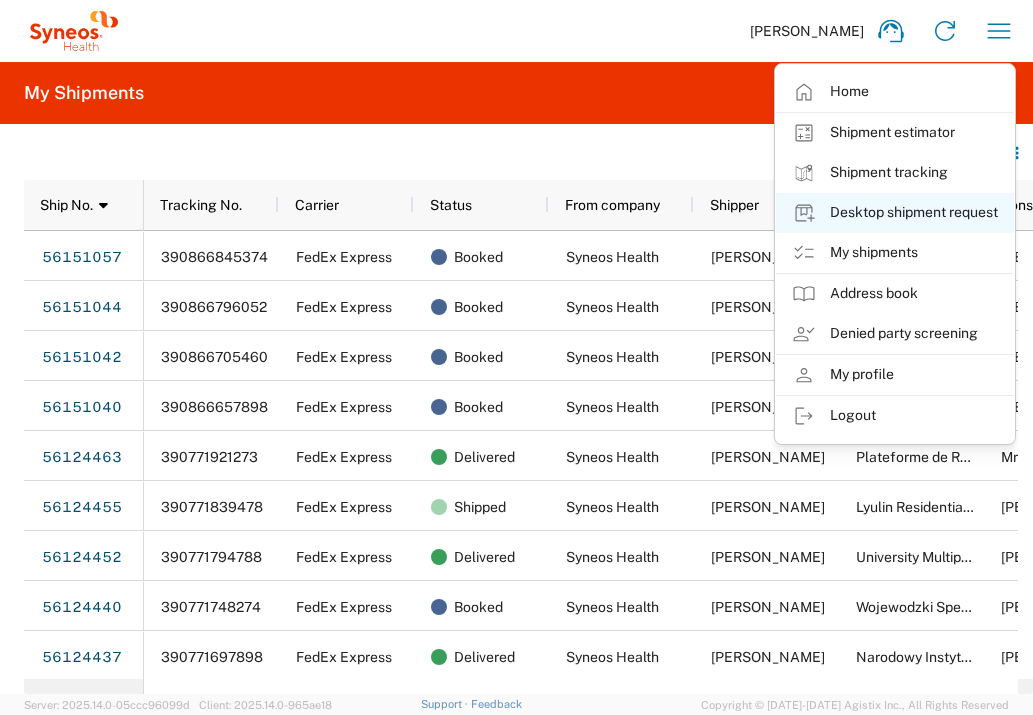click on "Desktop shipment request" 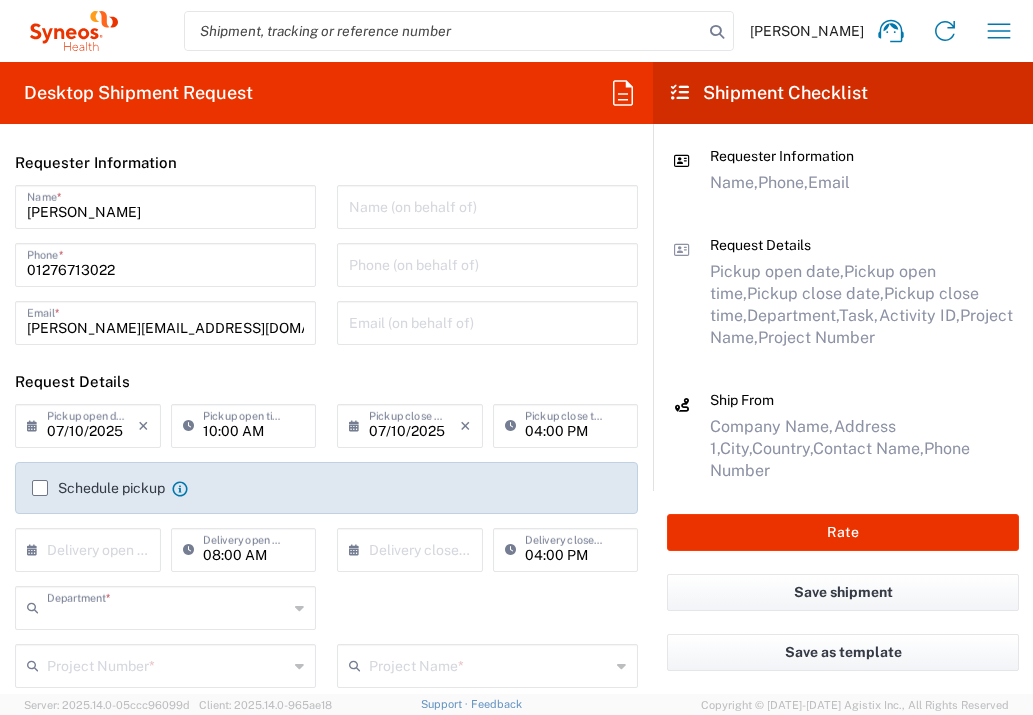 type on "3235" 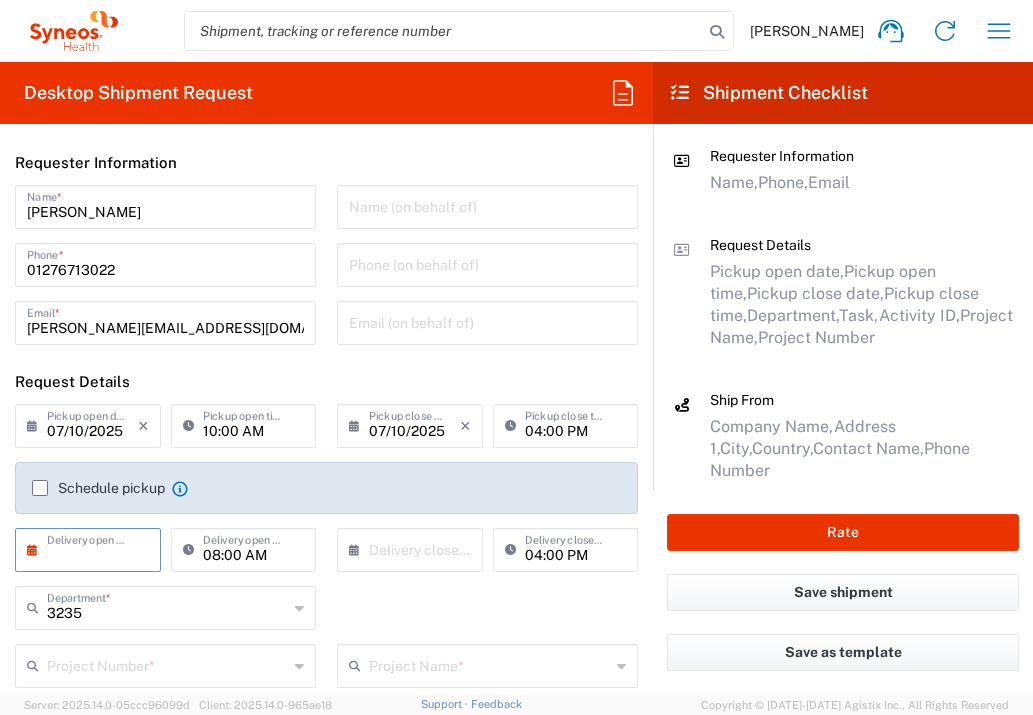 click at bounding box center [92, 548] 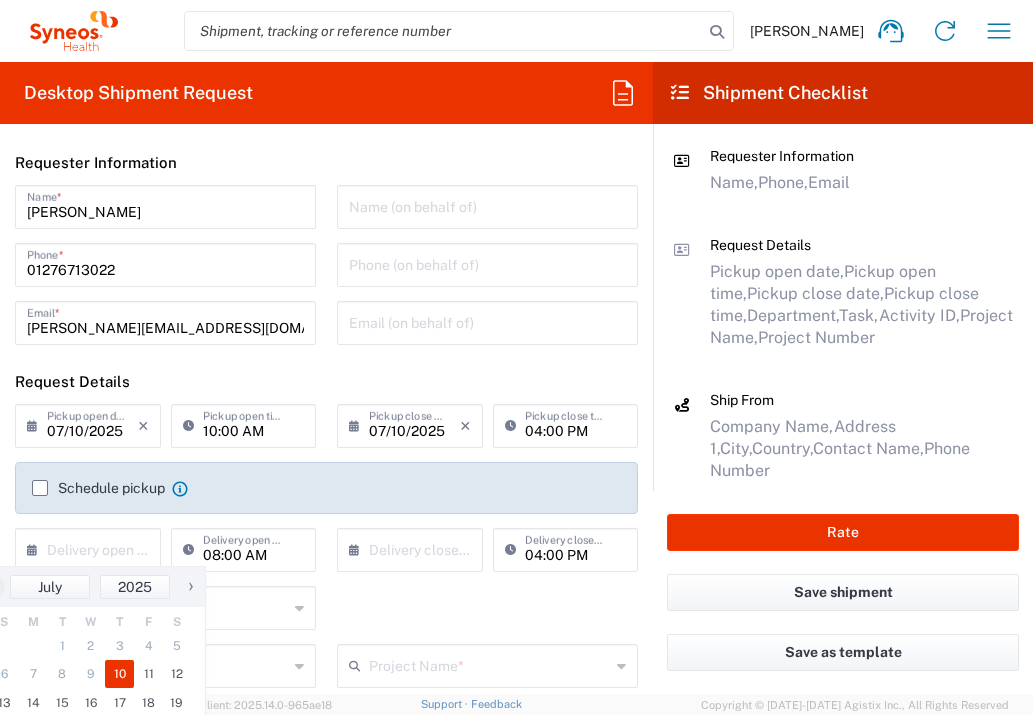 click on "10" 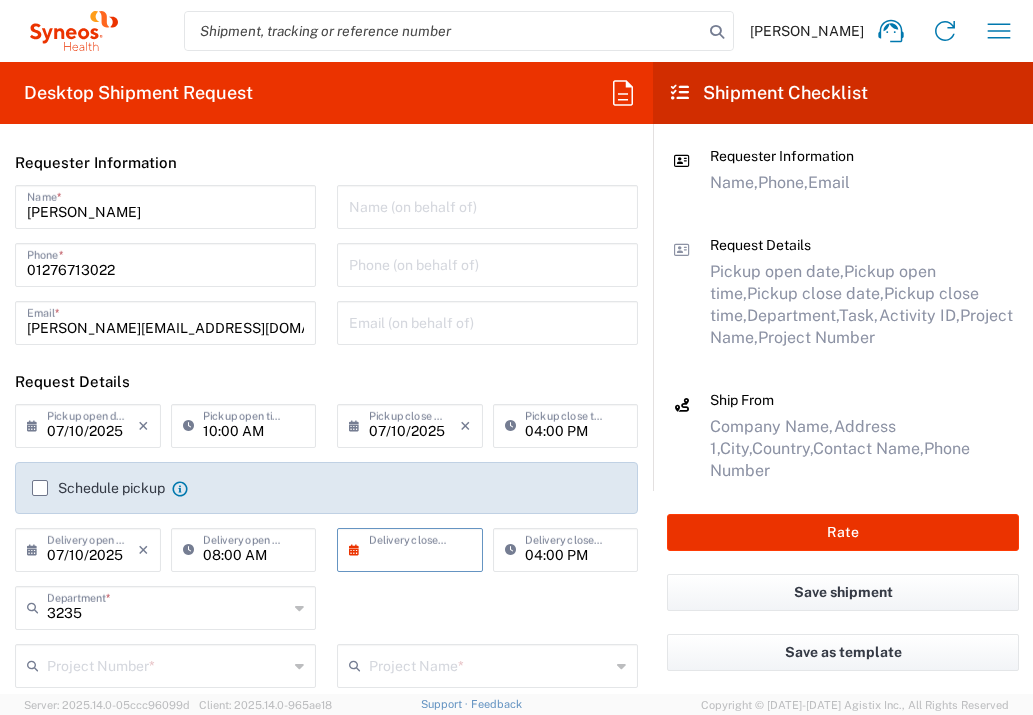 click at bounding box center (414, 548) 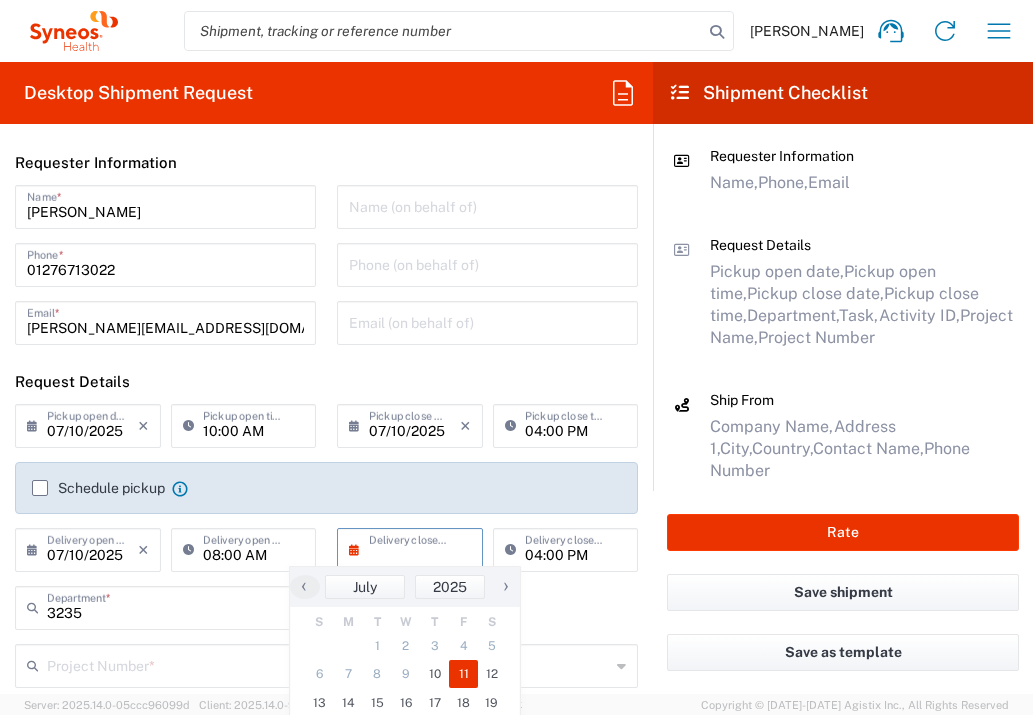 click on "11" 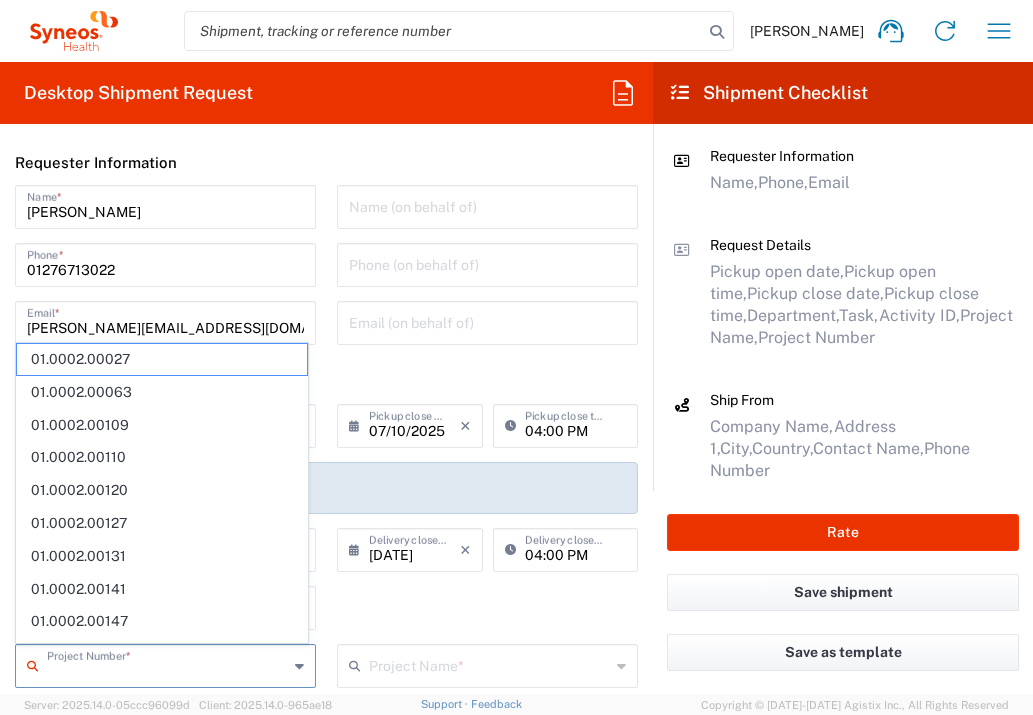 click at bounding box center (167, 664) 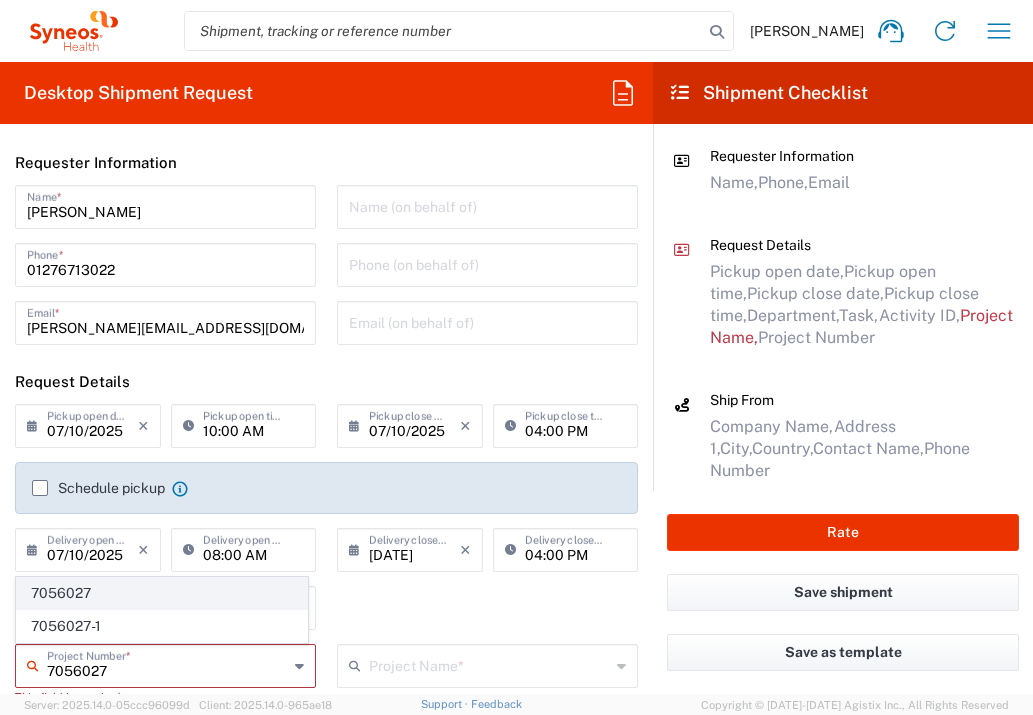 type on "7056027" 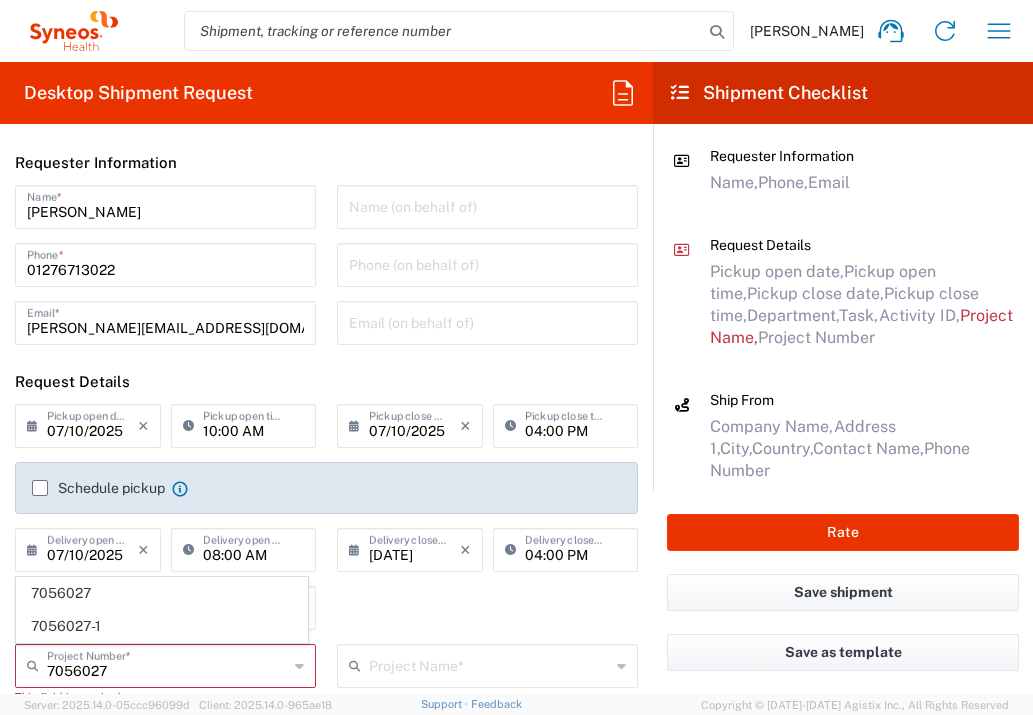 click on "7056027" 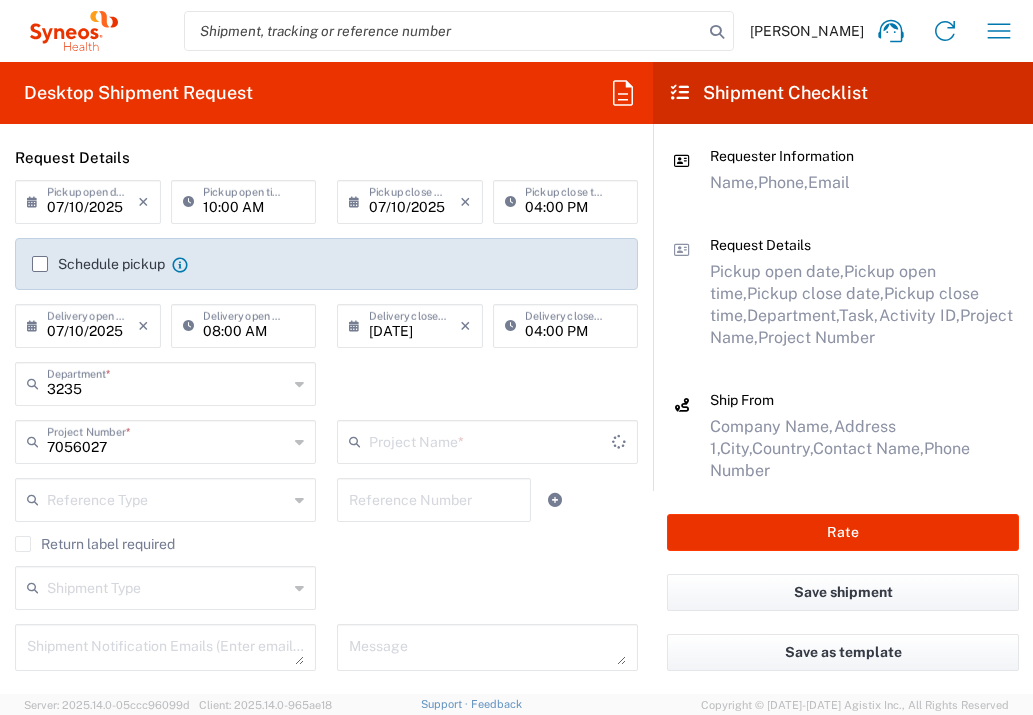 type on "EYP-1901-302" 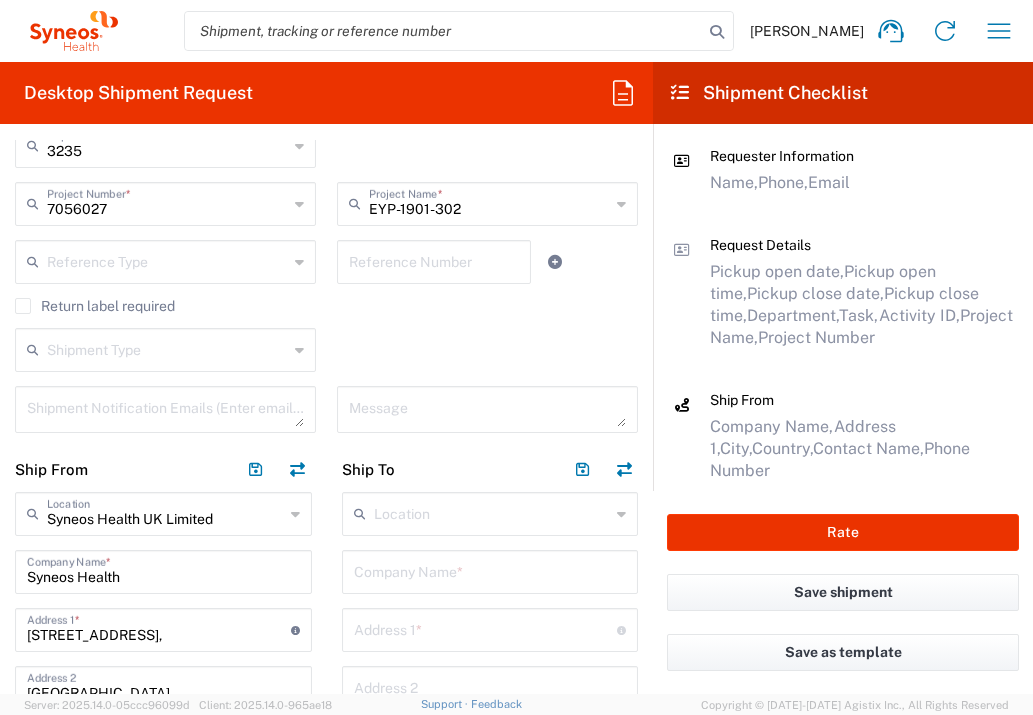 scroll, scrollTop: 653, scrollLeft: 0, axis: vertical 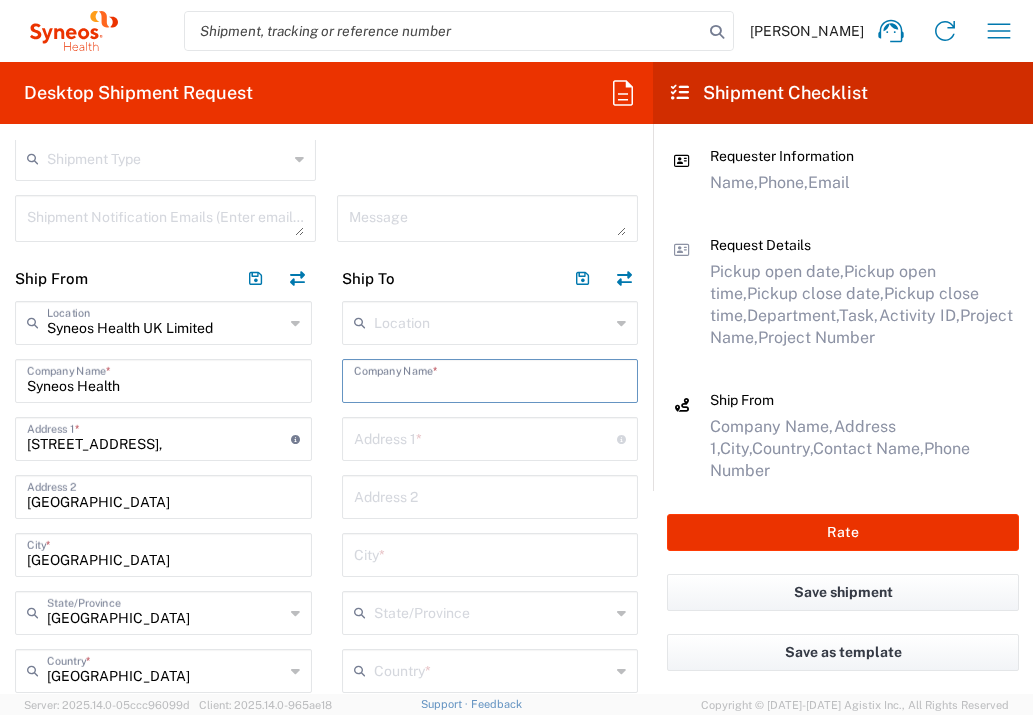 click at bounding box center [490, 379] 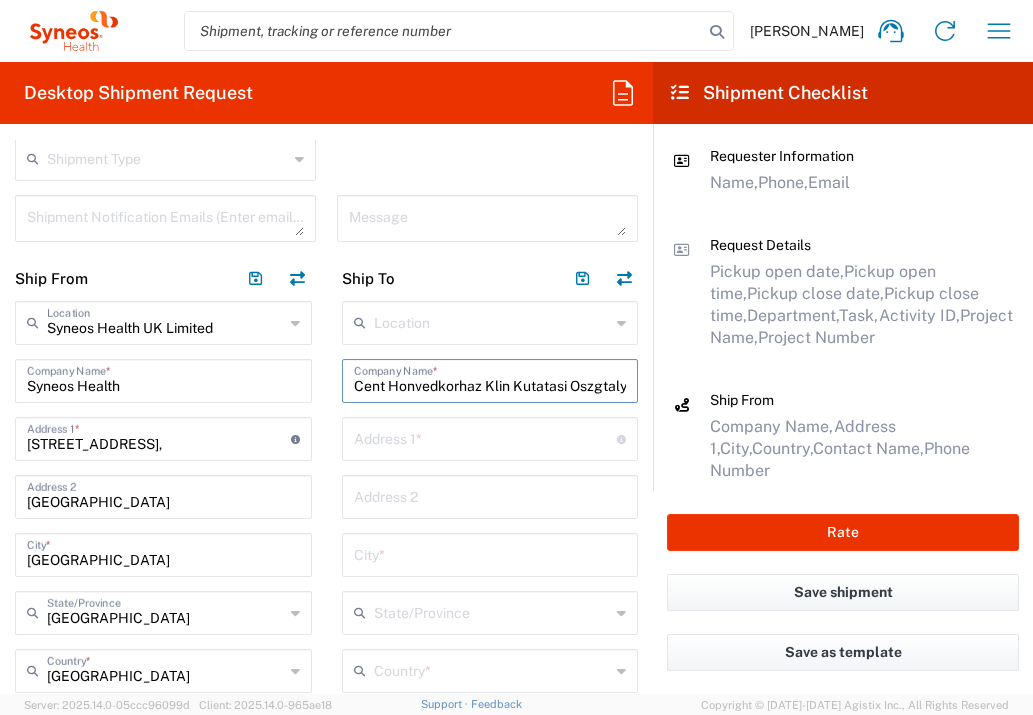 scroll, scrollTop: 0, scrollLeft: 87, axis: horizontal 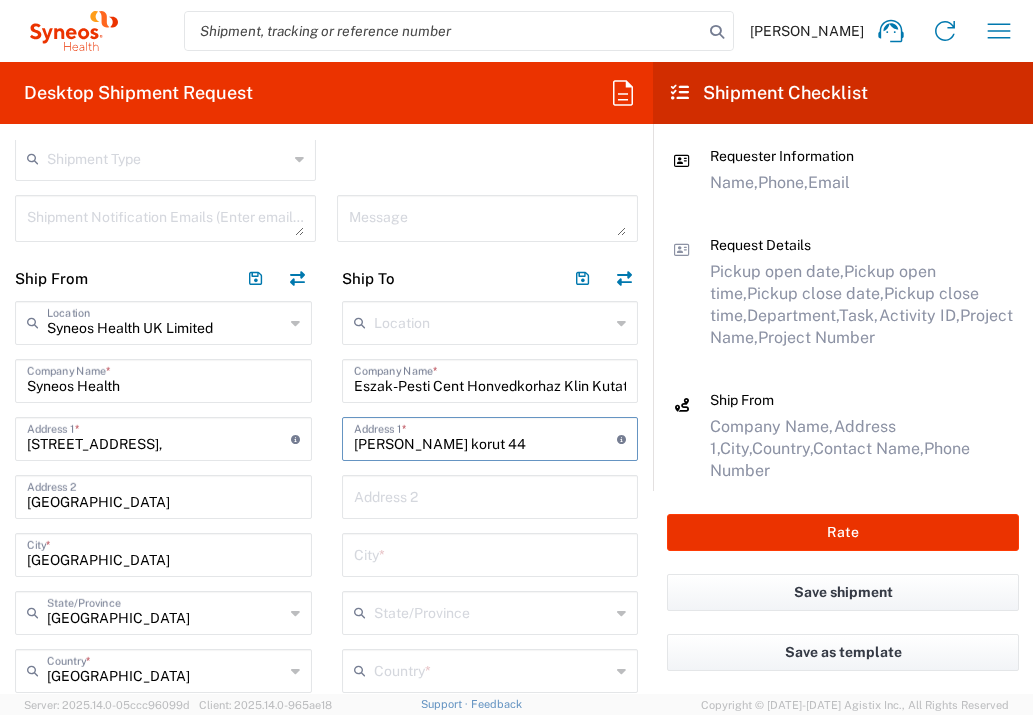 type on "[PERSON_NAME] korut 44" 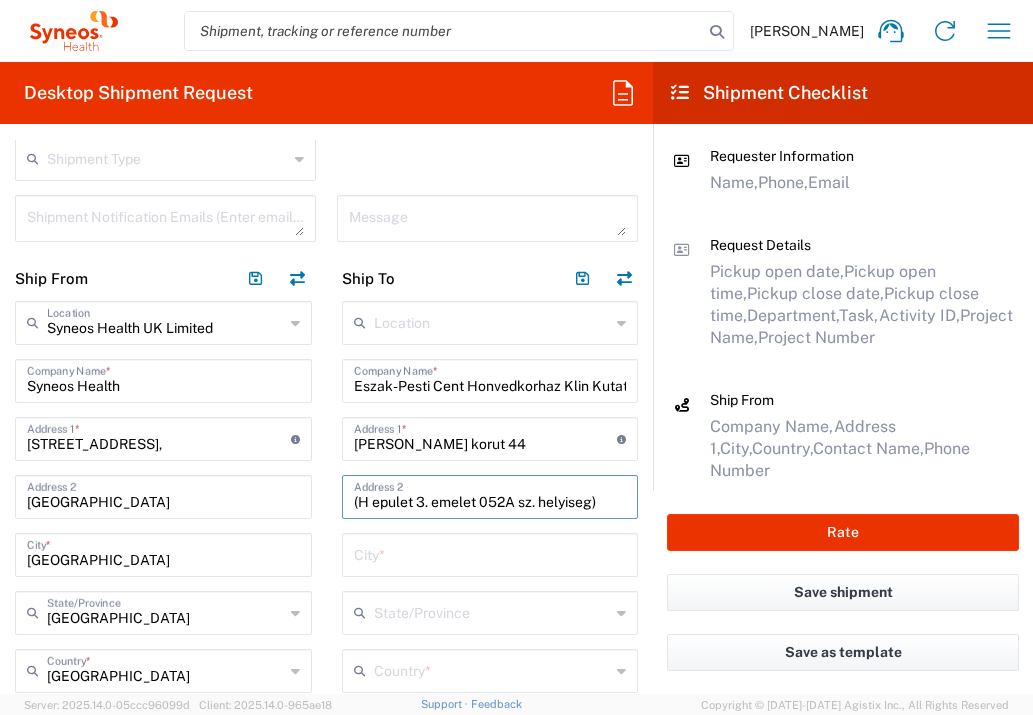 type on "(H epulet 3. emelet 052A sz. helyiseg)" 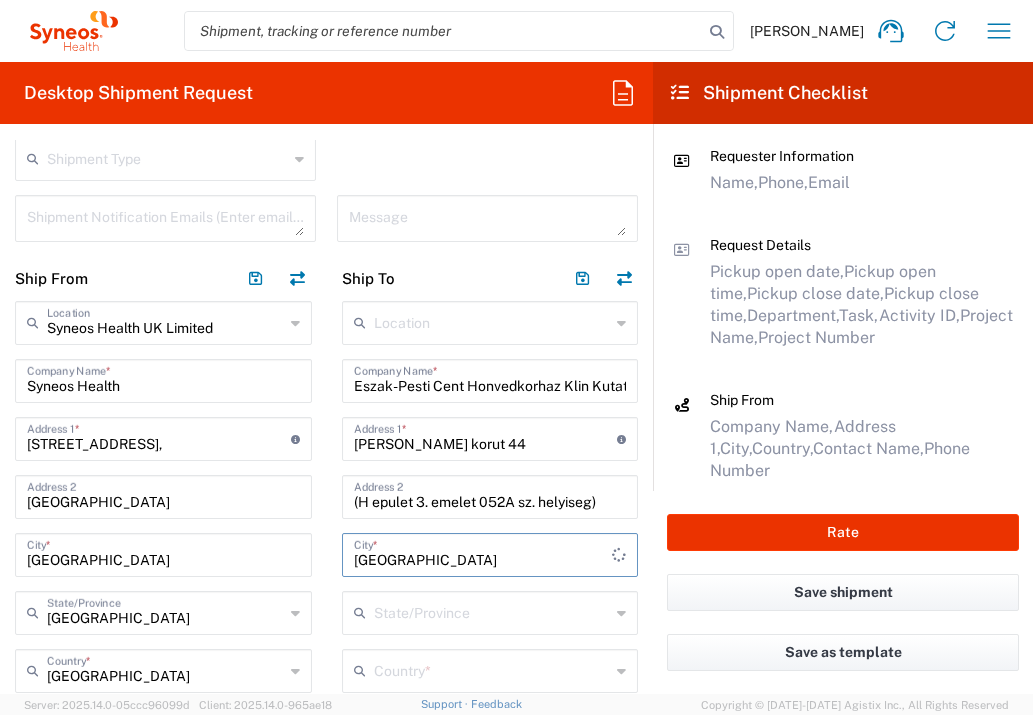 type on "[GEOGRAPHIC_DATA]" 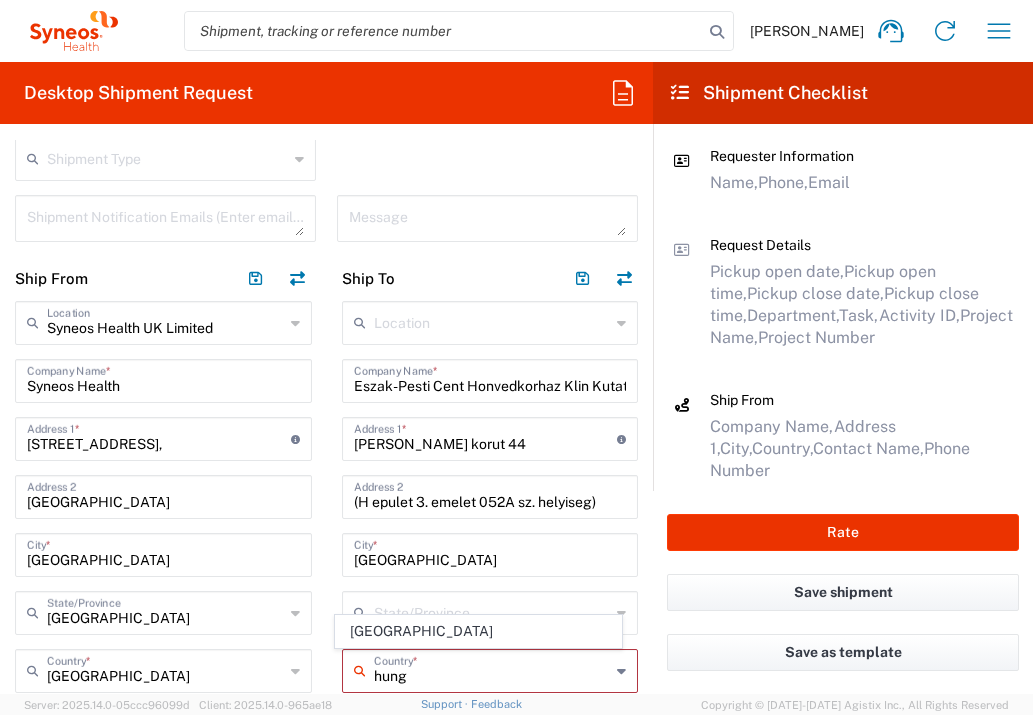 click on "[GEOGRAPHIC_DATA]" 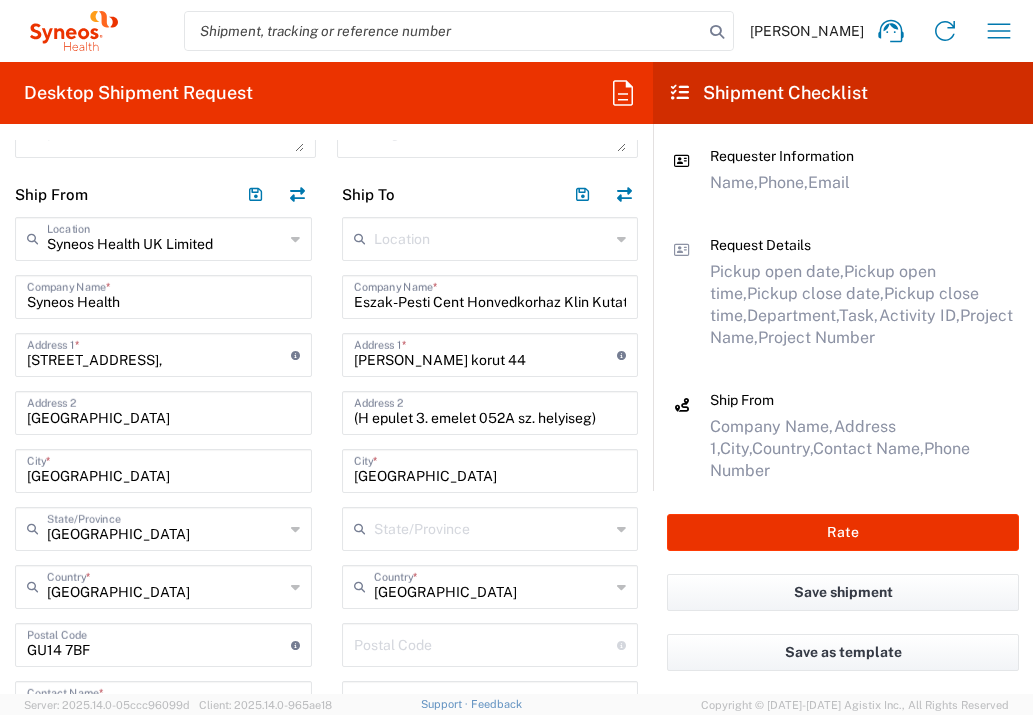scroll, scrollTop: 767, scrollLeft: 0, axis: vertical 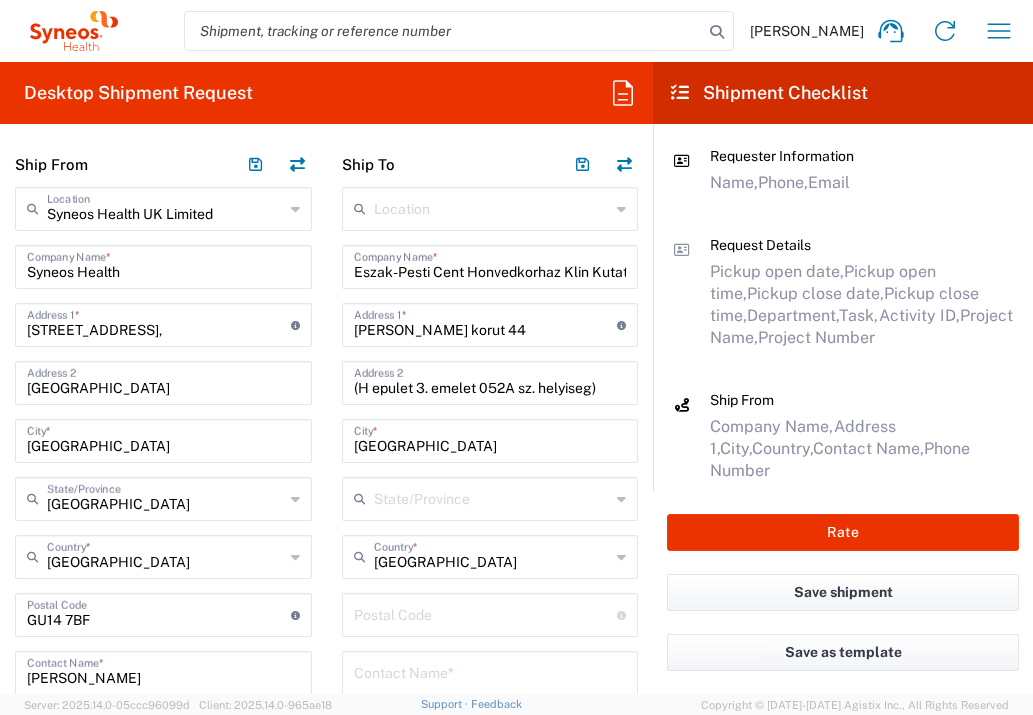 click at bounding box center (486, 613) 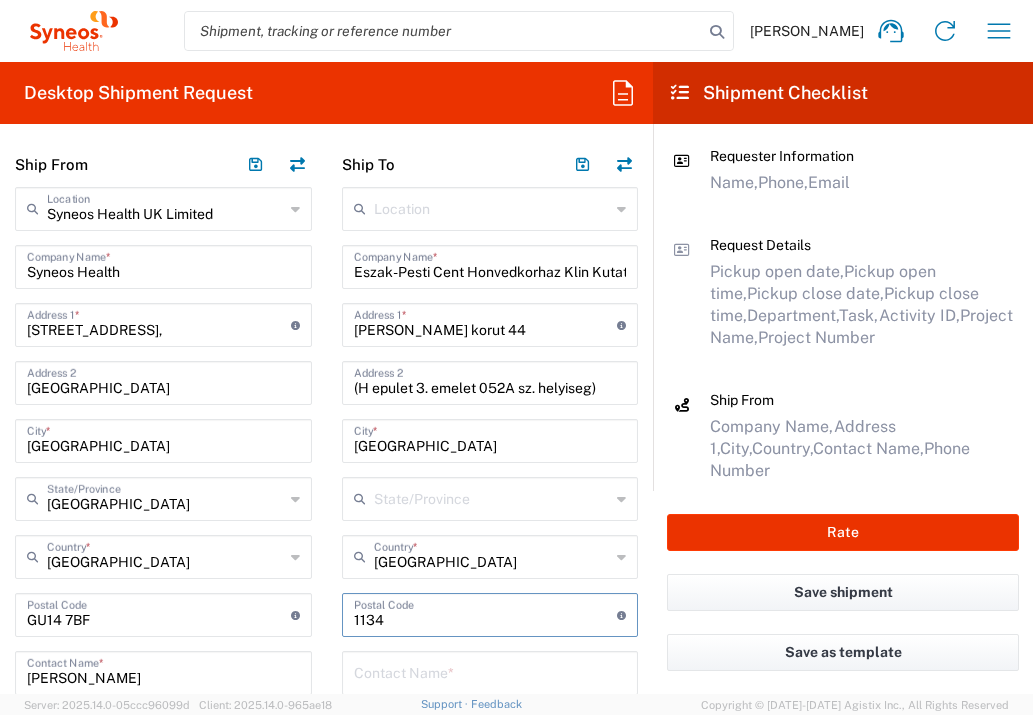 type on "1134" 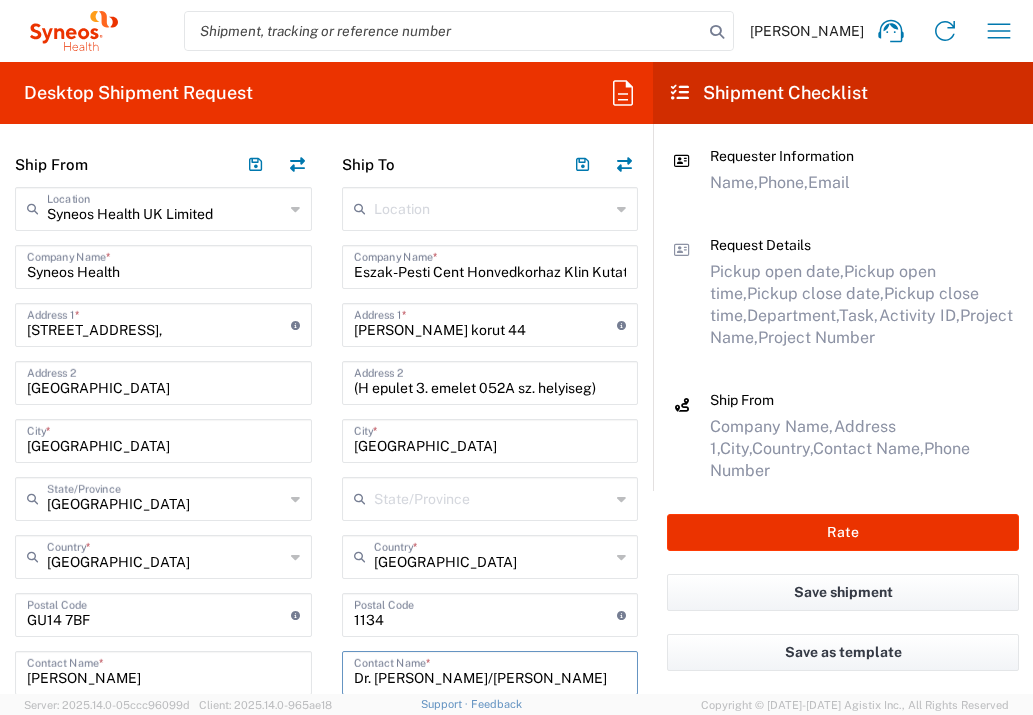 type on "Dr. [PERSON_NAME]/[PERSON_NAME]" 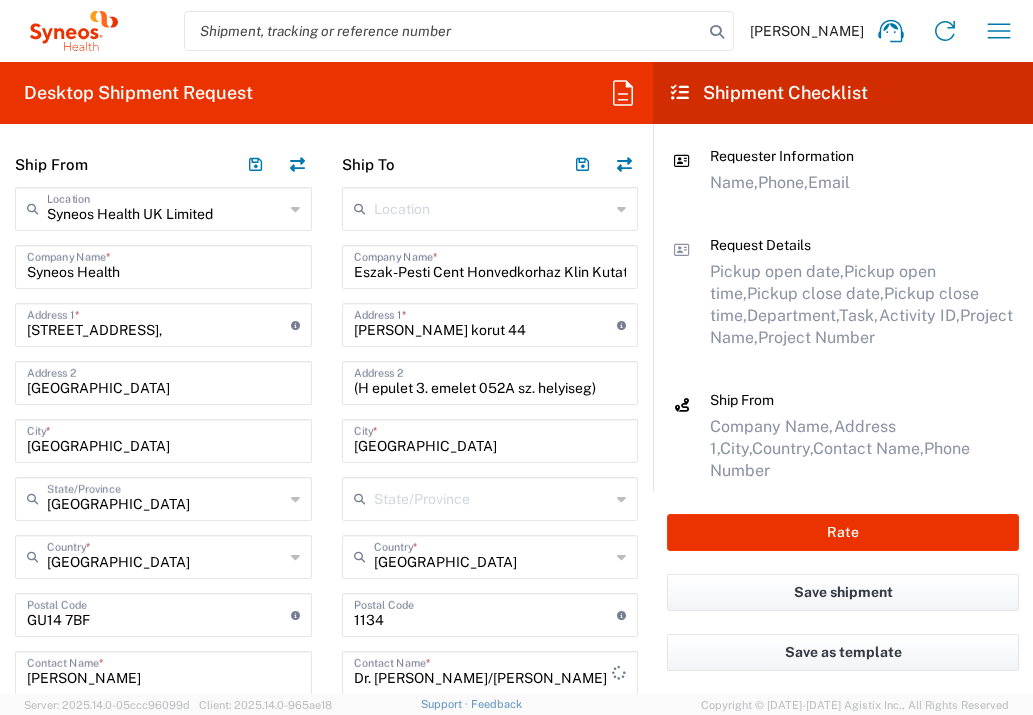 scroll, scrollTop: 1079, scrollLeft: 0, axis: vertical 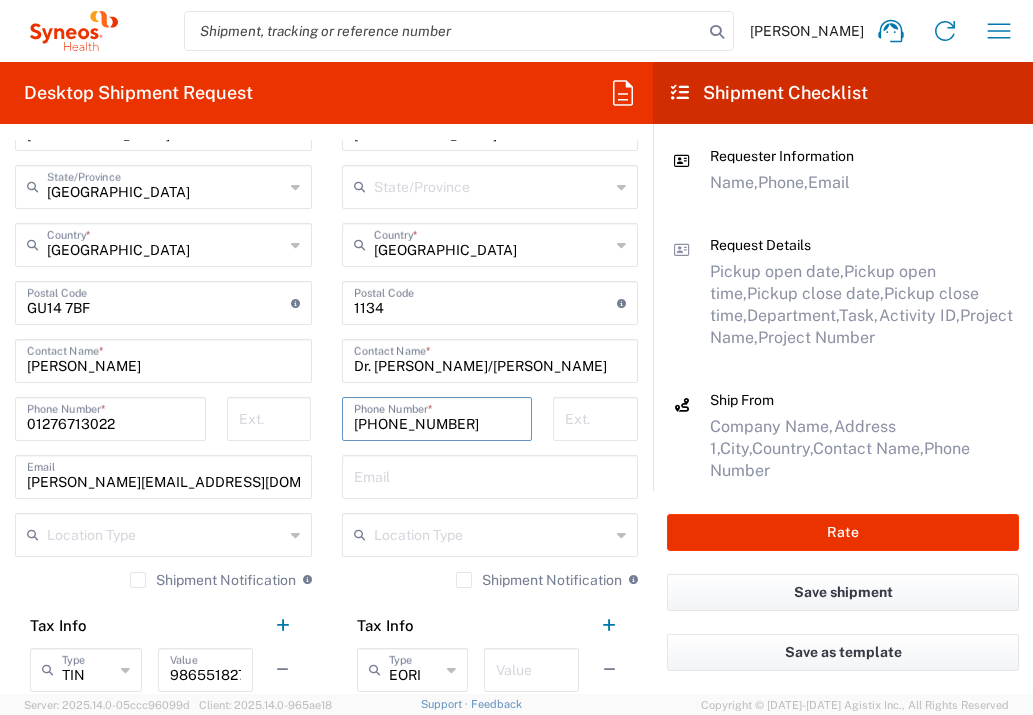 type on "[PHONE_NUMBER]" 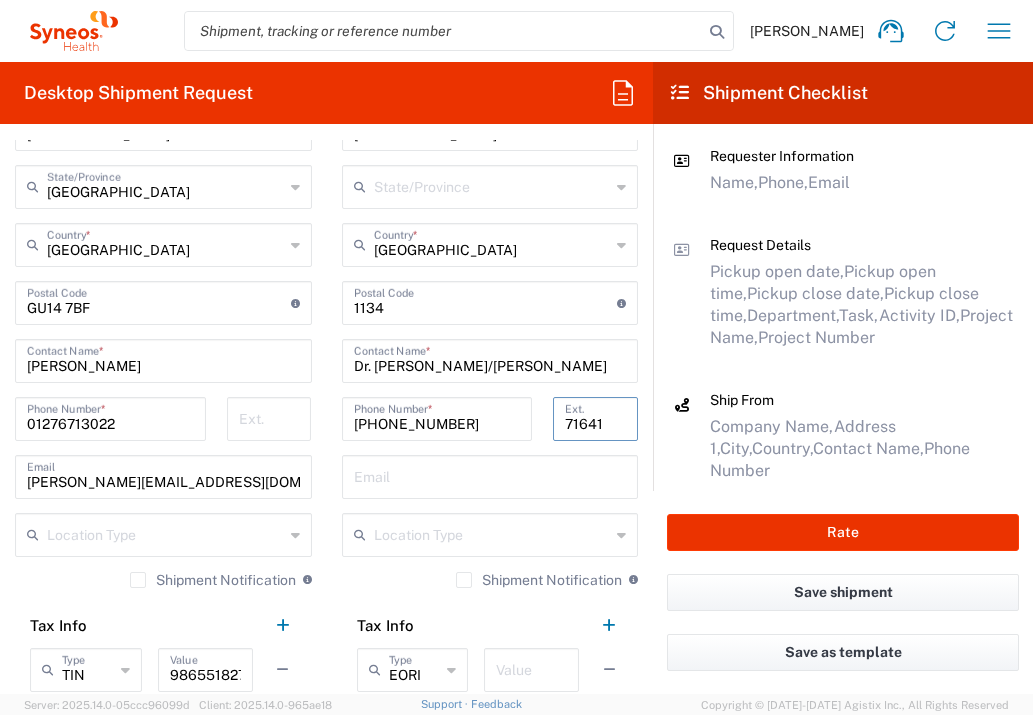 type on "71641" 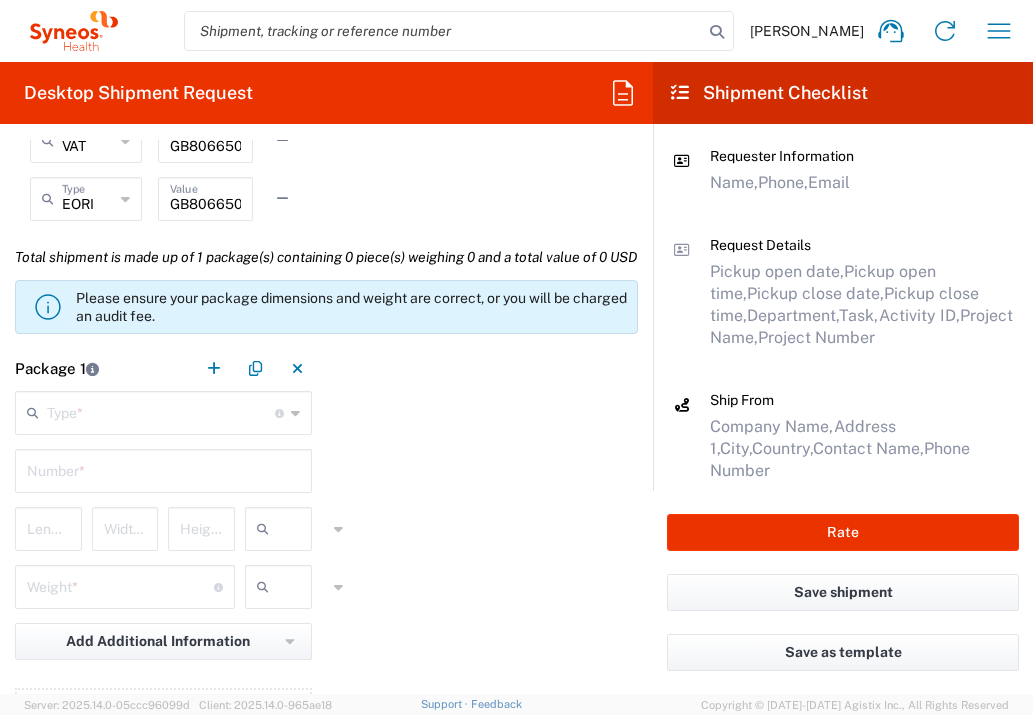 scroll, scrollTop: 1672, scrollLeft: 0, axis: vertical 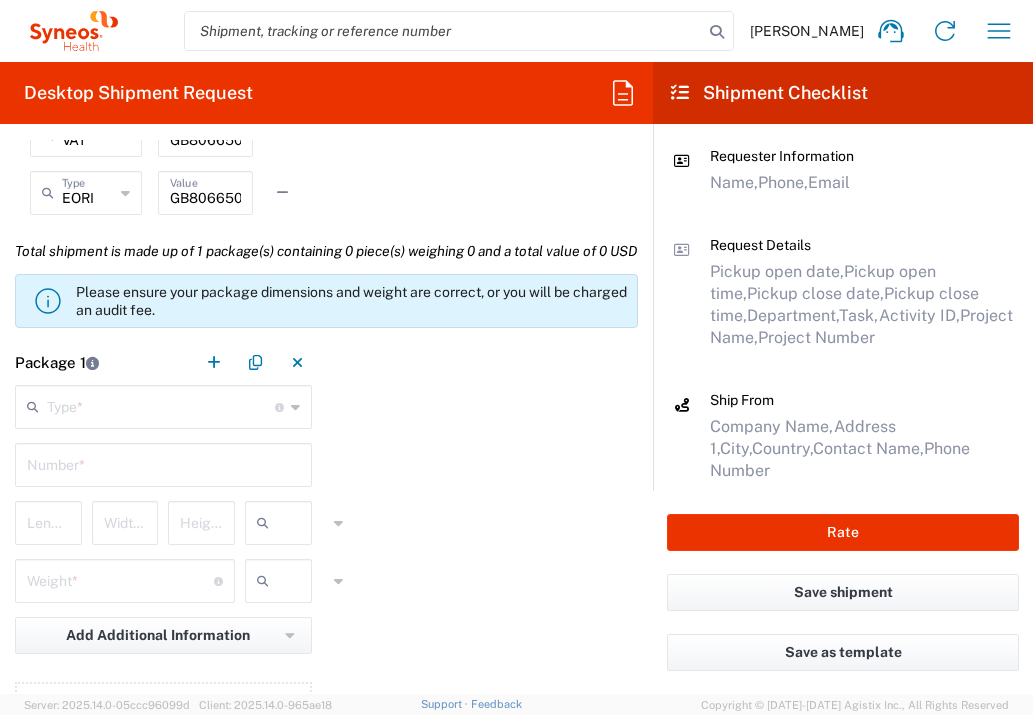 type on "1" 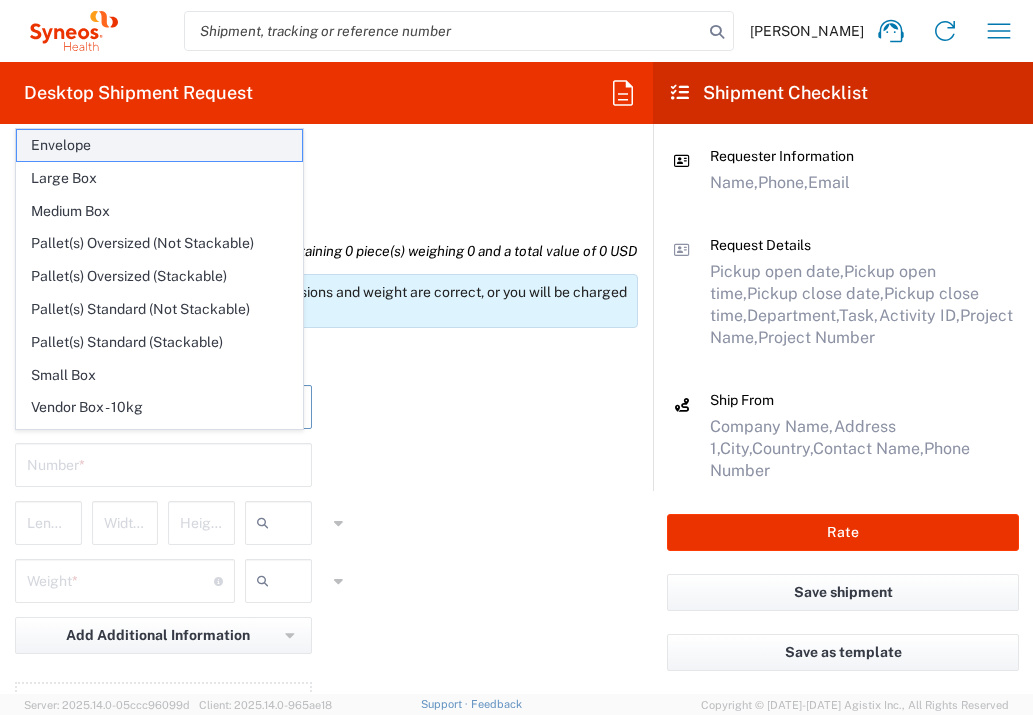 click on "Envelope" 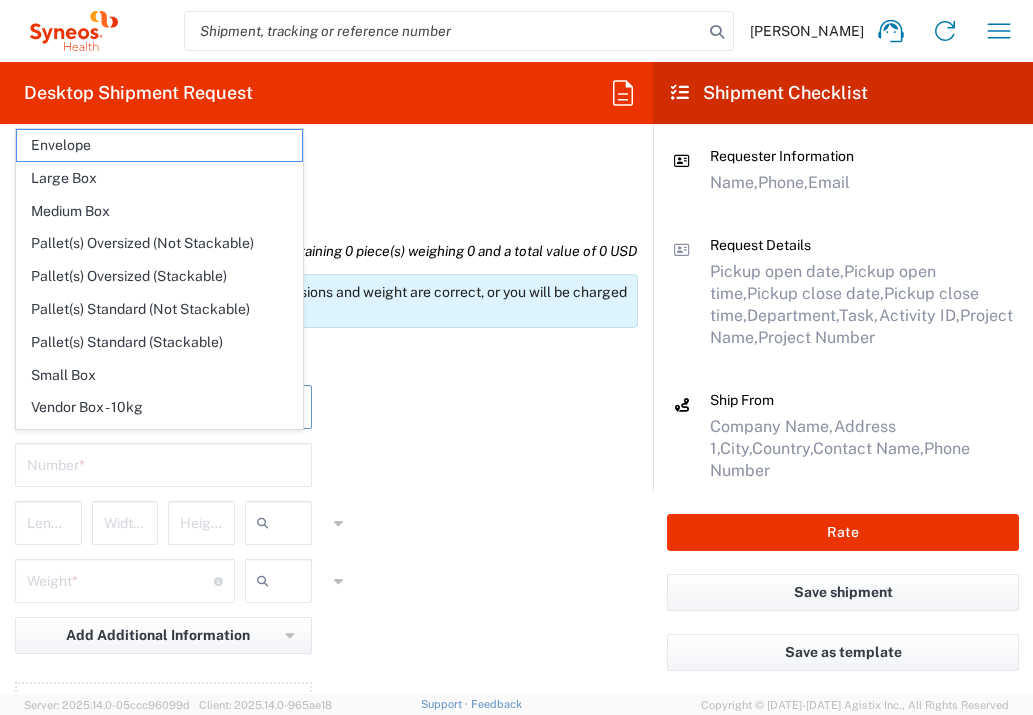 type on "Envelope" 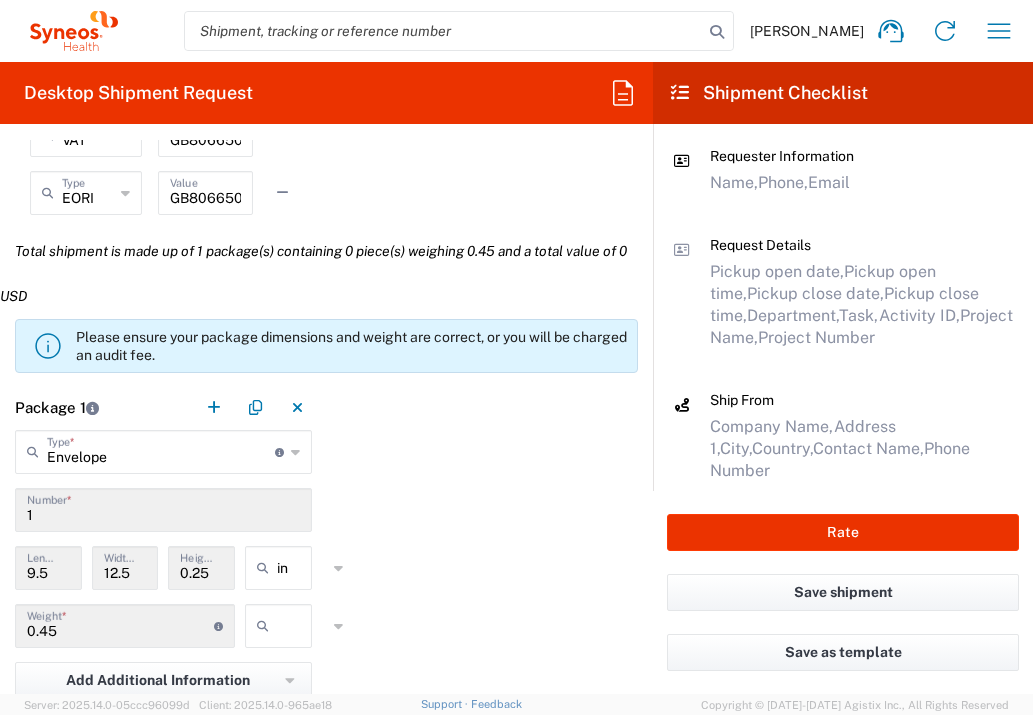click at bounding box center (302, 626) 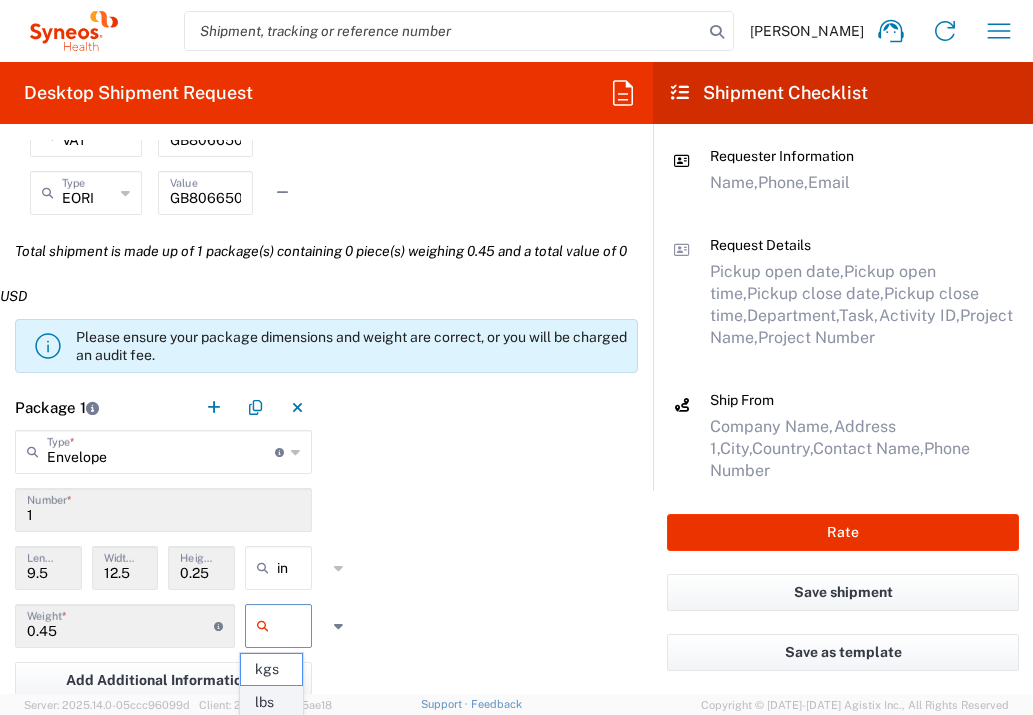 click on "lbs" 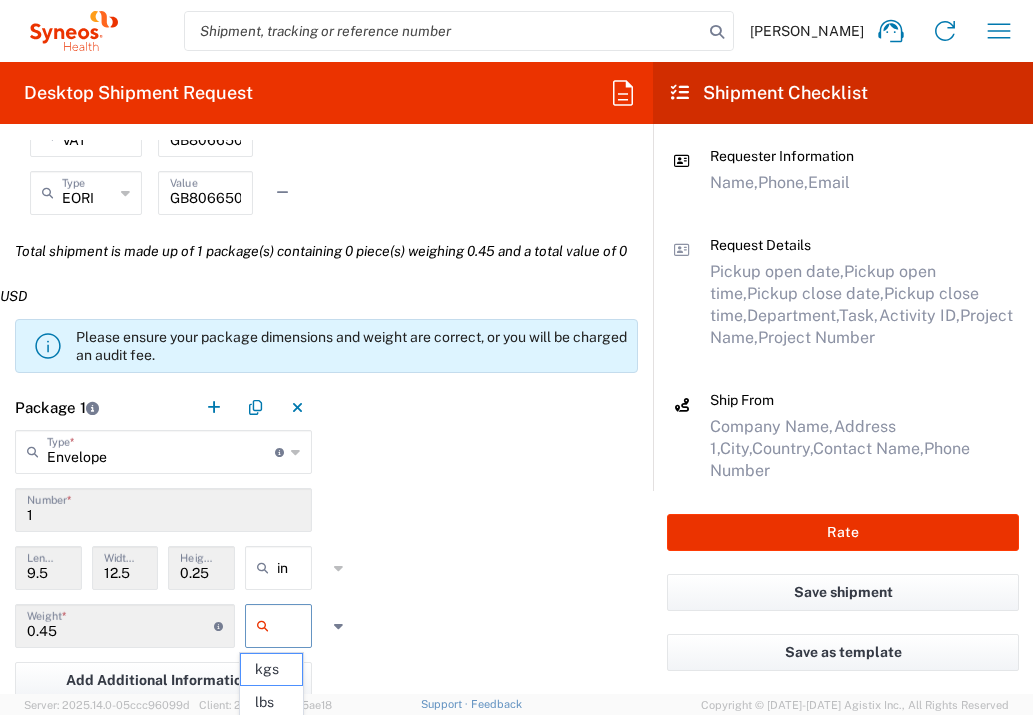 type on "lbs" 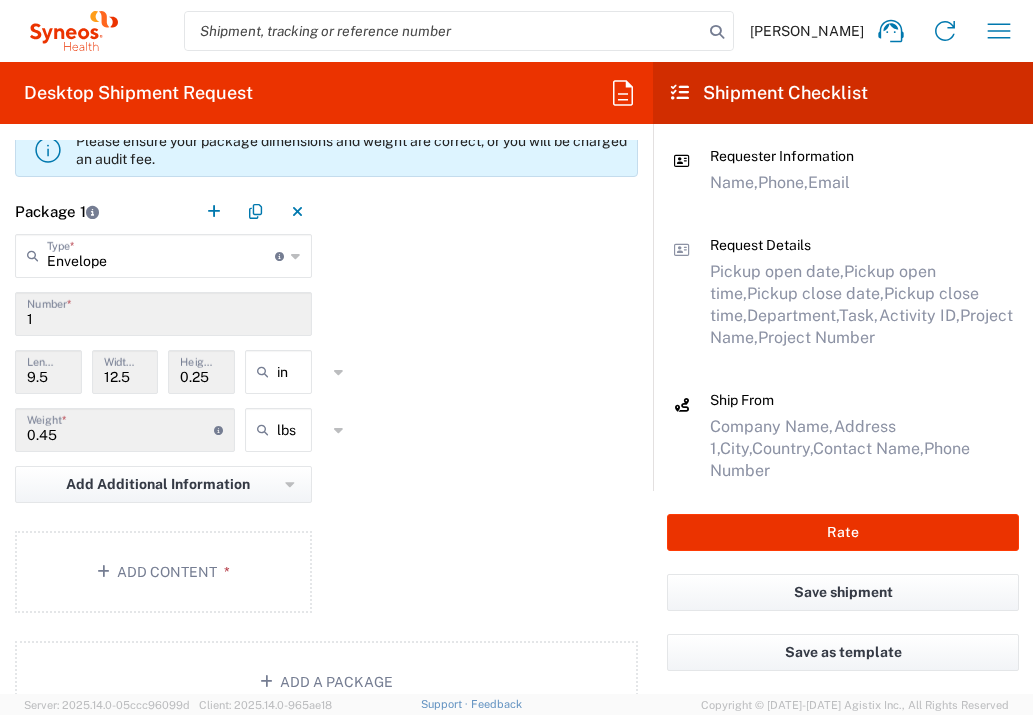 scroll, scrollTop: 2018, scrollLeft: 0, axis: vertical 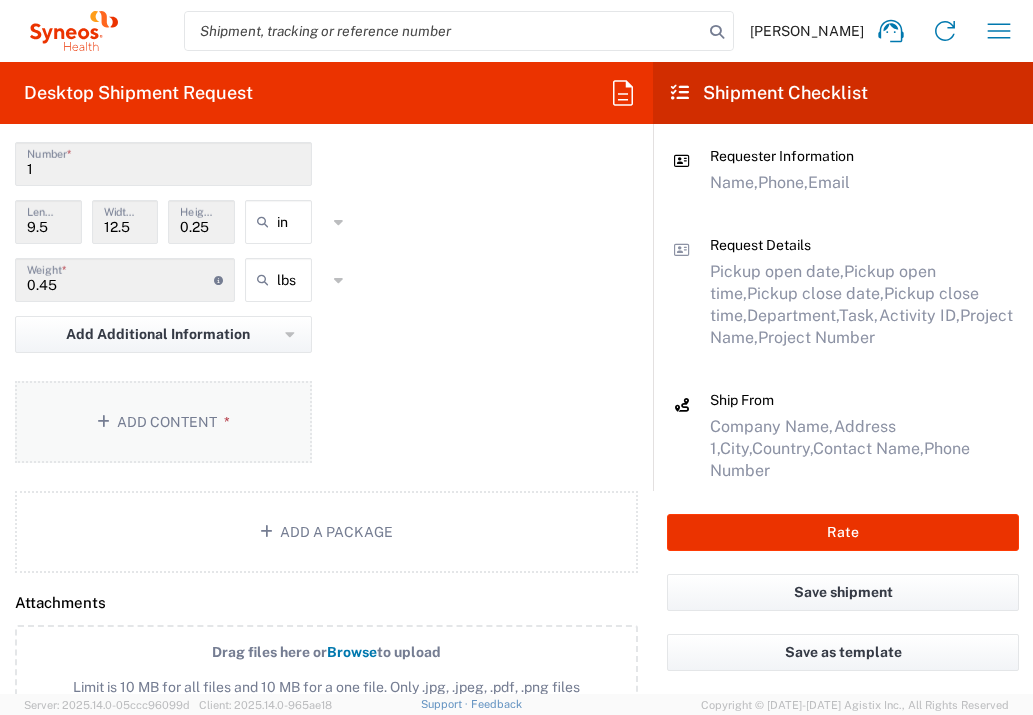 click on "Add Content *" 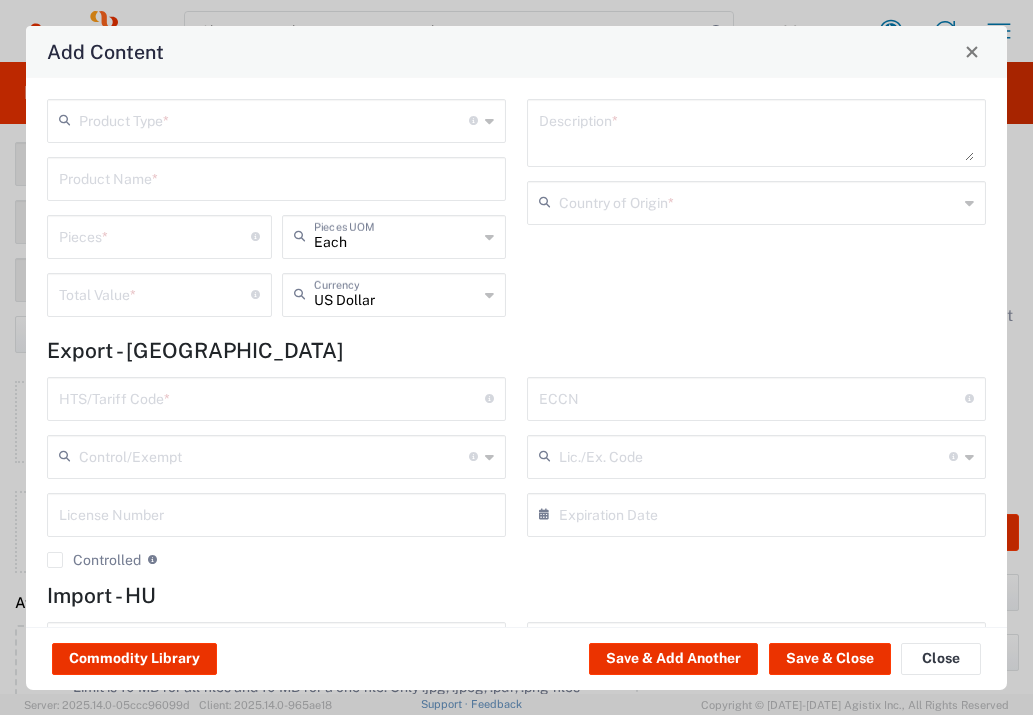 click at bounding box center [274, 119] 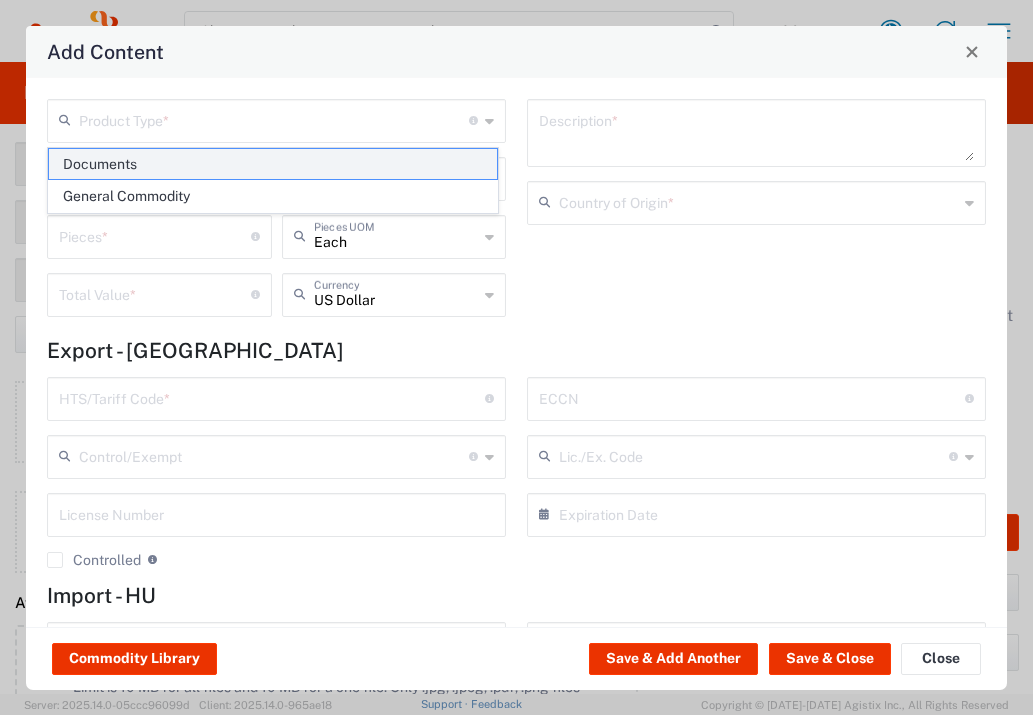 click on "Documents" 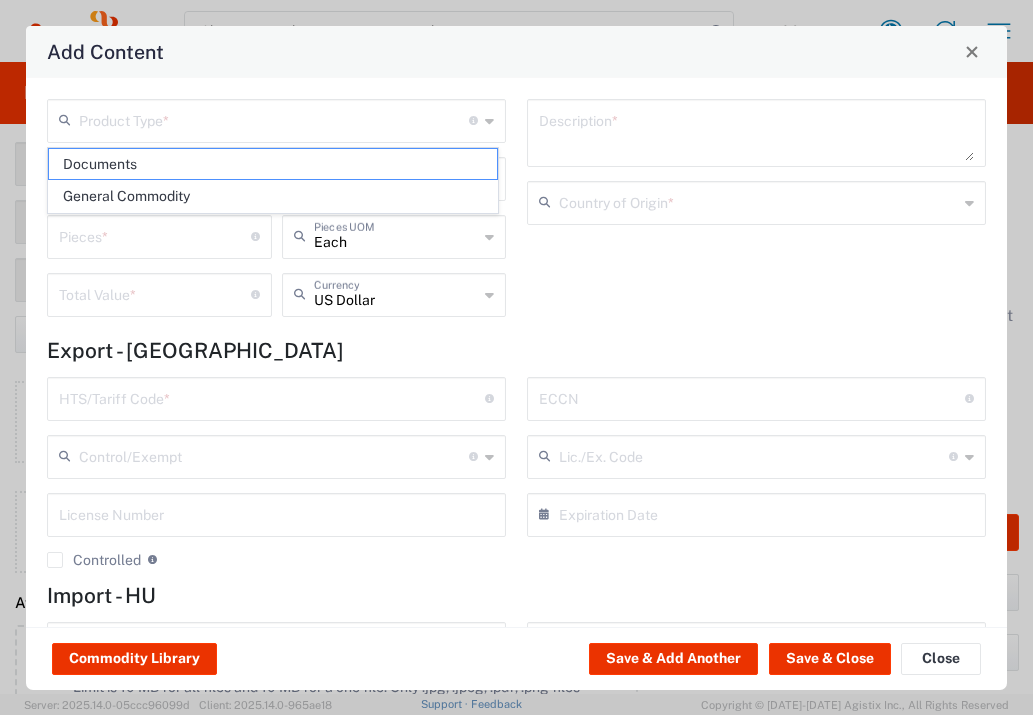 type on "Documents" 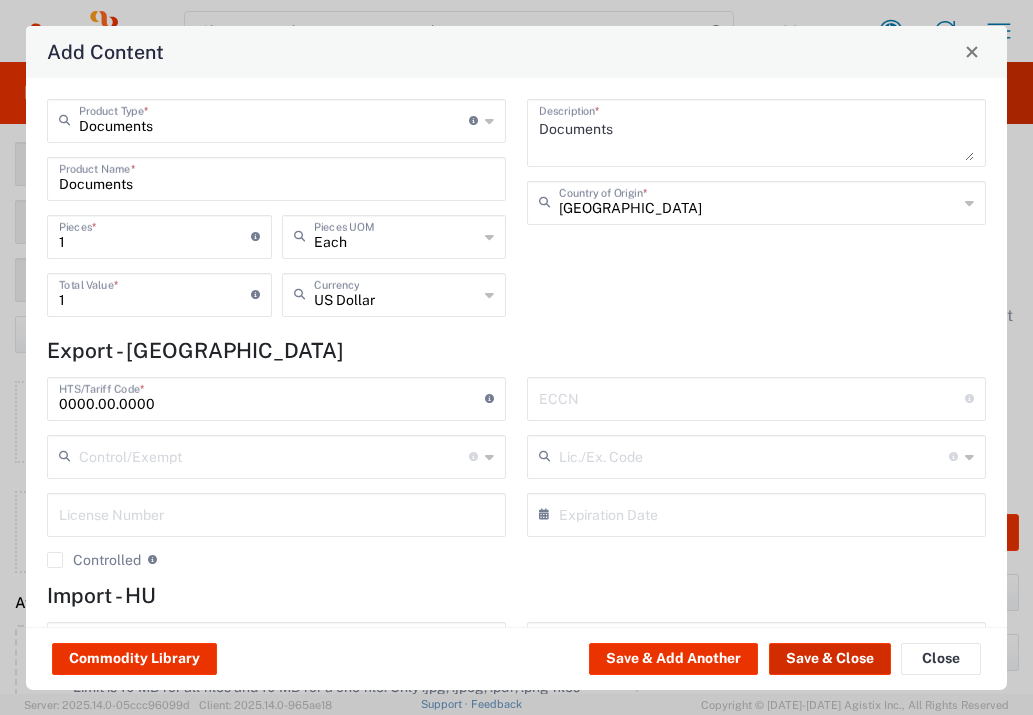 click on "Save & Close" 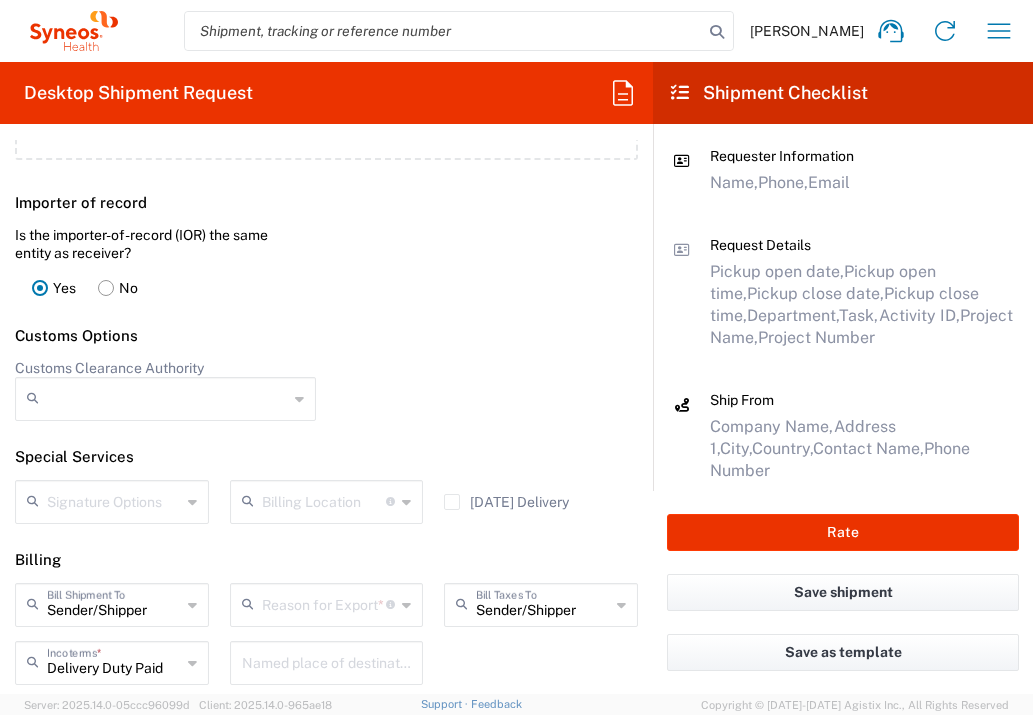 scroll, scrollTop: 2843, scrollLeft: 0, axis: vertical 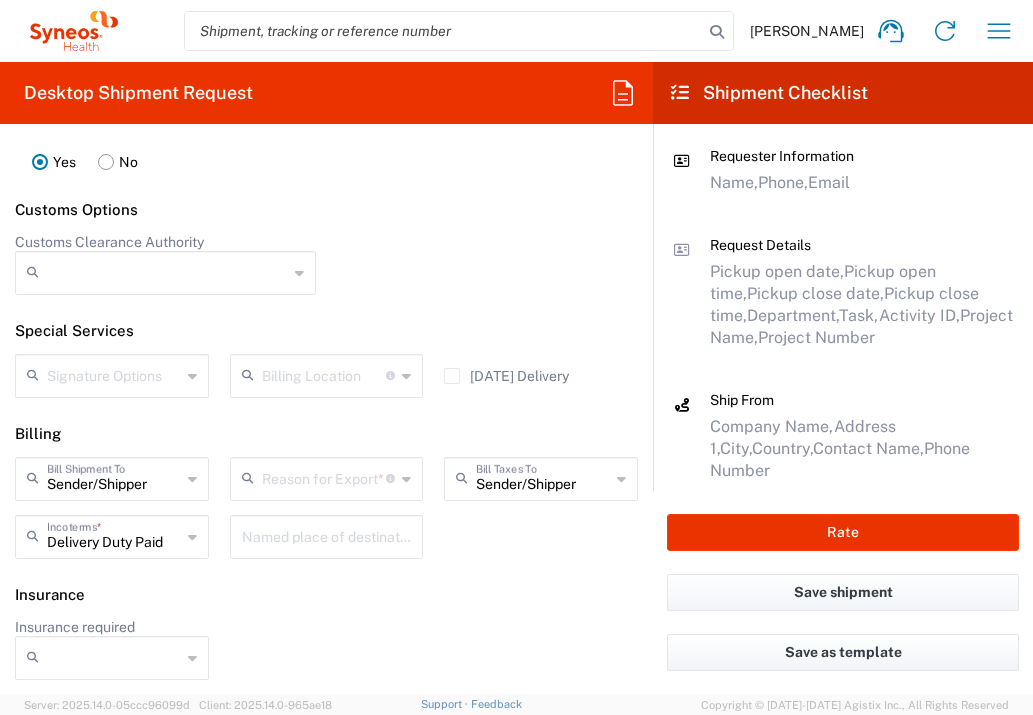 click at bounding box center [324, 477] 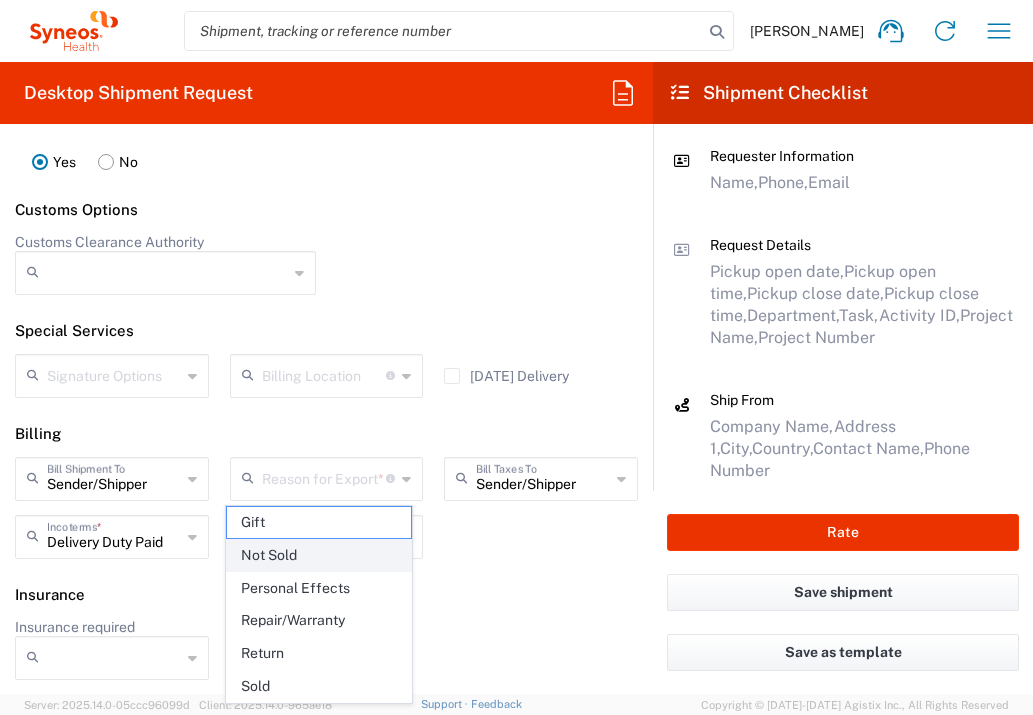 click on "Not Sold" 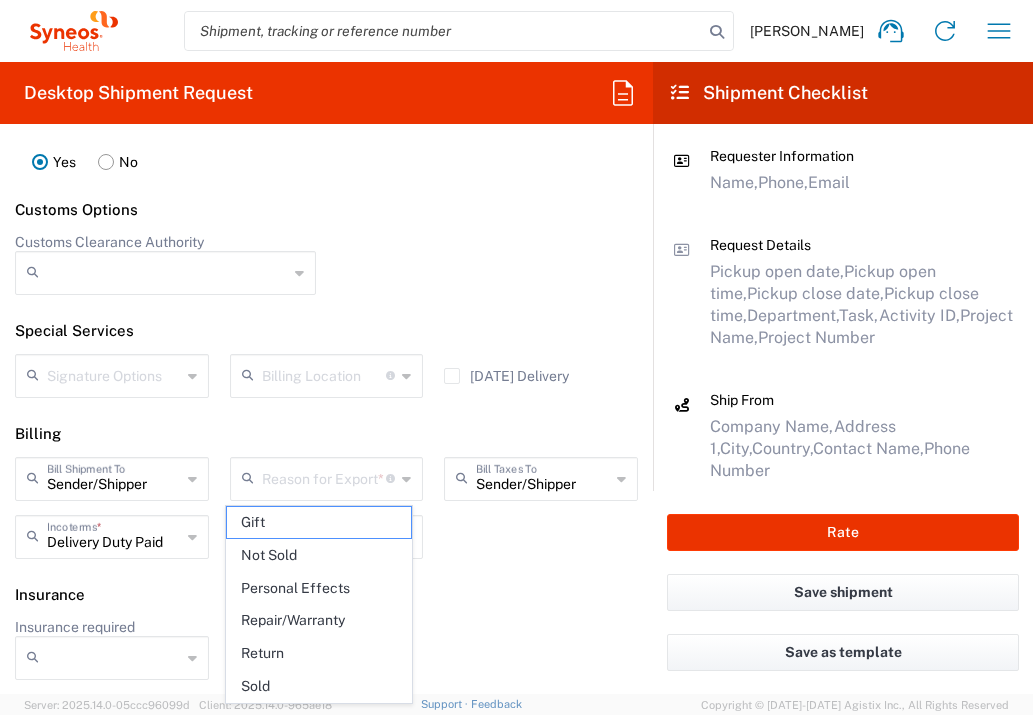 type on "Not Sold" 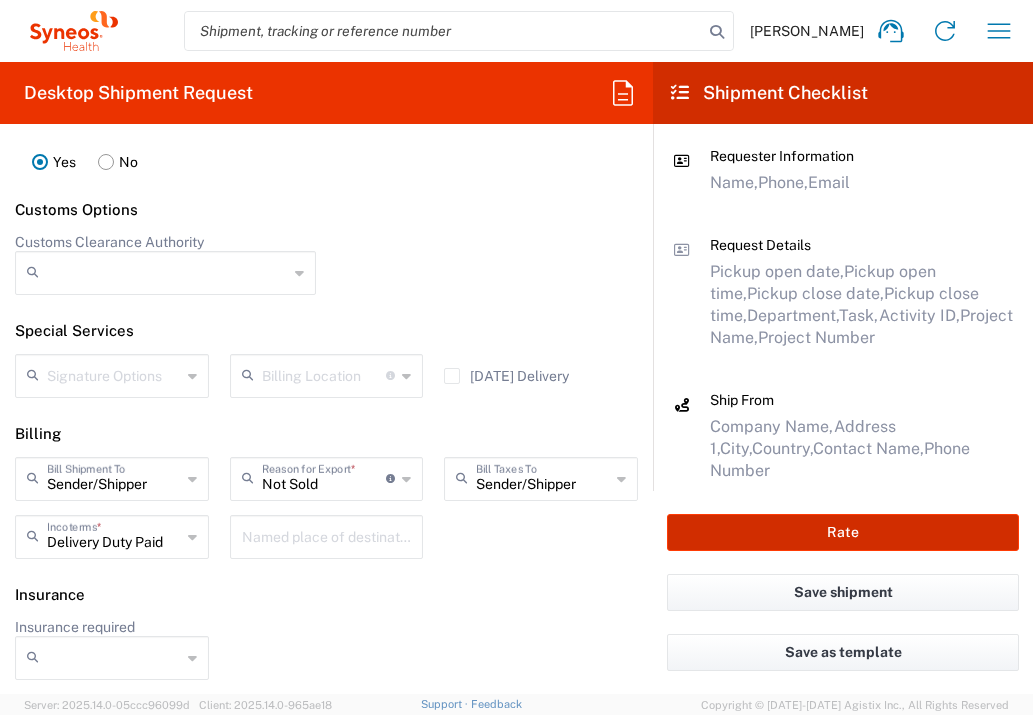 click on "Rate" 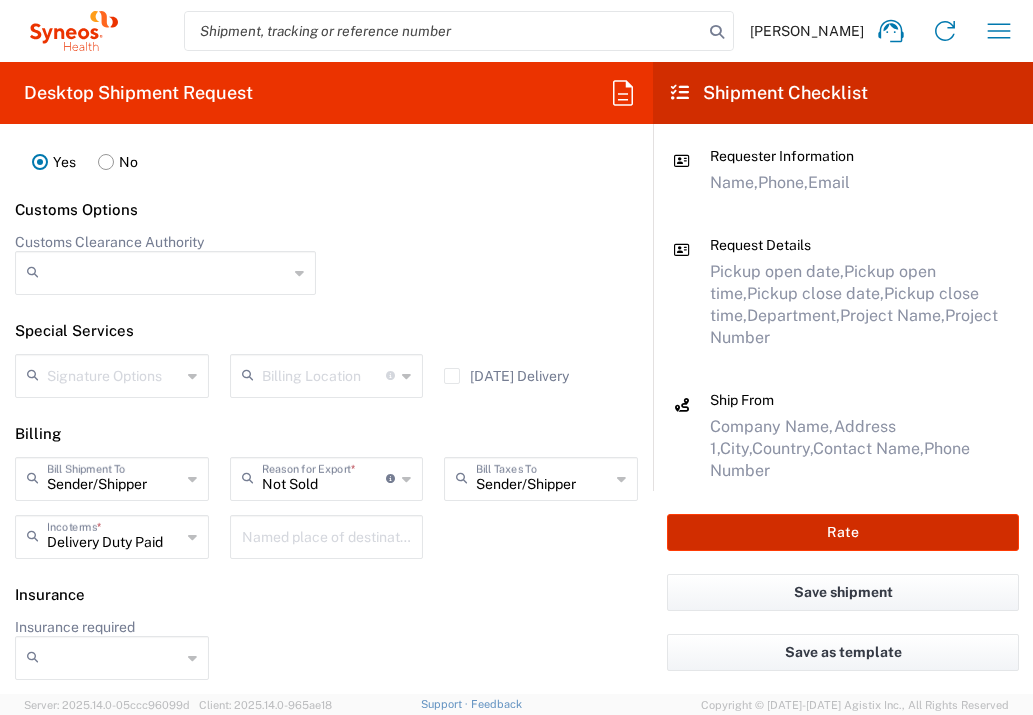 type on "7056027" 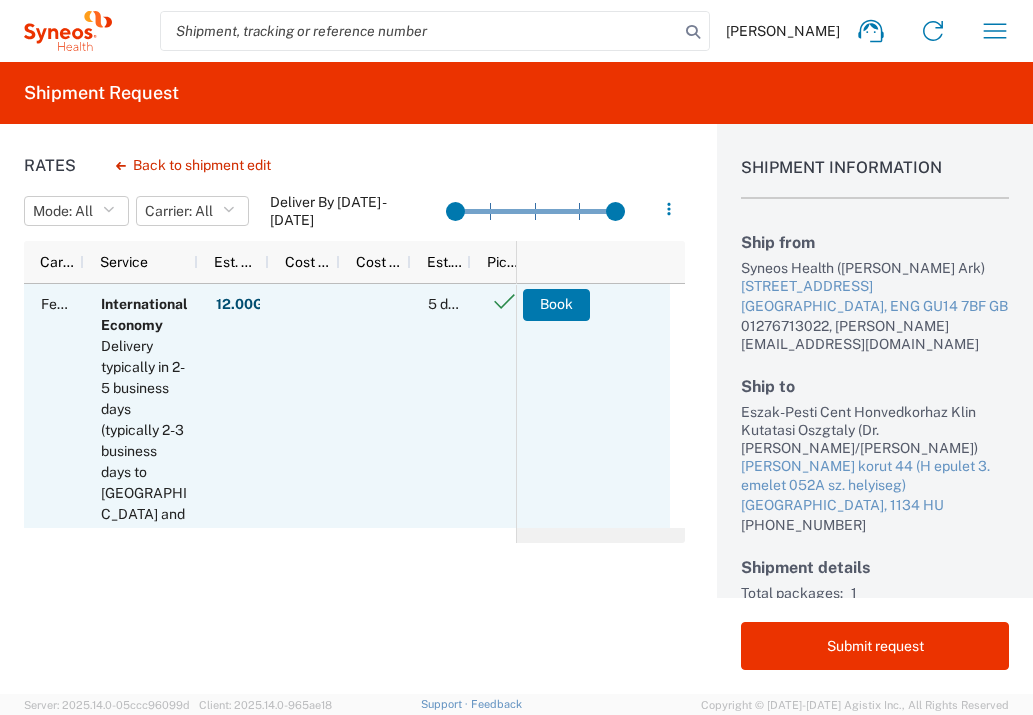 scroll, scrollTop: 97, scrollLeft: 0, axis: vertical 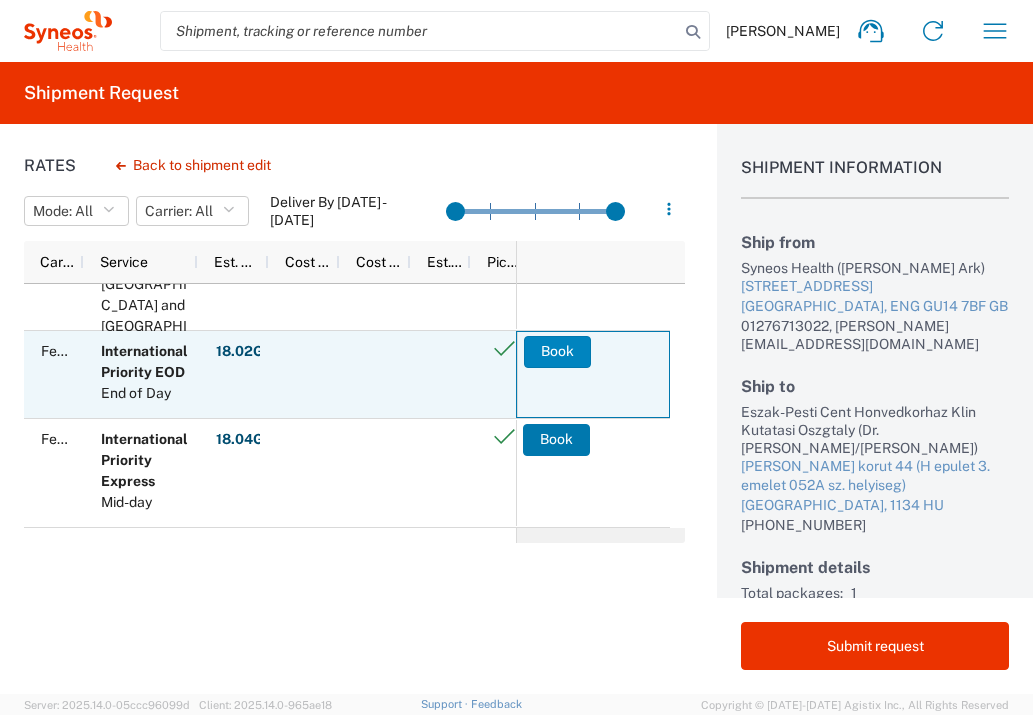 click on "Book" 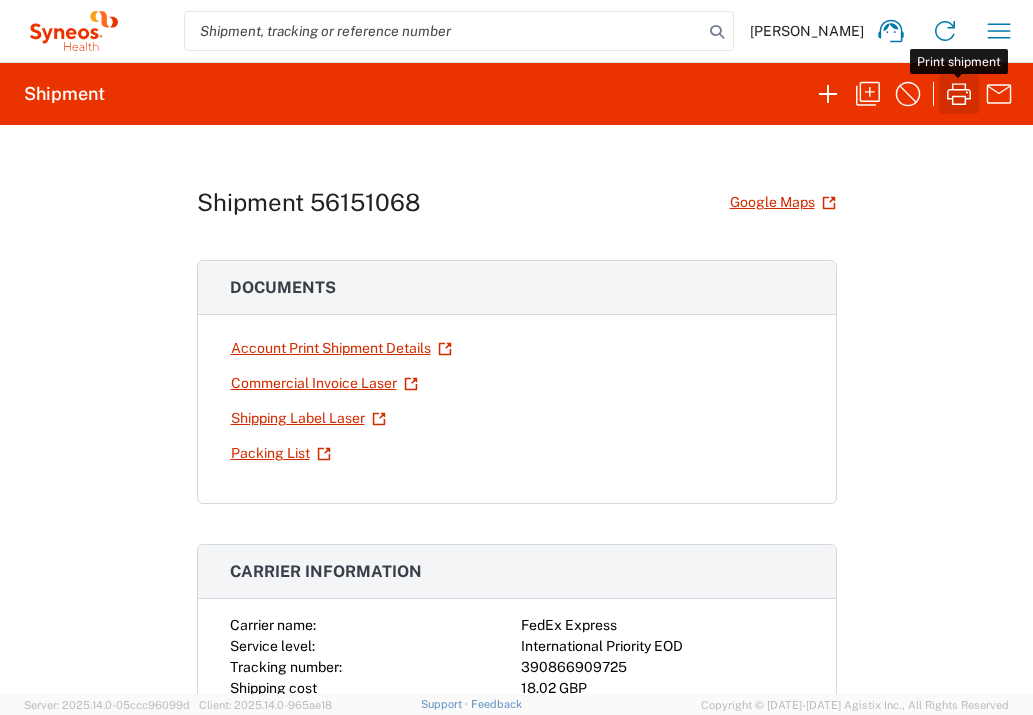 click 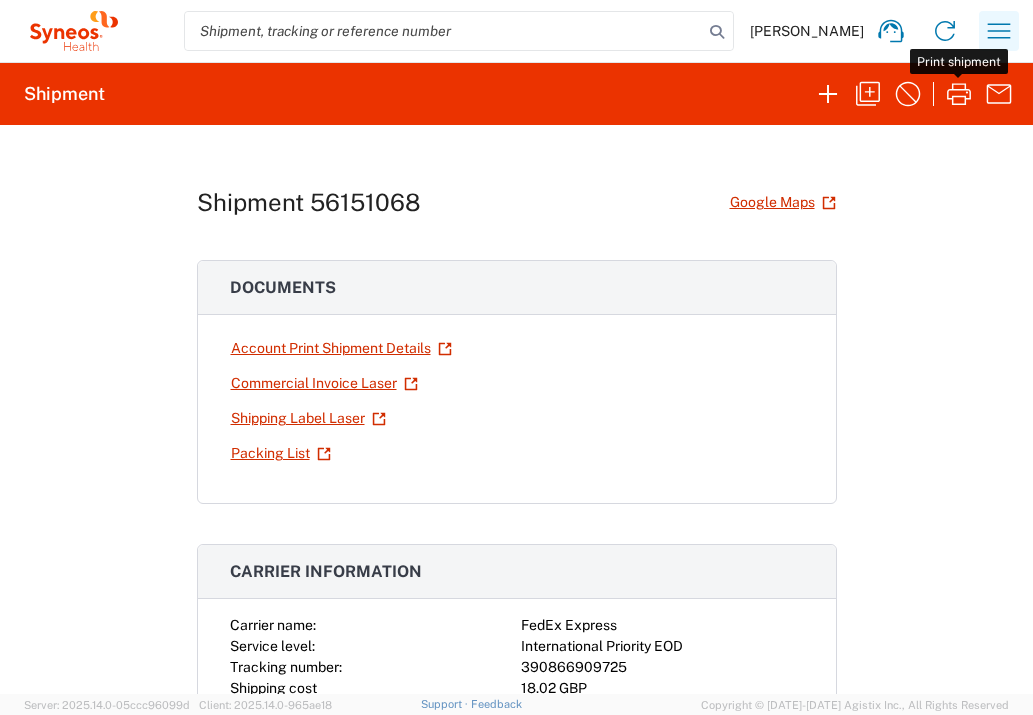 click 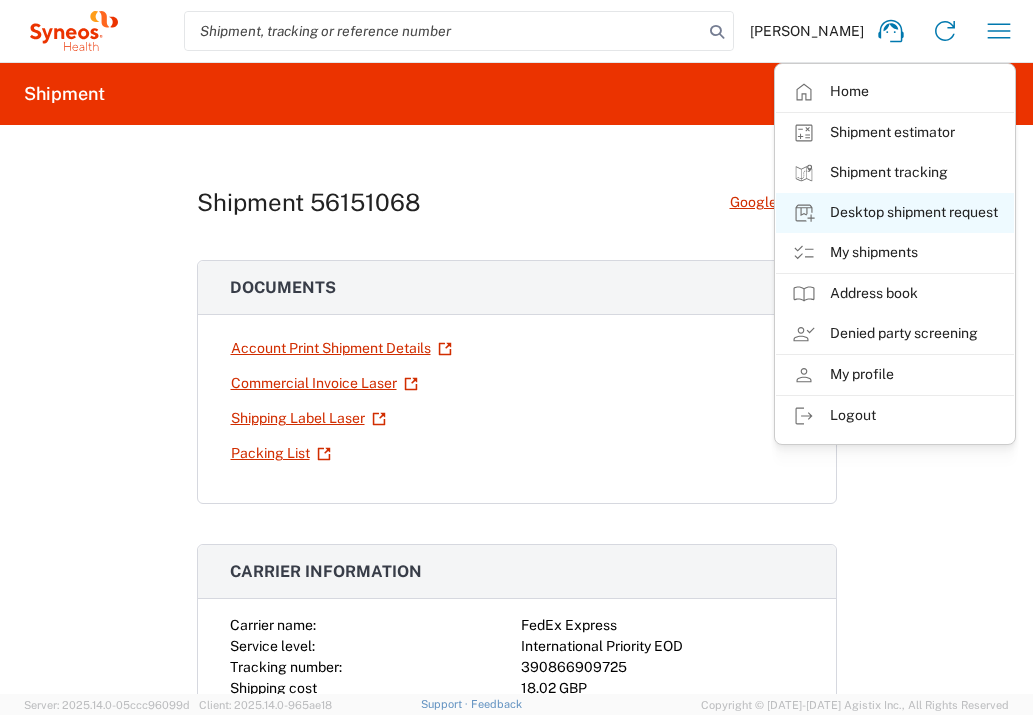 click on "Desktop shipment request" 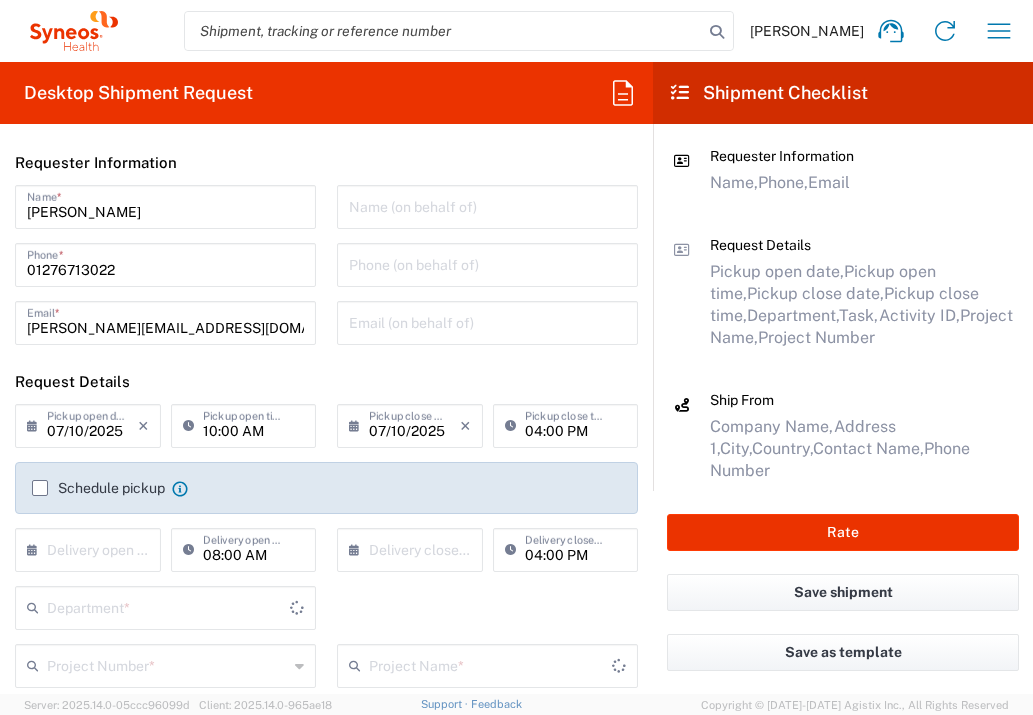 type on "3235" 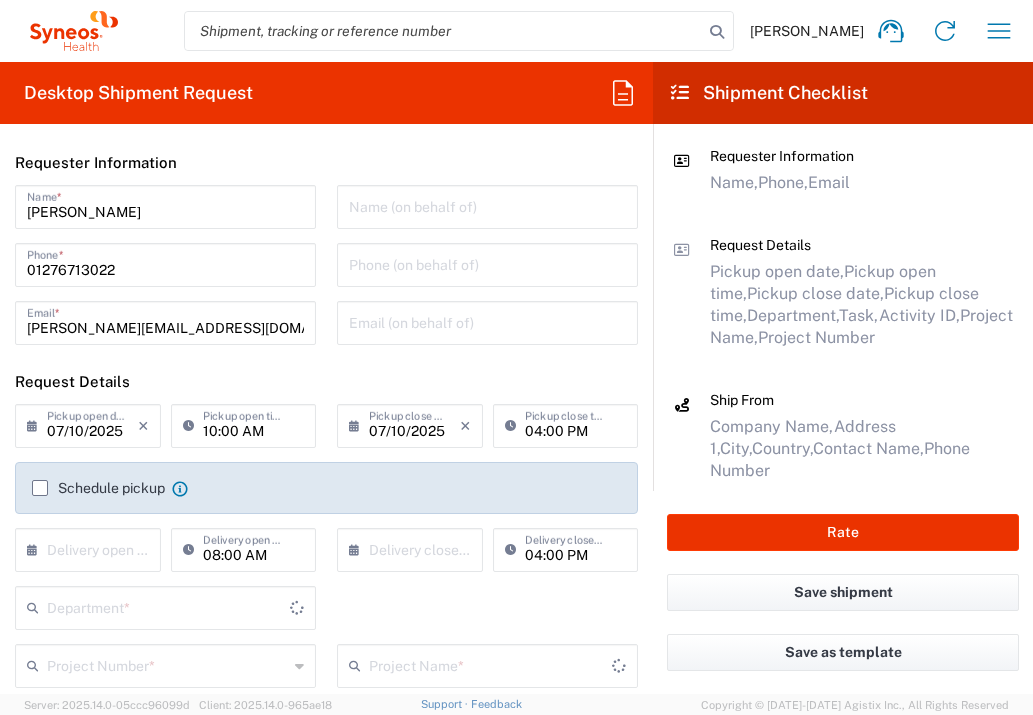 type on "[GEOGRAPHIC_DATA]" 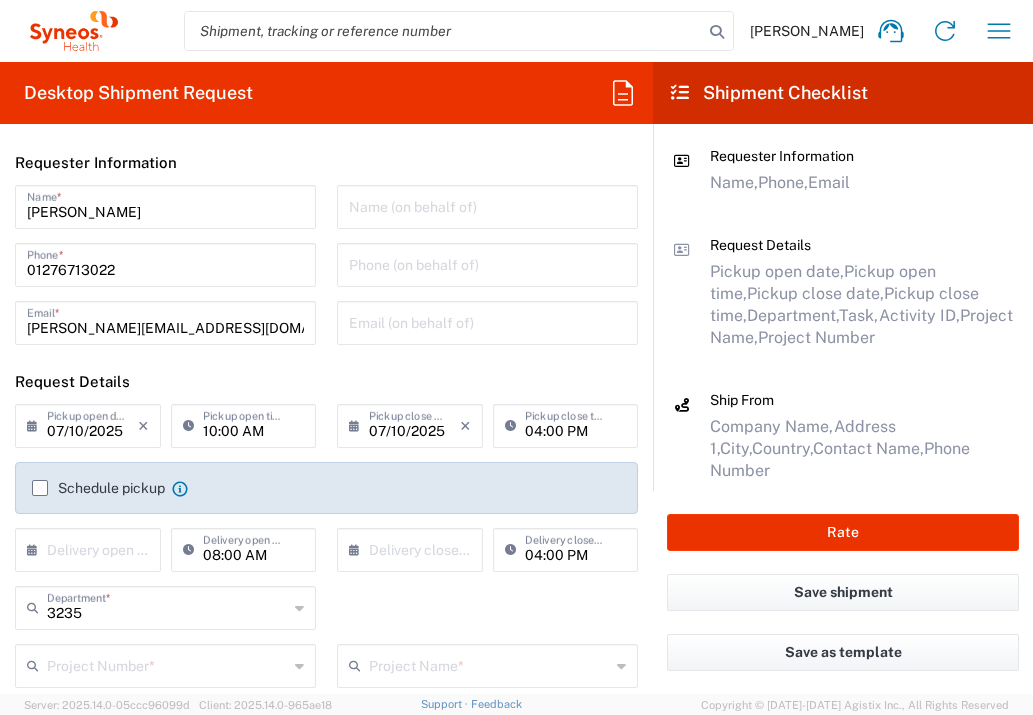 click at bounding box center [92, 548] 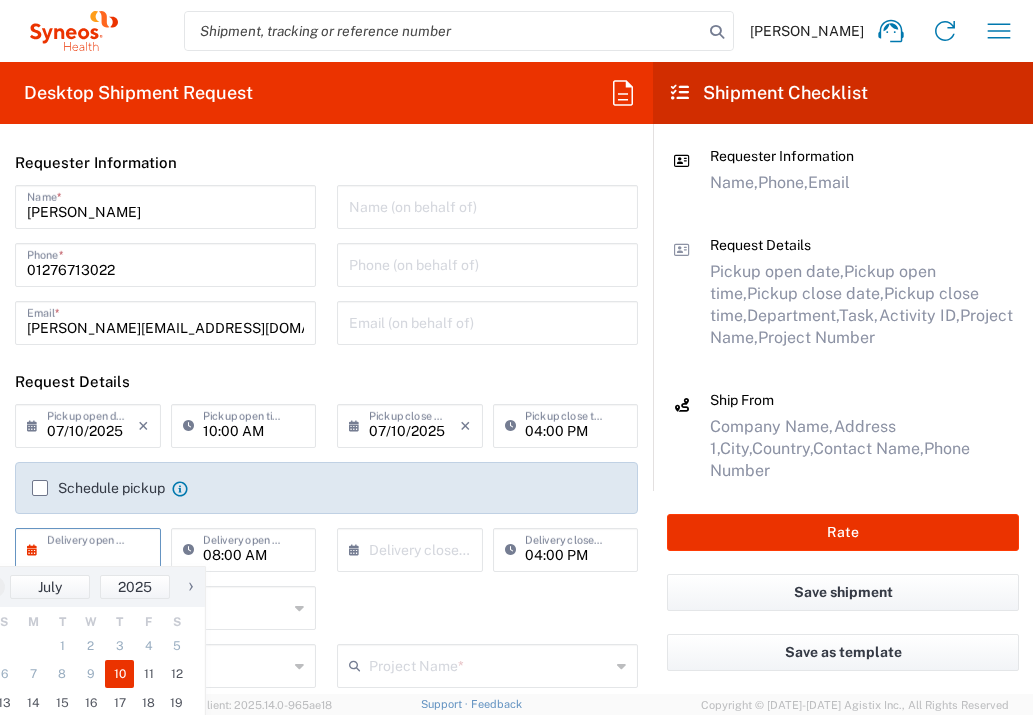 click on "10" 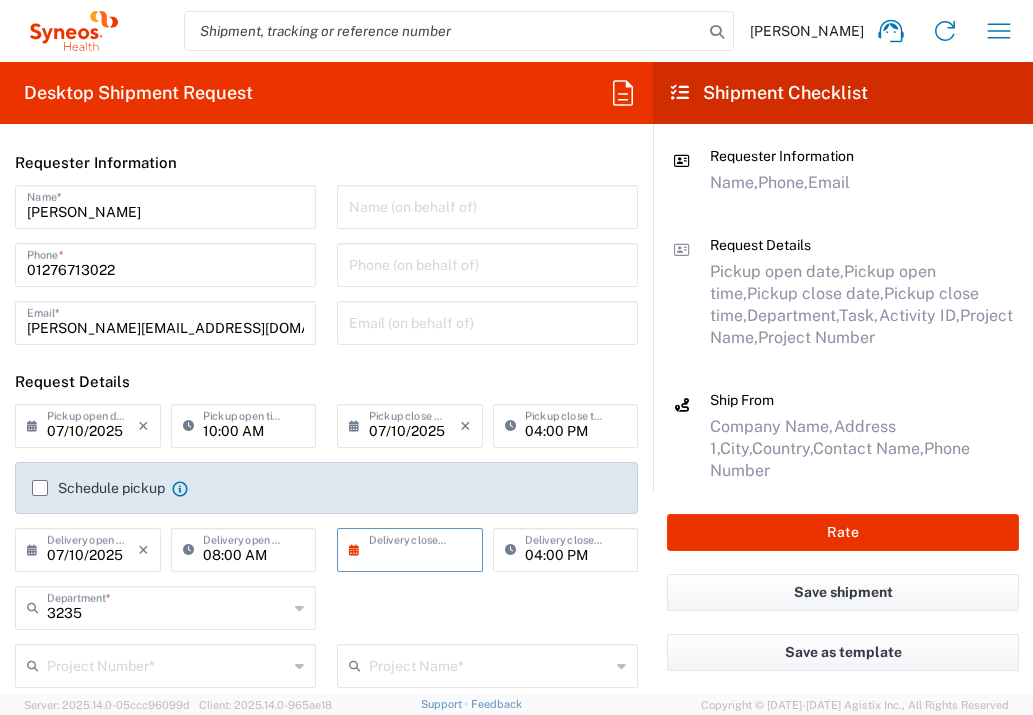 click at bounding box center [414, 548] 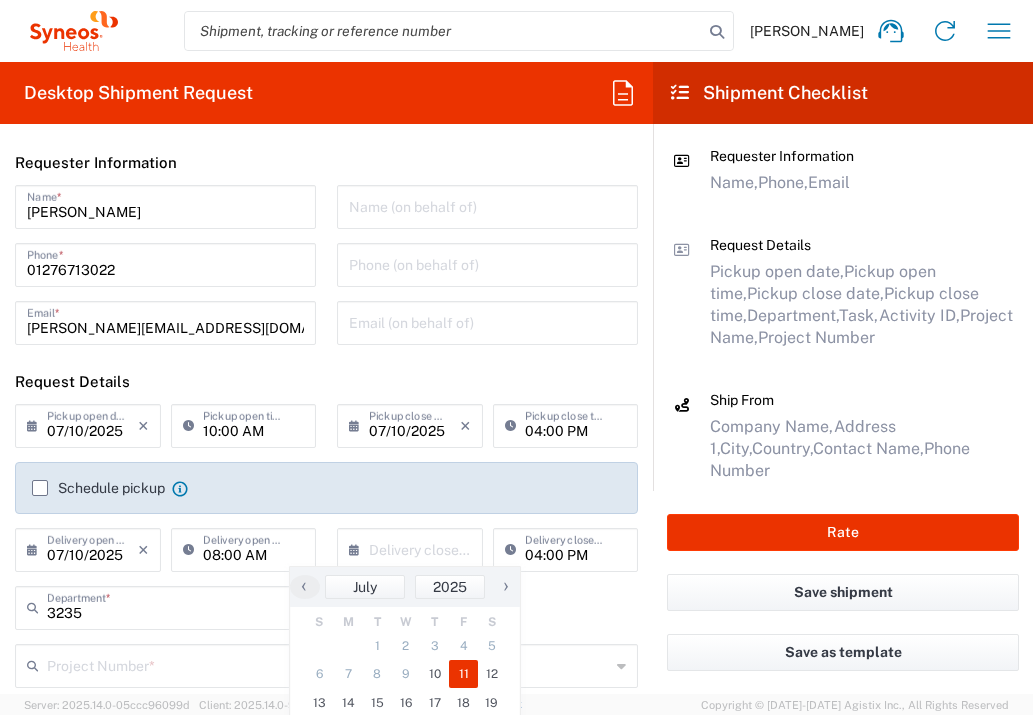 drag, startPoint x: 464, startPoint y: 669, endPoint x: 351, endPoint y: 669, distance: 113 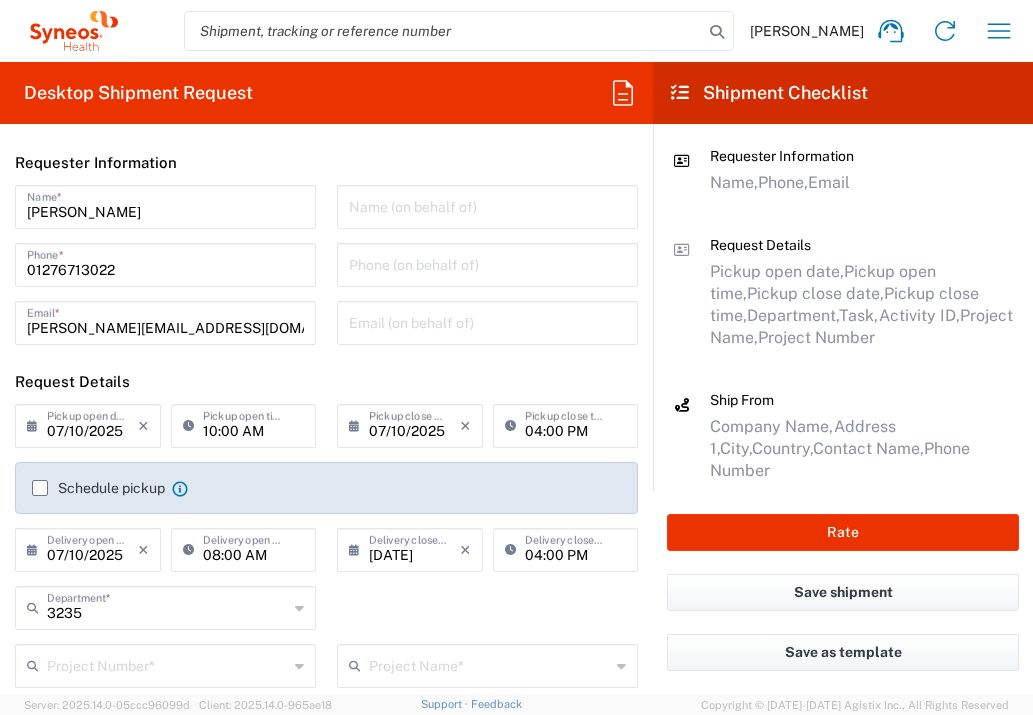 click at bounding box center [167, 664] 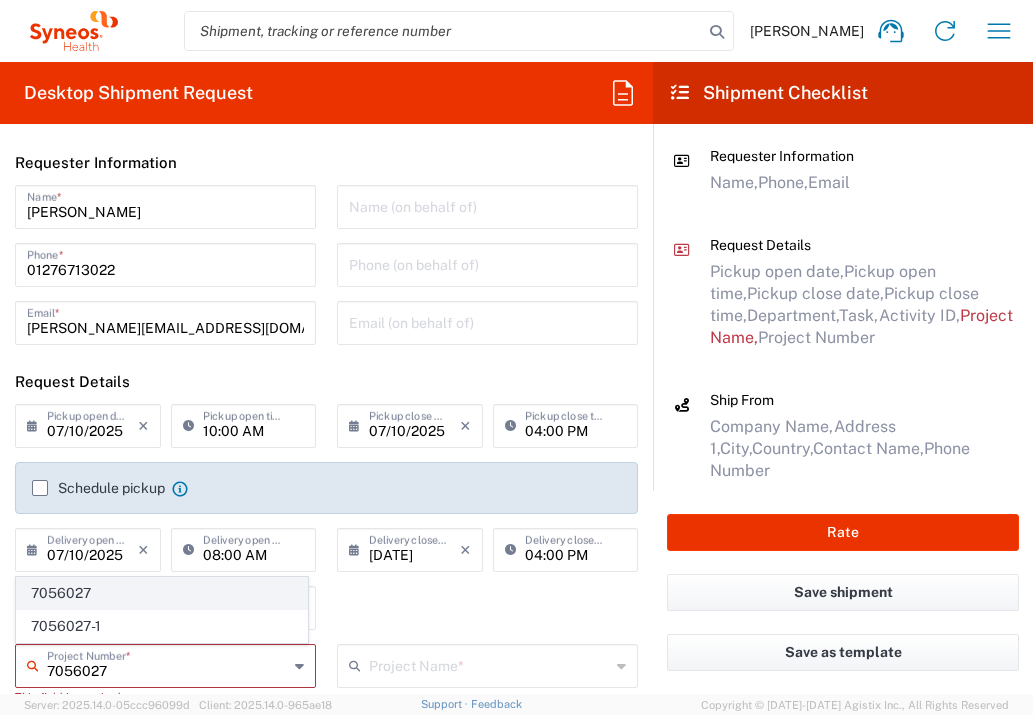 type on "7056027" 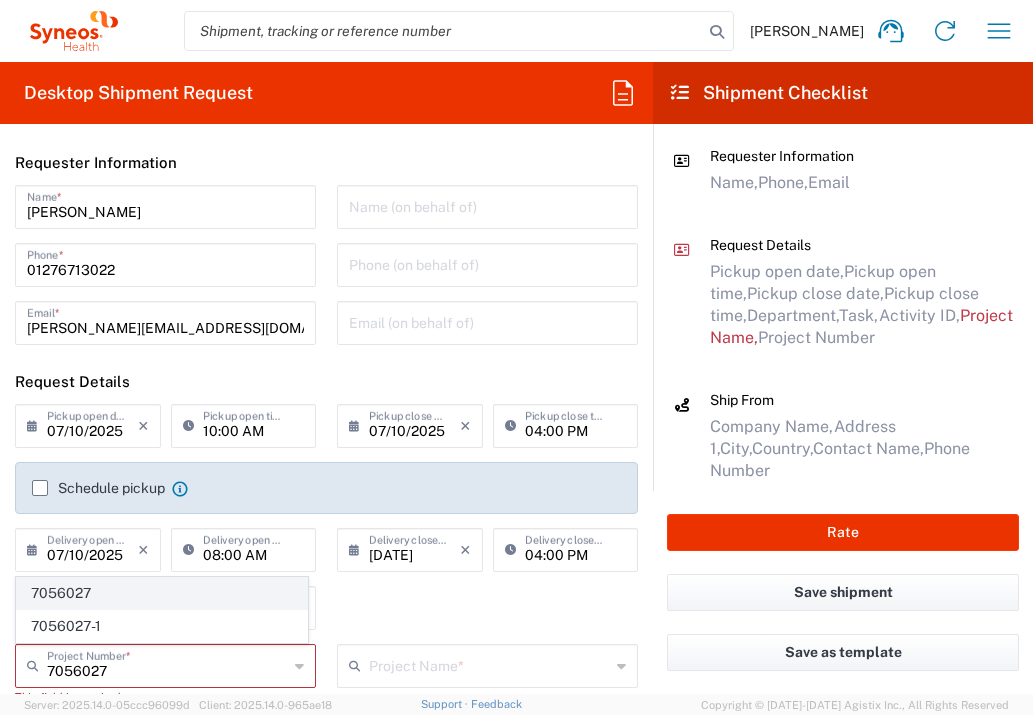 click on "7056027" 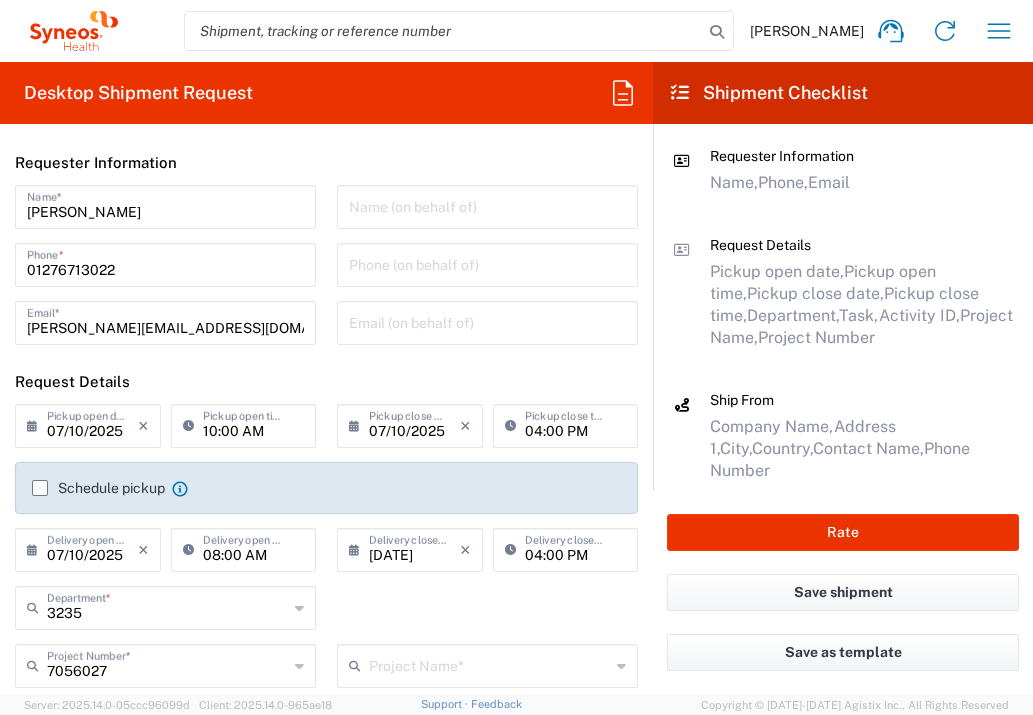 type on "EYP-1901-302" 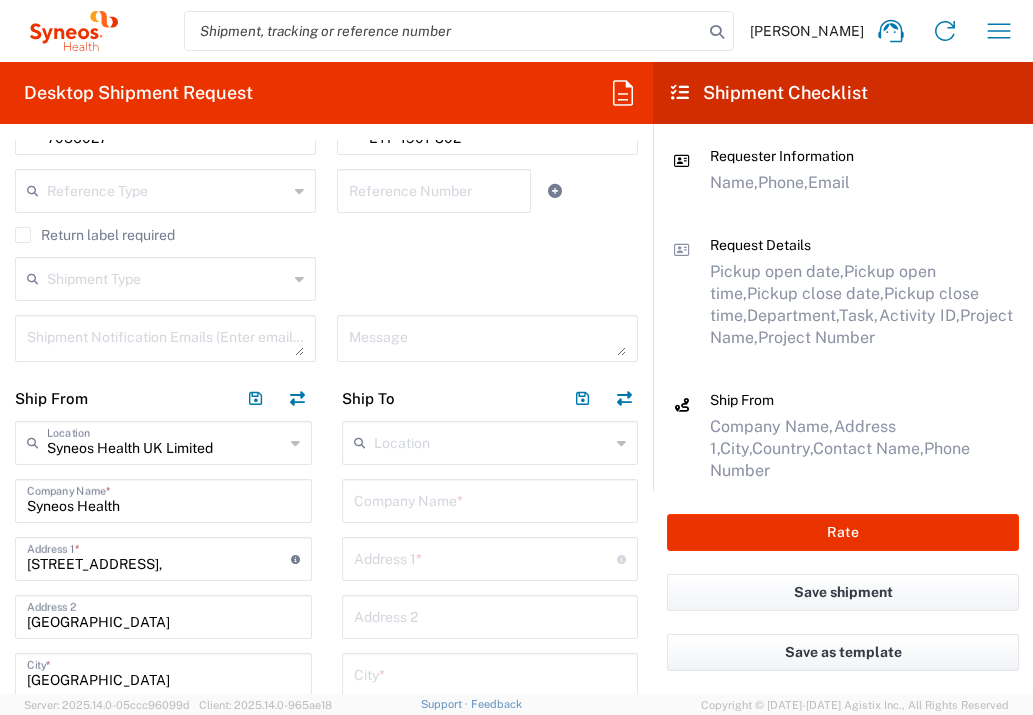 scroll, scrollTop: 551, scrollLeft: 0, axis: vertical 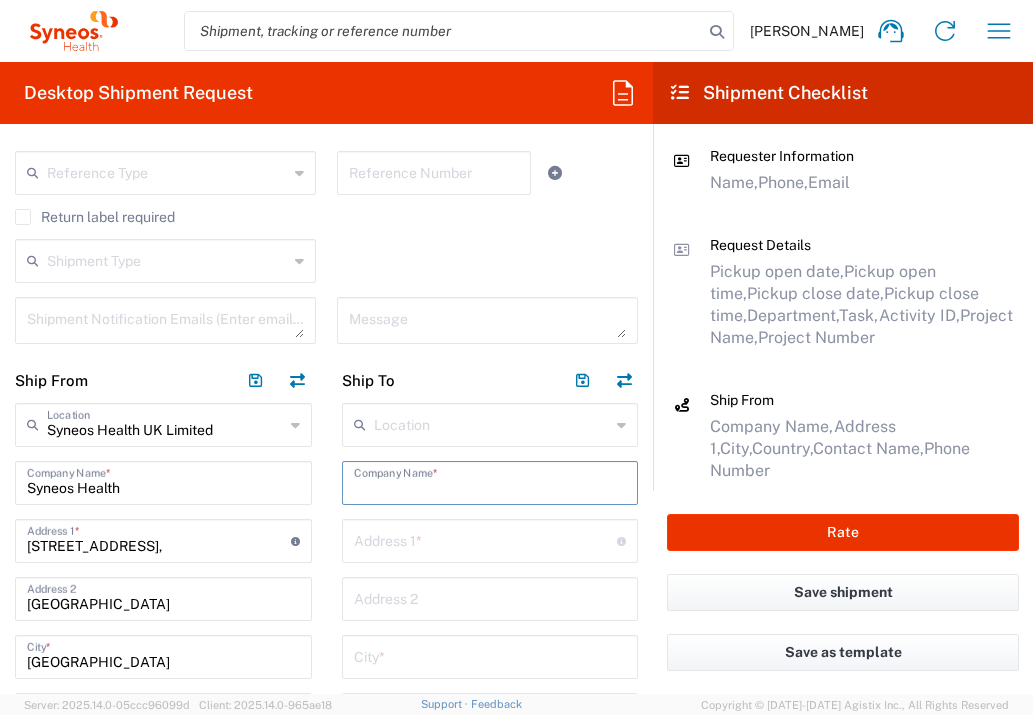 click at bounding box center (490, 481) 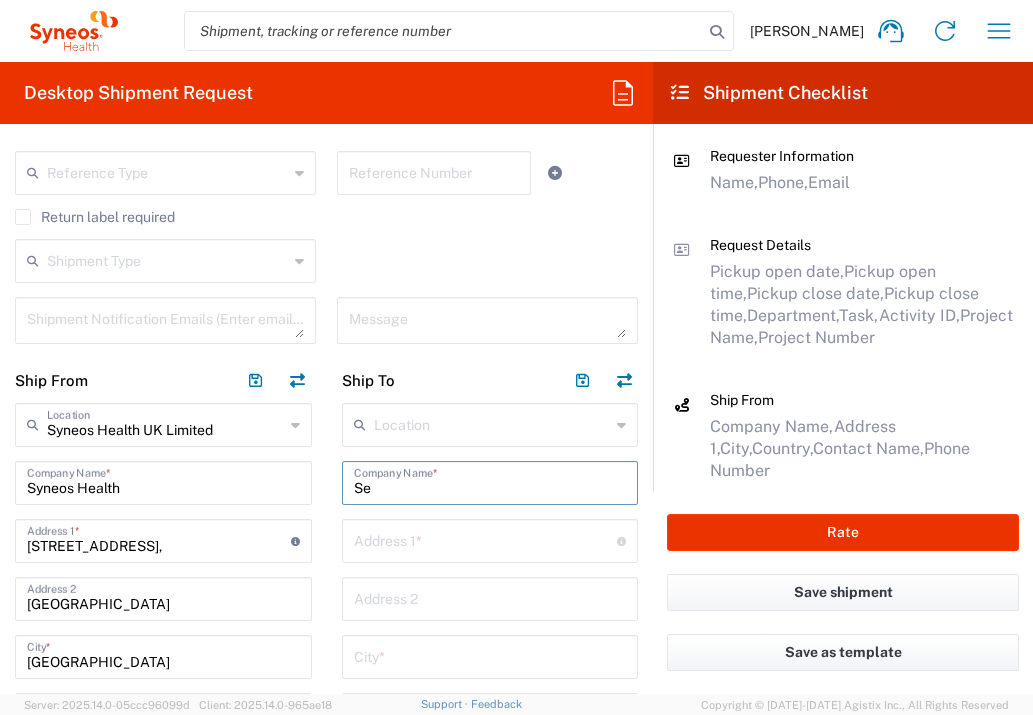 type on "S" 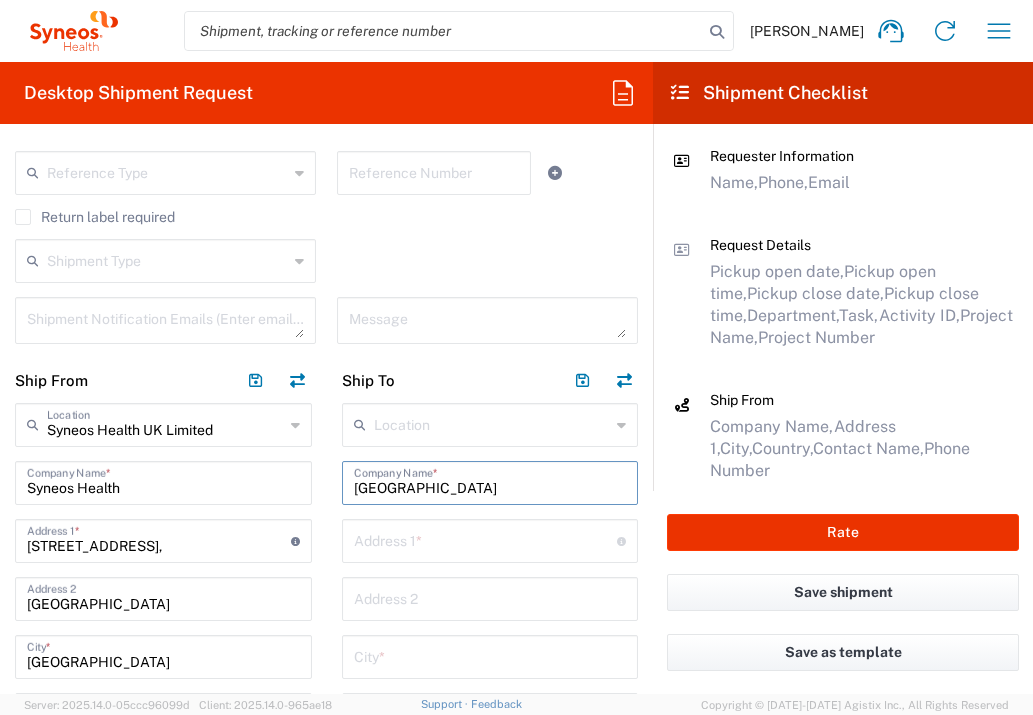 type on "[GEOGRAPHIC_DATA]" 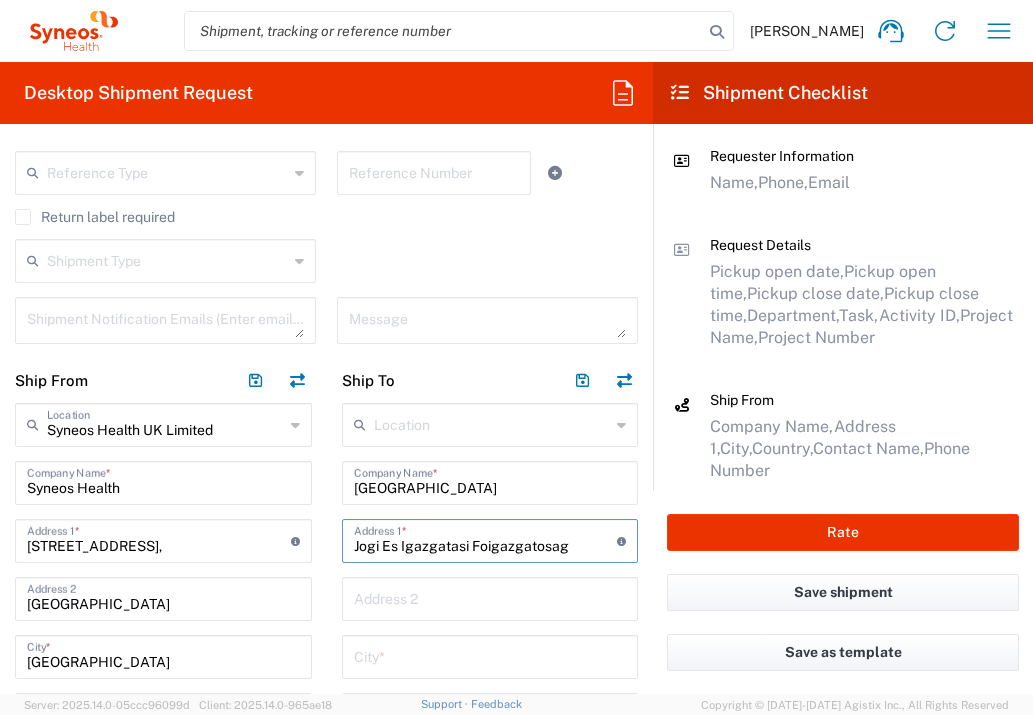 type on "Jogi Es Igazgatasi Foigazgatosag" 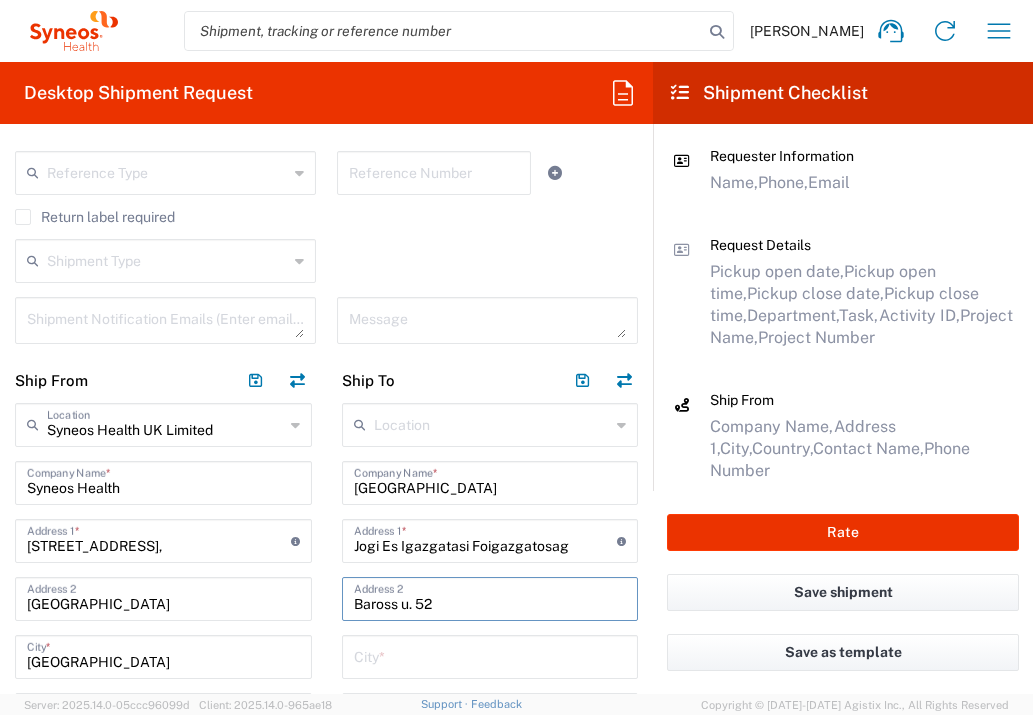 type on "Baross u. 52" 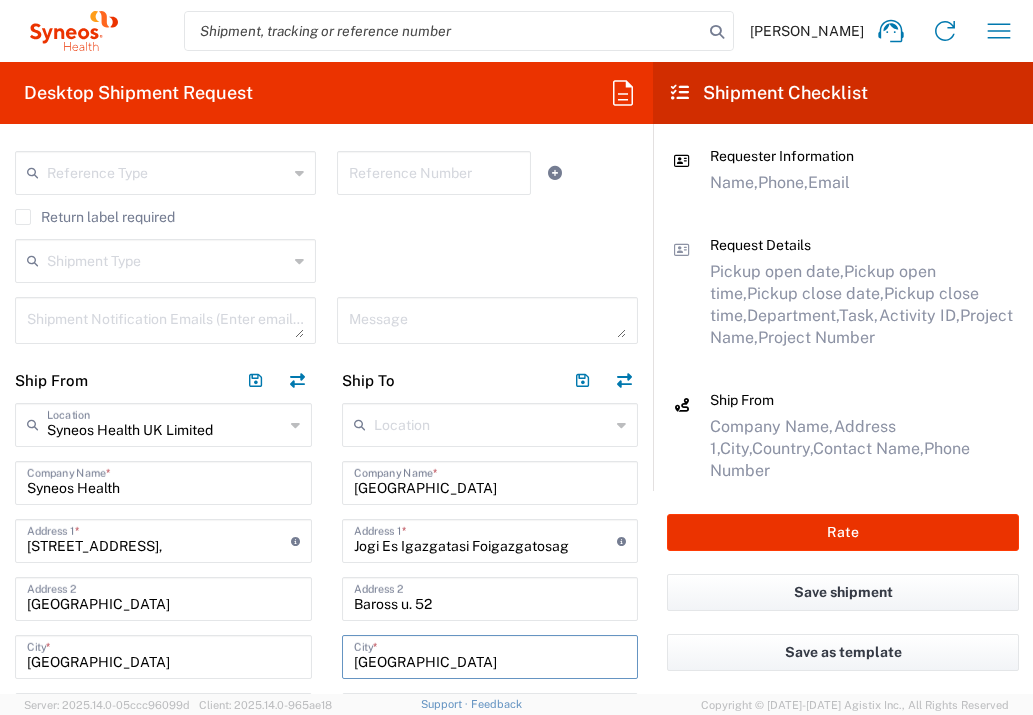 type on "[GEOGRAPHIC_DATA]" 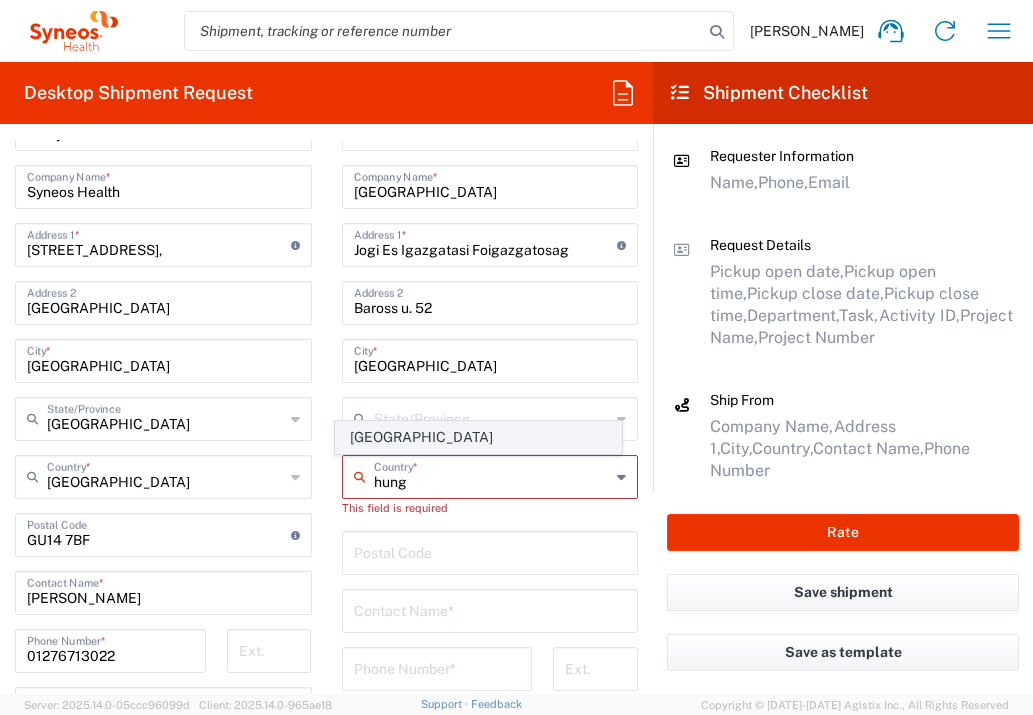 click on "[GEOGRAPHIC_DATA]" 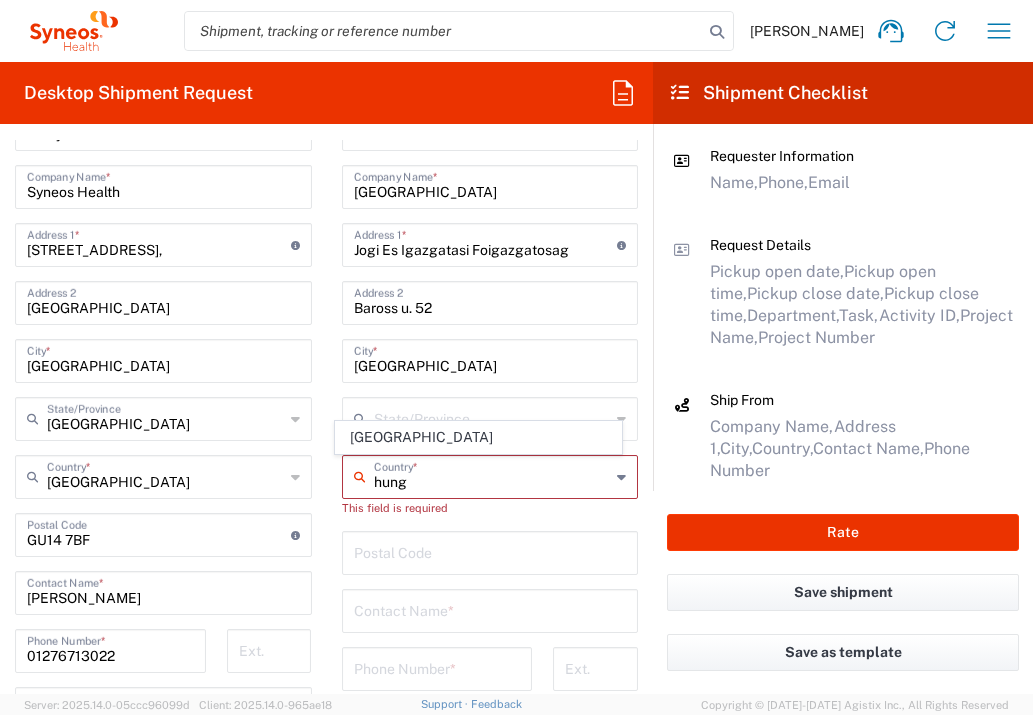 type on "[GEOGRAPHIC_DATA]" 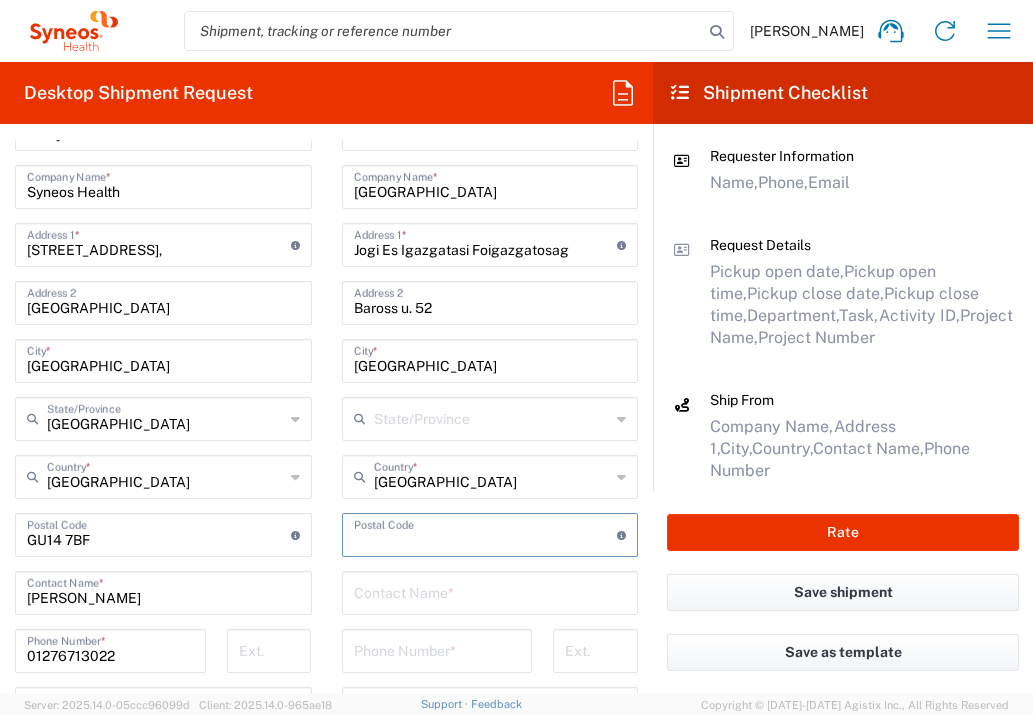 click at bounding box center [486, 533] 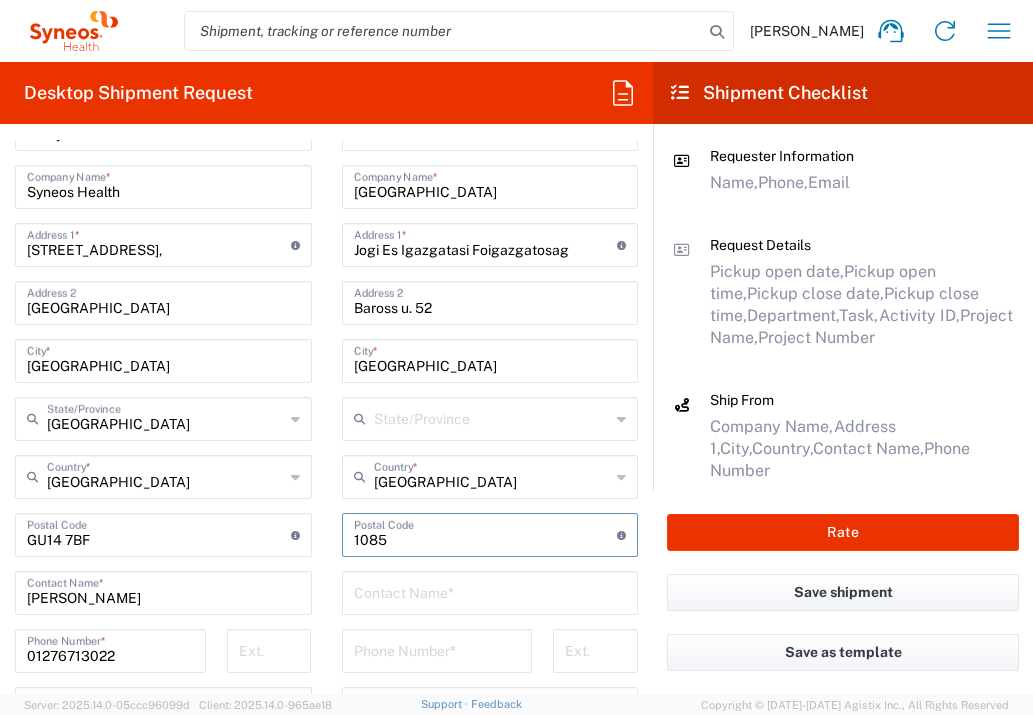 type on "1085" 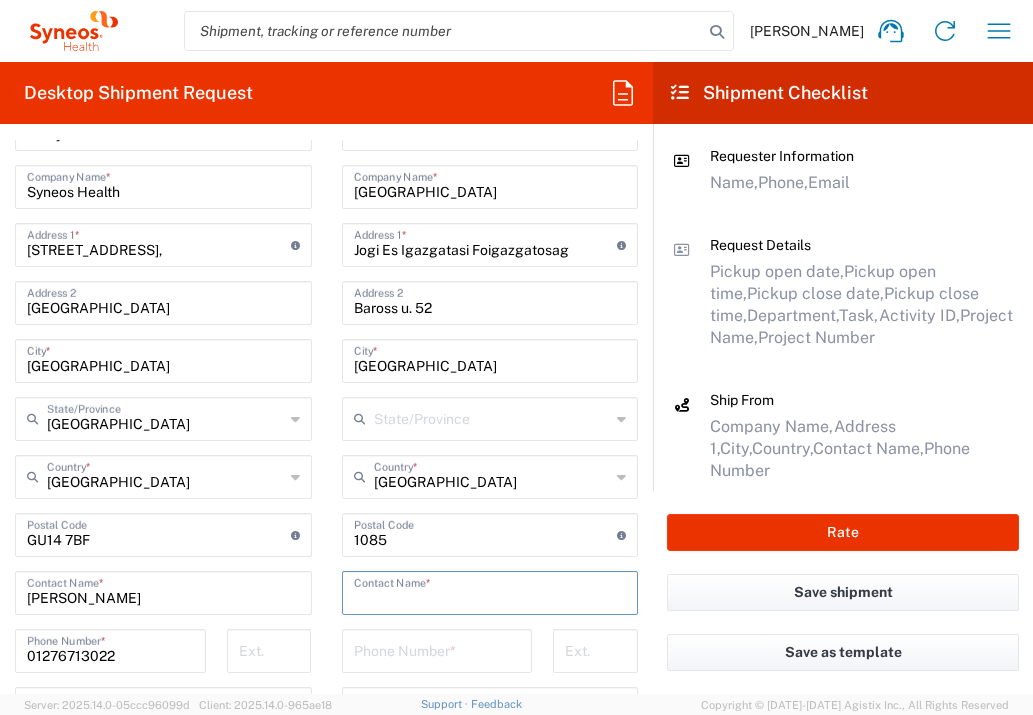 click at bounding box center [490, 591] 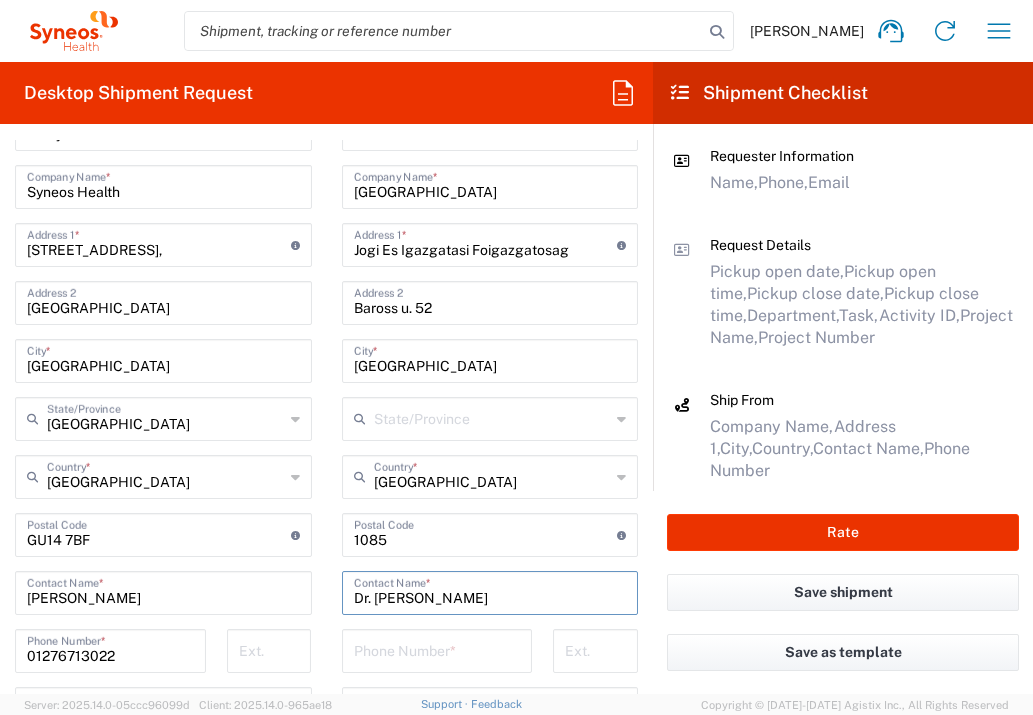 type 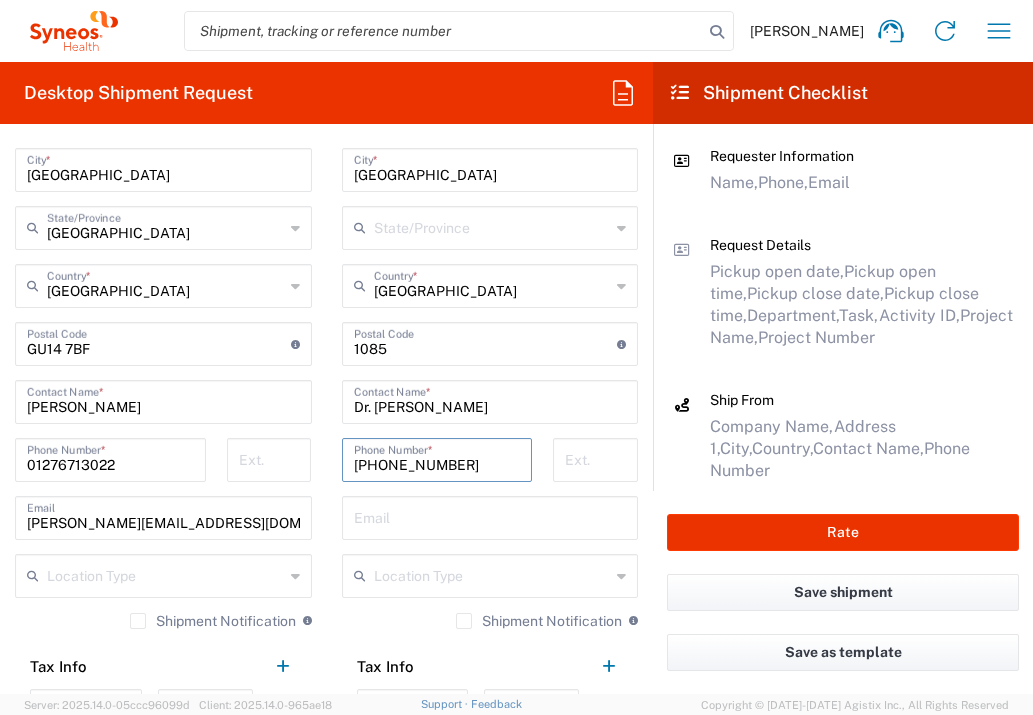scroll, scrollTop: 1206, scrollLeft: 0, axis: vertical 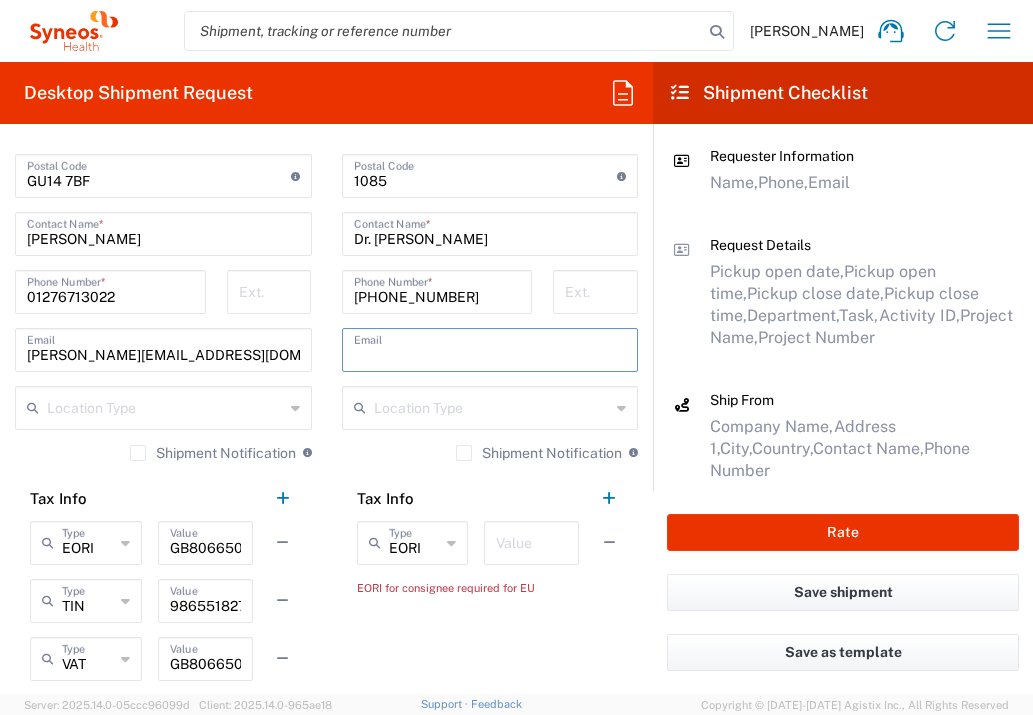 click at bounding box center [490, 348] 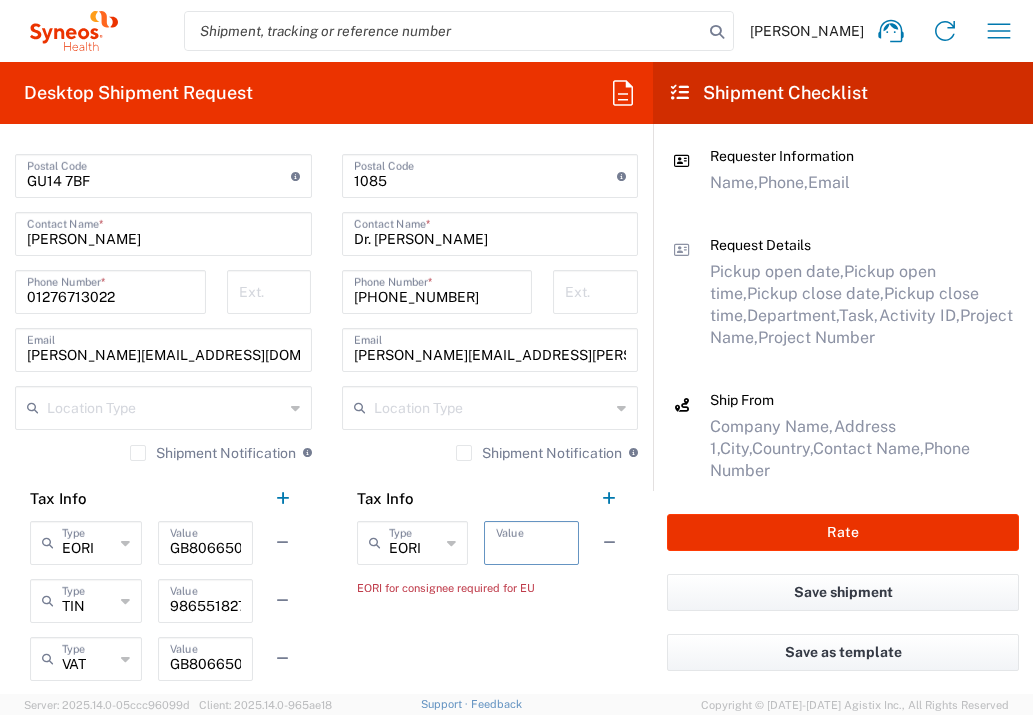 click at bounding box center (531, 541) 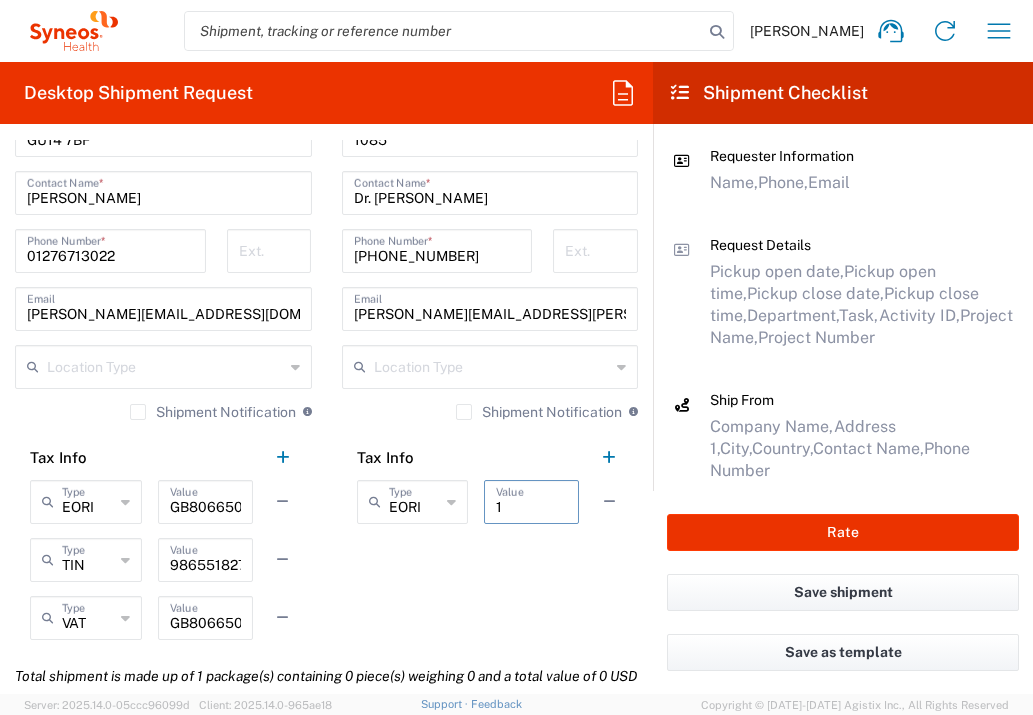 scroll, scrollTop: 1482, scrollLeft: 0, axis: vertical 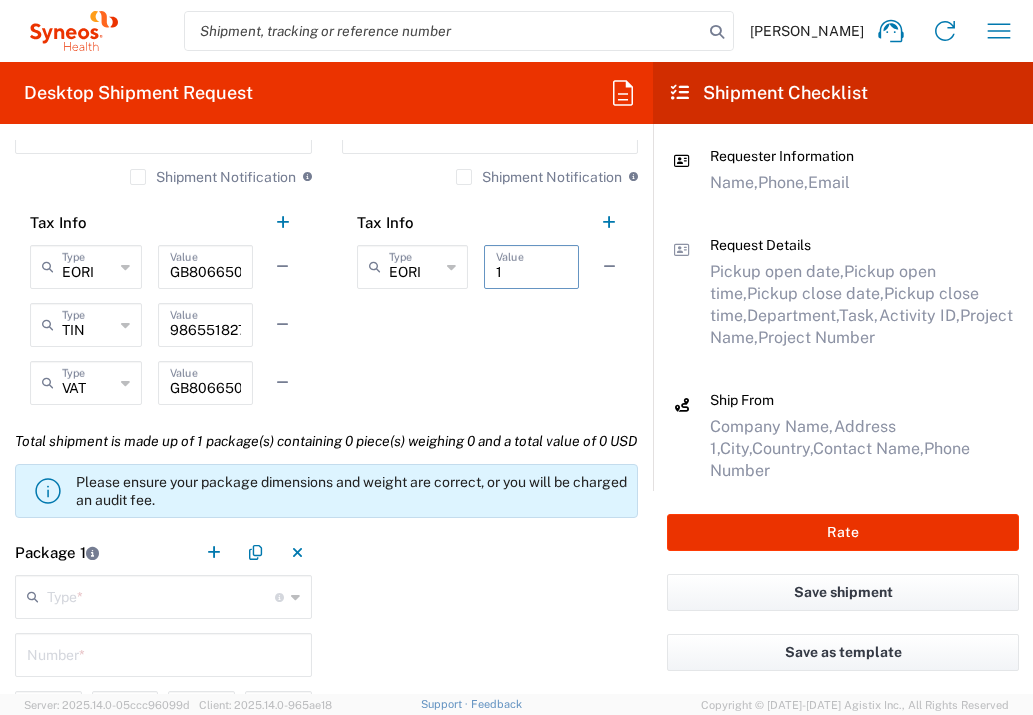 click at bounding box center [161, 595] 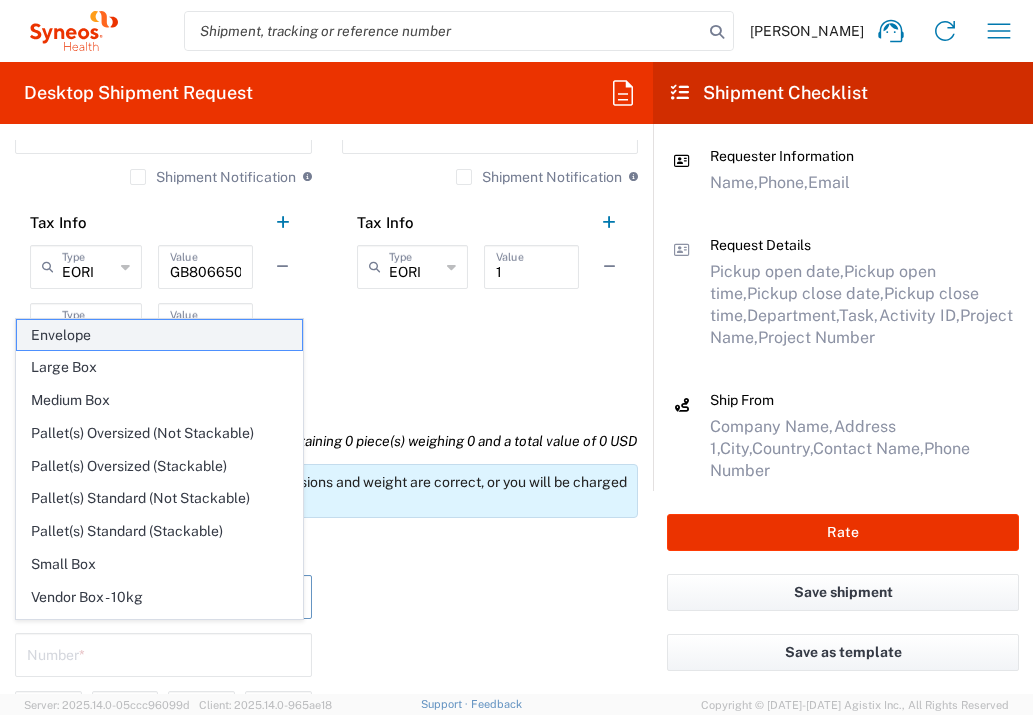 click on "Envelope" 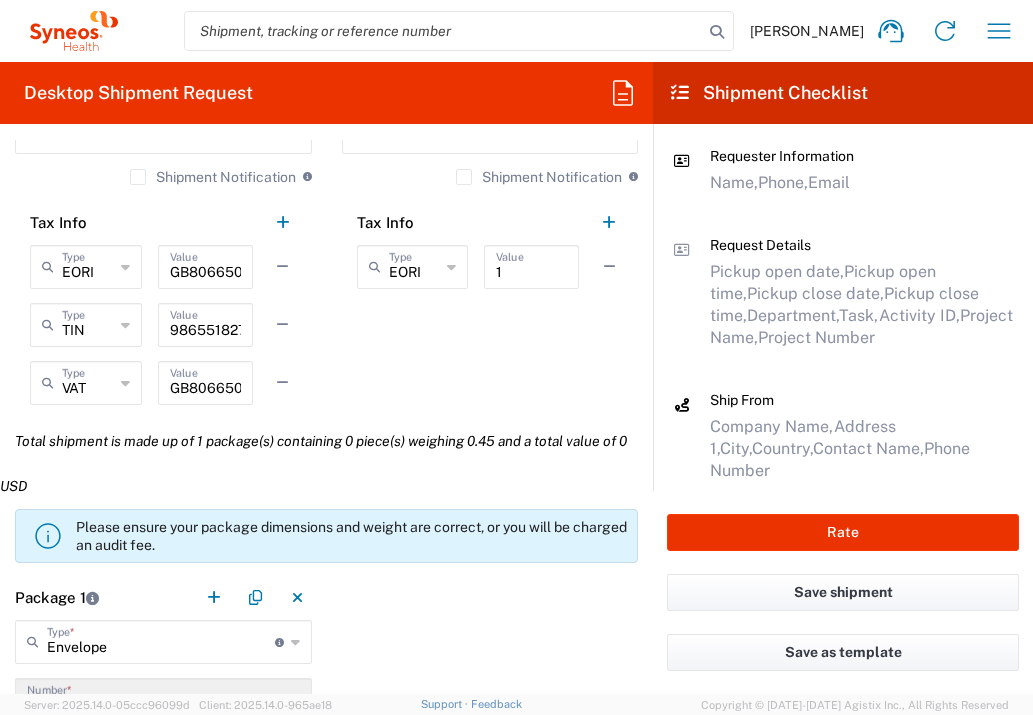 scroll, scrollTop: 1820, scrollLeft: 0, axis: vertical 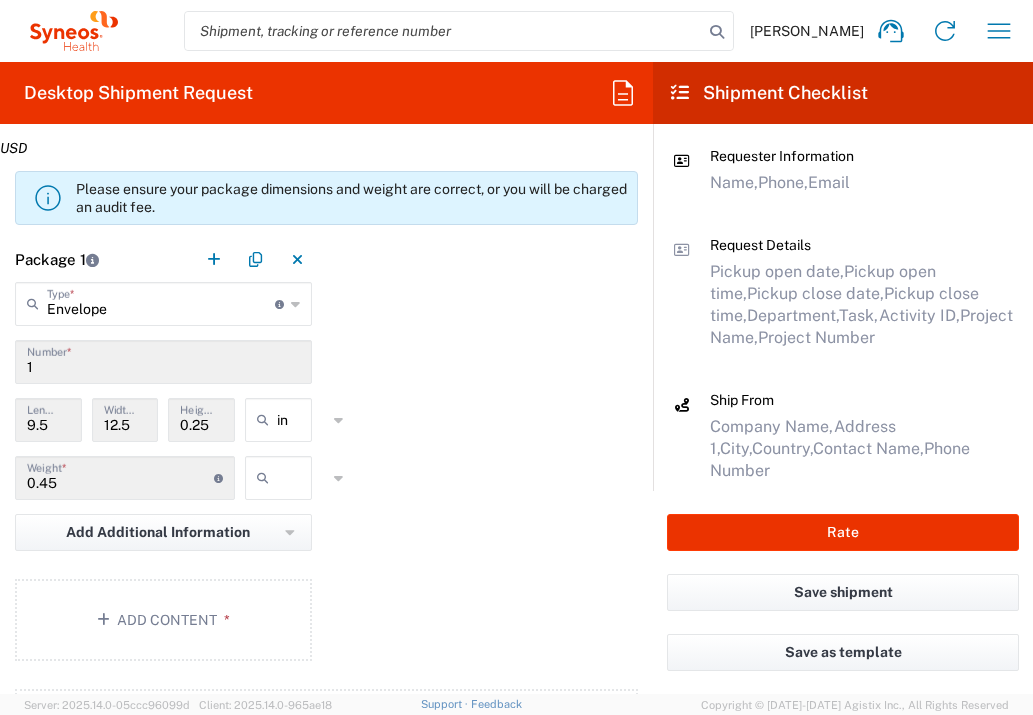 click 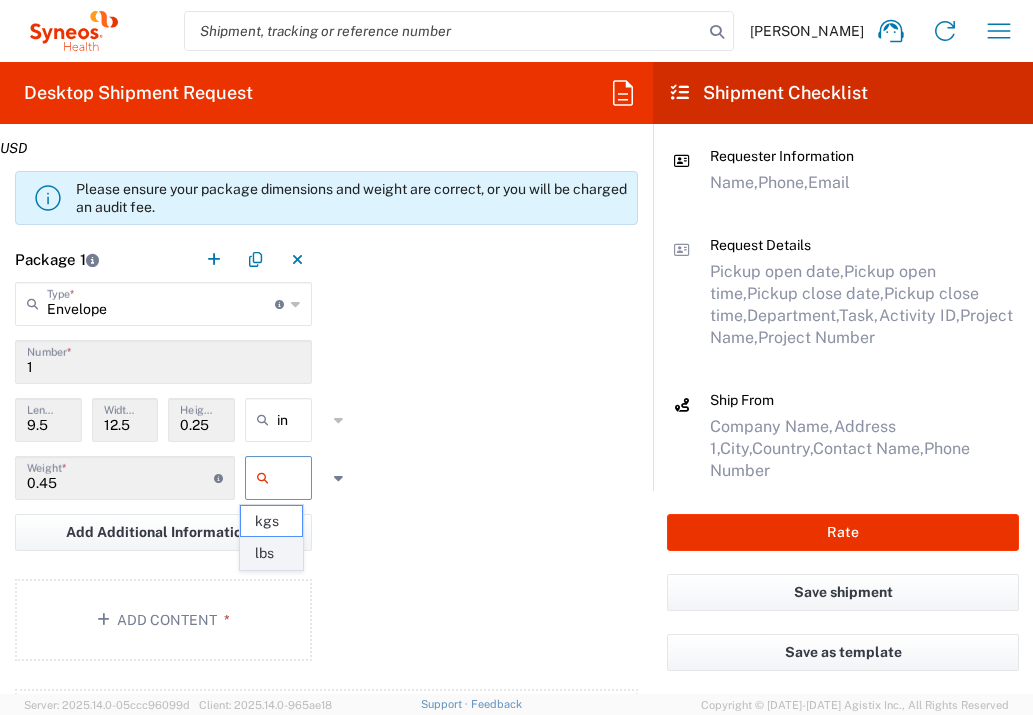 click on "lbs" 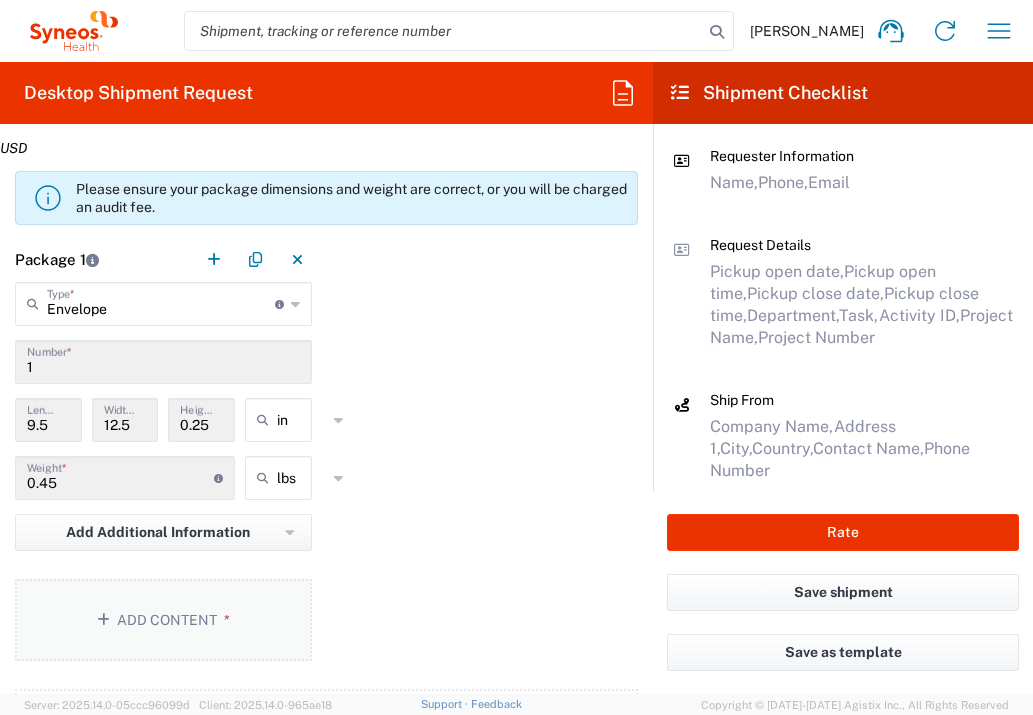 click on "Add Content *" 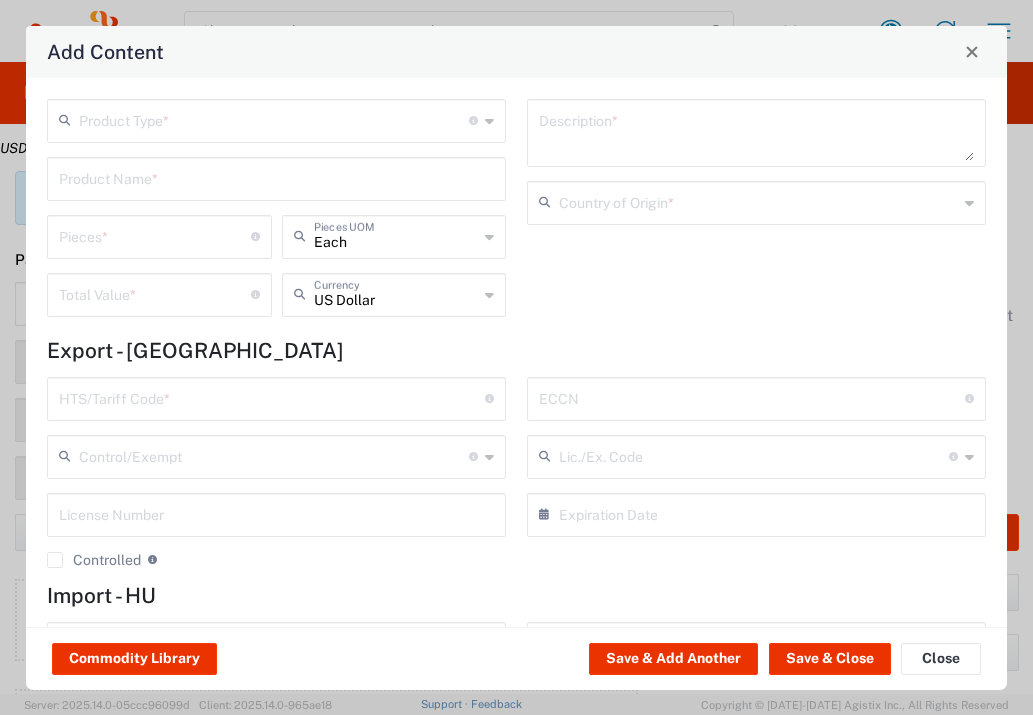 click at bounding box center [274, 119] 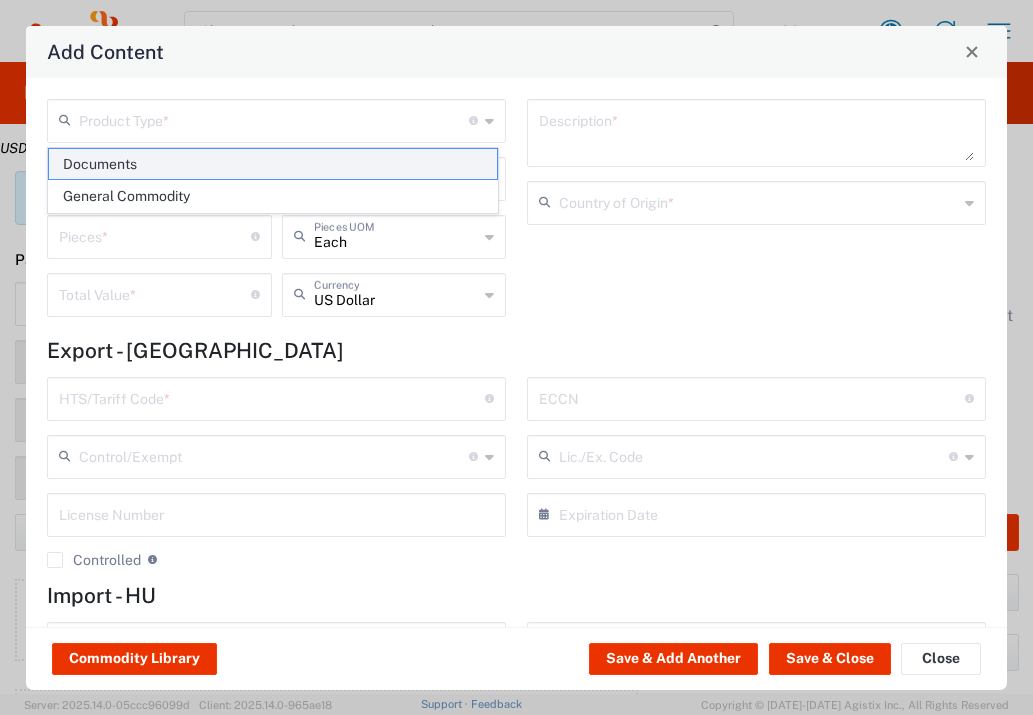 click on "Documents" 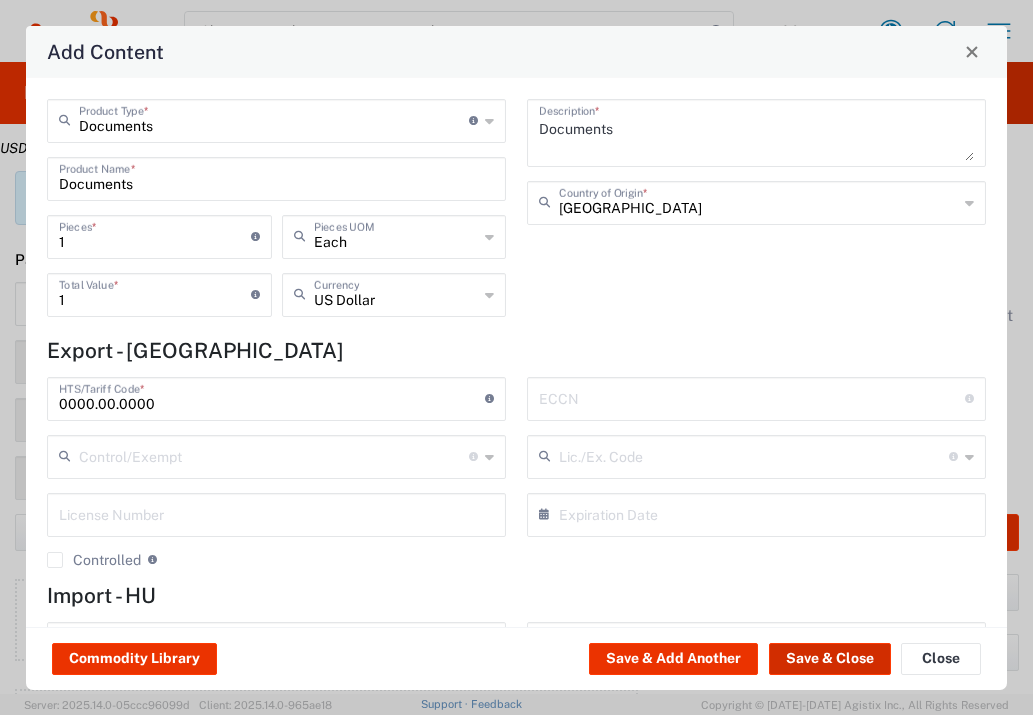 click on "Save & Close" 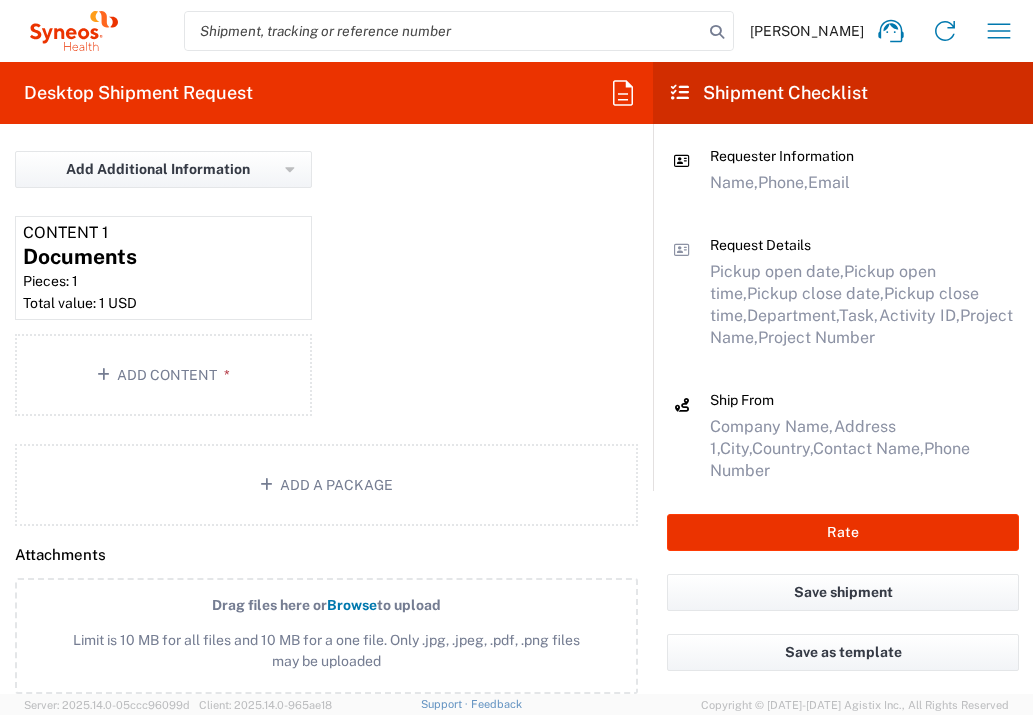 scroll, scrollTop: 2843, scrollLeft: 0, axis: vertical 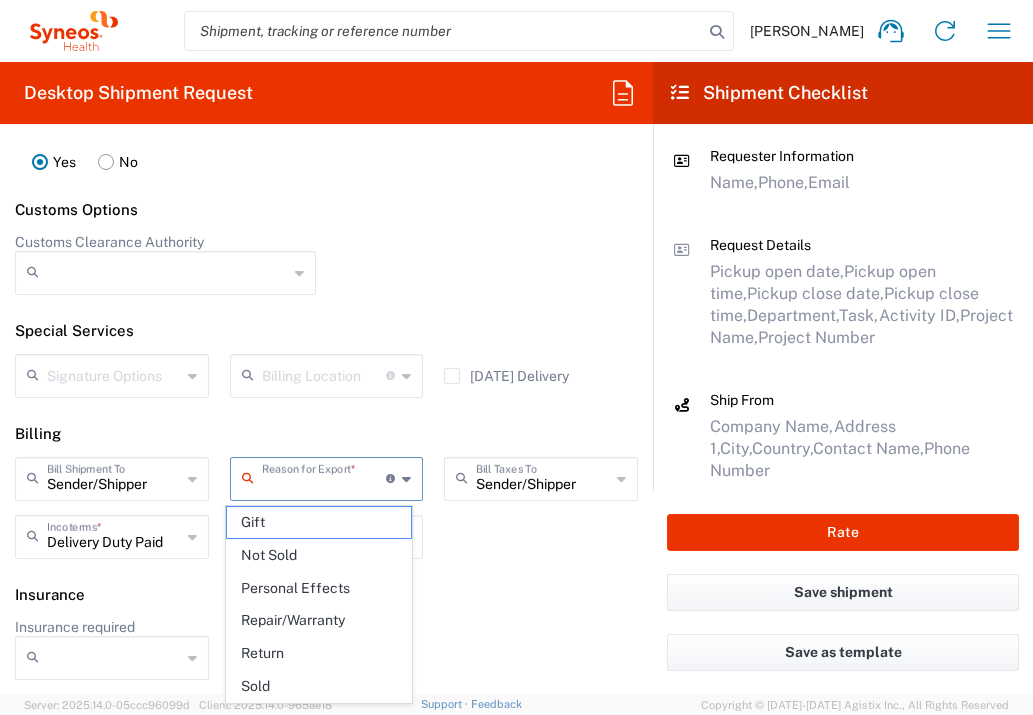 click at bounding box center [324, 477] 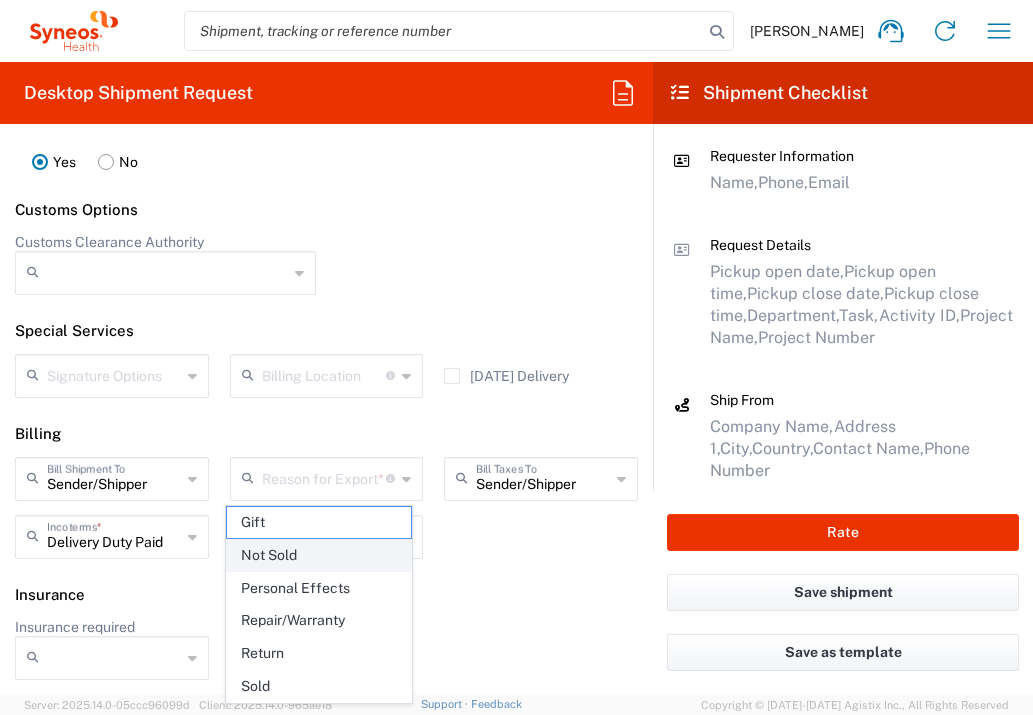 click on "Not Sold" 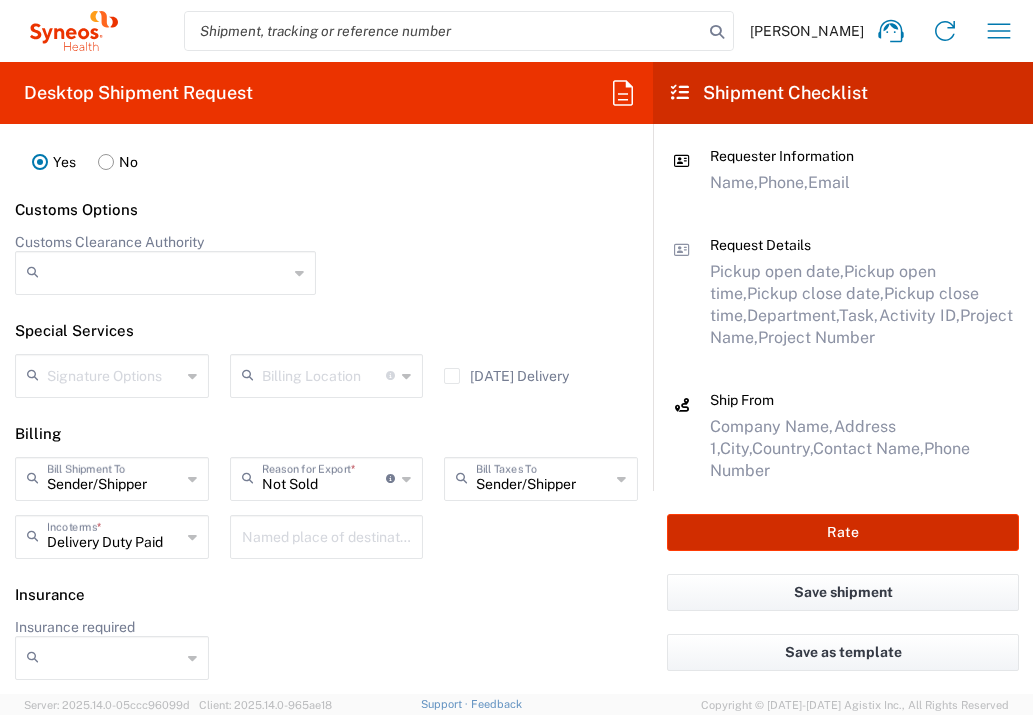 click on "Rate" 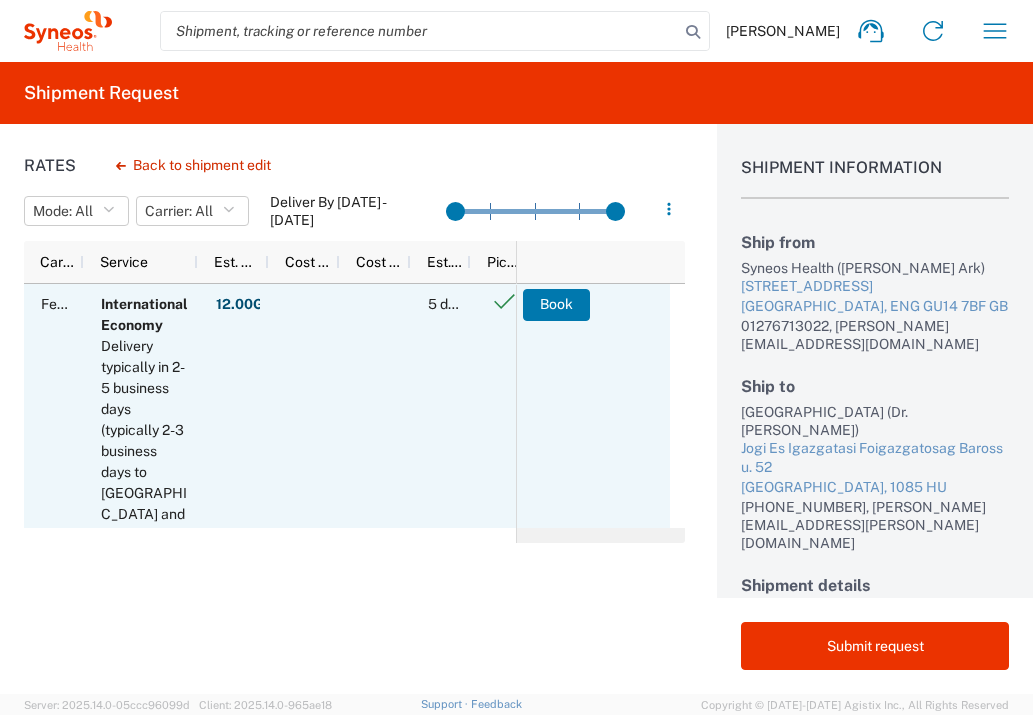 scroll, scrollTop: 209, scrollLeft: 0, axis: vertical 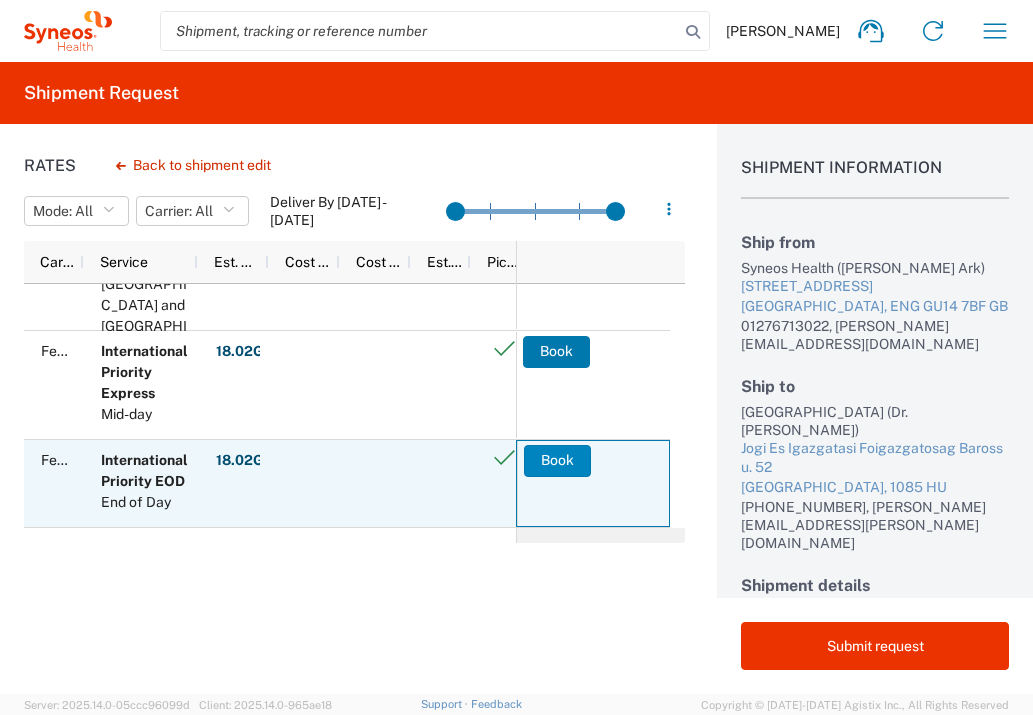 click on "Book" 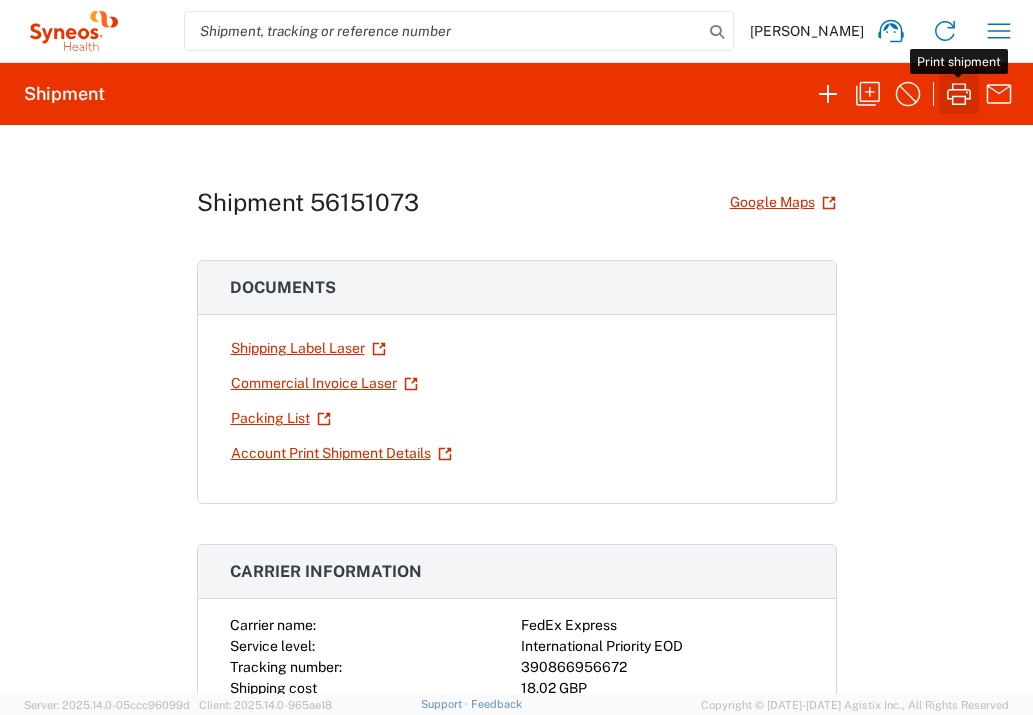 click 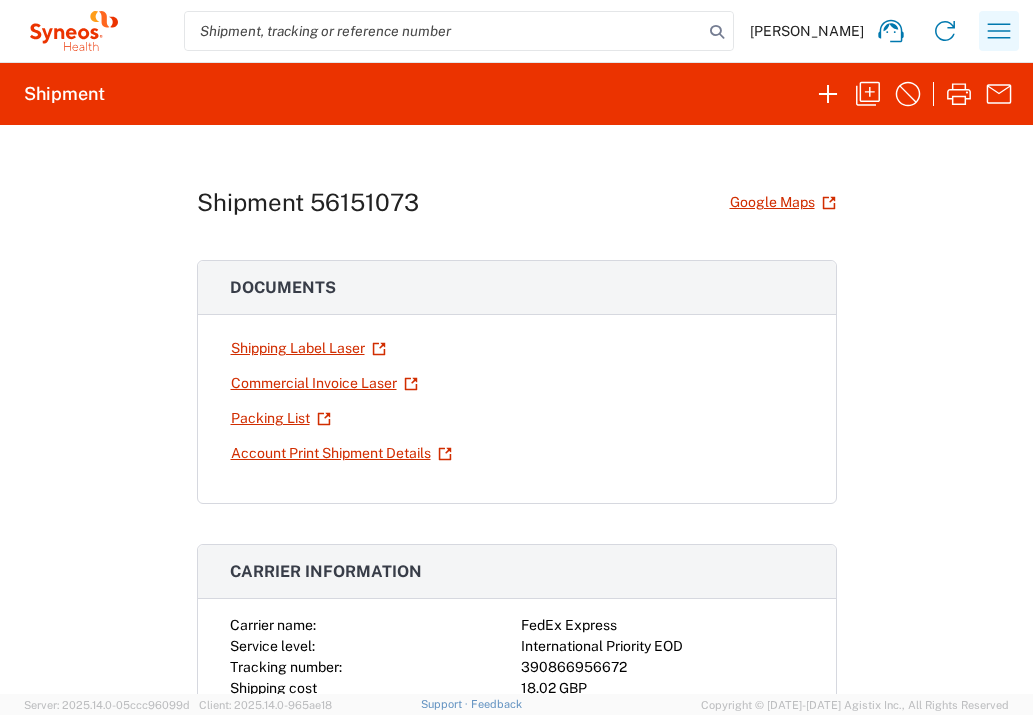 click 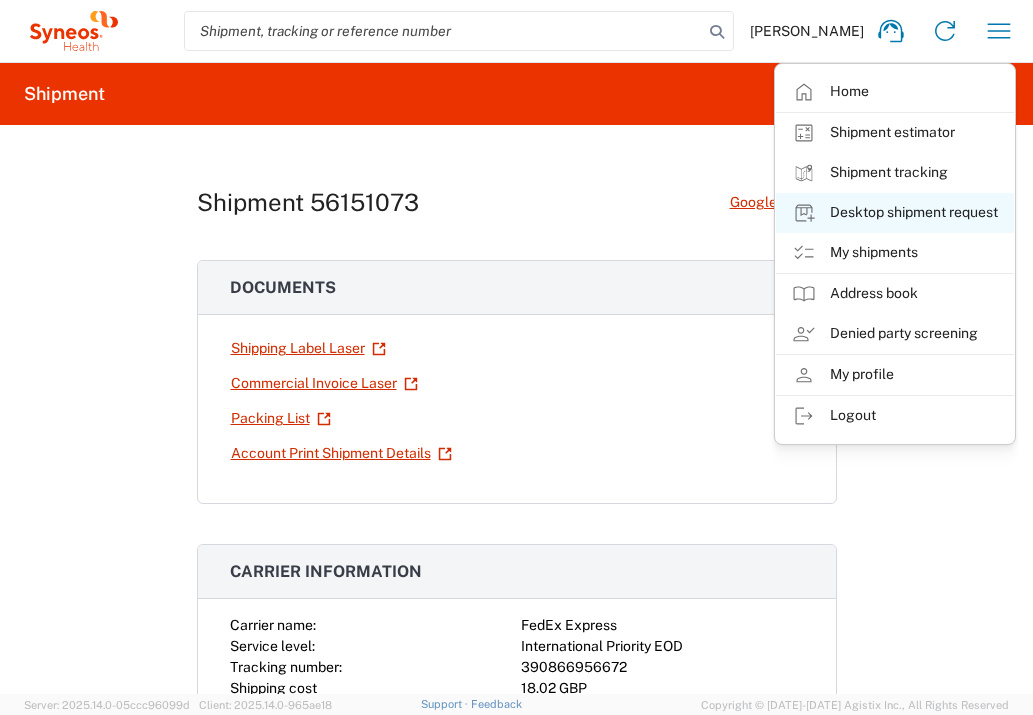 click on "Desktop shipment request" 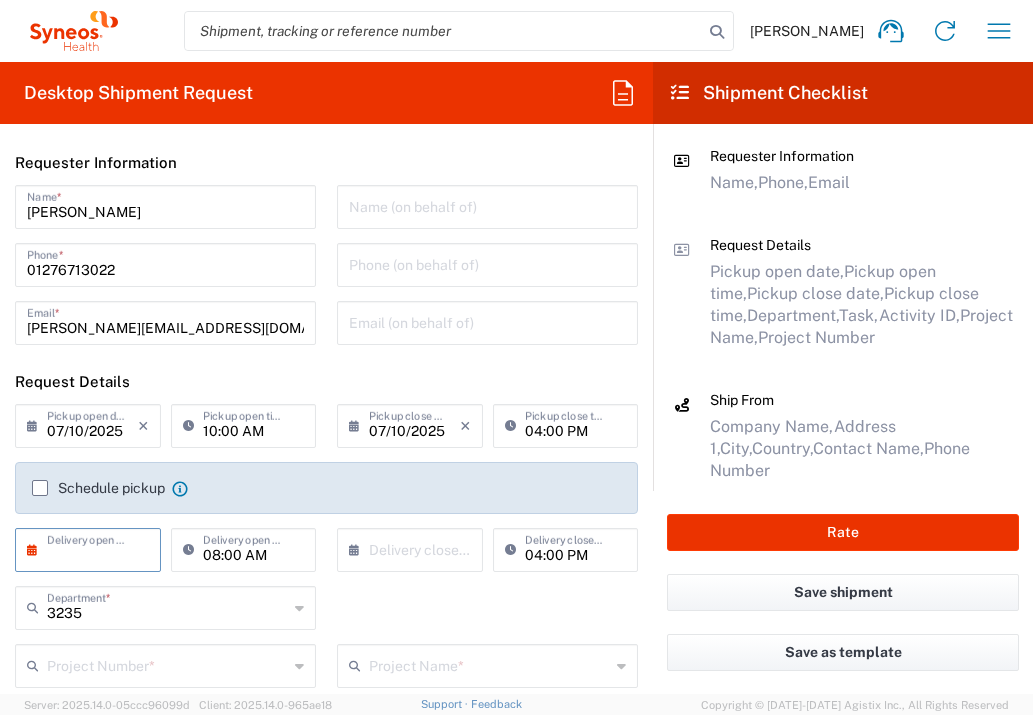 click at bounding box center (92, 548) 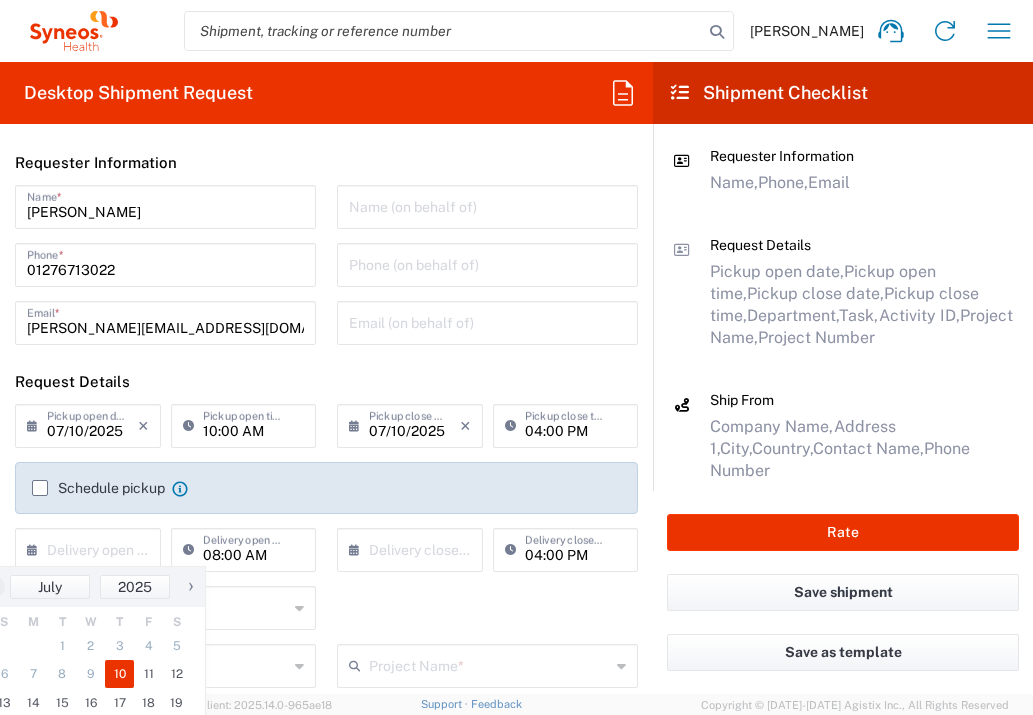 click on "10" 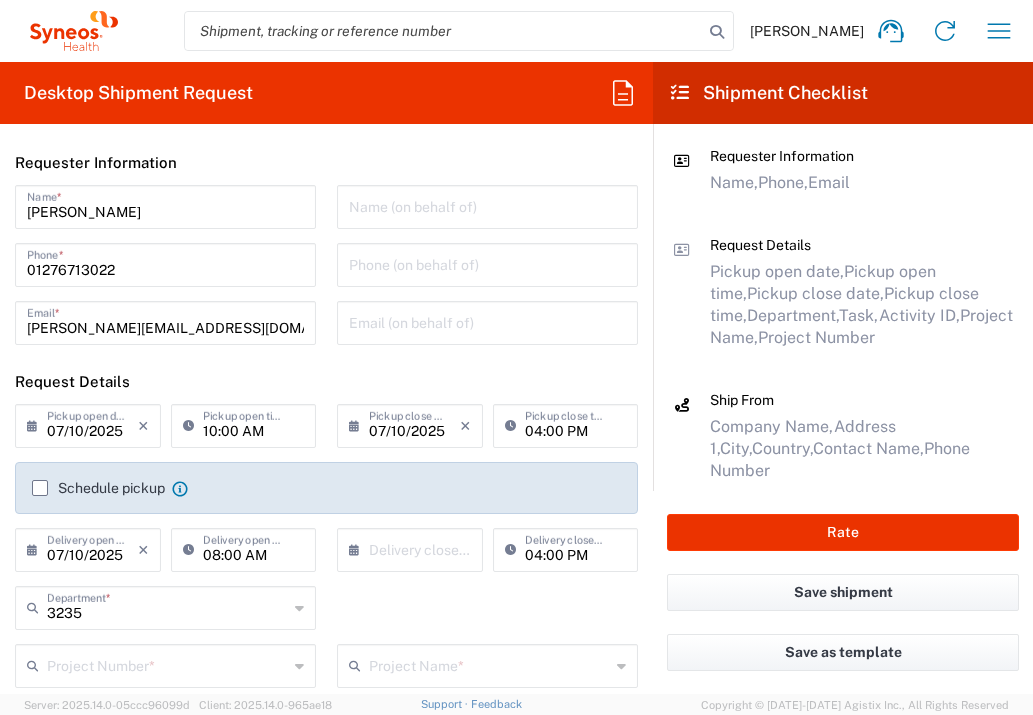 click at bounding box center (414, 548) 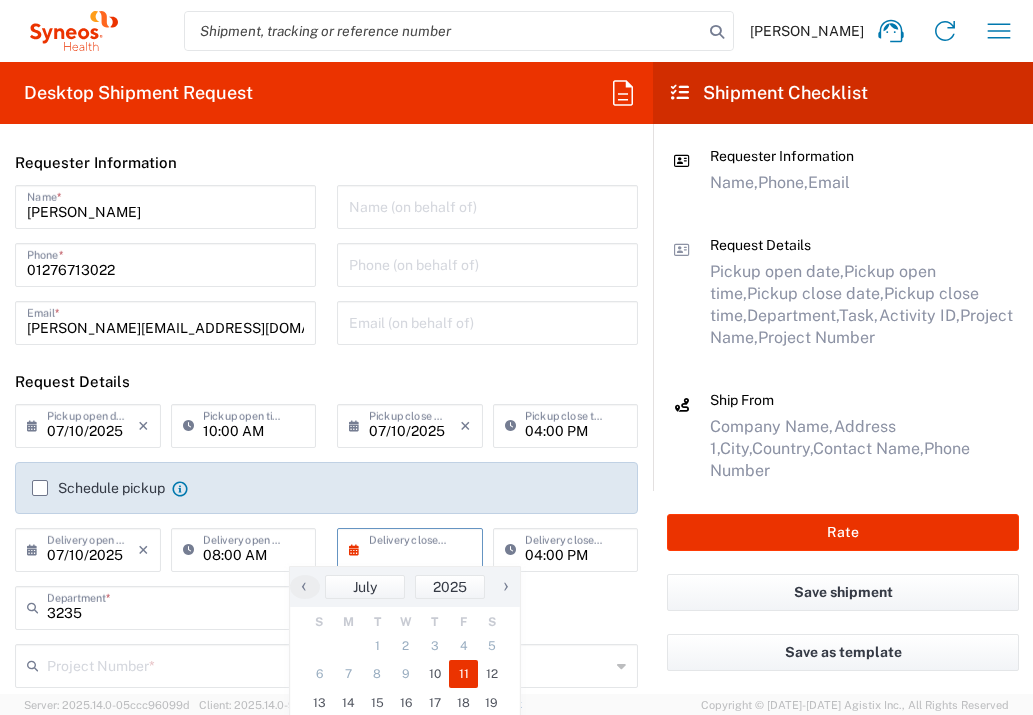 click on "11" 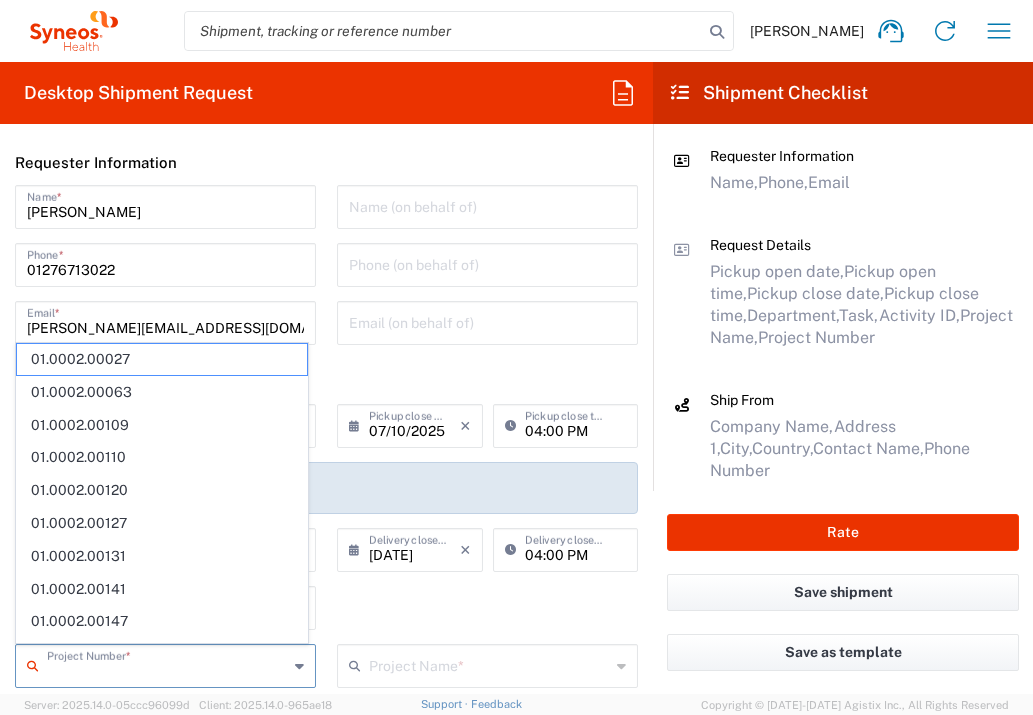 click at bounding box center (167, 664) 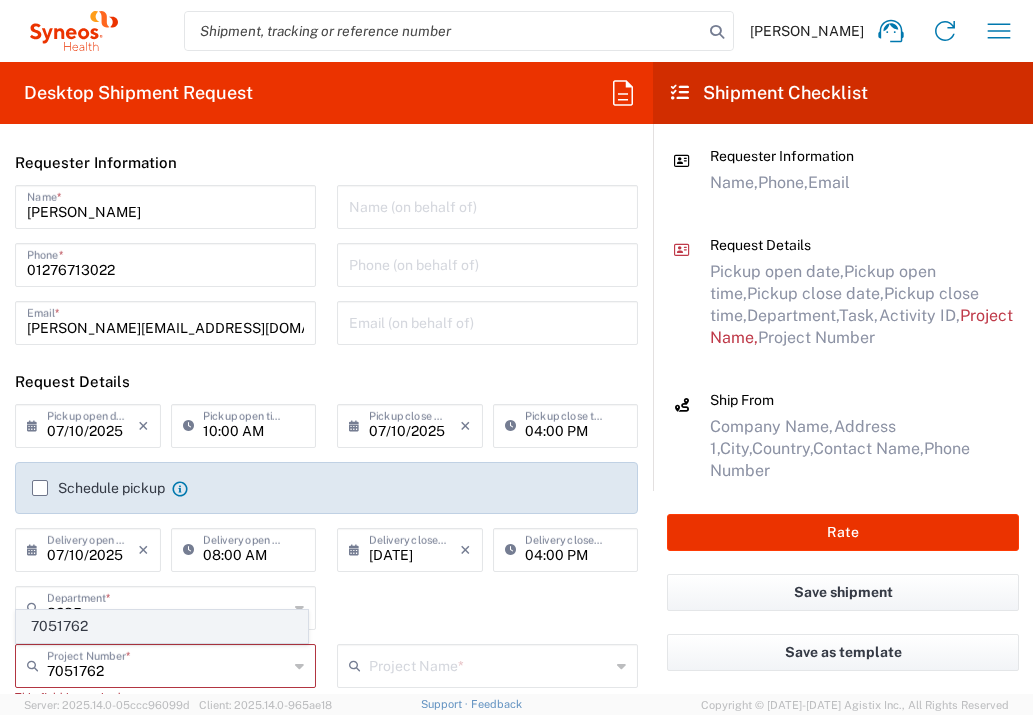 click on "7051762" 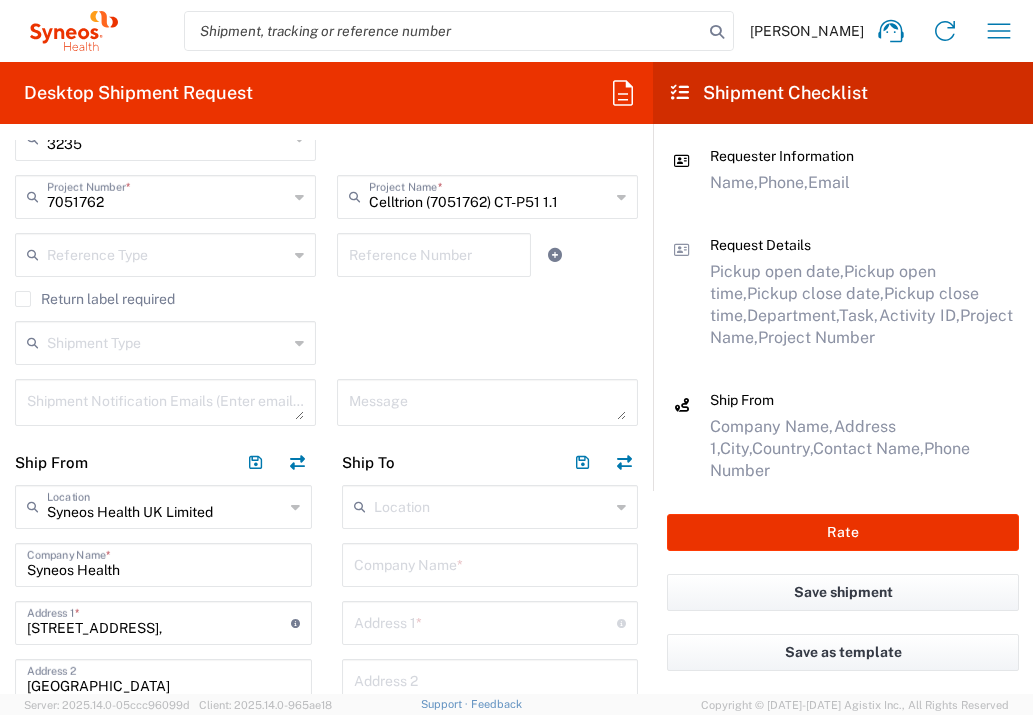scroll, scrollTop: 488, scrollLeft: 0, axis: vertical 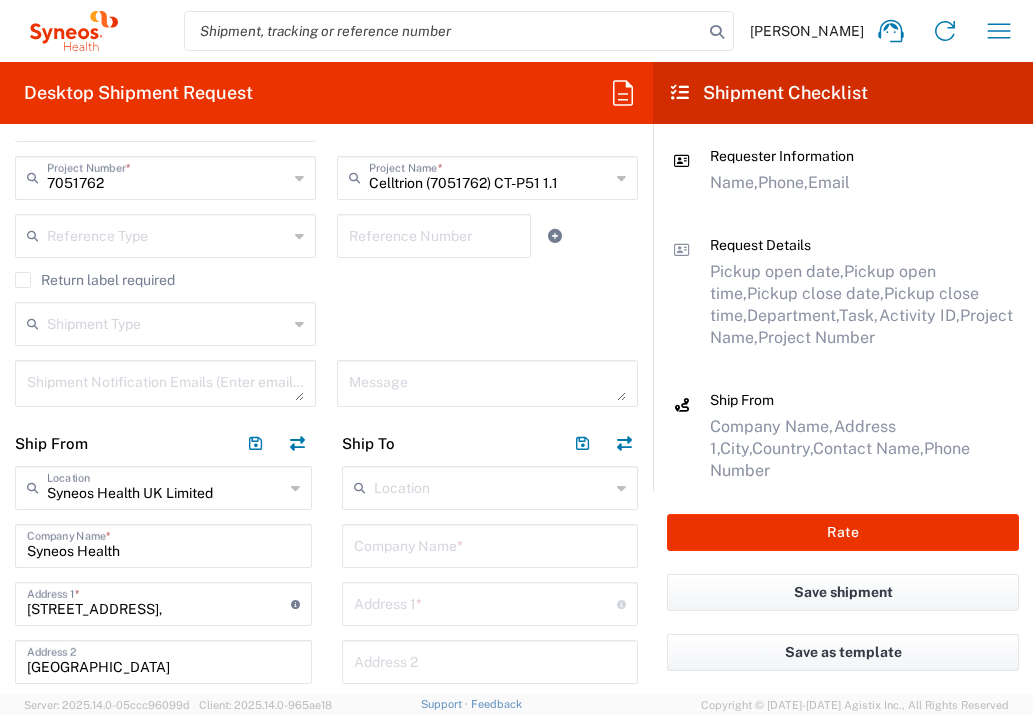 click at bounding box center [490, 544] 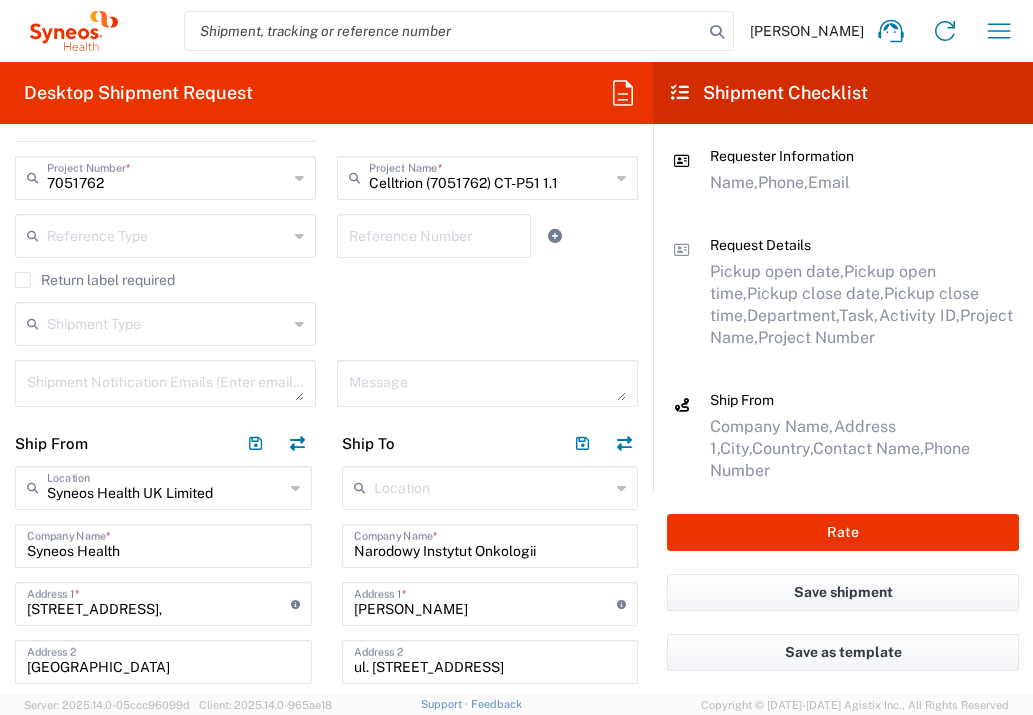 scroll, scrollTop: 789, scrollLeft: 0, axis: vertical 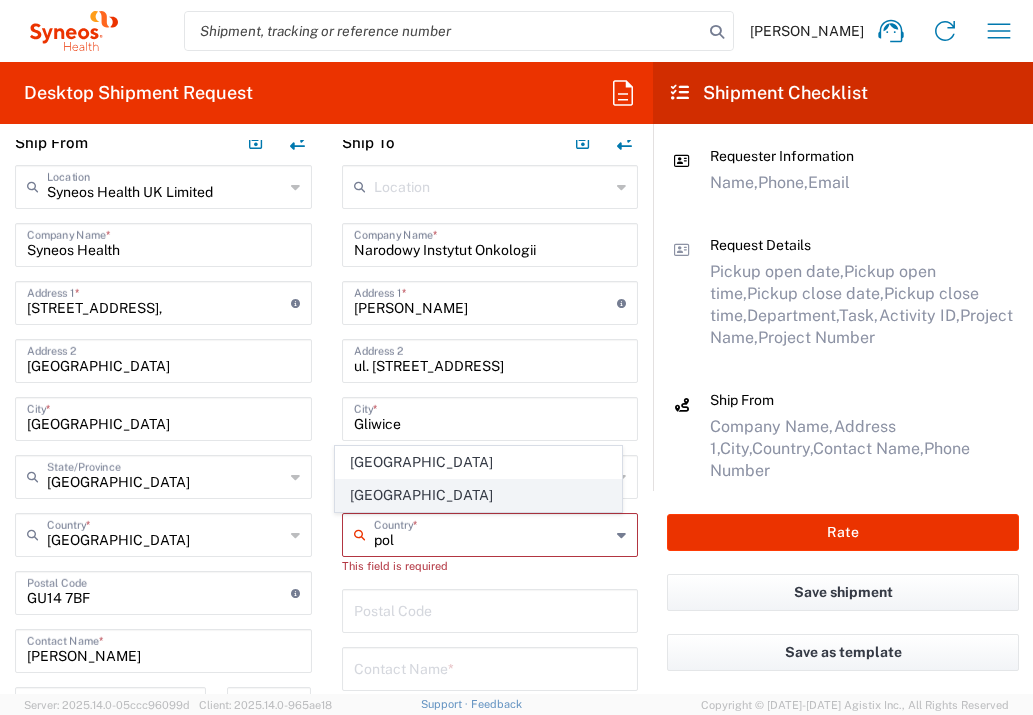 click on "[GEOGRAPHIC_DATA]" 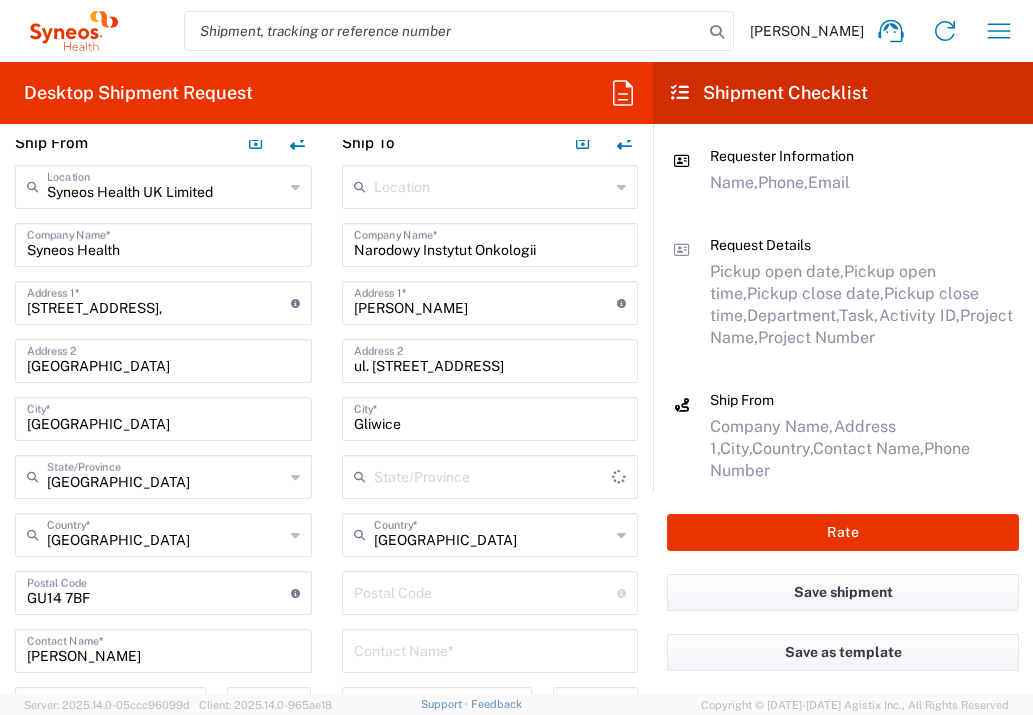 click at bounding box center (486, 591) 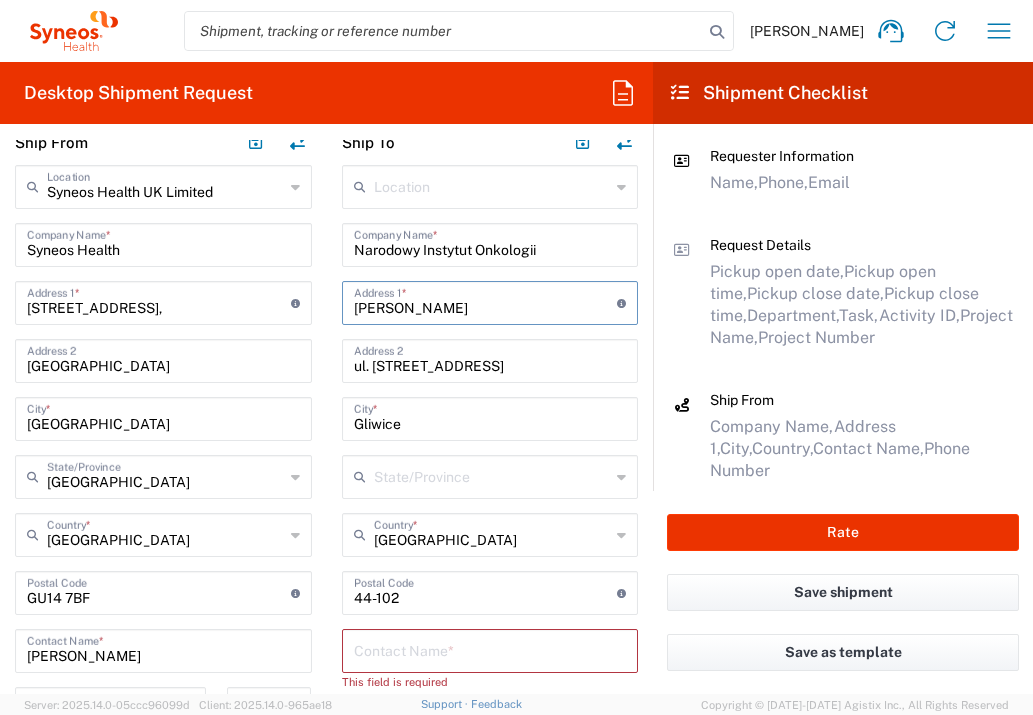 drag, startPoint x: 523, startPoint y: 310, endPoint x: 327, endPoint y: 300, distance: 196.25494 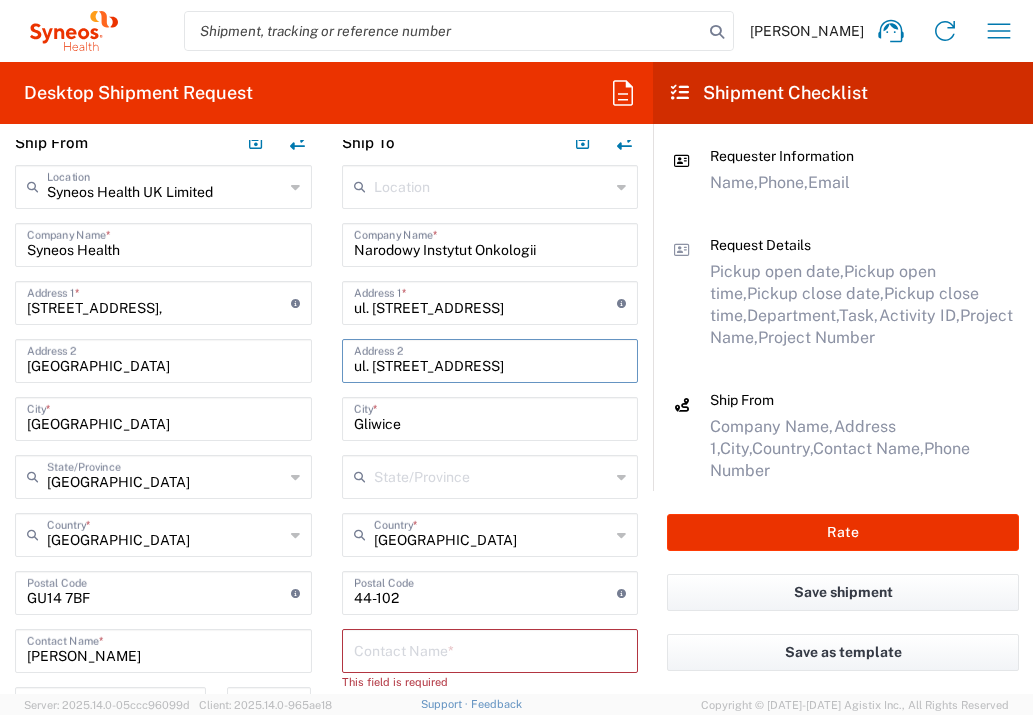 drag, startPoint x: 575, startPoint y: 364, endPoint x: 242, endPoint y: 359, distance: 333.03754 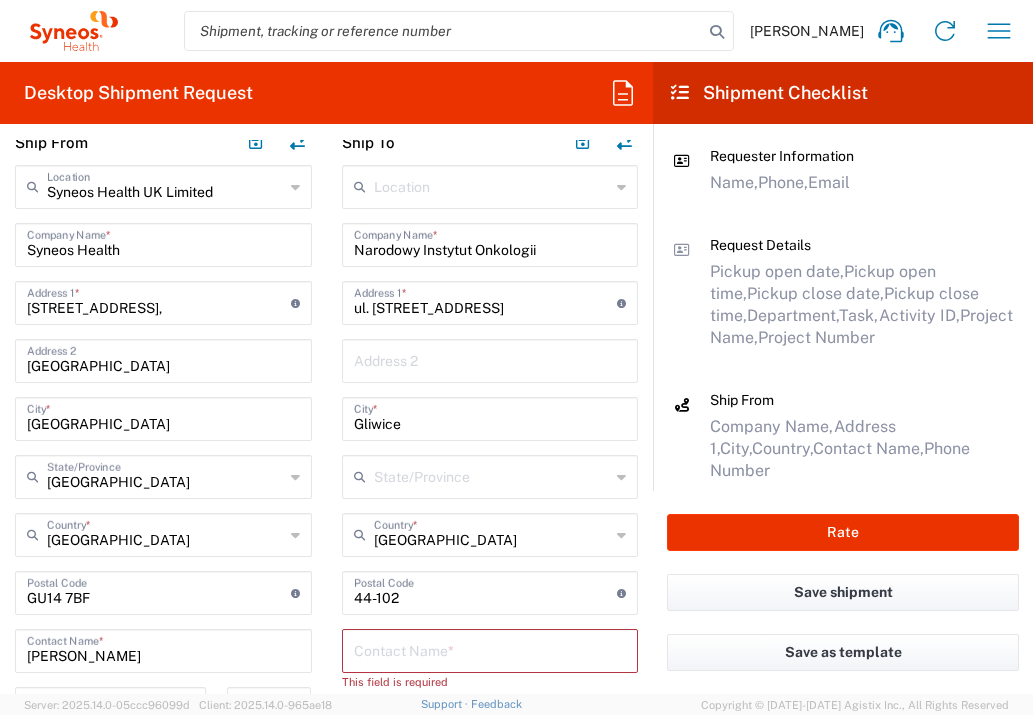 click on "Contact Name  *" 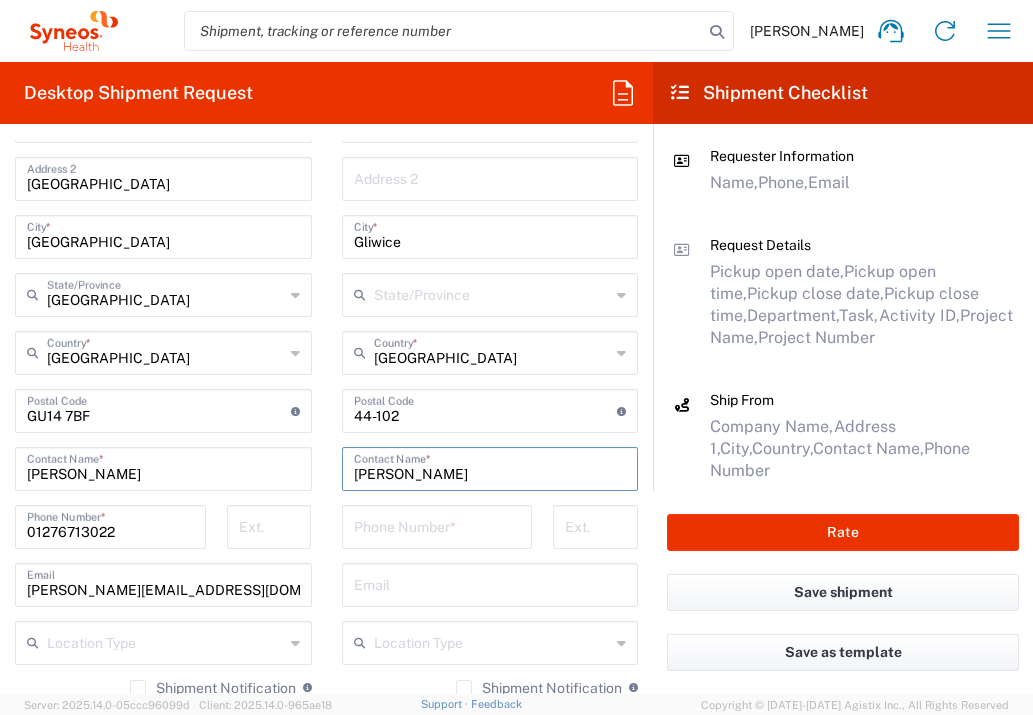 scroll, scrollTop: 1102, scrollLeft: 0, axis: vertical 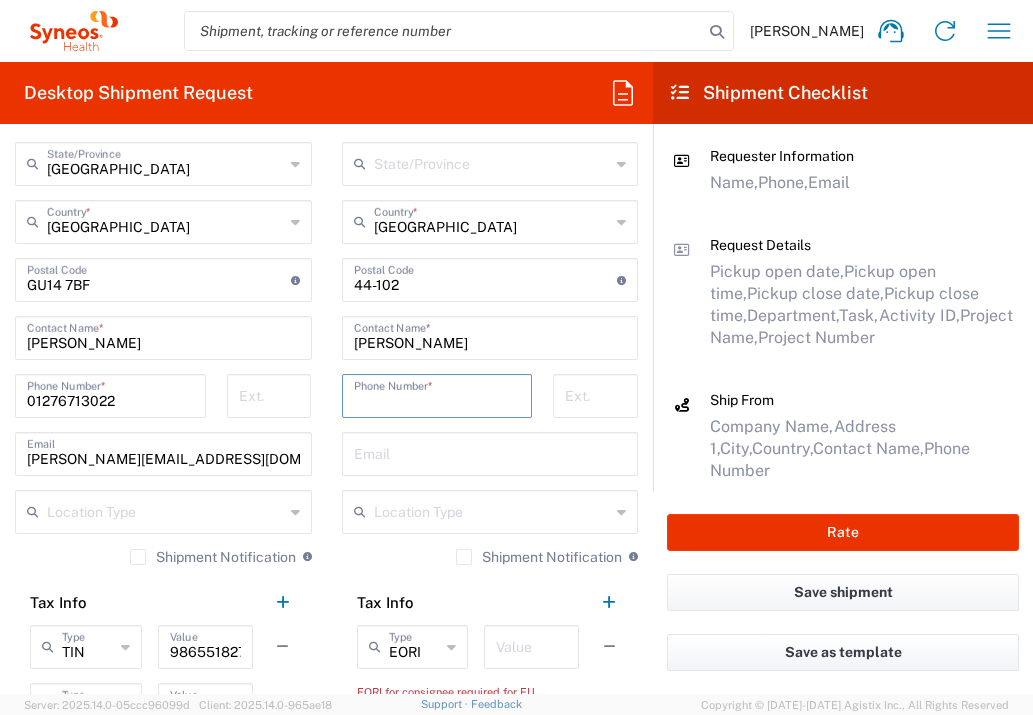 click at bounding box center (437, 394) 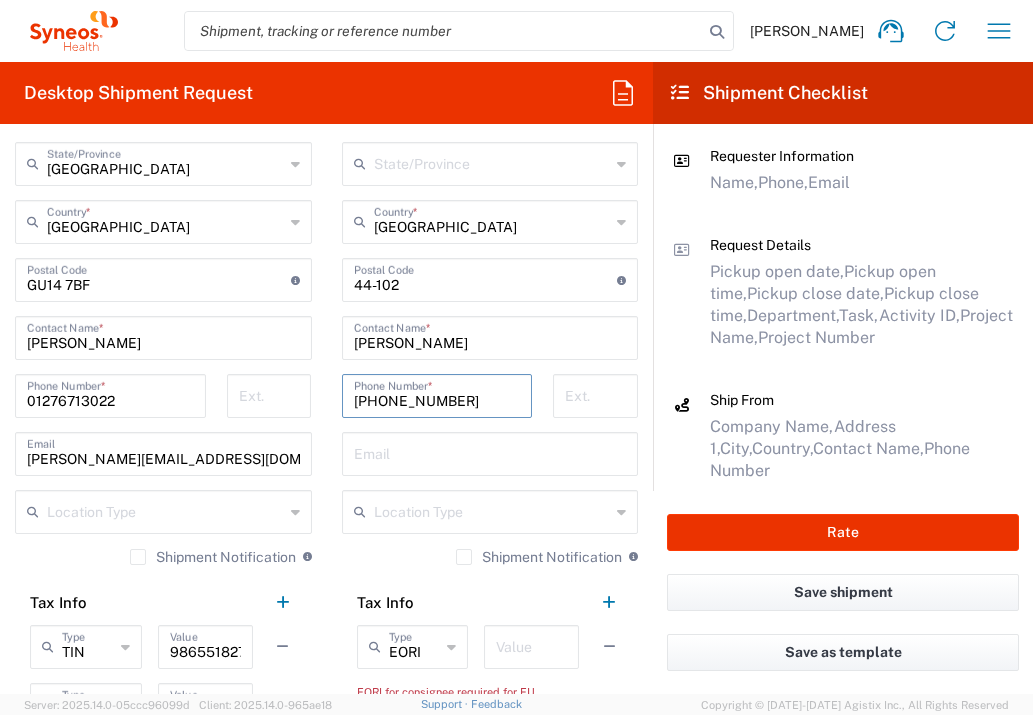 click at bounding box center (531, 645) 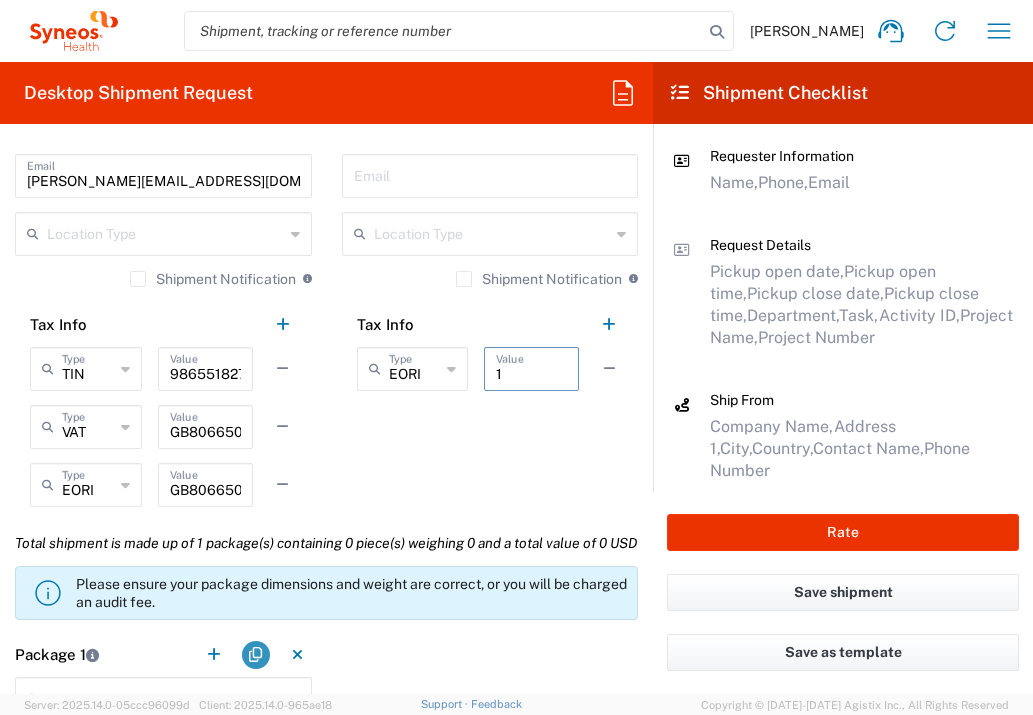 scroll, scrollTop: 1529, scrollLeft: 0, axis: vertical 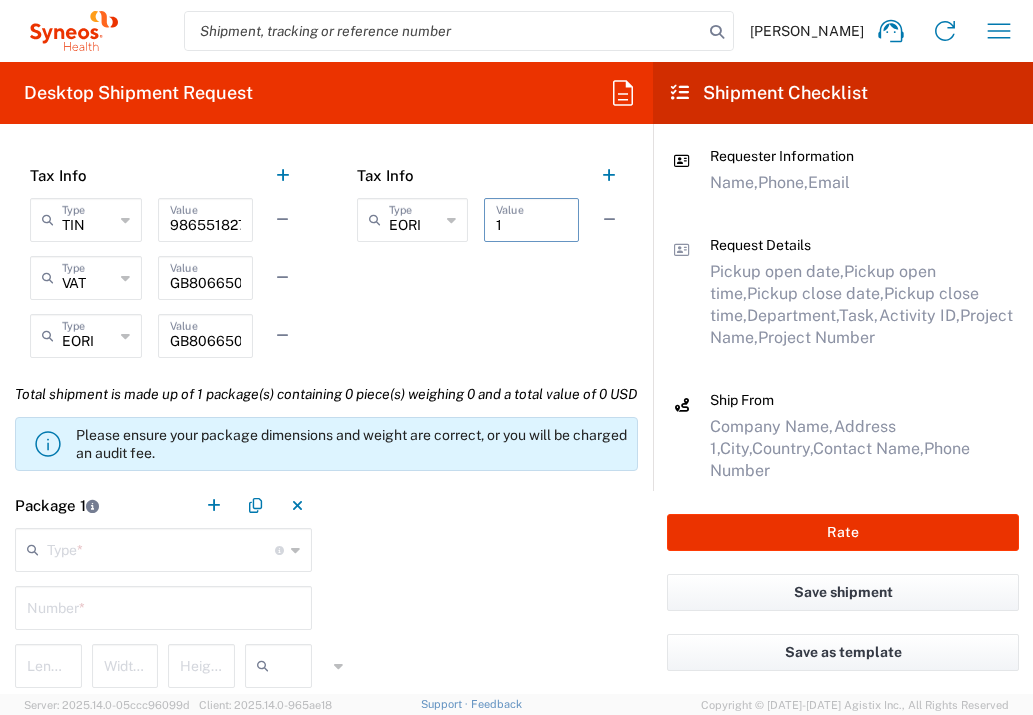 click at bounding box center [161, 548] 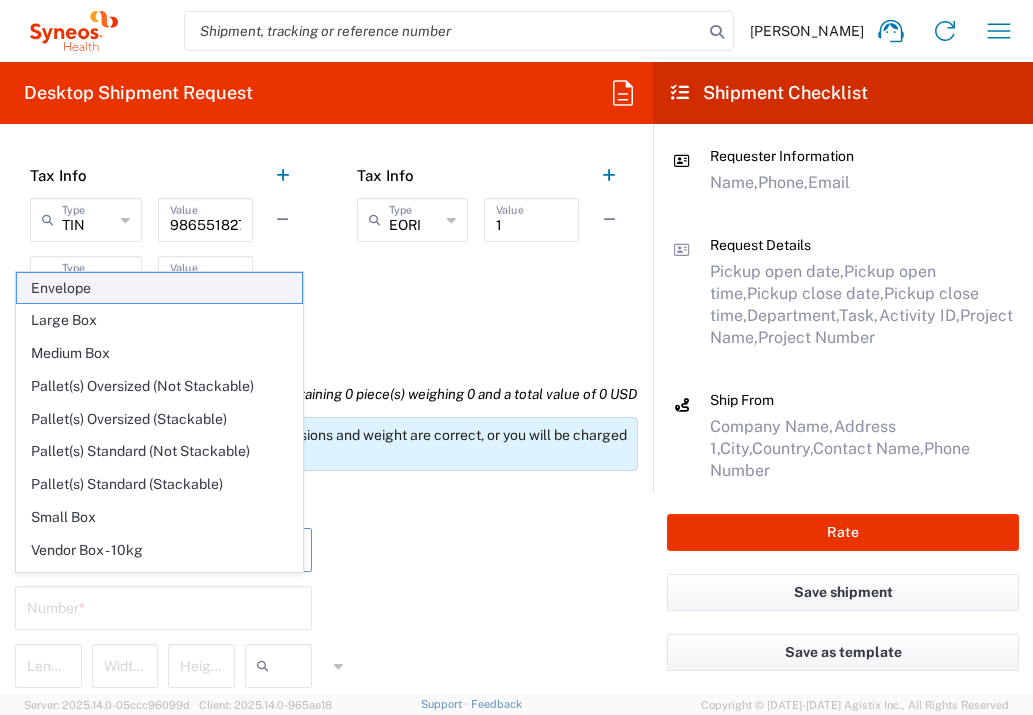 click on "Envelope" 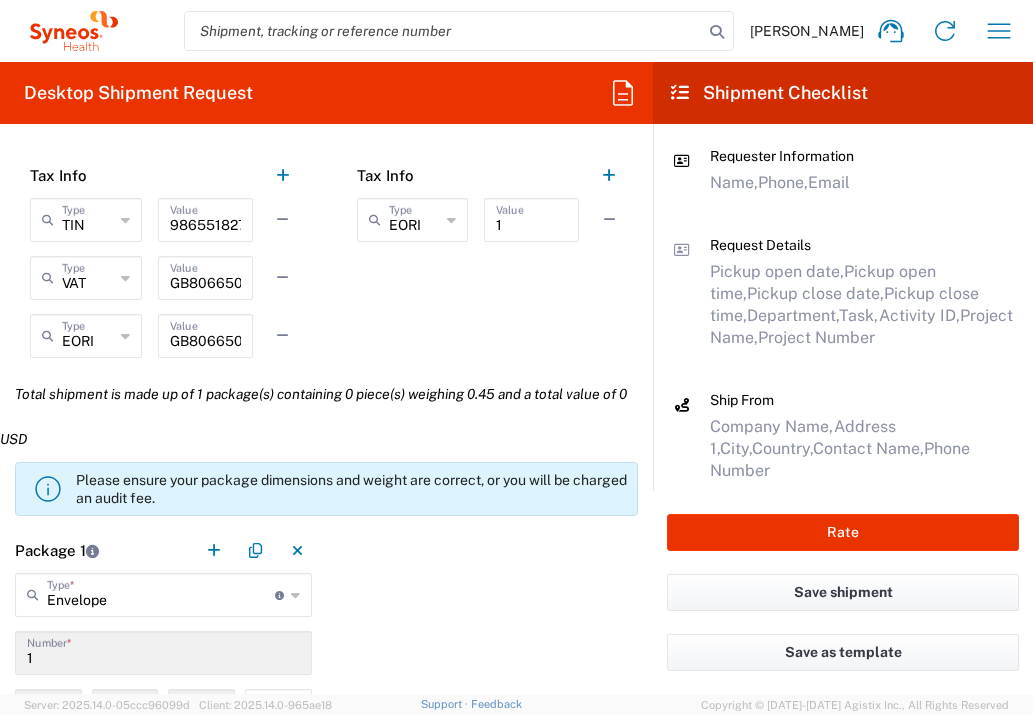 scroll, scrollTop: 1872, scrollLeft: 0, axis: vertical 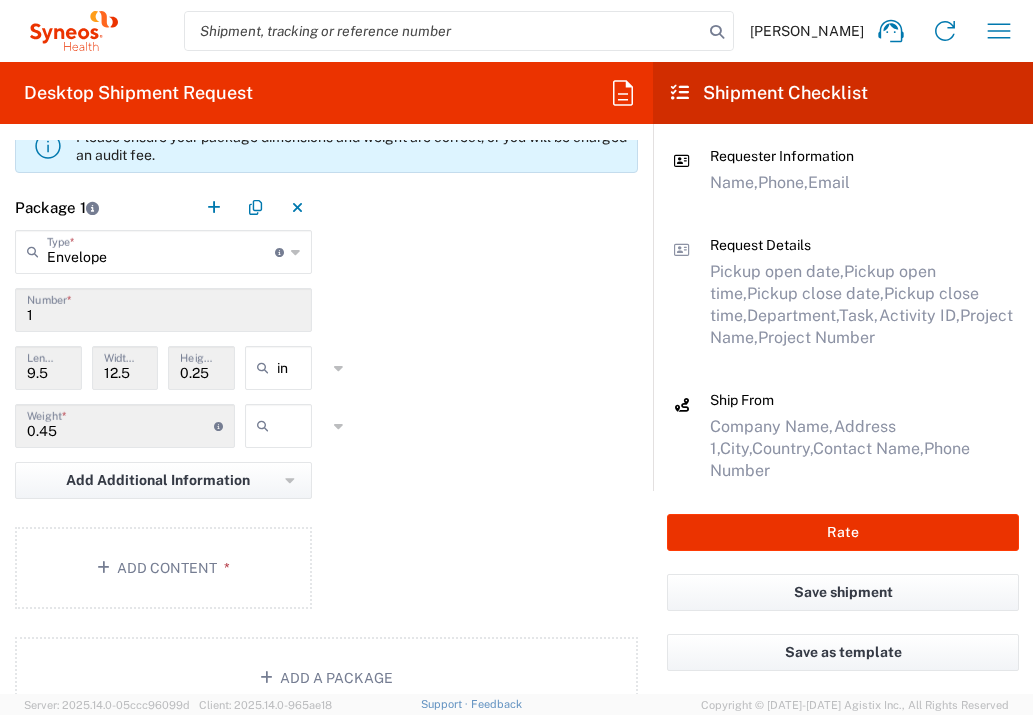 click at bounding box center [302, 426] 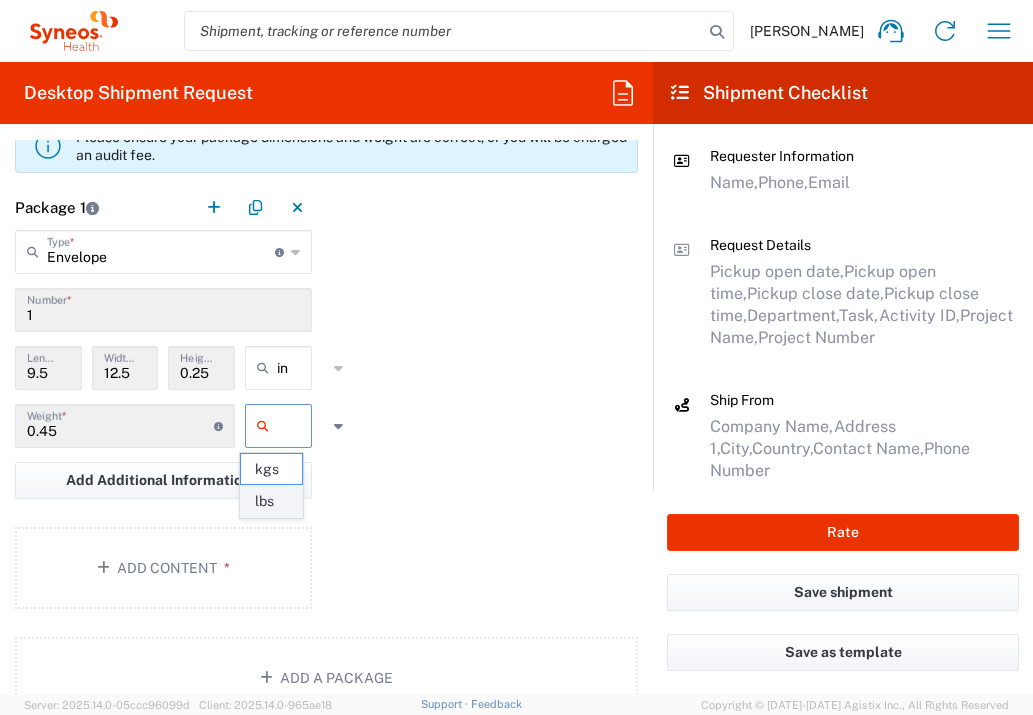 click on "lbs" 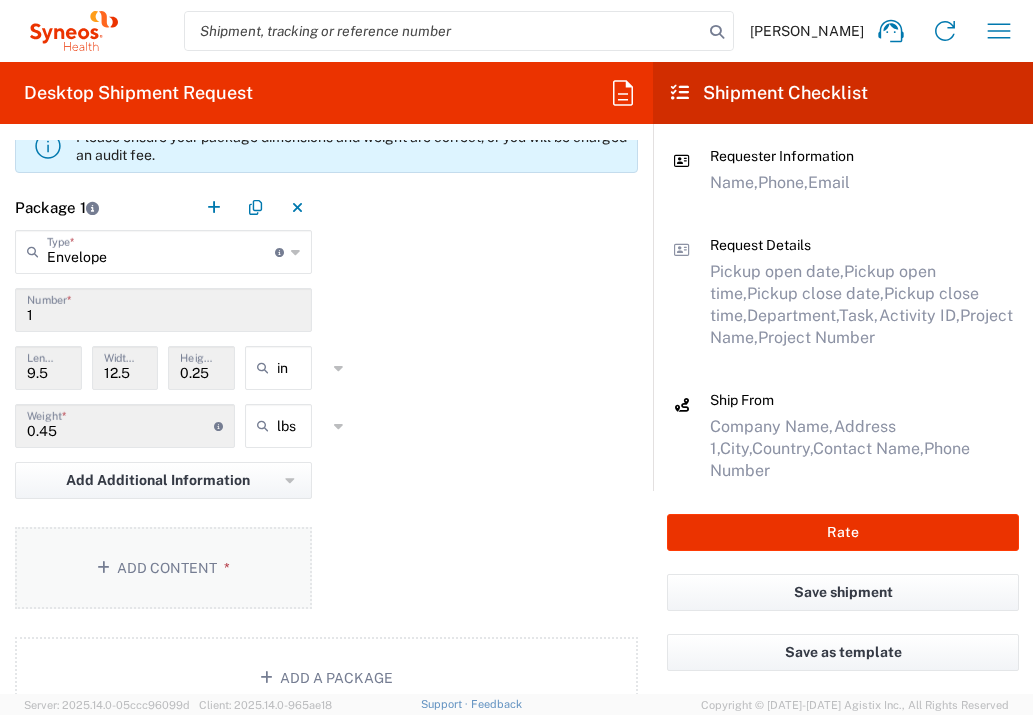click on "Add Content *" 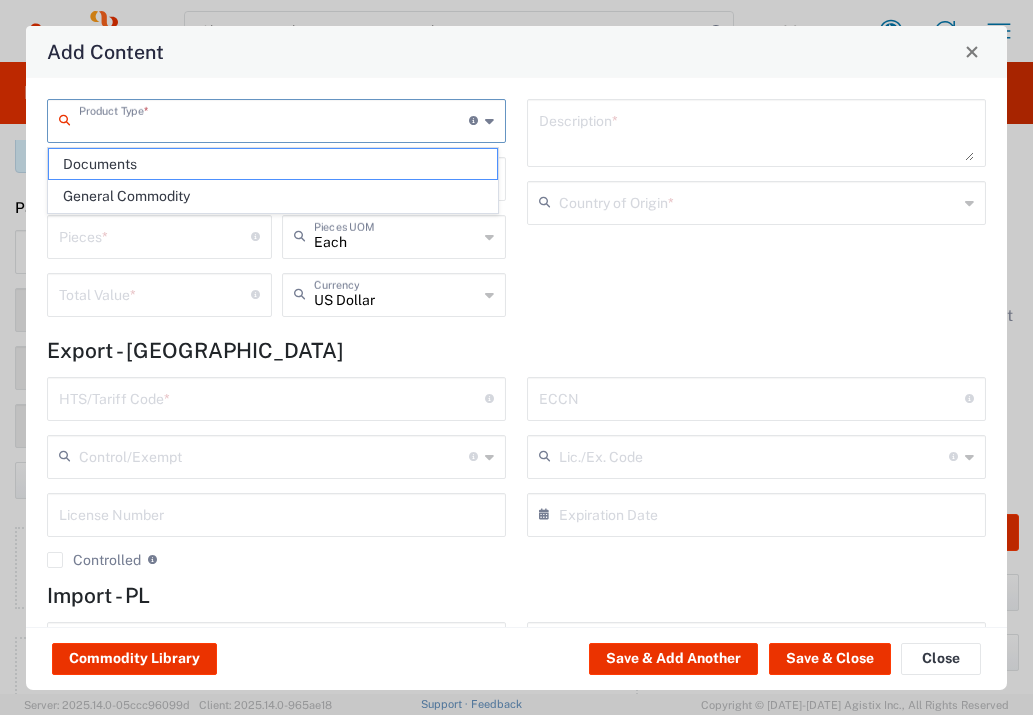 click at bounding box center (274, 119) 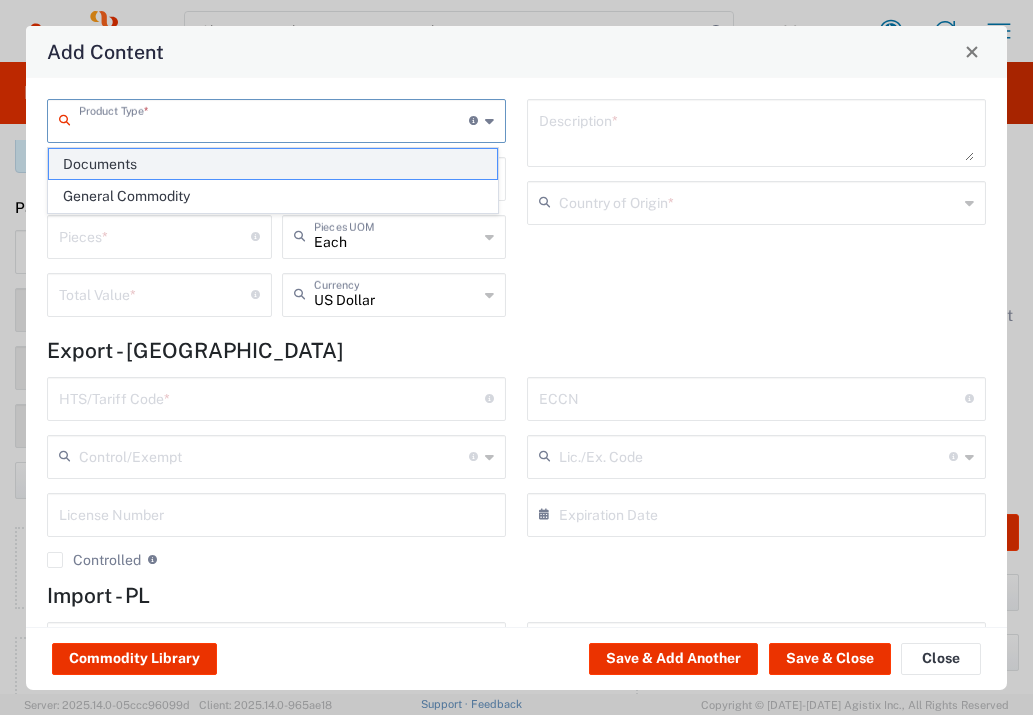 click on "Documents" 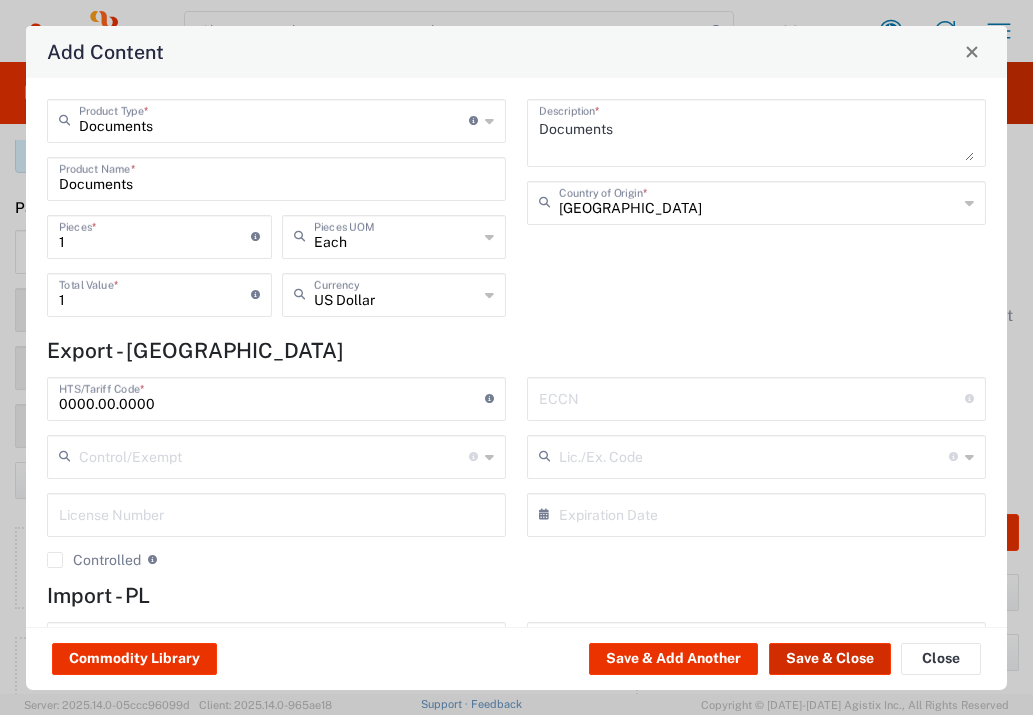 click on "Save & Close" 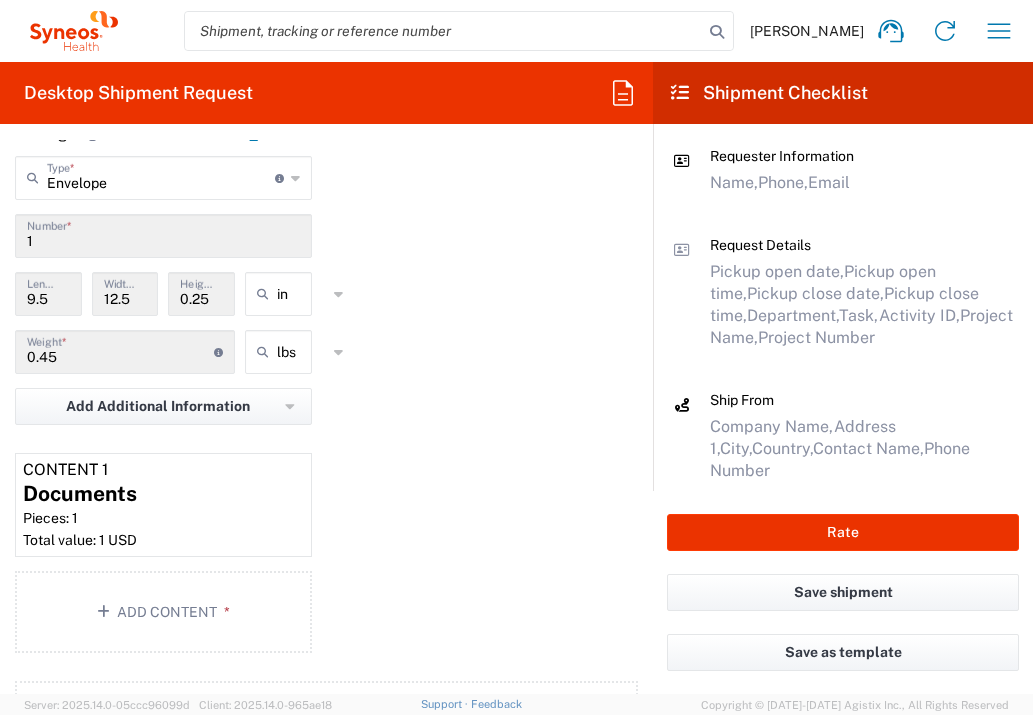 scroll, scrollTop: 2738, scrollLeft: 0, axis: vertical 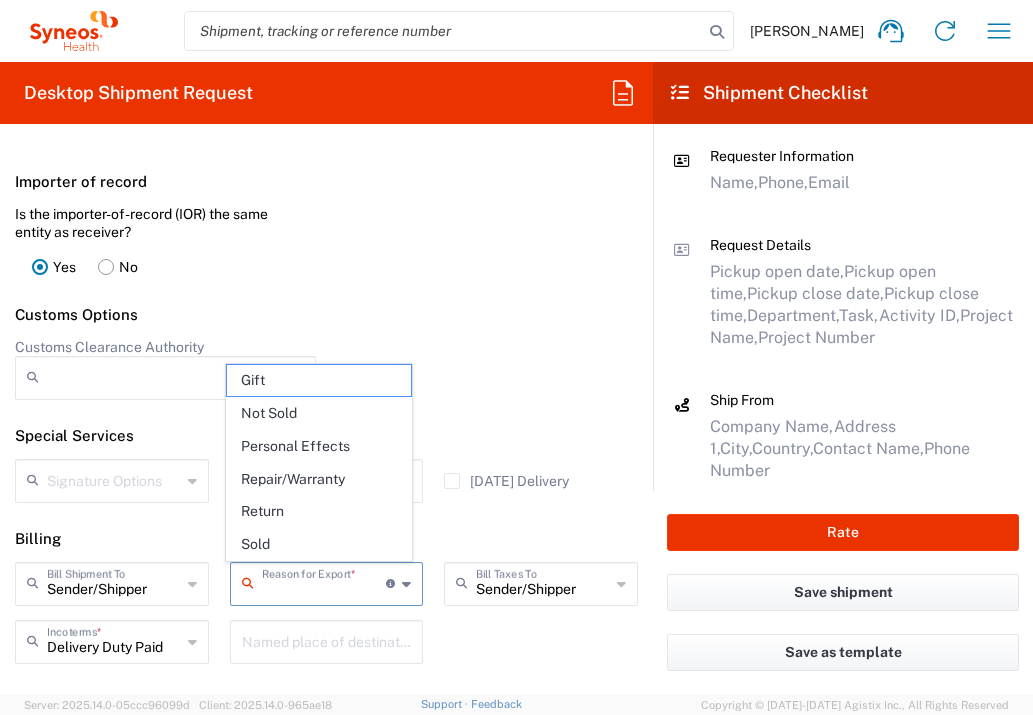 click at bounding box center (324, 582) 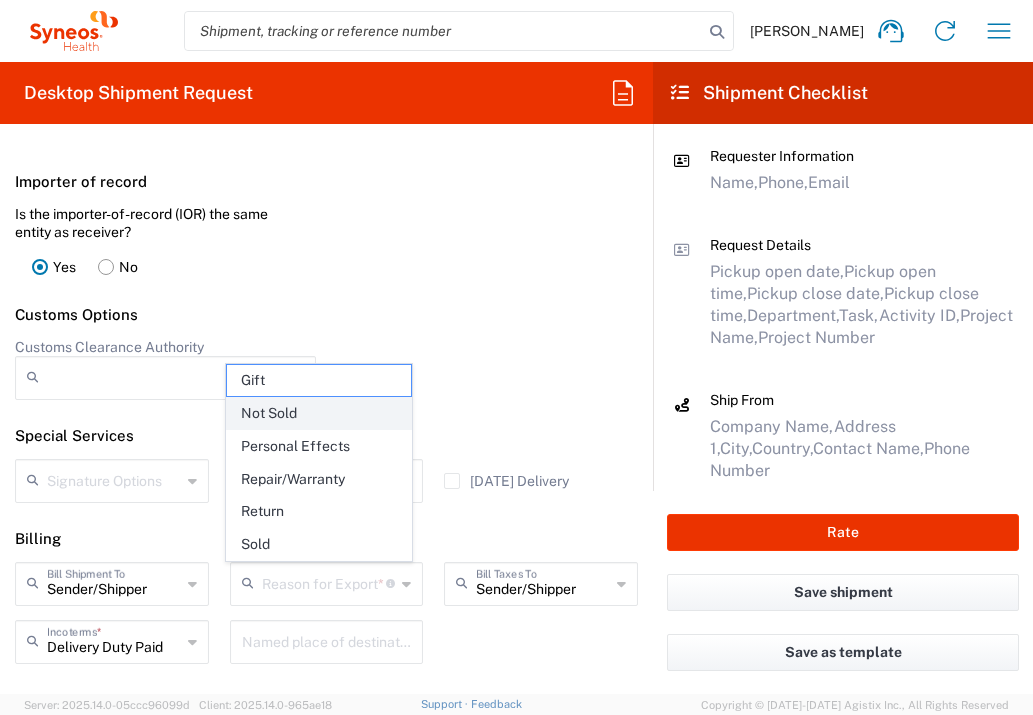 click on "Not Sold" 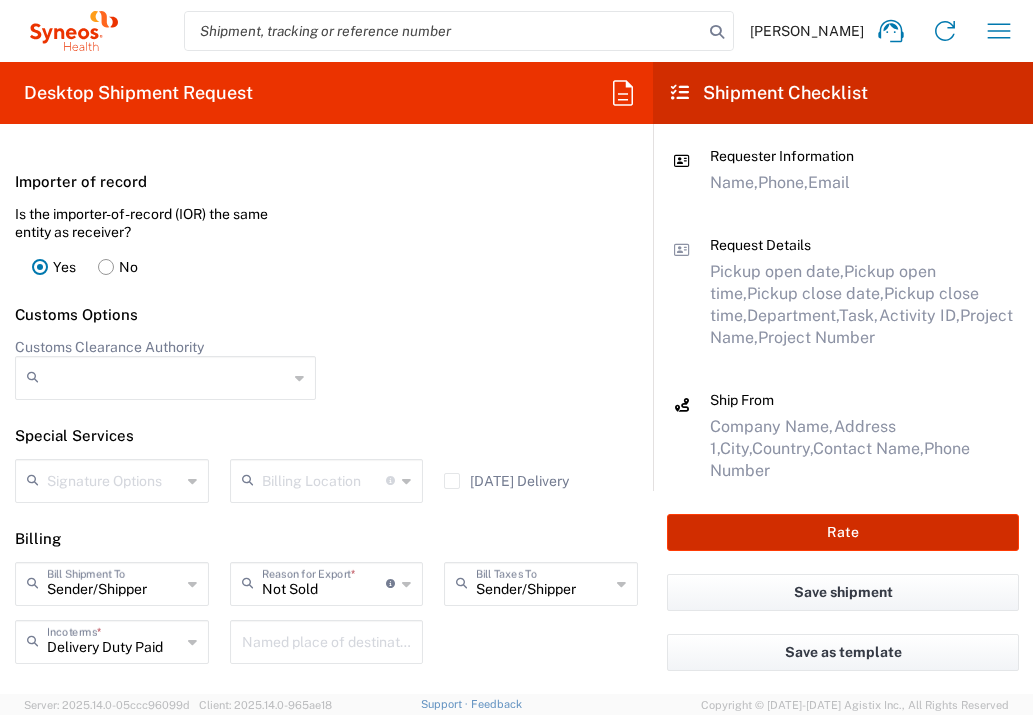 click on "Rate" 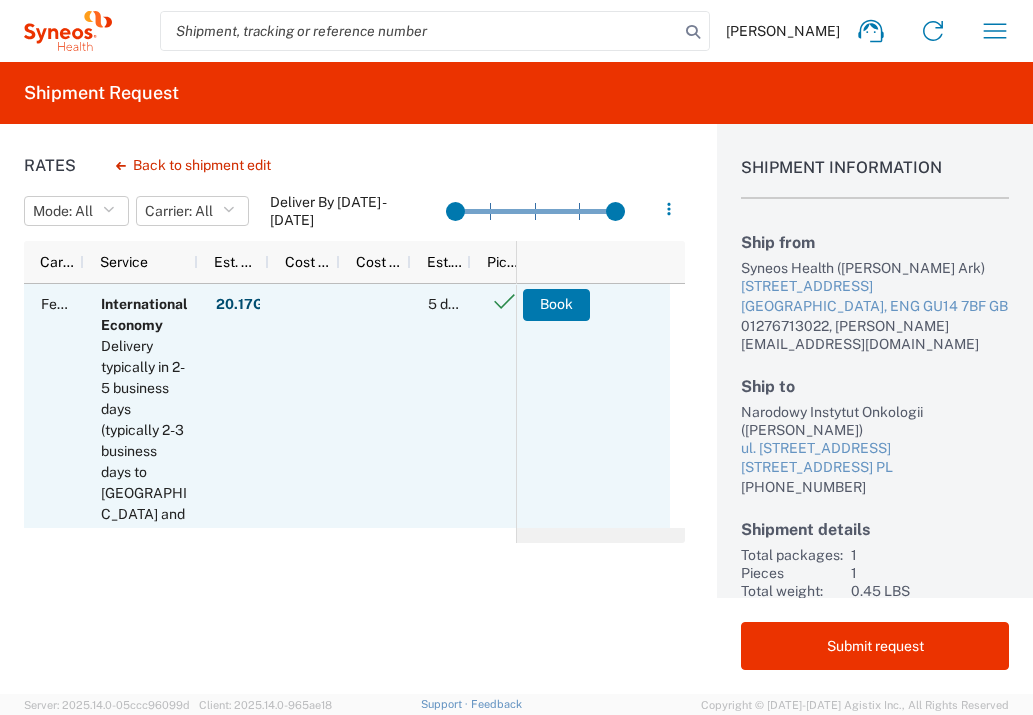 scroll, scrollTop: 100, scrollLeft: 0, axis: vertical 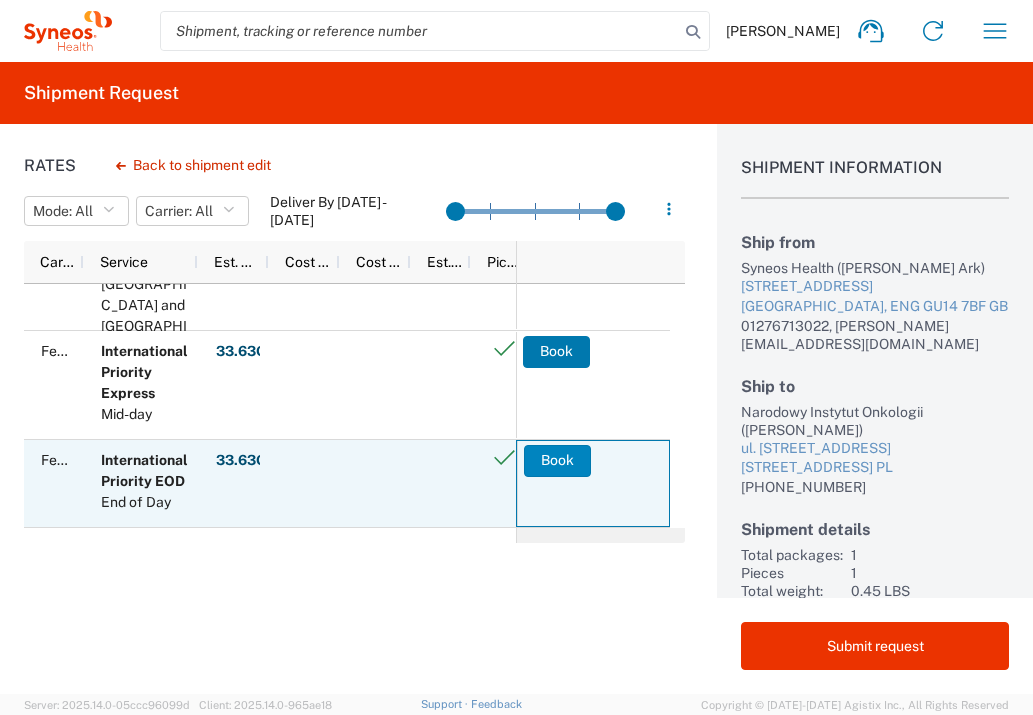 click on "Book" 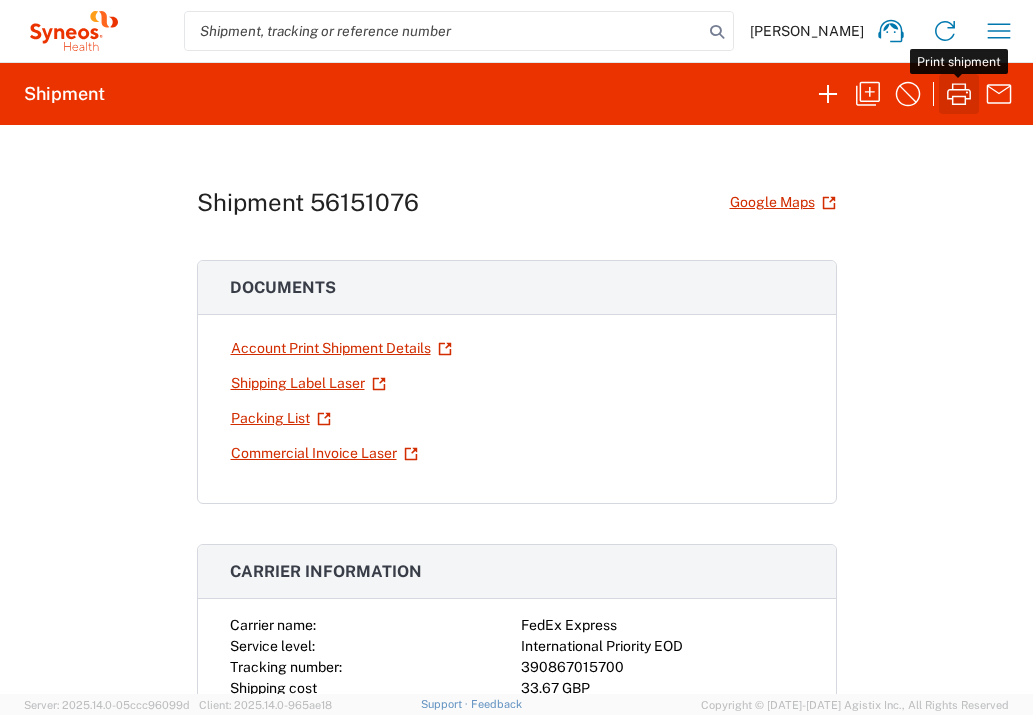 click 